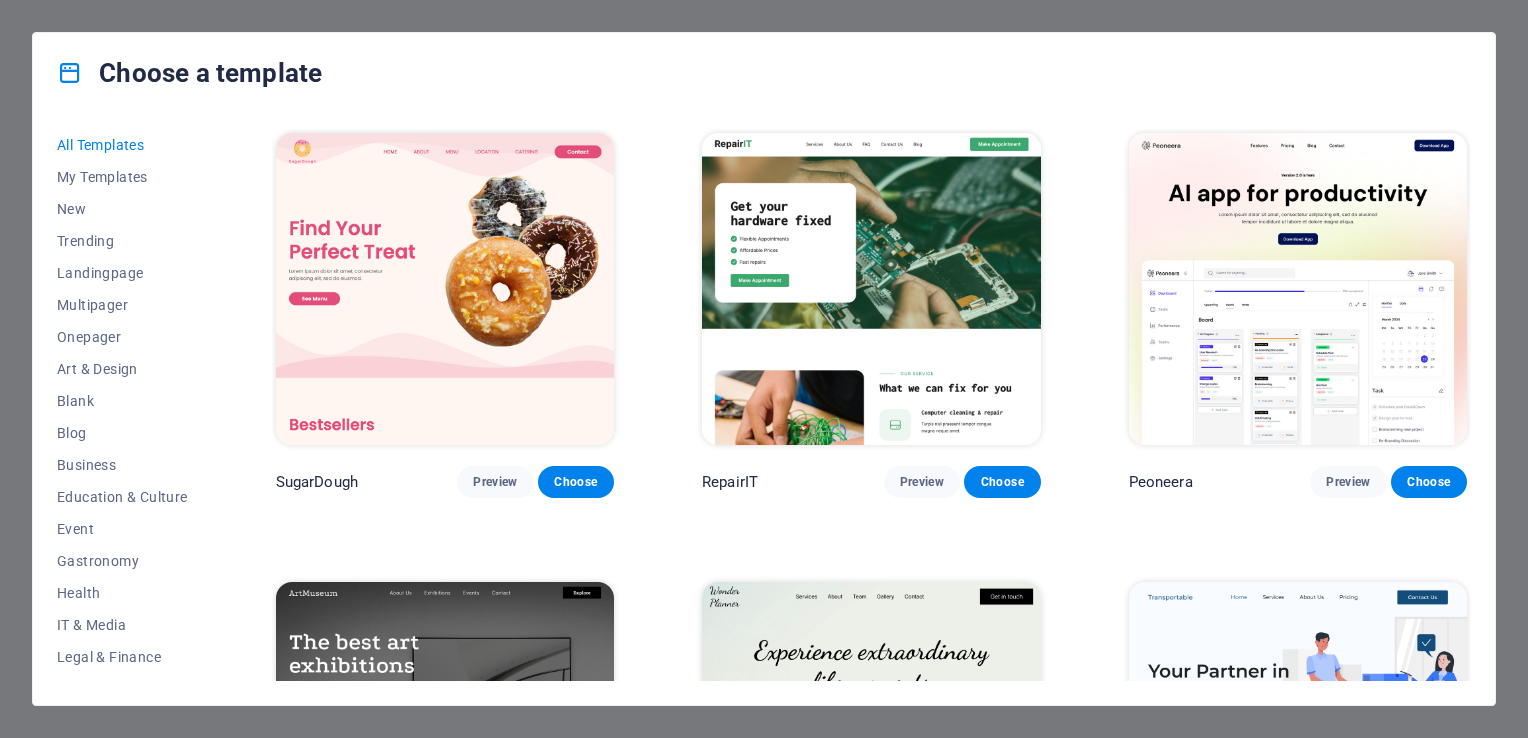 scroll, scrollTop: 0, scrollLeft: 0, axis: both 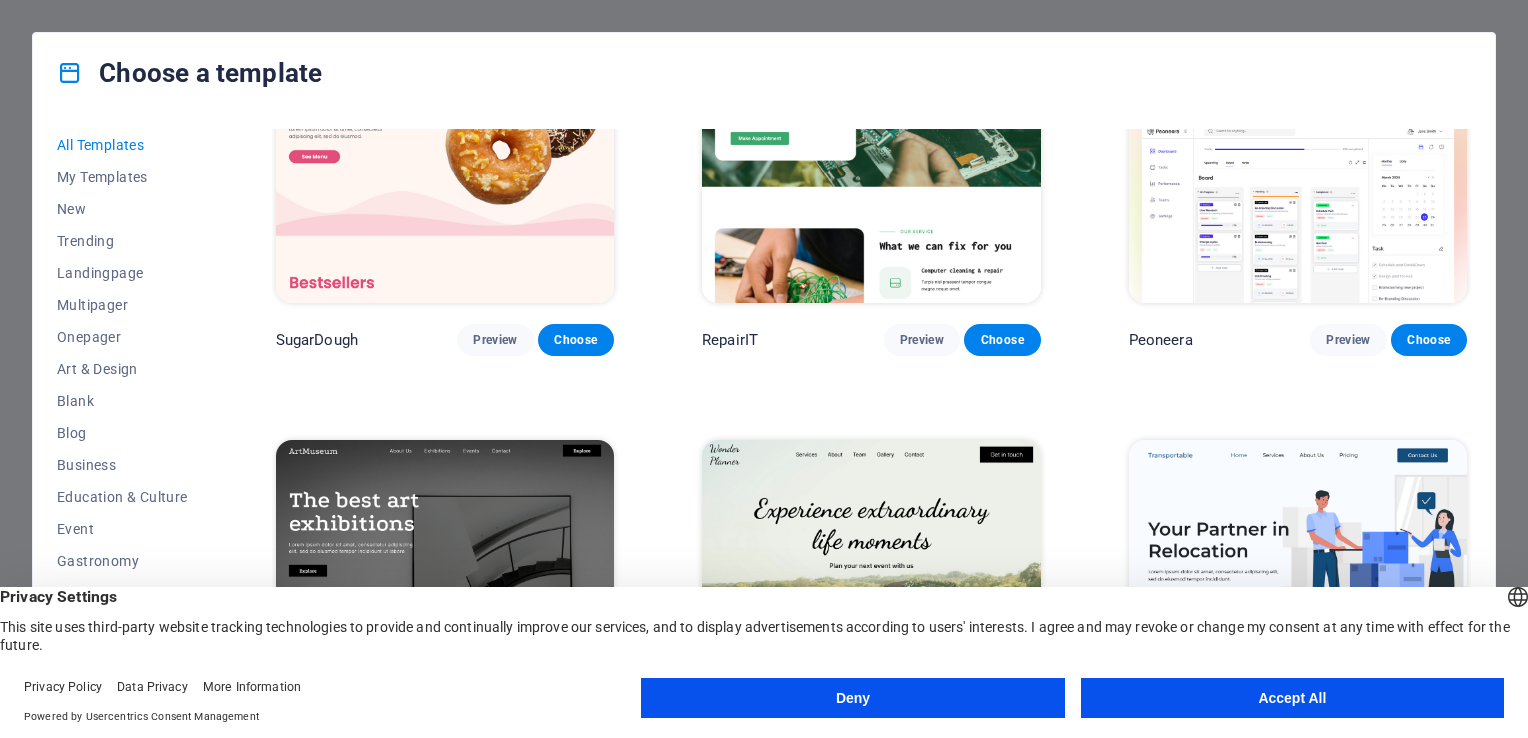 click on "Accept All" at bounding box center (1292, 698) 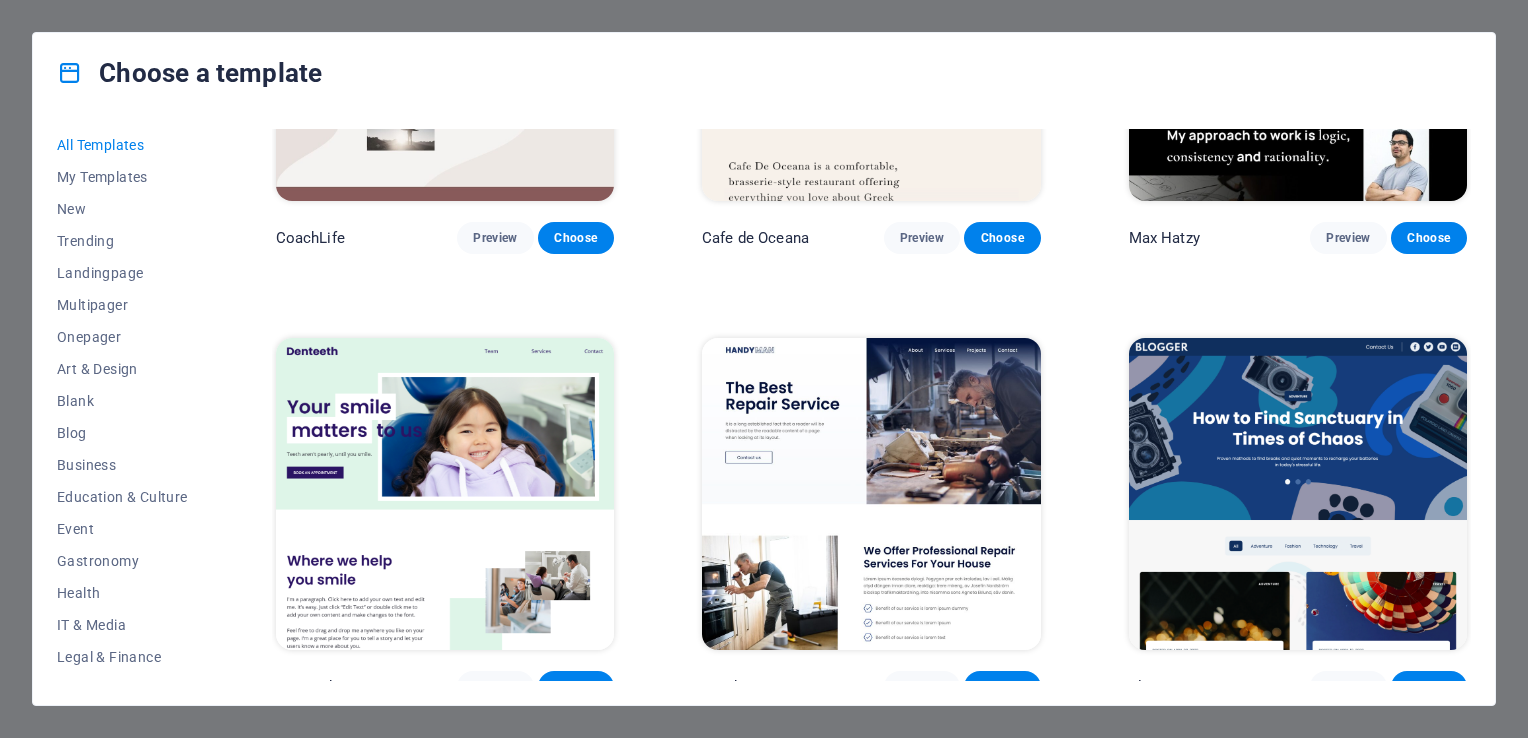scroll, scrollTop: 5666, scrollLeft: 0, axis: vertical 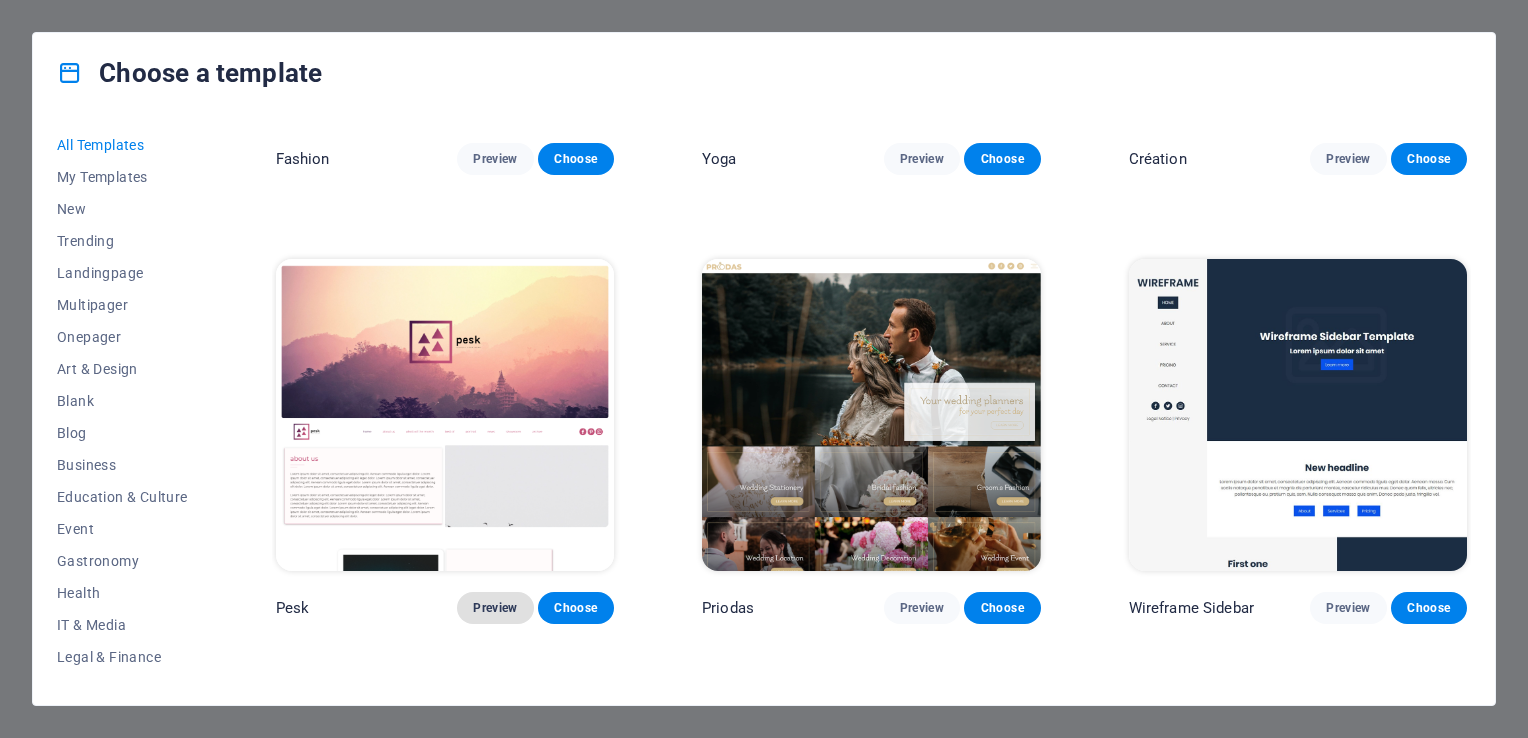 click on "Preview" at bounding box center (495, 608) 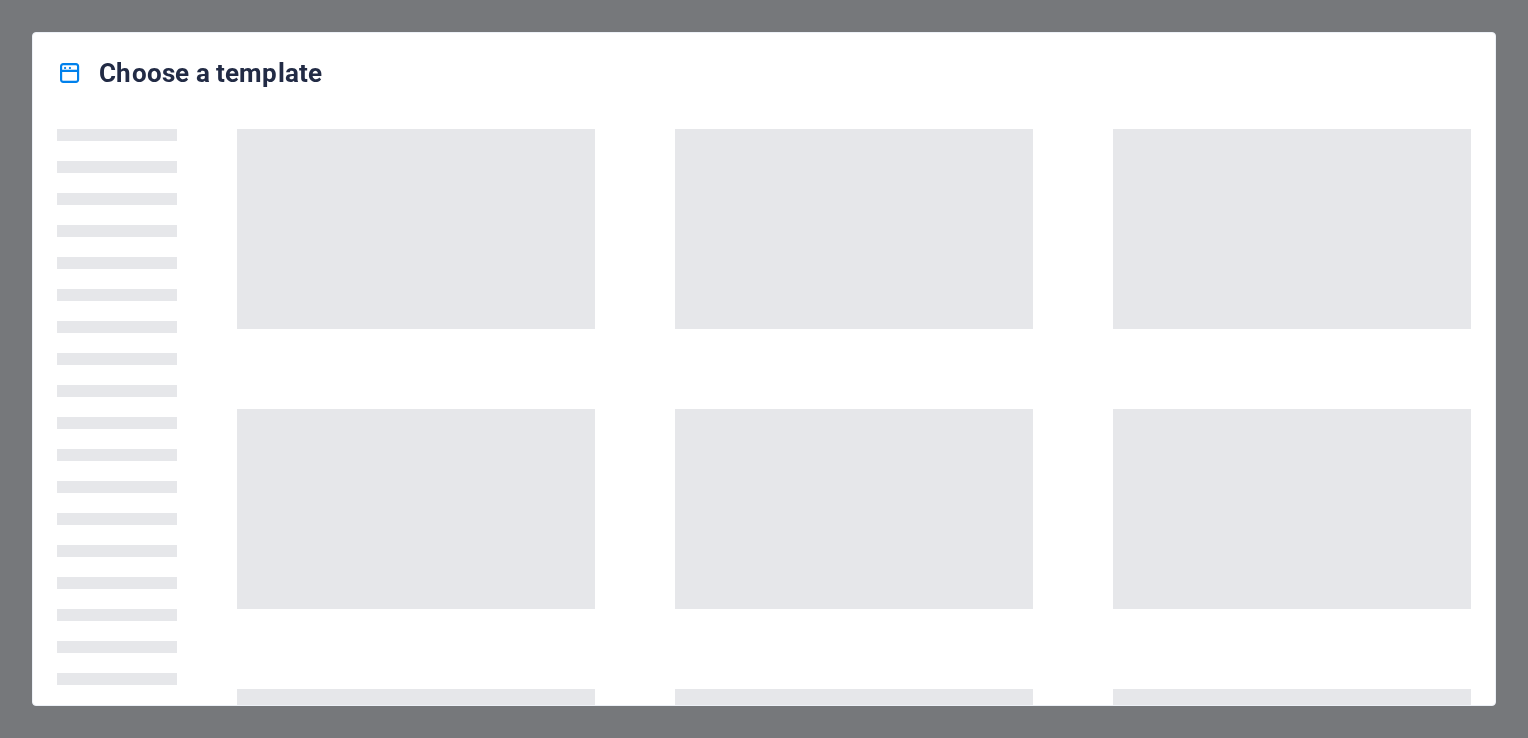 scroll, scrollTop: 0, scrollLeft: 0, axis: both 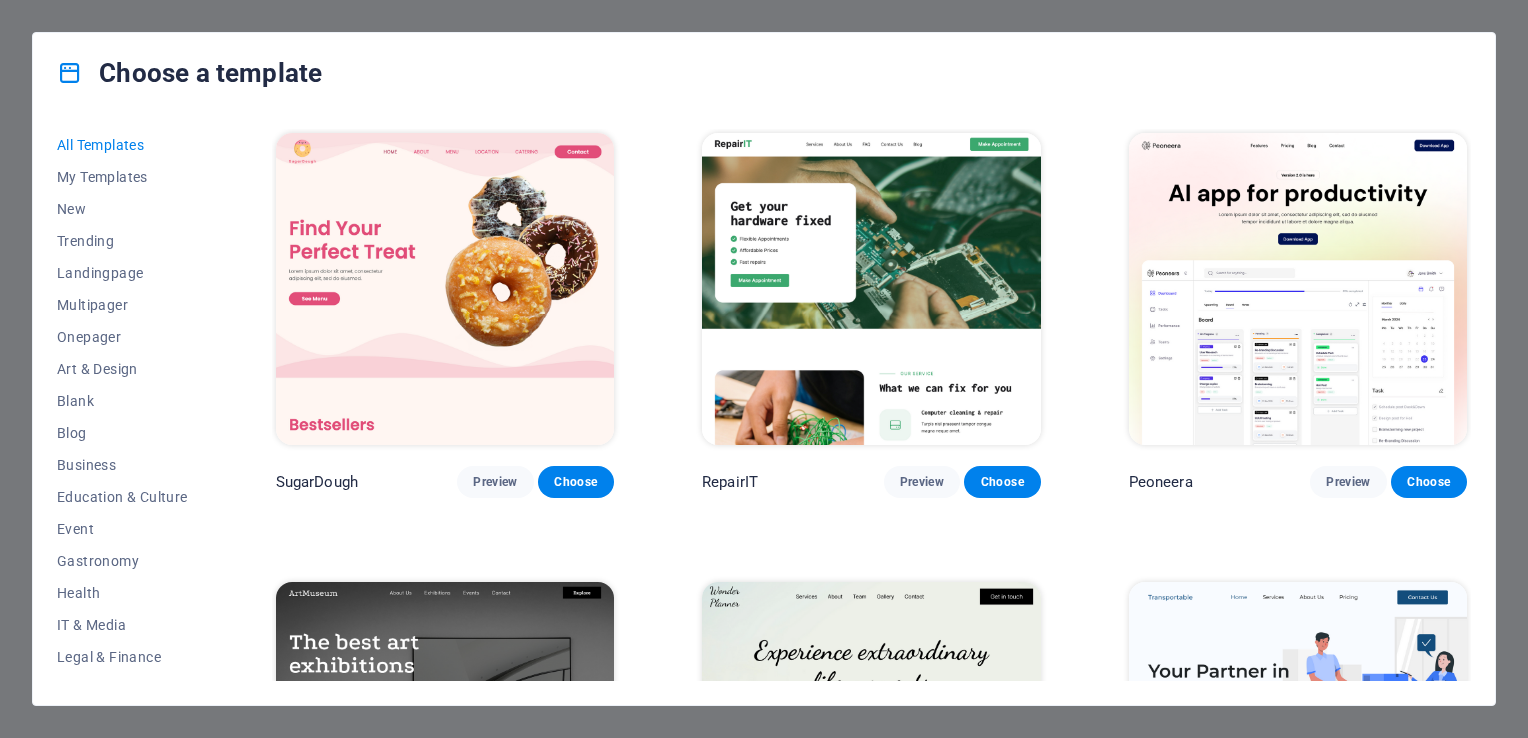 click on "All Templates My Templates New Trending Landingpage Multipager Onepager Art & Design Blank Blog Business Education & Culture Event Gastronomy Health IT & Media Legal & Finance Non-Profit Performance Portfolio Services Sports & Beauty Trades Travel Wireframe SugarDough Preview Choose RepairIT Preview Choose Peoneera Preview Choose Art Museum Preview Choose Wonder Planner Preview Choose Transportable Preview Choose S&L Preview Choose WePaint Preview Choose Eco-Con Preview Choose MeetUp Preview Choose Help & Care Preview Choose Podcaster Preview Choose Academix Preview Choose BIG Barber Shop Preview Choose Health & Food Preview Choose UrbanNest Interiors Preview Choose Green Change Preview Choose The Beauty Temple Preview Choose WeTrain Preview Choose Cleaner Preview Choose Johanna James Preview Choose Delicioso Preview Choose Dream Garden Preview Choose LumeDeAqua Preview Choose Pets Care Preview Choose SafeSpace Preview Choose Midnight Rain Bar Preview Choose Drive Preview Choose Estator Preview Choose Preview" at bounding box center (764, 409) 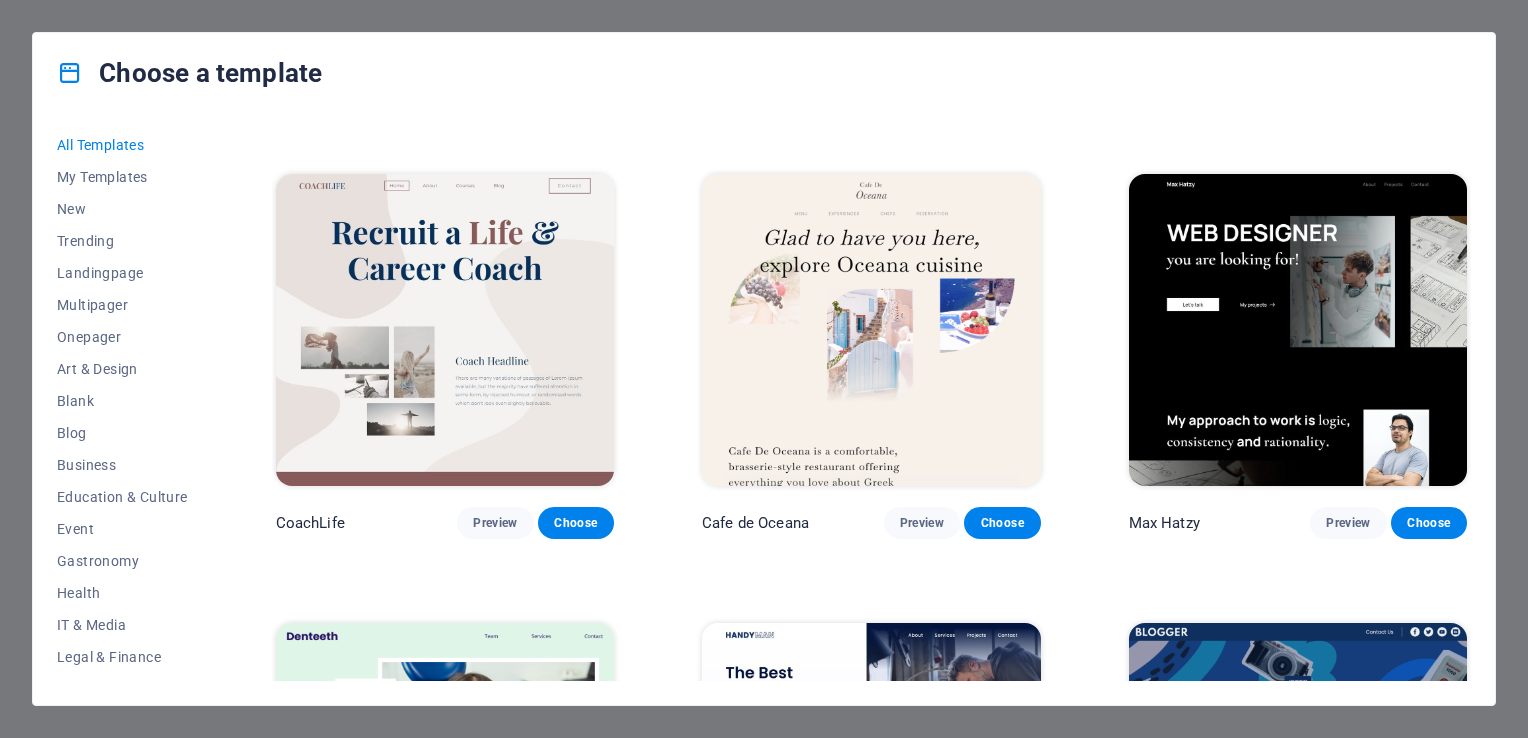 scroll, scrollTop: 5380, scrollLeft: 0, axis: vertical 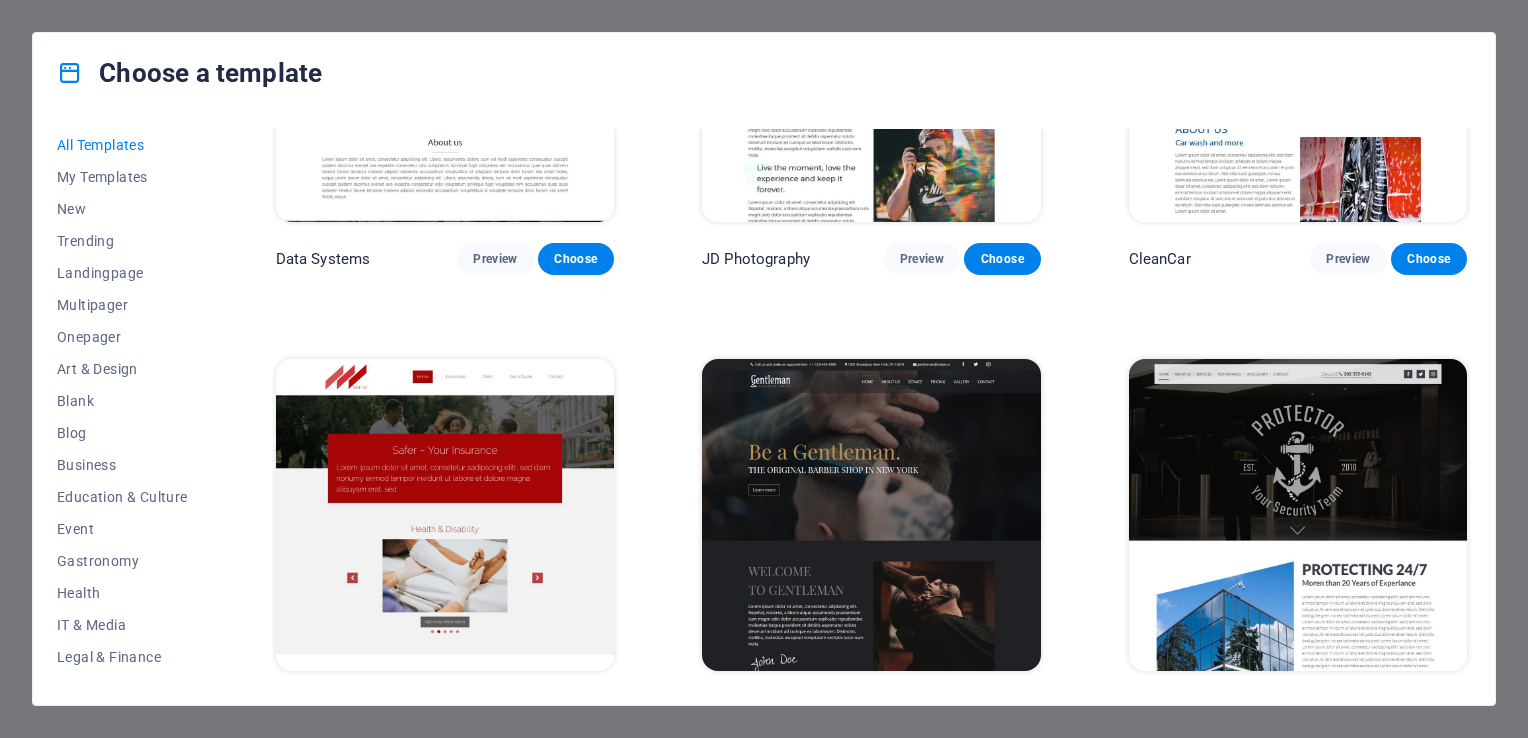 drag, startPoint x: 1473, startPoint y: 318, endPoint x: 1472, endPoint y: 332, distance: 14.035668 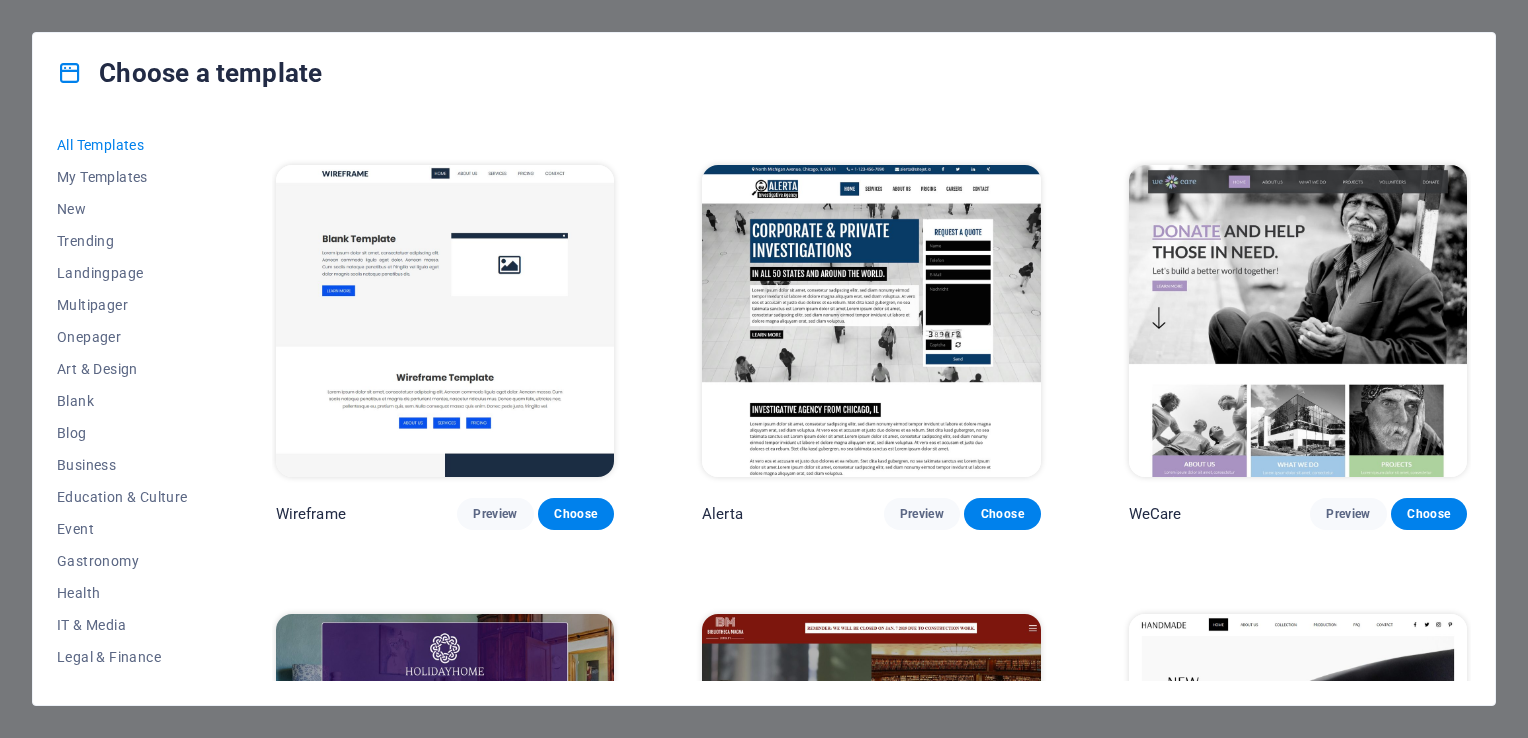 scroll, scrollTop: 11082, scrollLeft: 0, axis: vertical 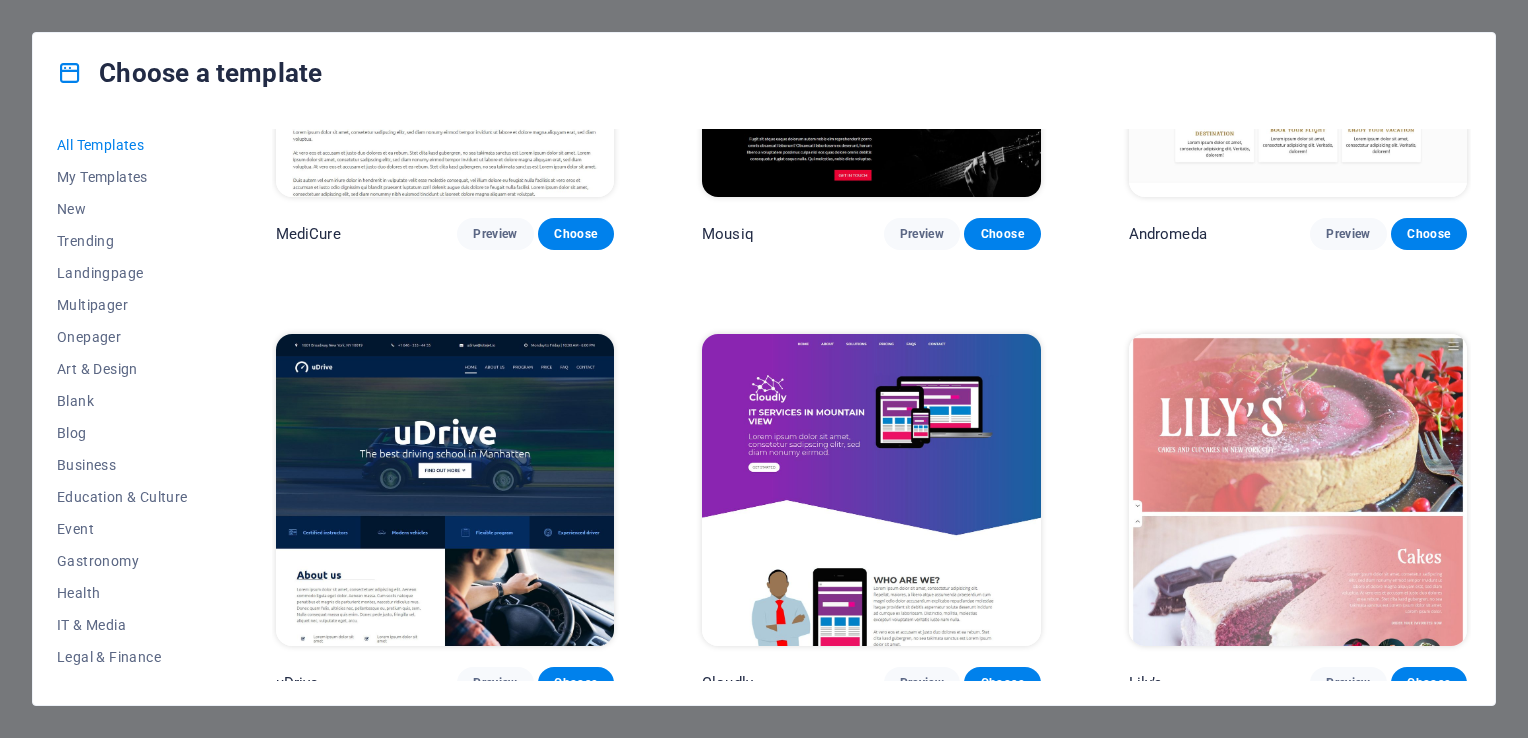 drag, startPoint x: 1472, startPoint y: 462, endPoint x: 1466, endPoint y: 484, distance: 22.803509 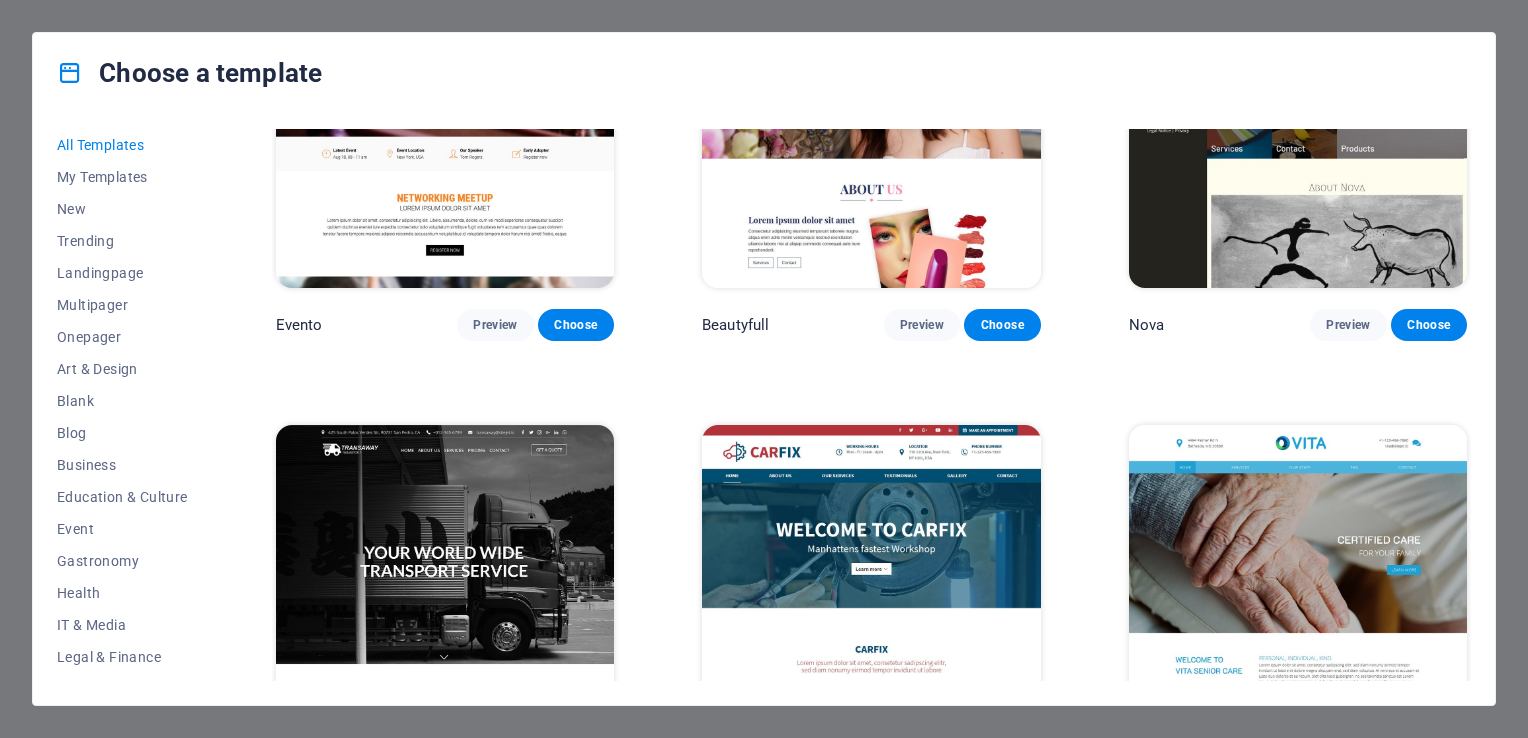 scroll, scrollTop: 17248, scrollLeft: 0, axis: vertical 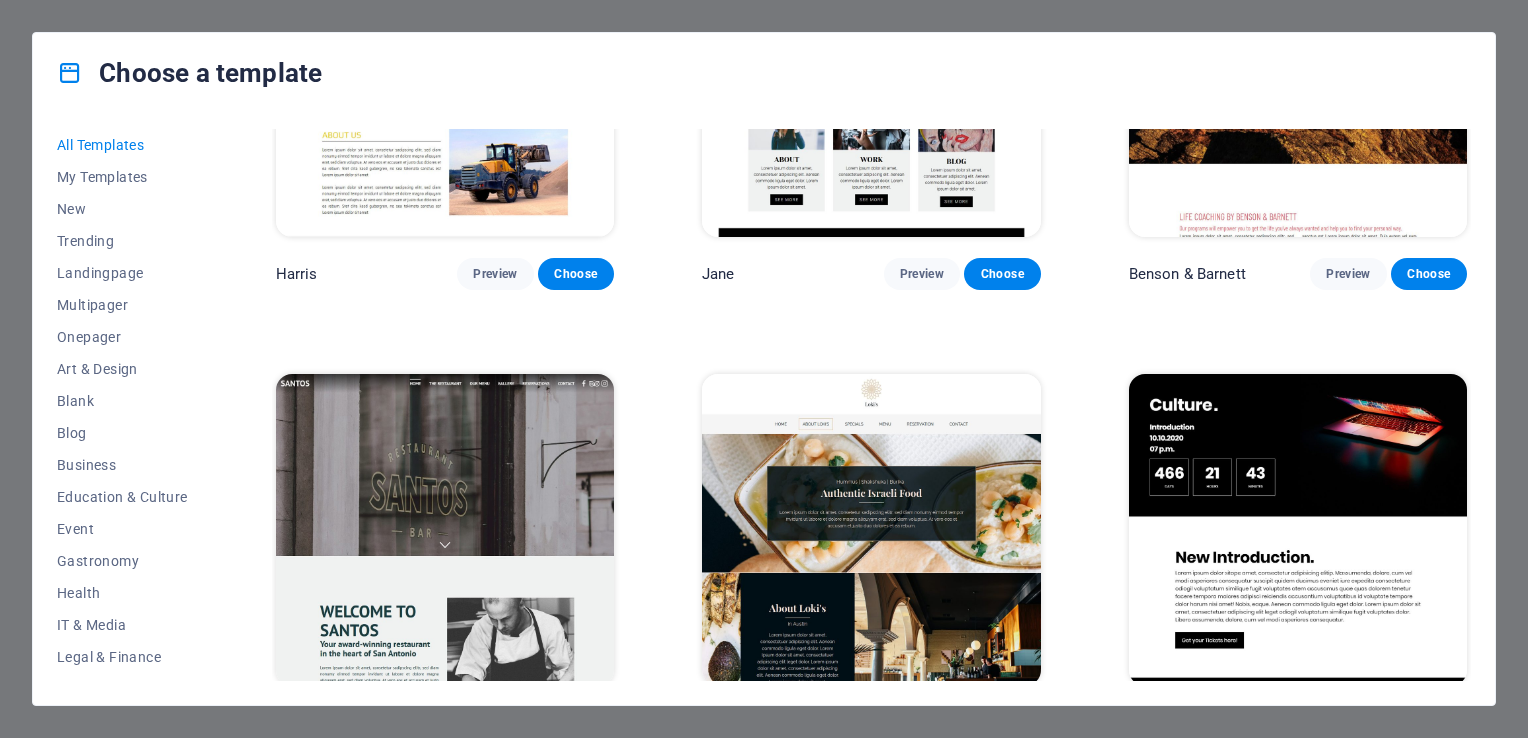 click on "Choose" at bounding box center (576, 723) 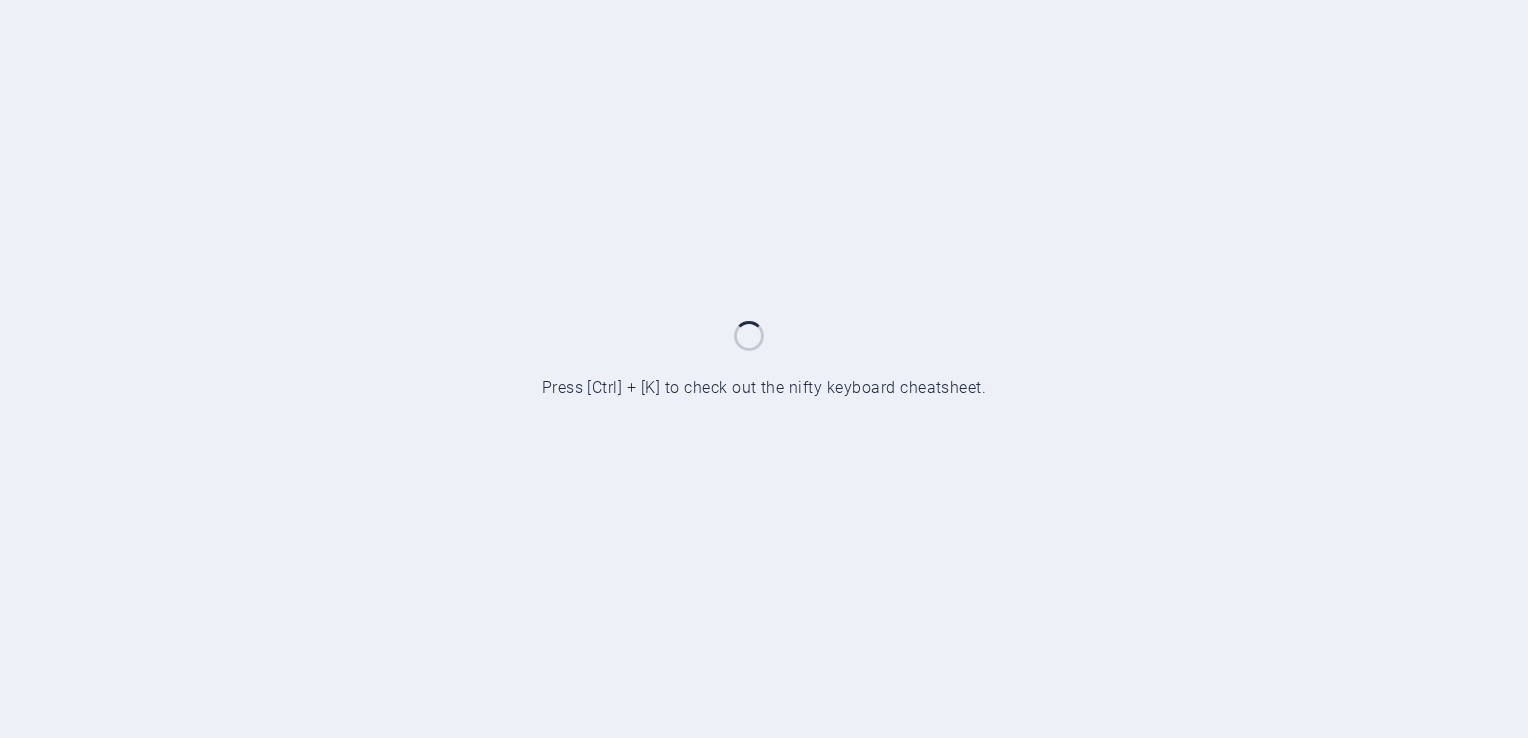 scroll, scrollTop: 0, scrollLeft: 0, axis: both 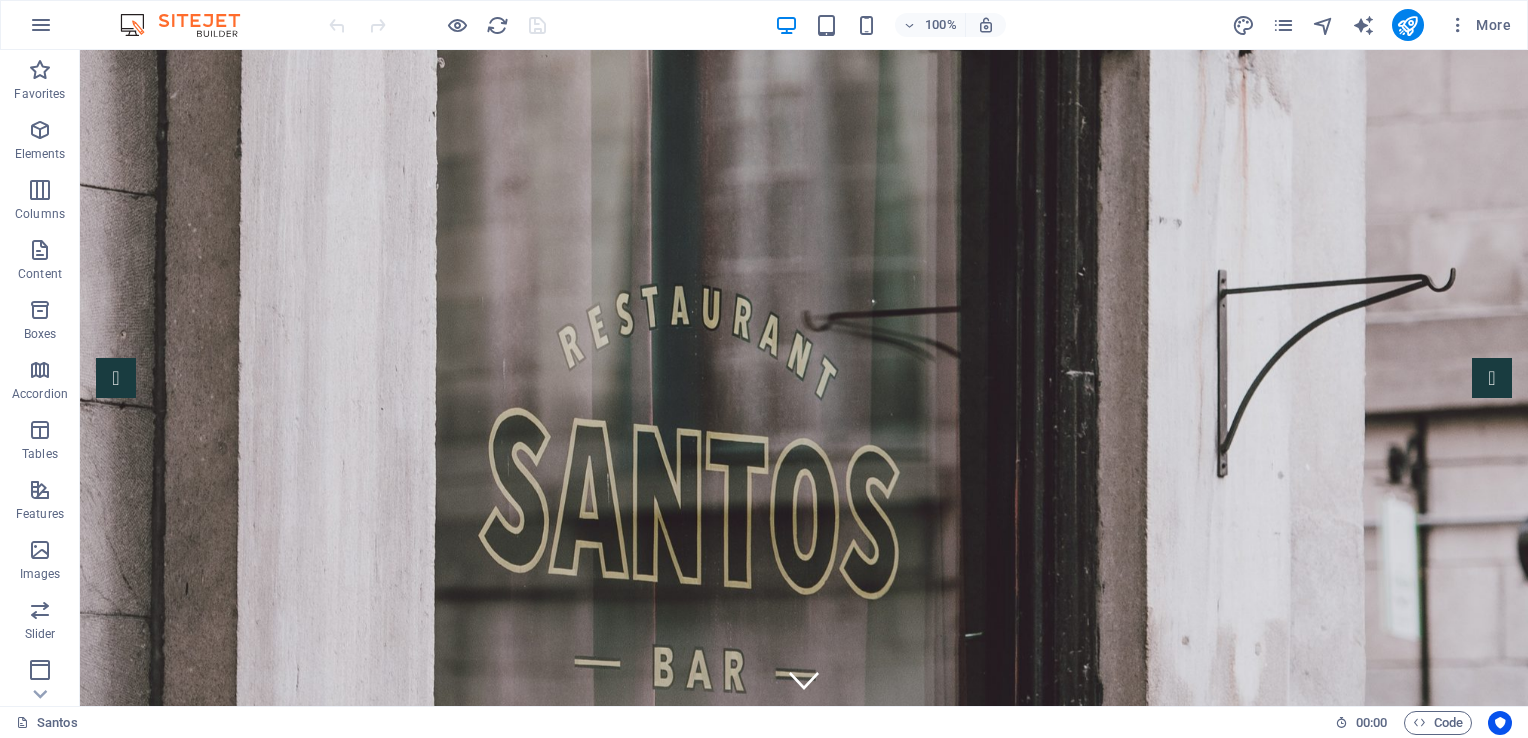 drag, startPoint x: 1519, startPoint y: 161, endPoint x: 1600, endPoint y: 98, distance: 102.61579 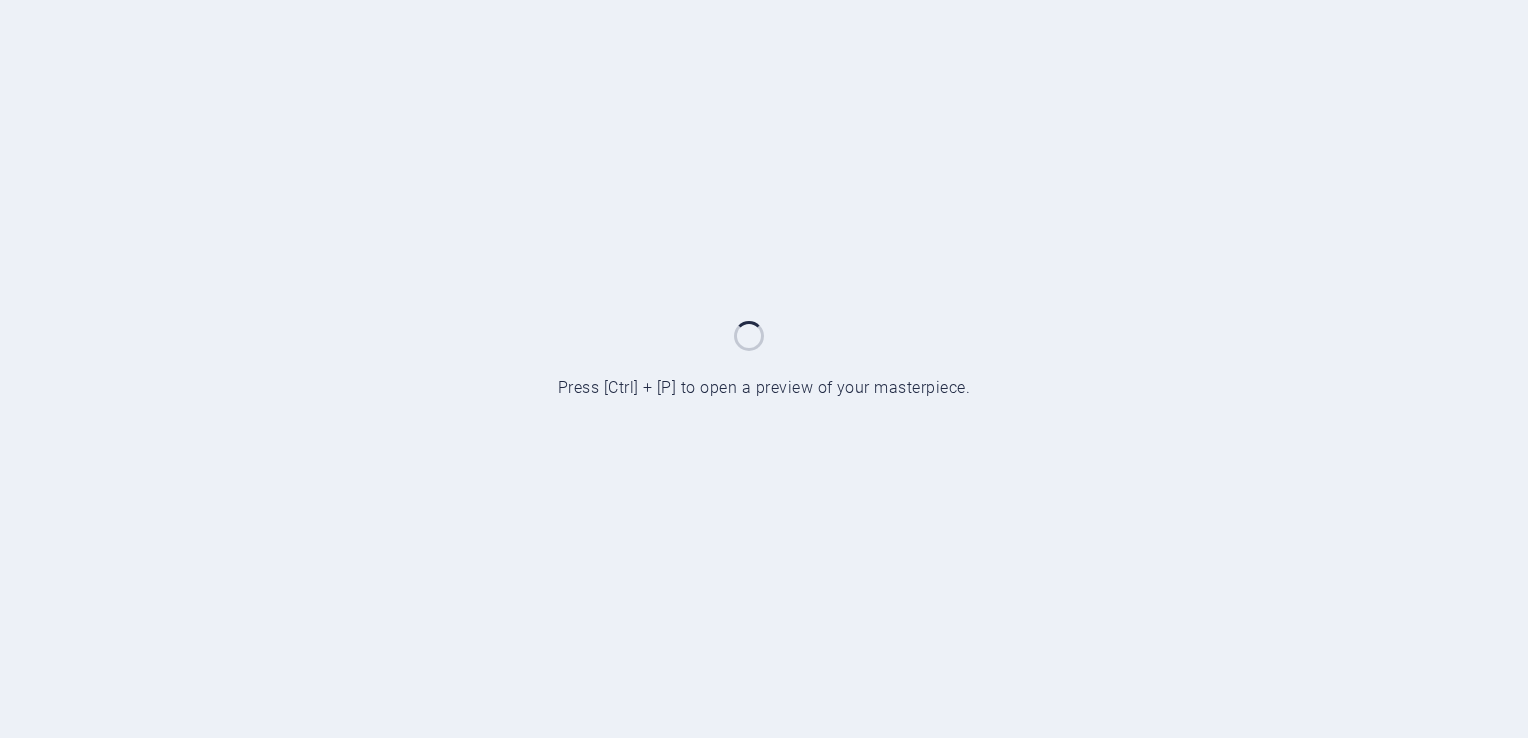 scroll, scrollTop: 0, scrollLeft: 0, axis: both 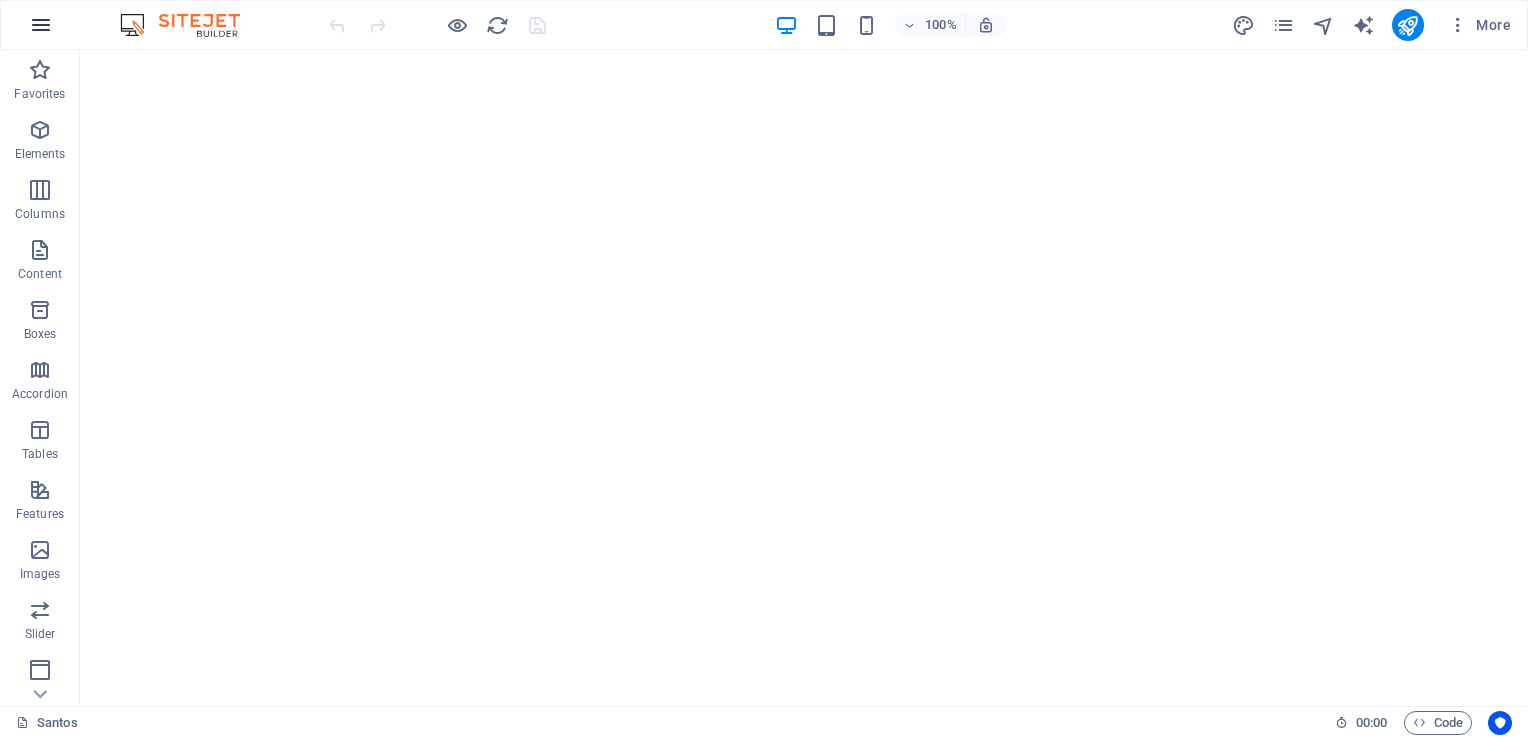 click at bounding box center [41, 25] 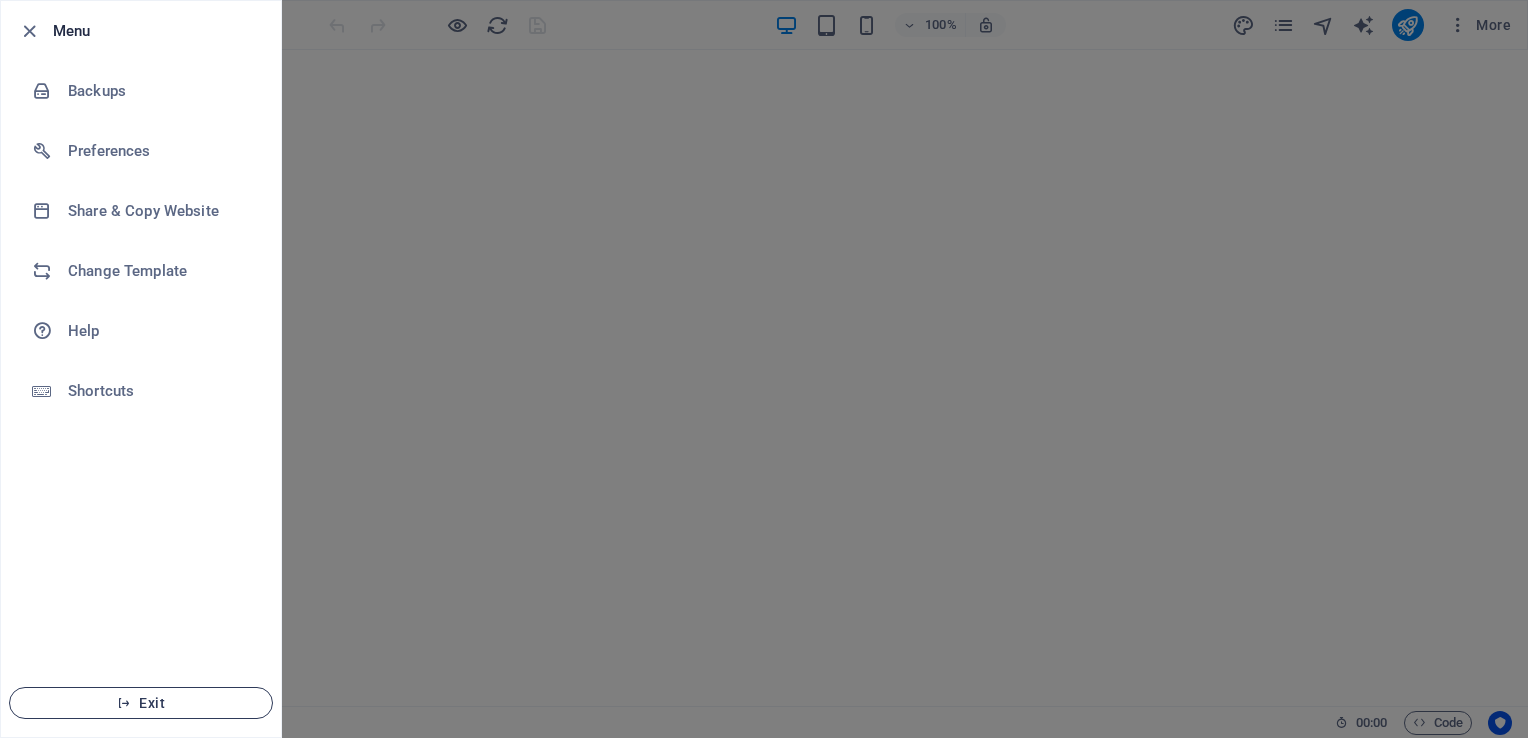 click on "Exit" at bounding box center (141, 703) 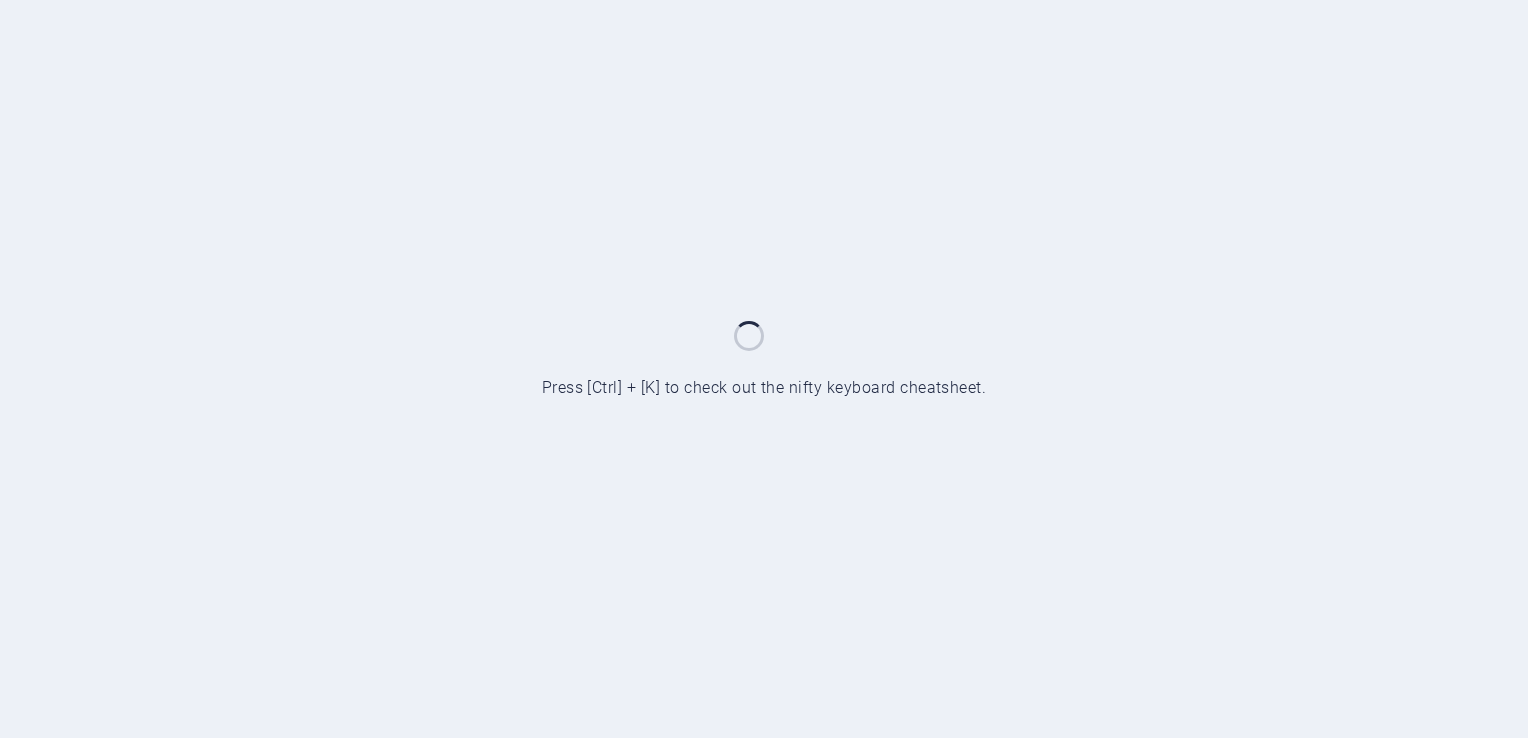 scroll, scrollTop: 0, scrollLeft: 0, axis: both 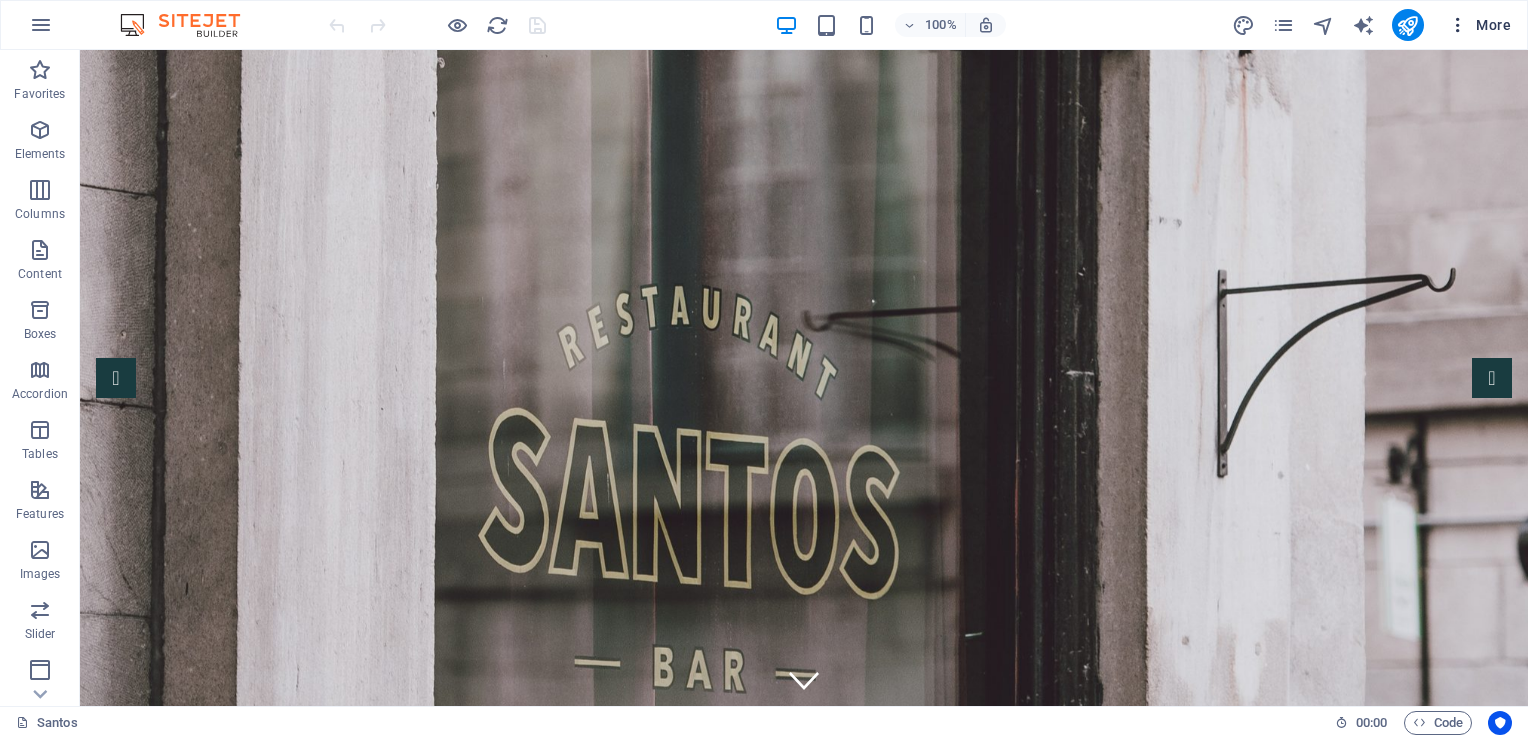 click at bounding box center (1458, 25) 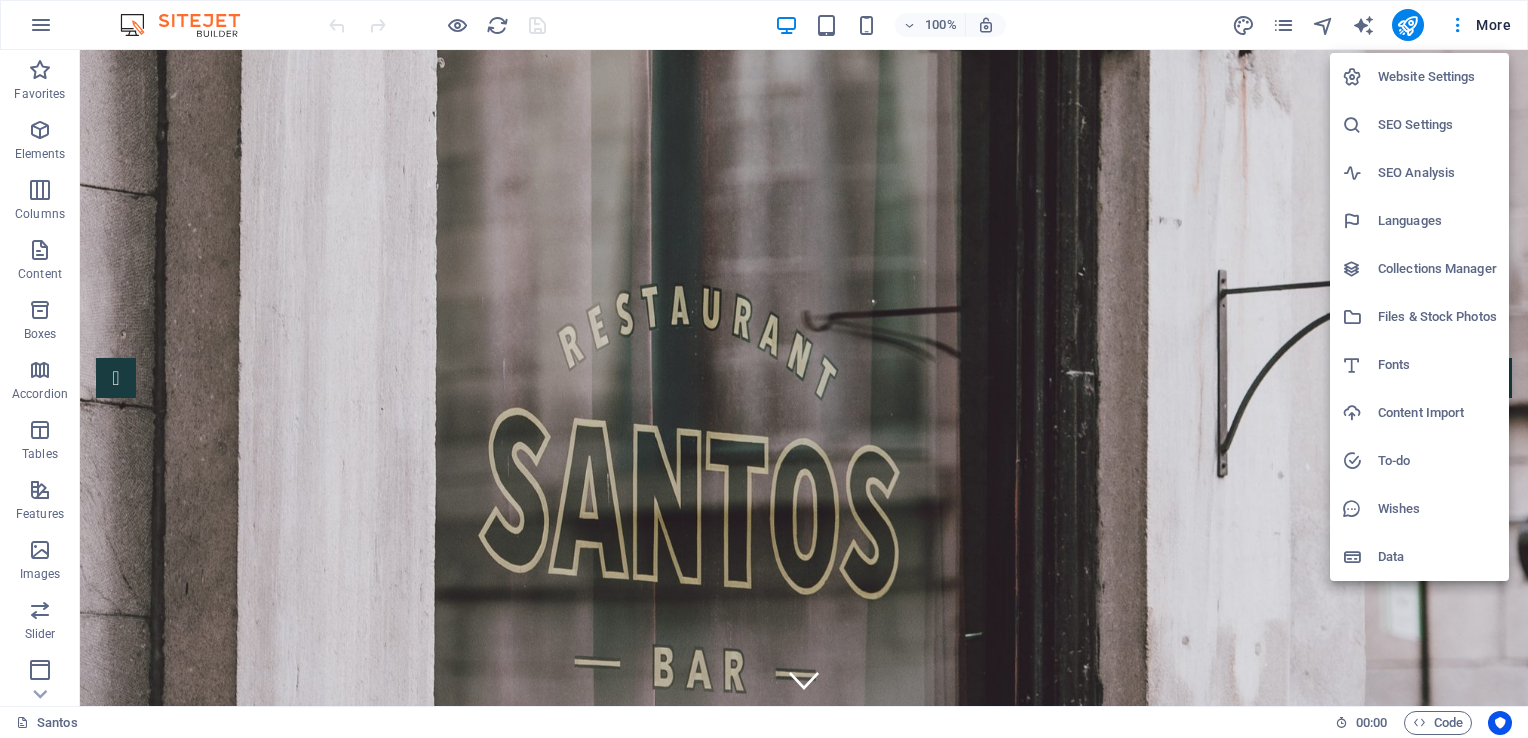 click at bounding box center (764, 369) 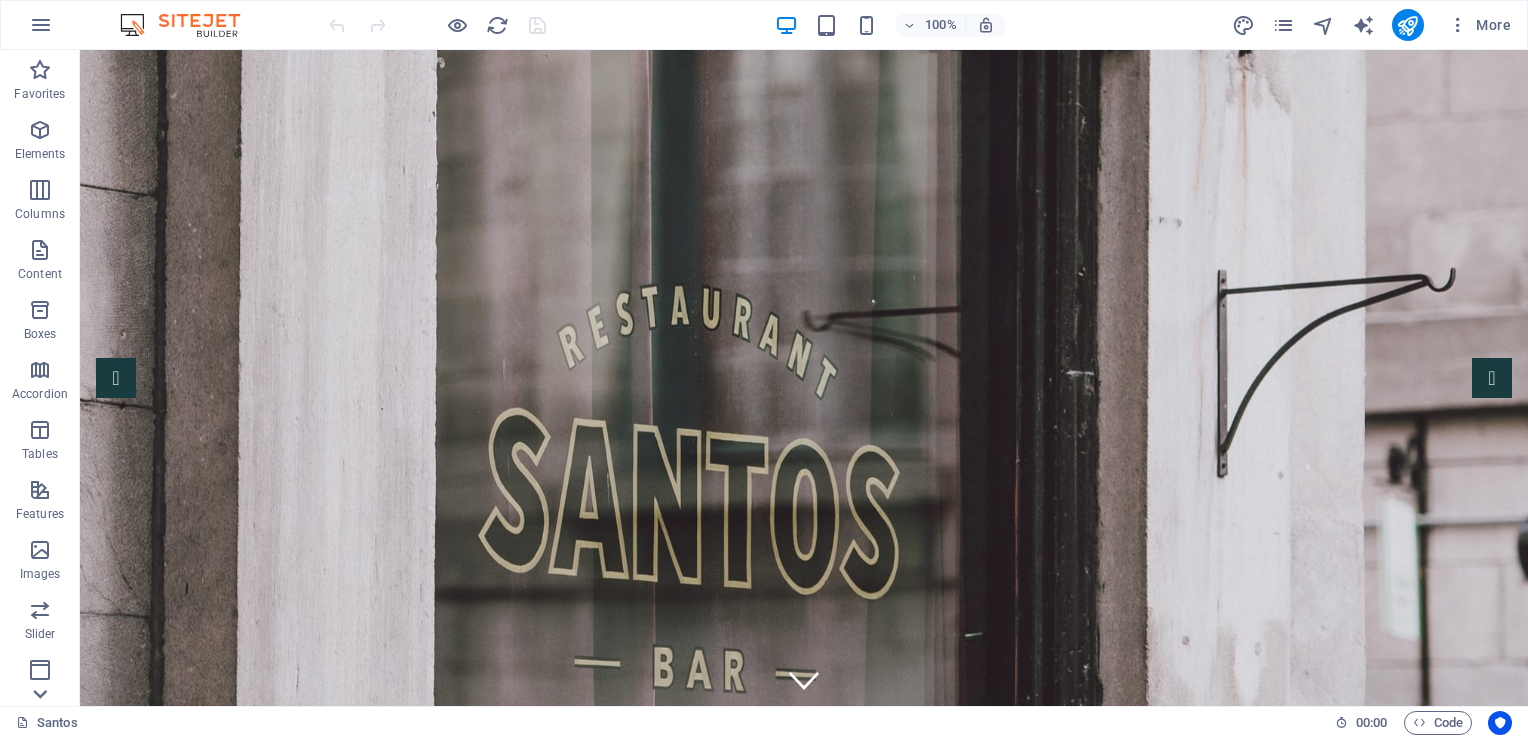 click 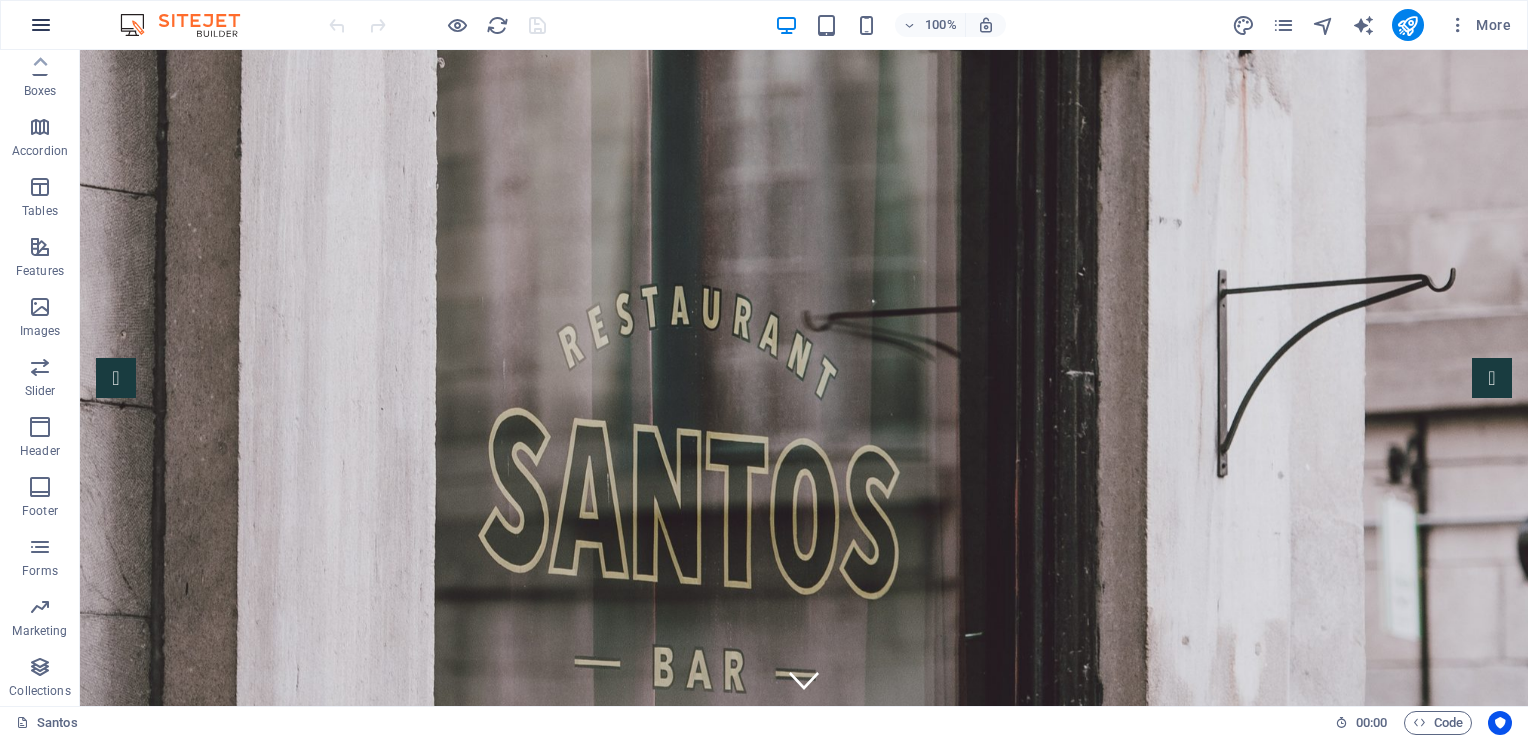 click at bounding box center (41, 25) 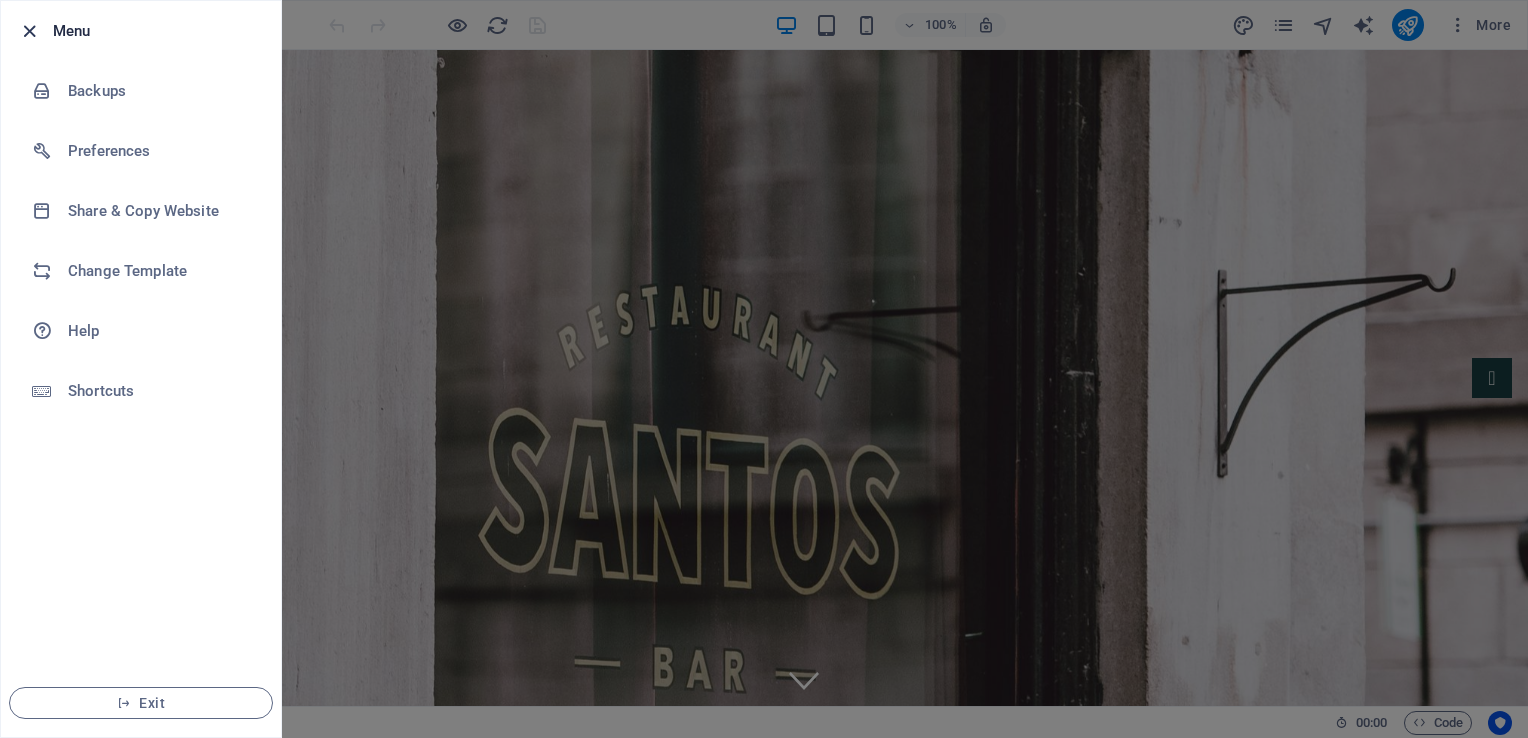 click at bounding box center (29, 31) 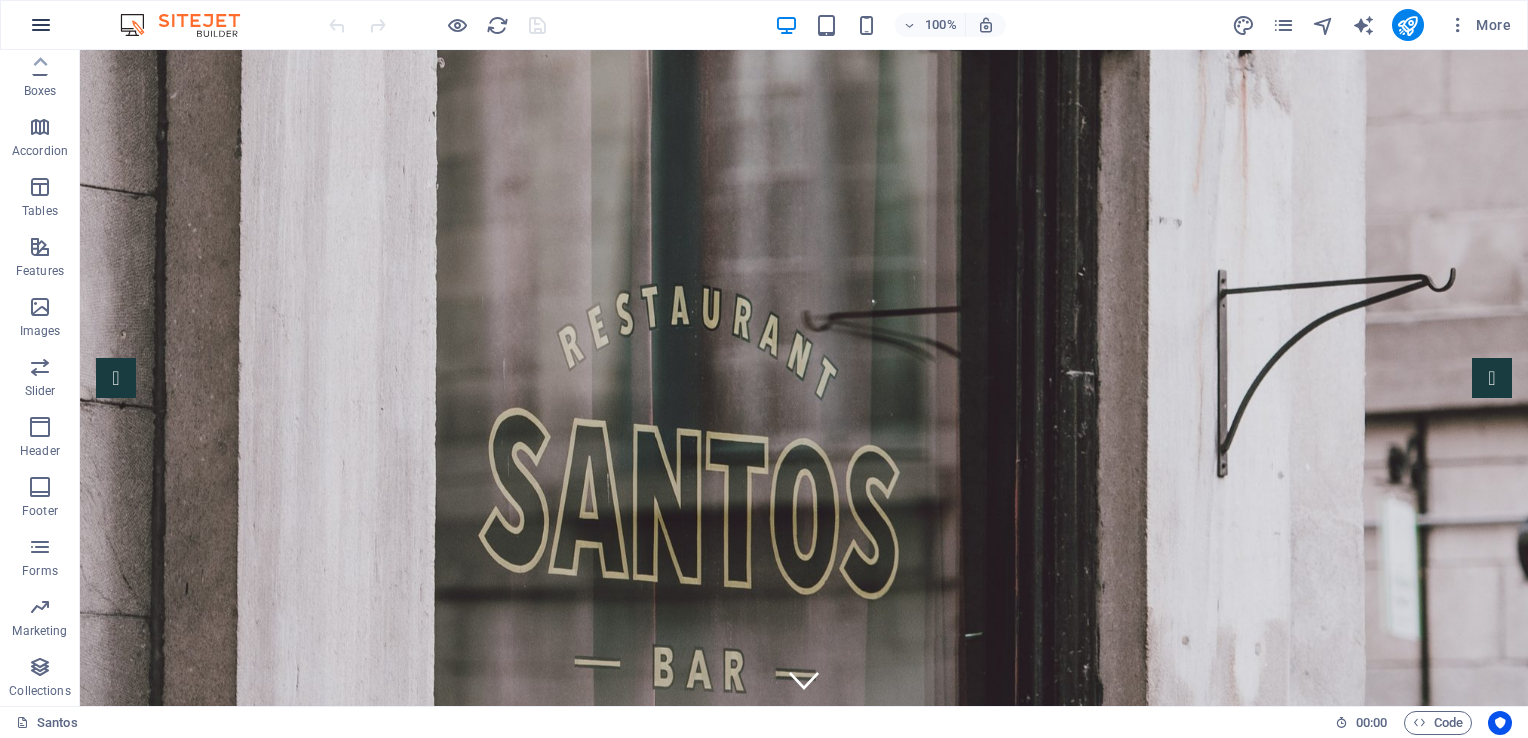 click at bounding box center (41, 25) 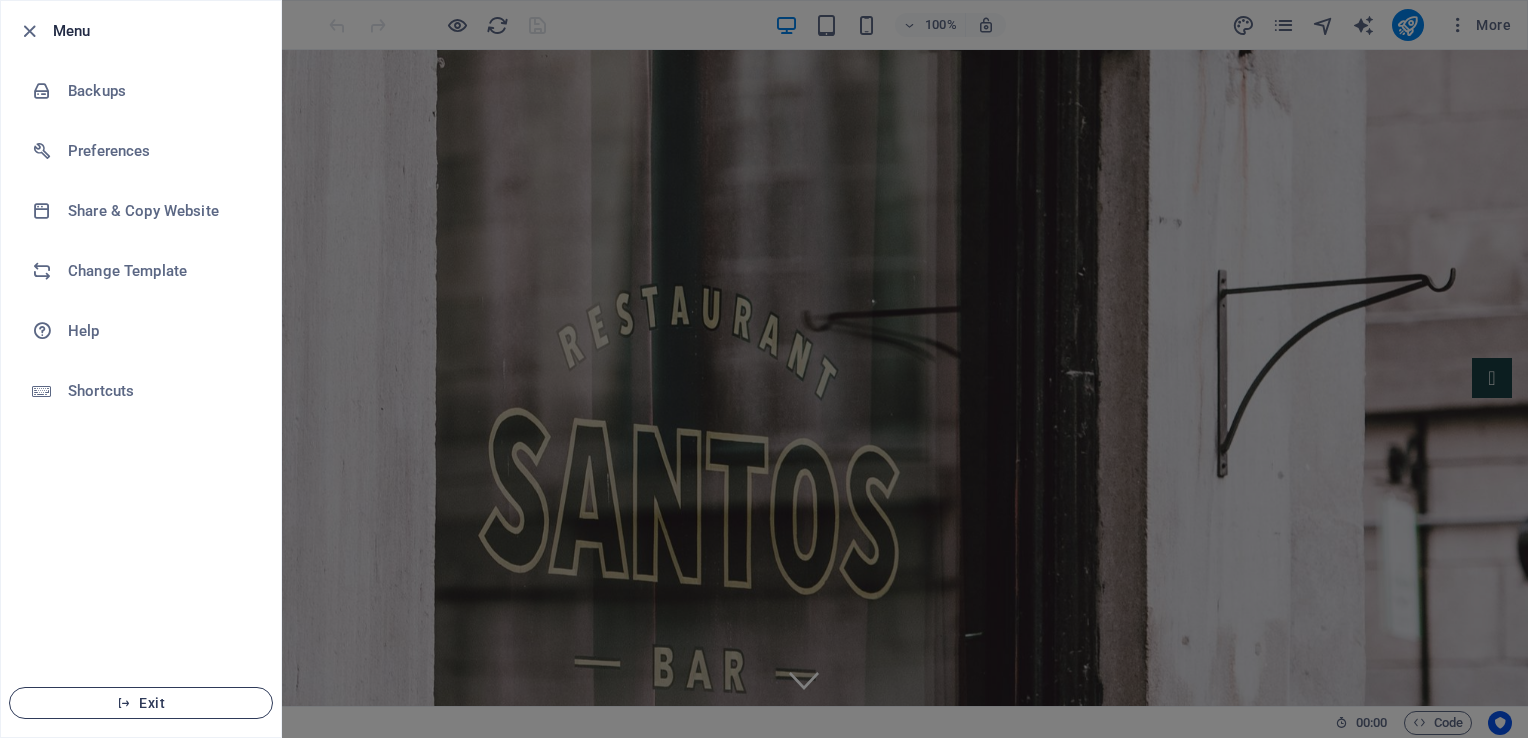 click on "Exit" at bounding box center (141, 703) 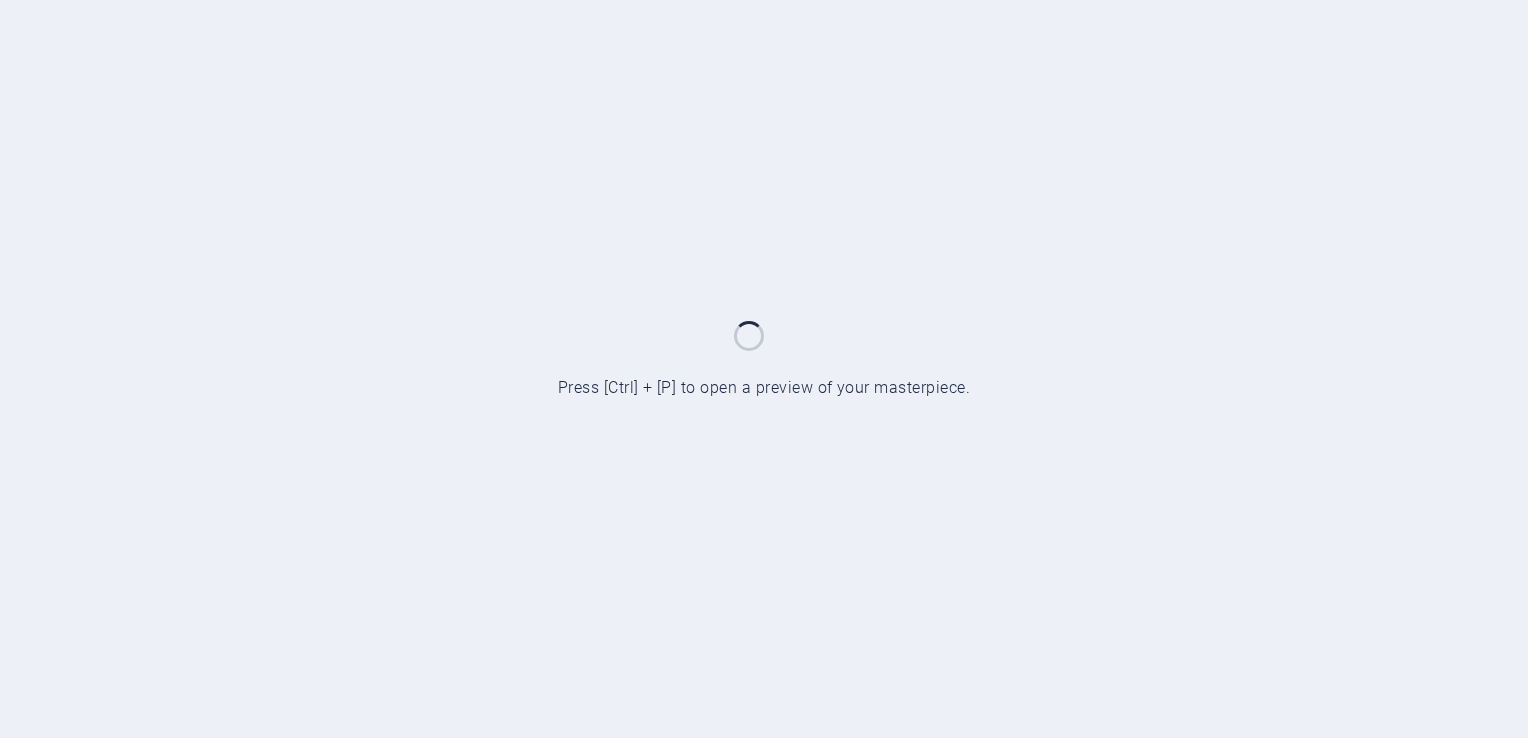 scroll, scrollTop: 0, scrollLeft: 0, axis: both 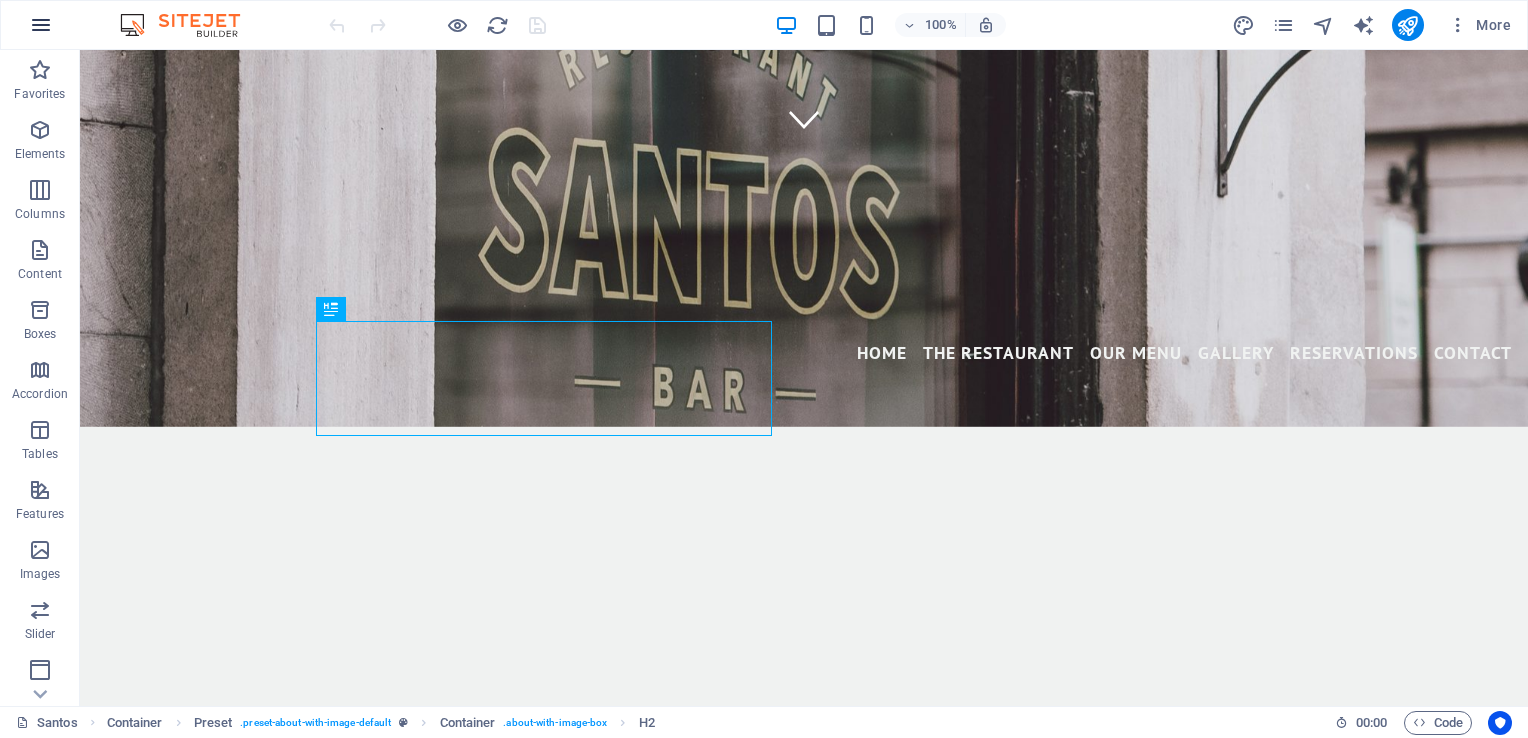 click at bounding box center [41, 25] 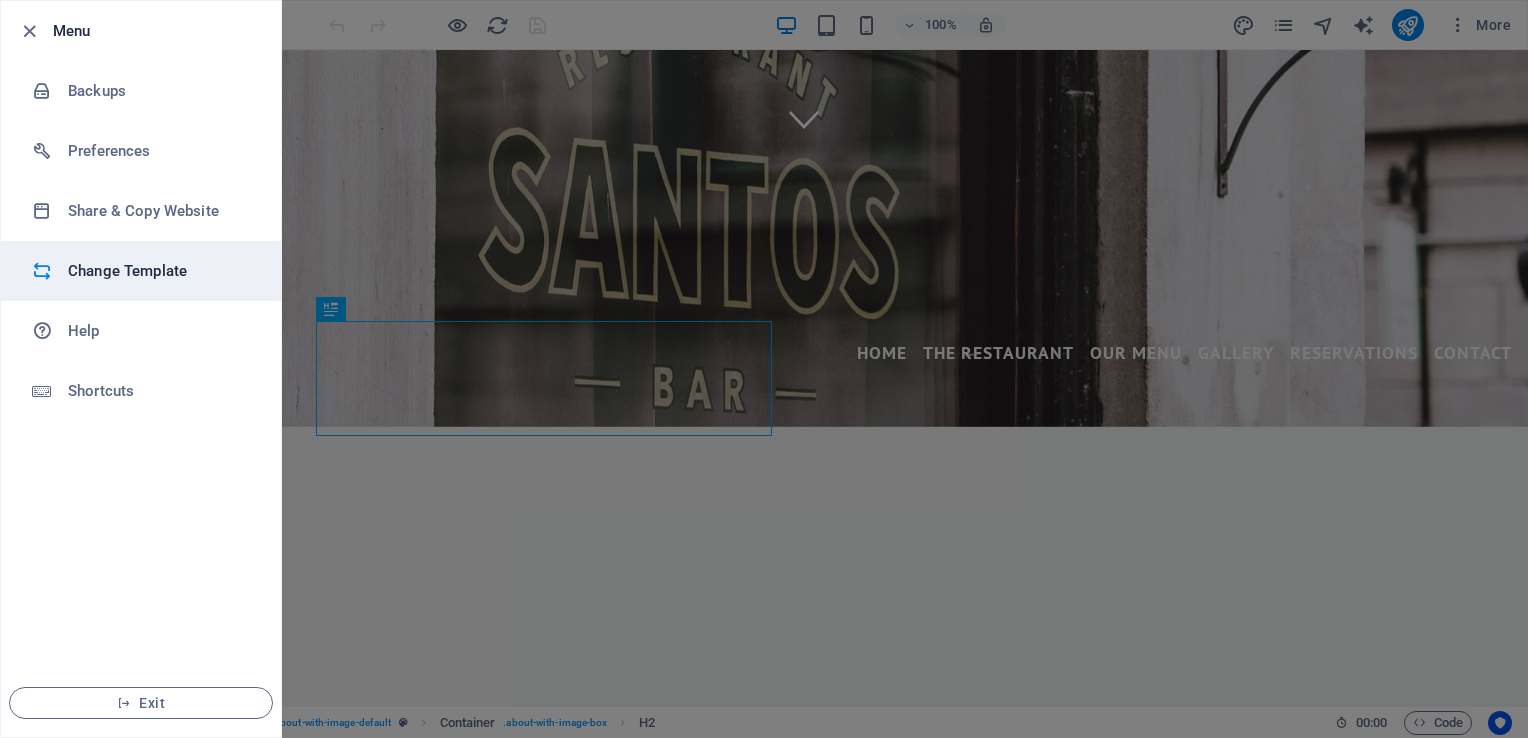 click on "Change Template" at bounding box center (160, 271) 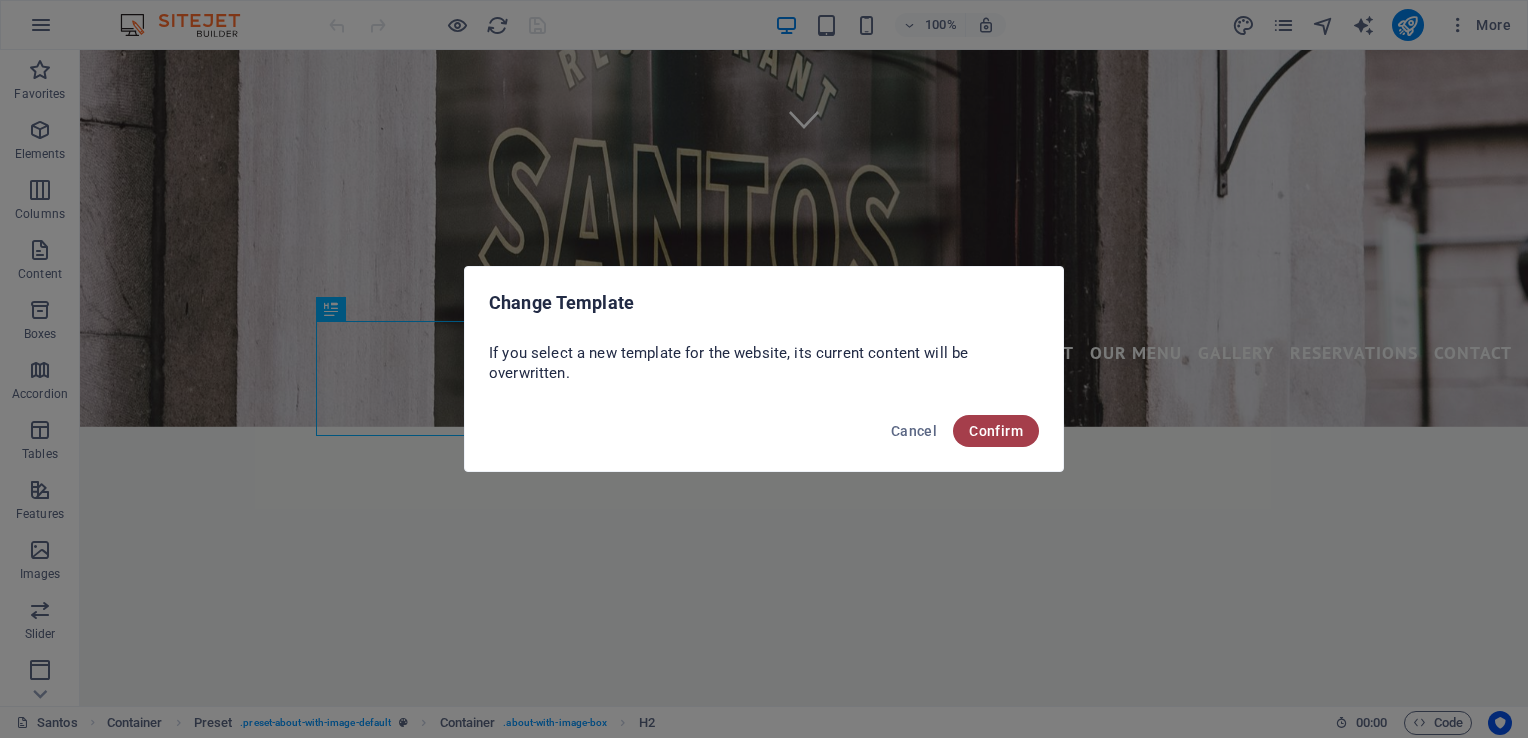 click on "Confirm" at bounding box center [996, 431] 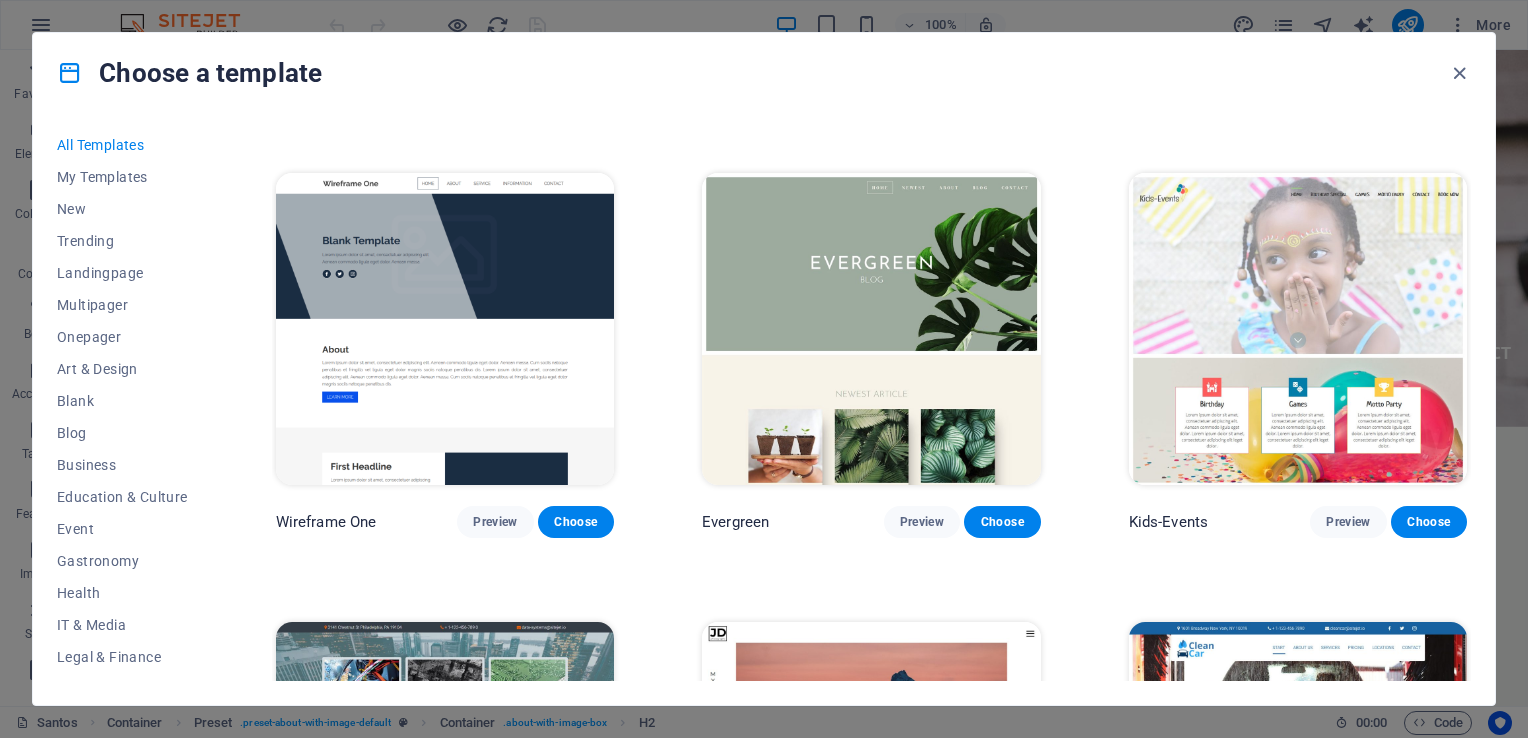 scroll, scrollTop: 7483, scrollLeft: 0, axis: vertical 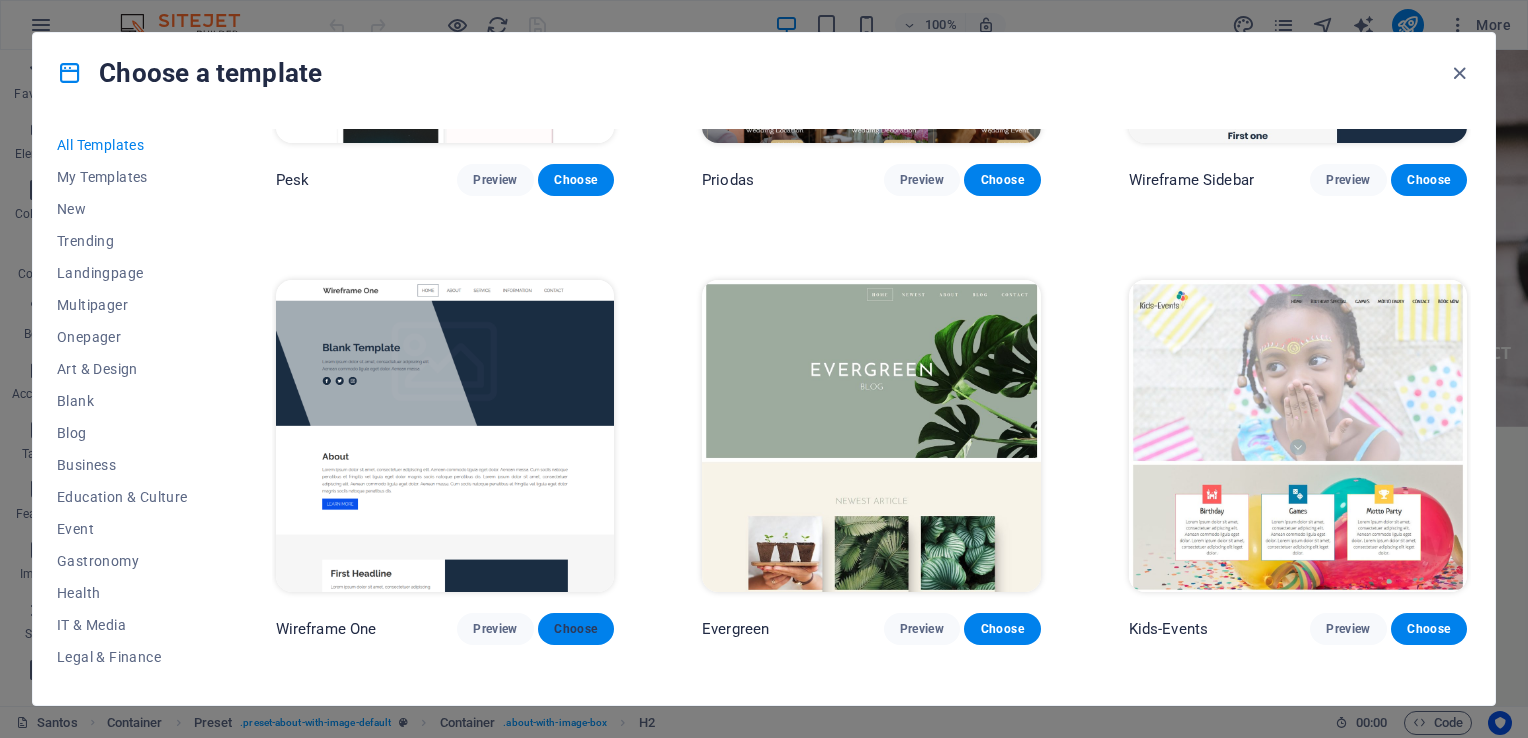 click on "Choose" at bounding box center [576, 629] 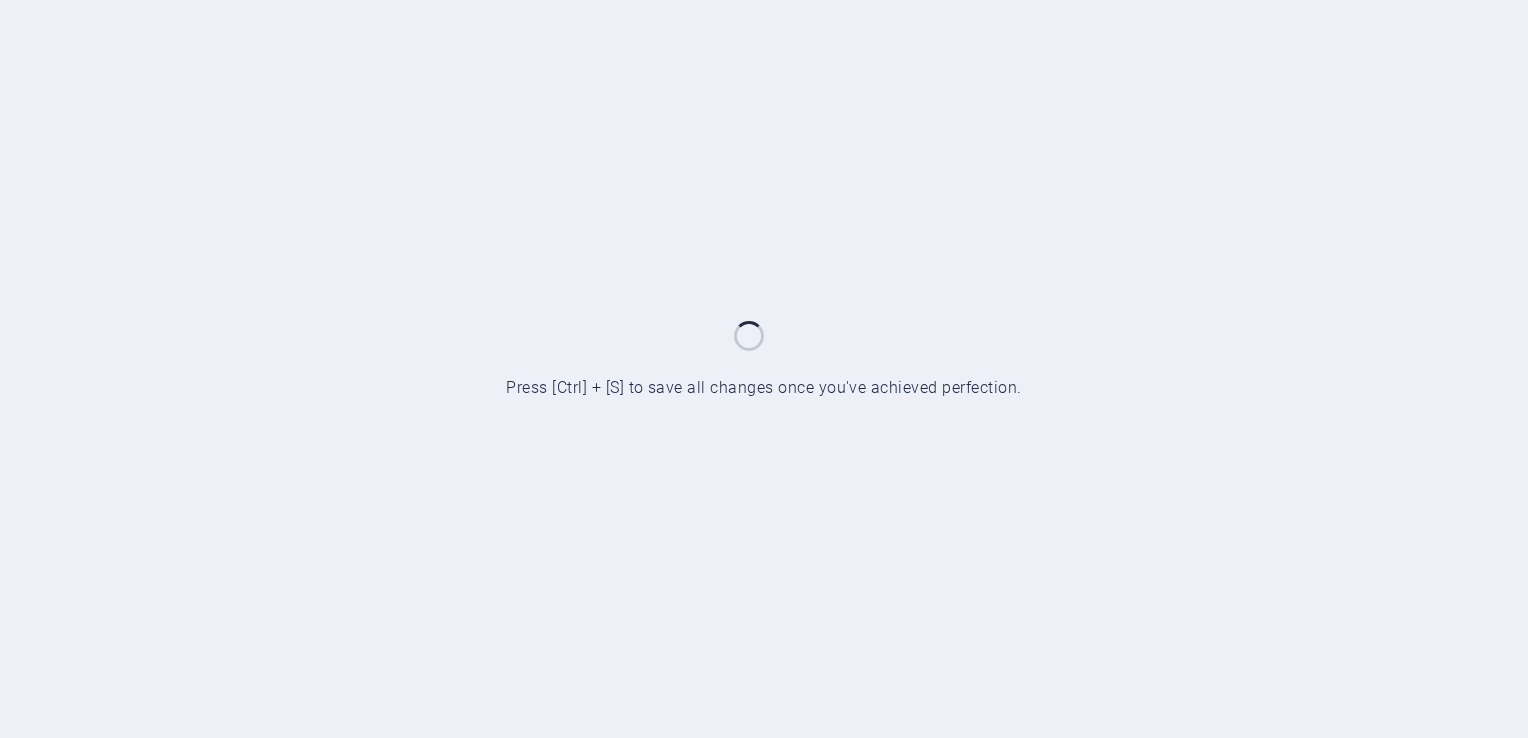 scroll, scrollTop: 0, scrollLeft: 0, axis: both 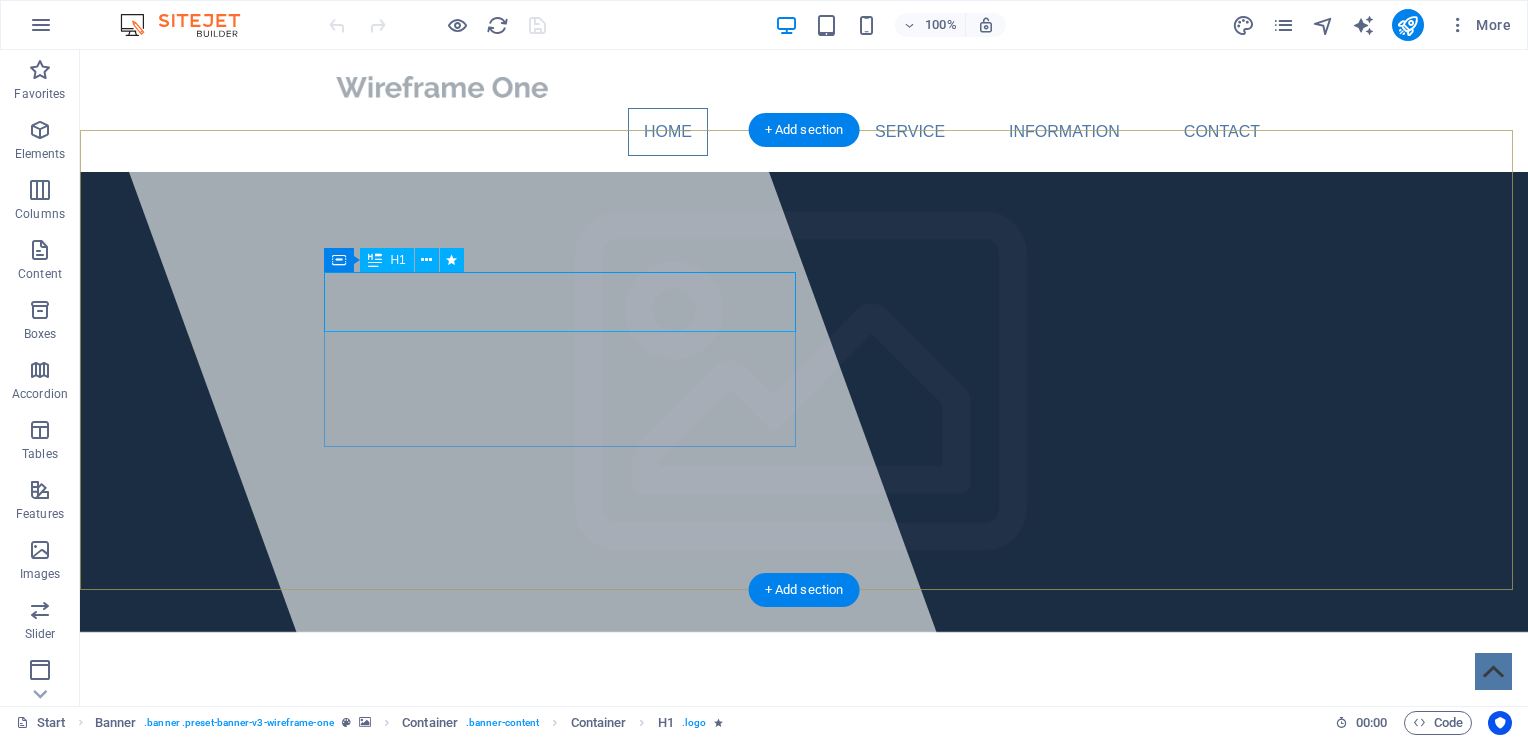 click on "hubroinsight.com" at bounding box center [501, 742] 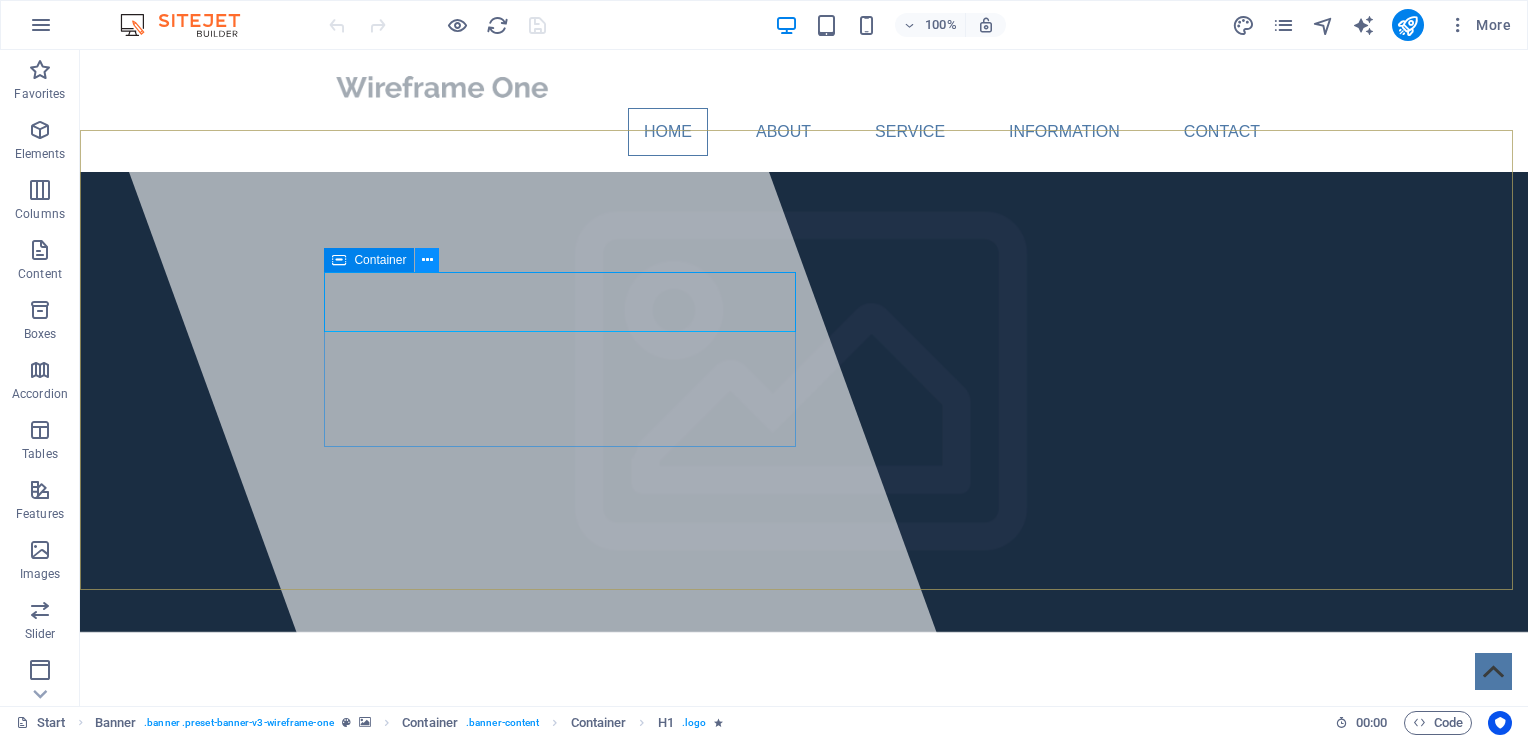 click at bounding box center (427, 260) 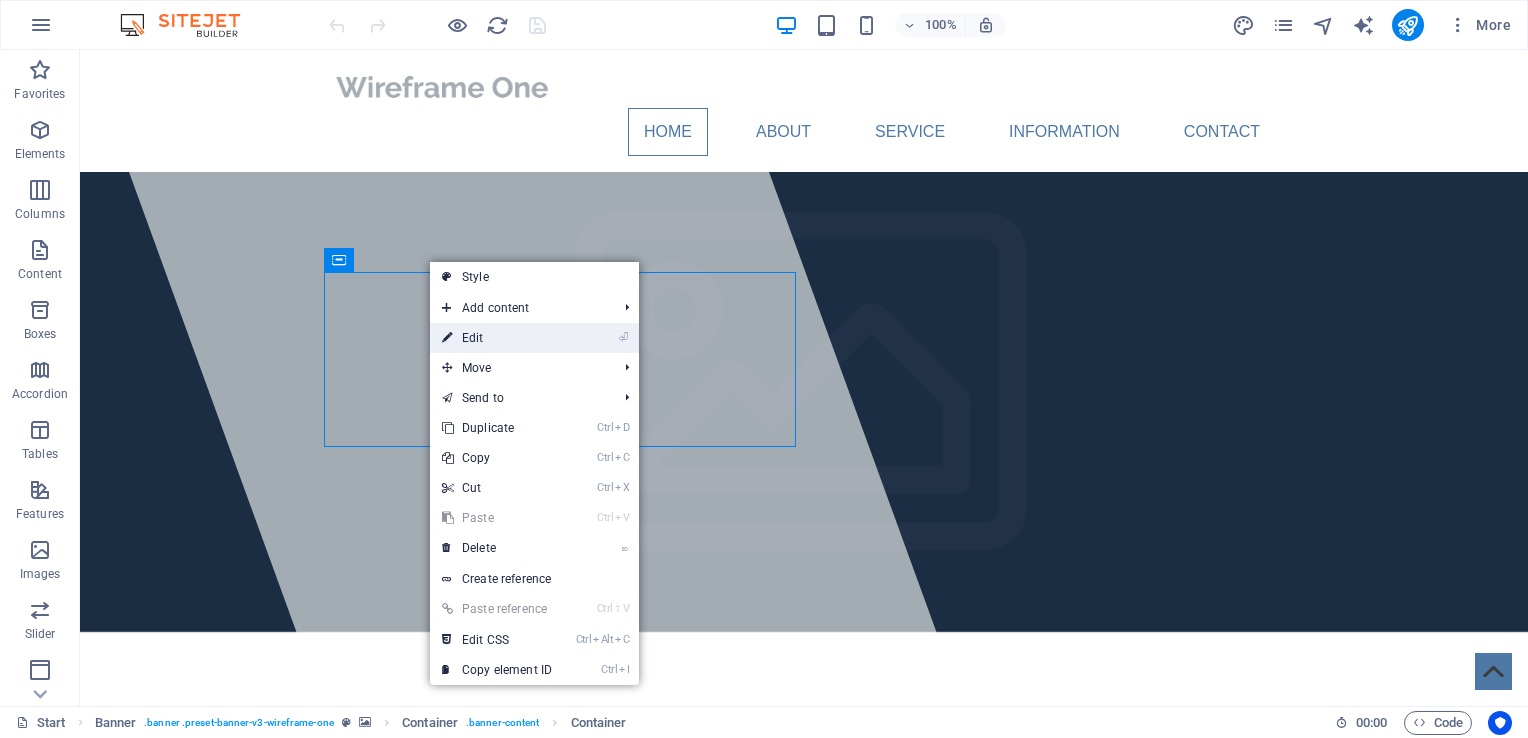 click on "⏎  Edit" at bounding box center (497, 338) 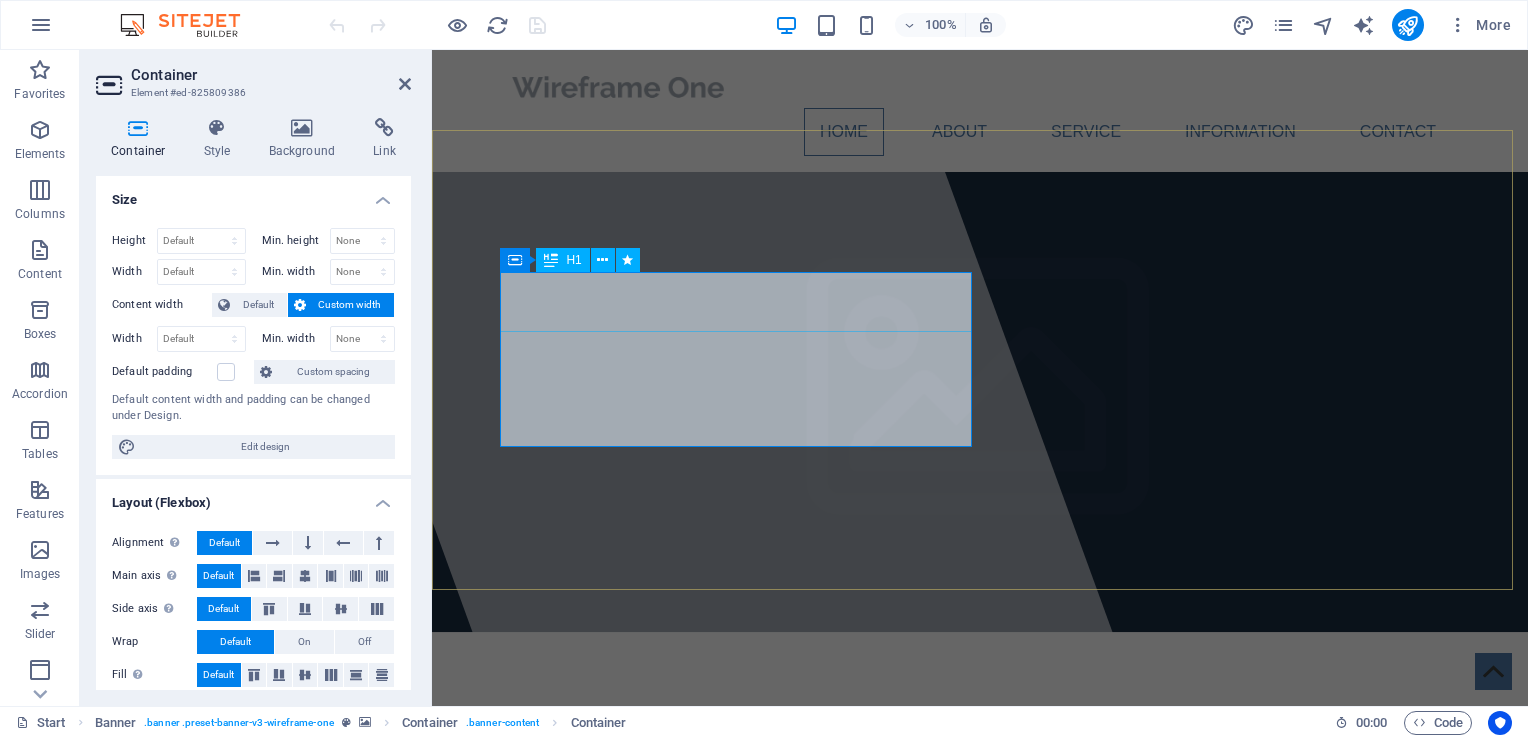 click on "hubroinsight.com" at bounding box center [677, 742] 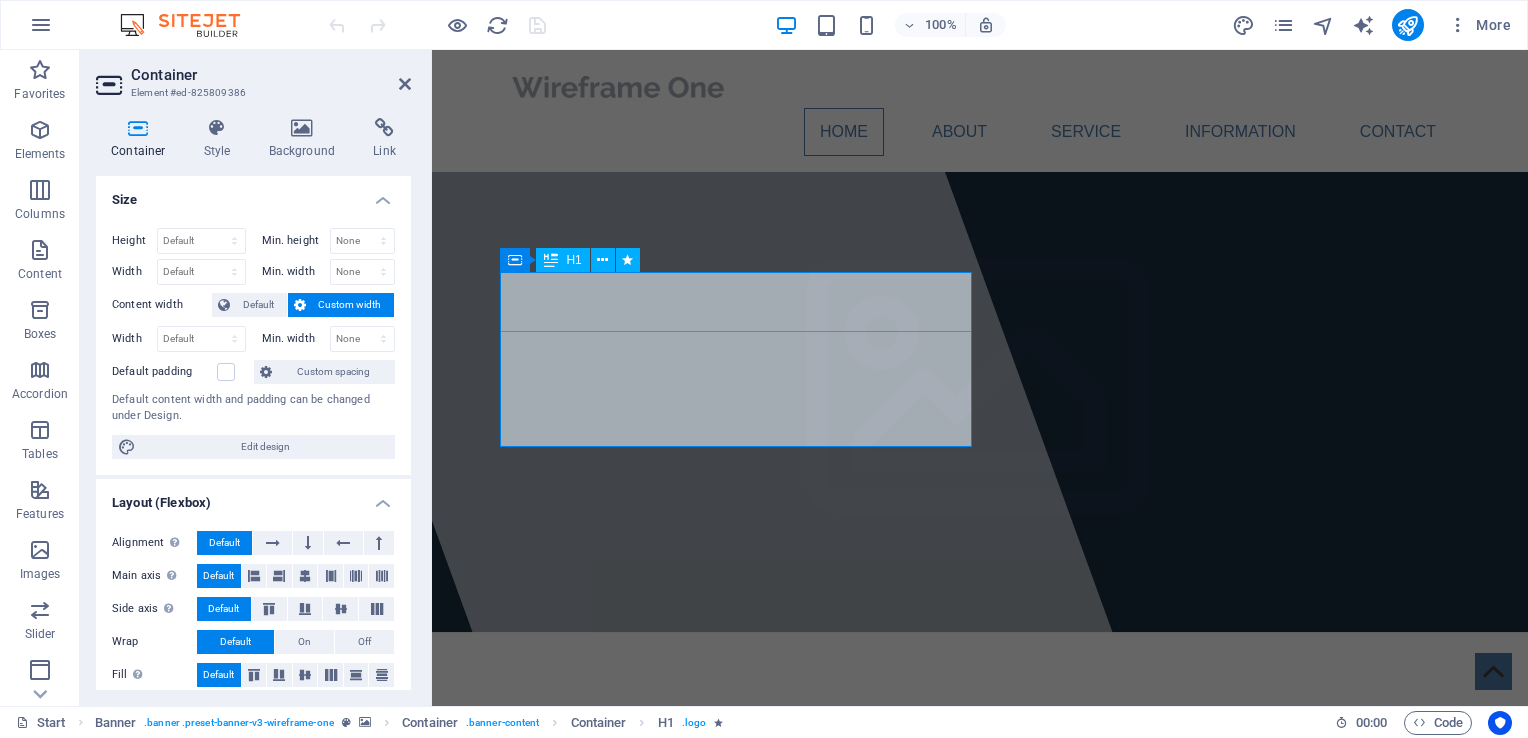 click on "hubroinsight.com" at bounding box center [677, 742] 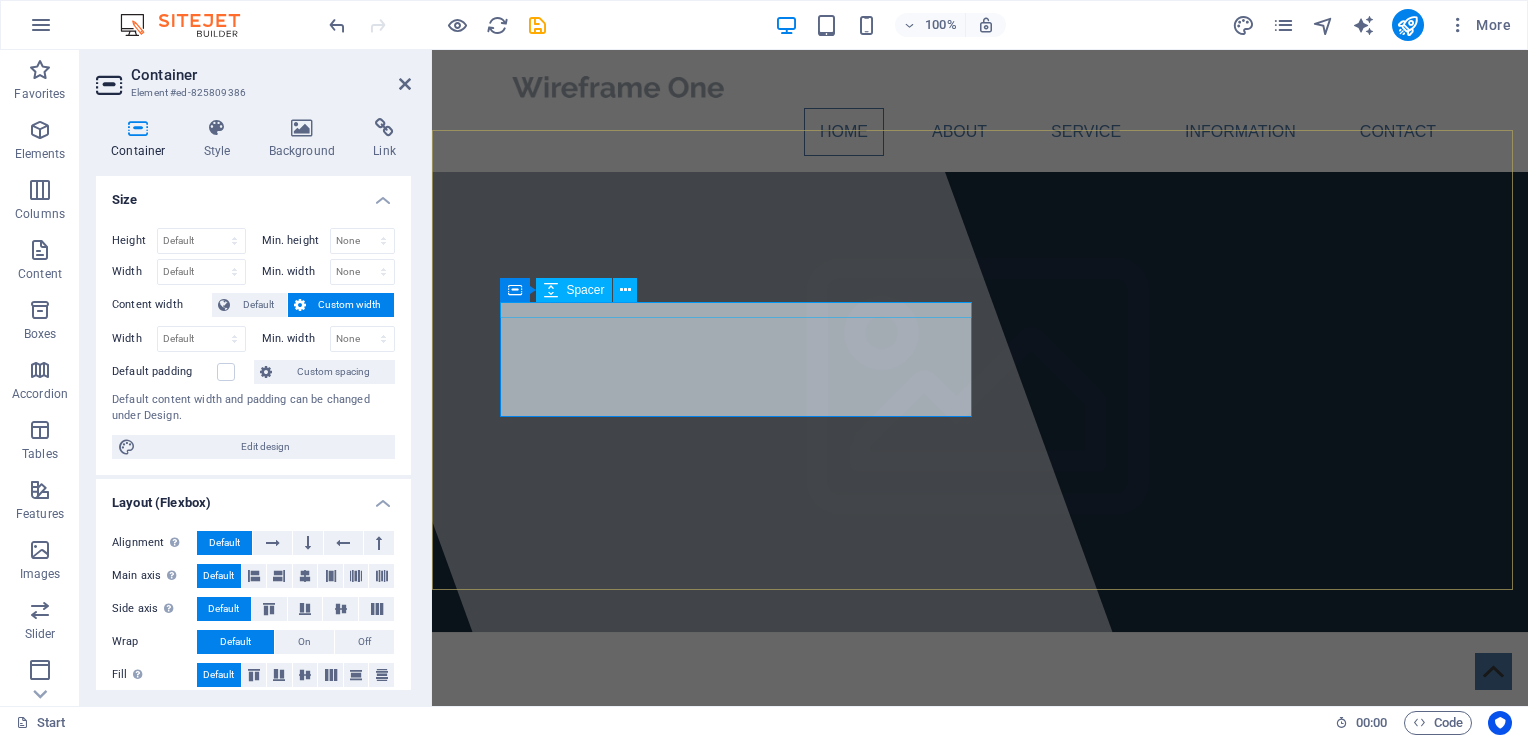 click at bounding box center (980, 720) 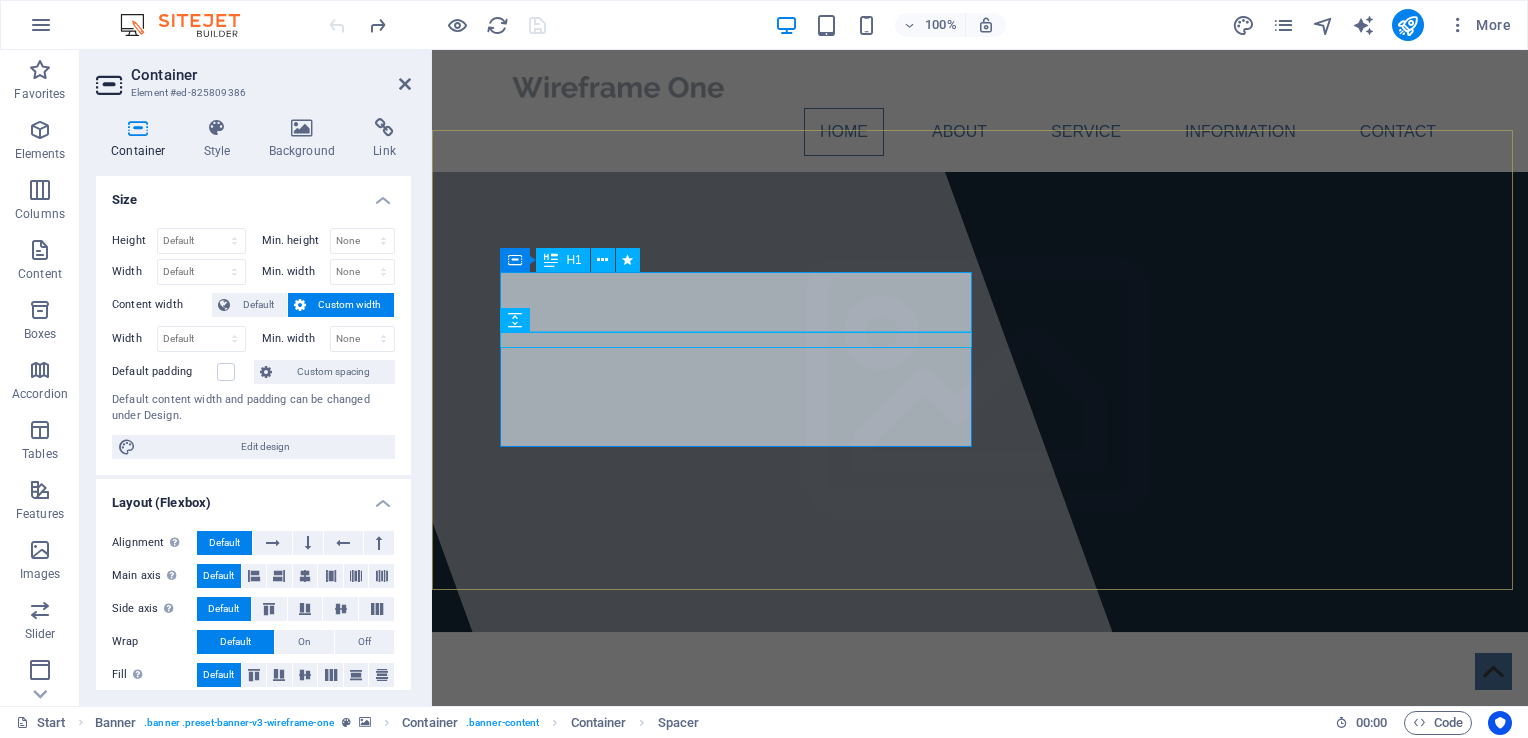 click on "hubroinsight.com" at bounding box center (677, 742) 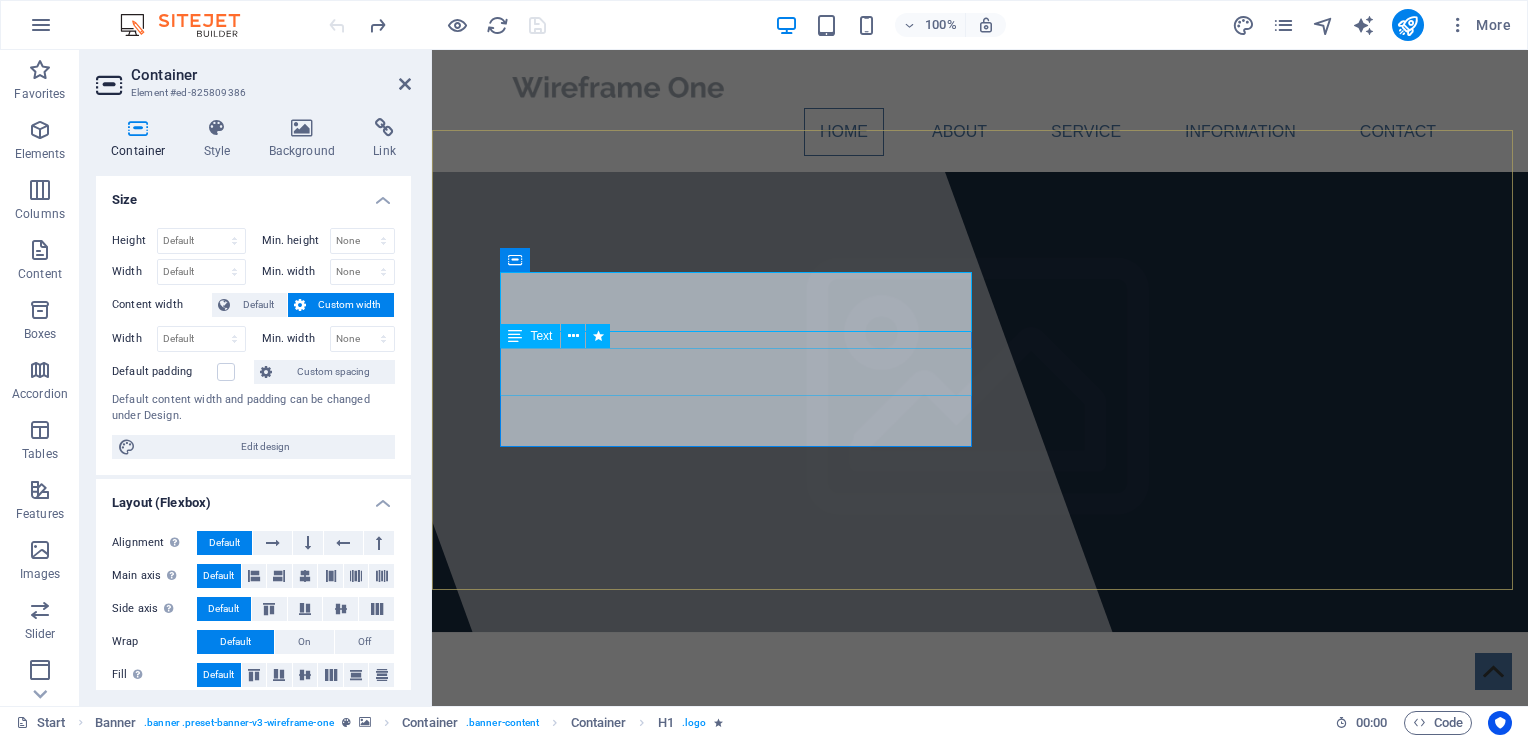 click at bounding box center [515, 336] 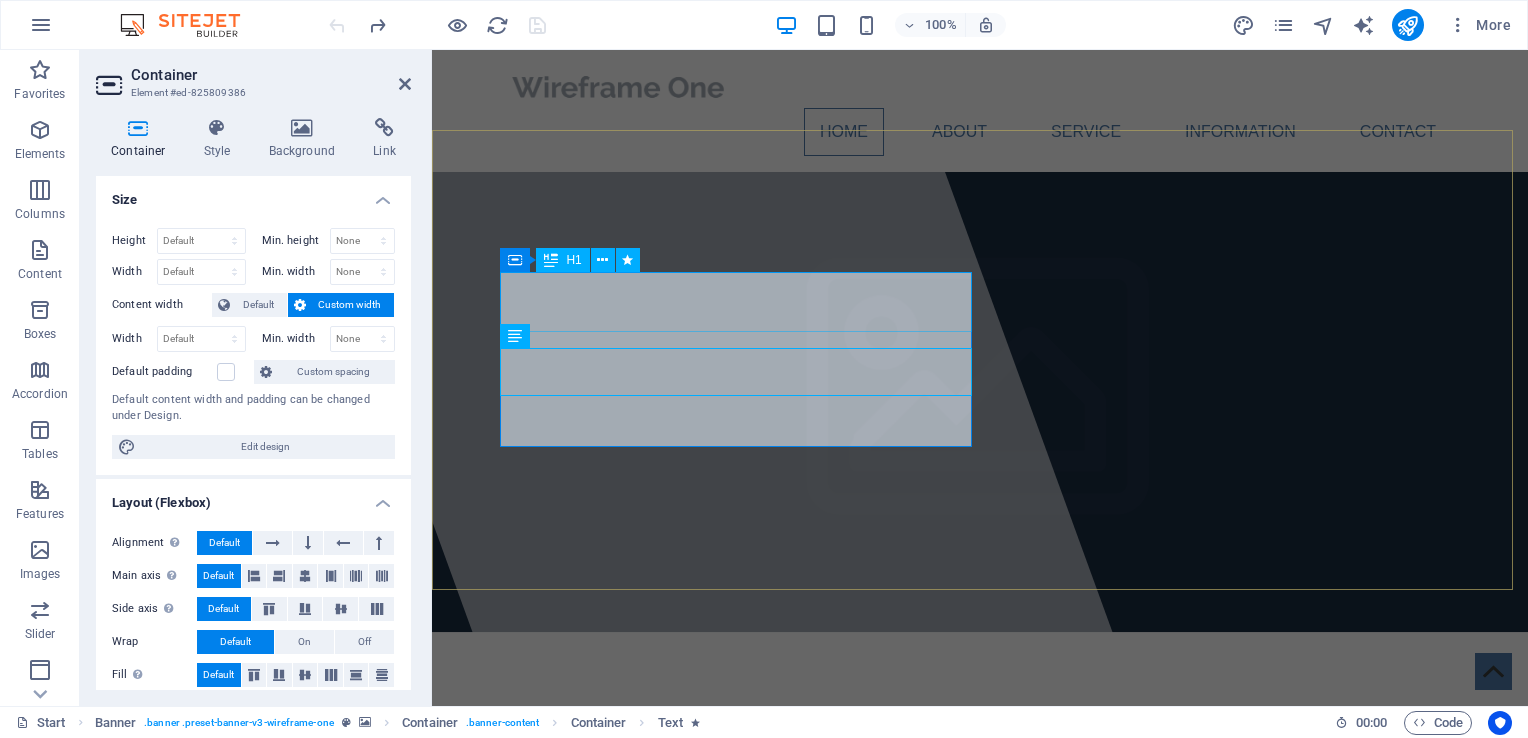 click on "hubroinsight.com" at bounding box center [677, 742] 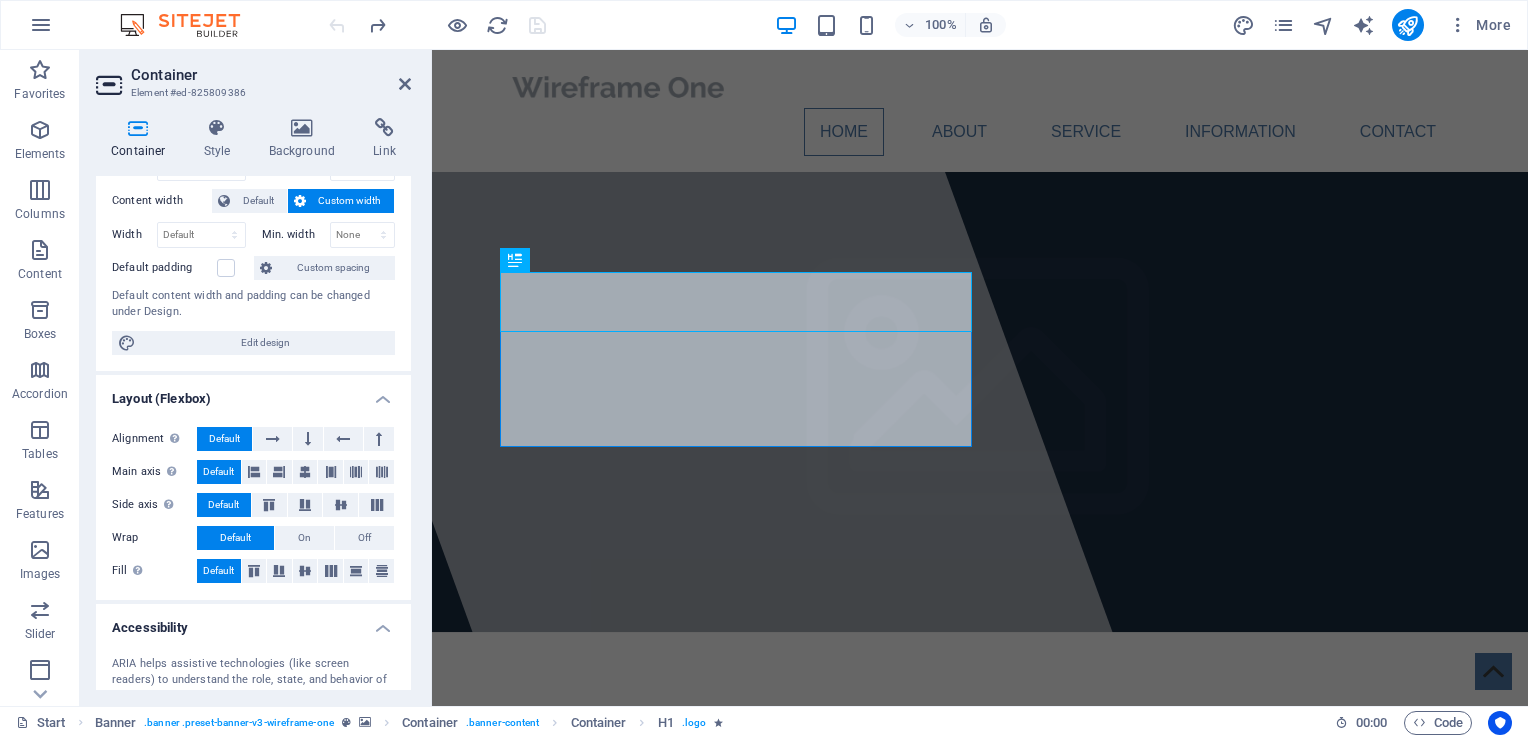 scroll, scrollTop: 0, scrollLeft: 0, axis: both 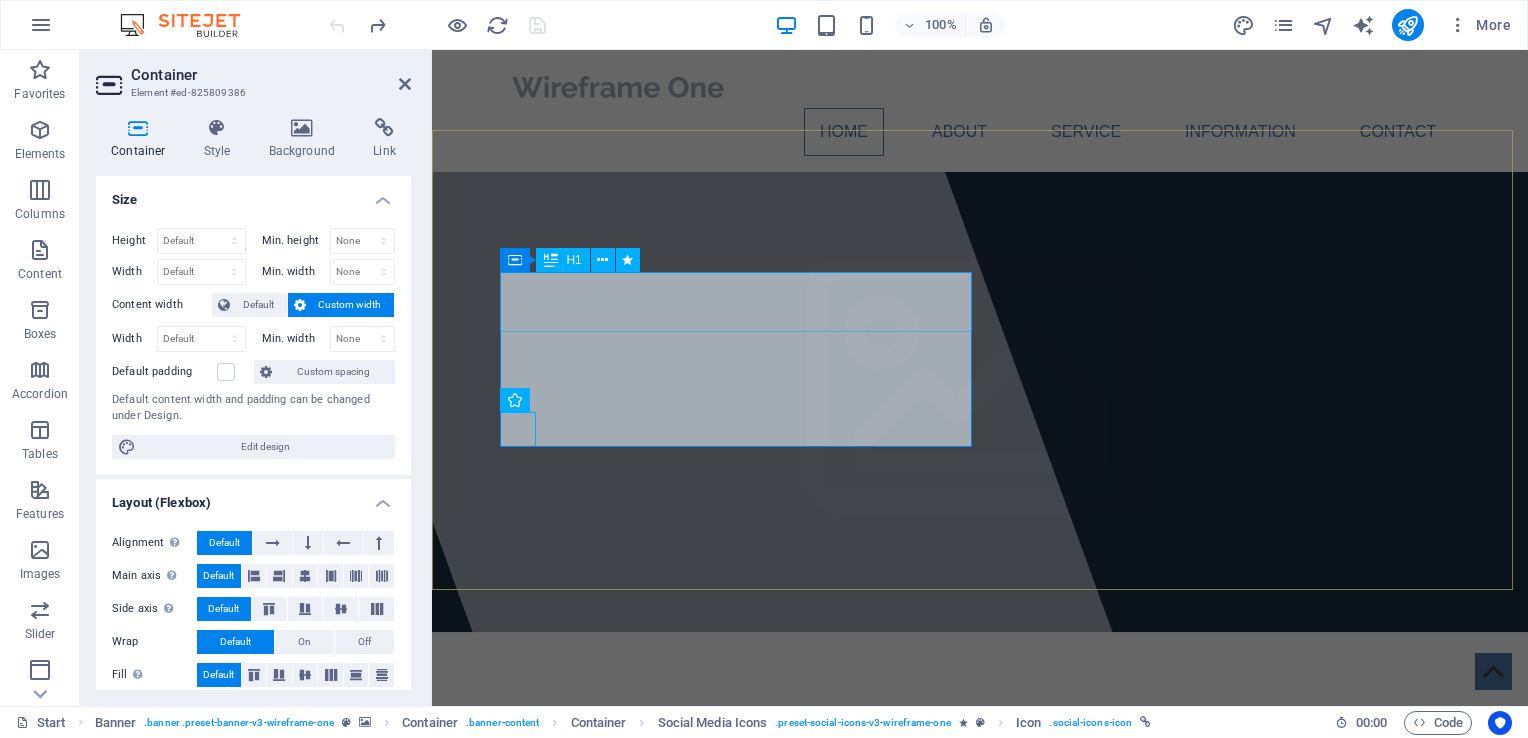 click on "hubroinsight.com" at bounding box center [980, 742] 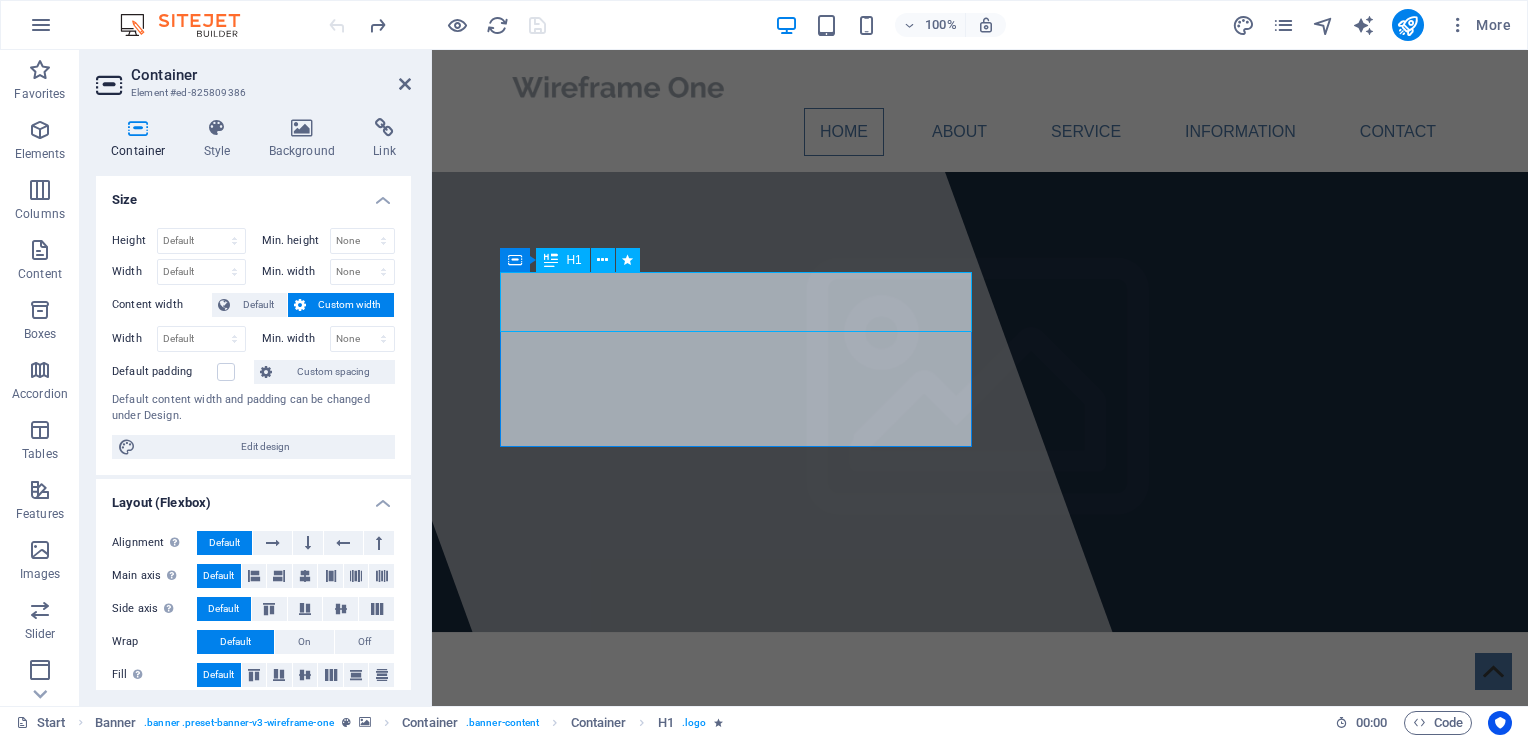 click on "hubroinsight.com" at bounding box center (677, 742) 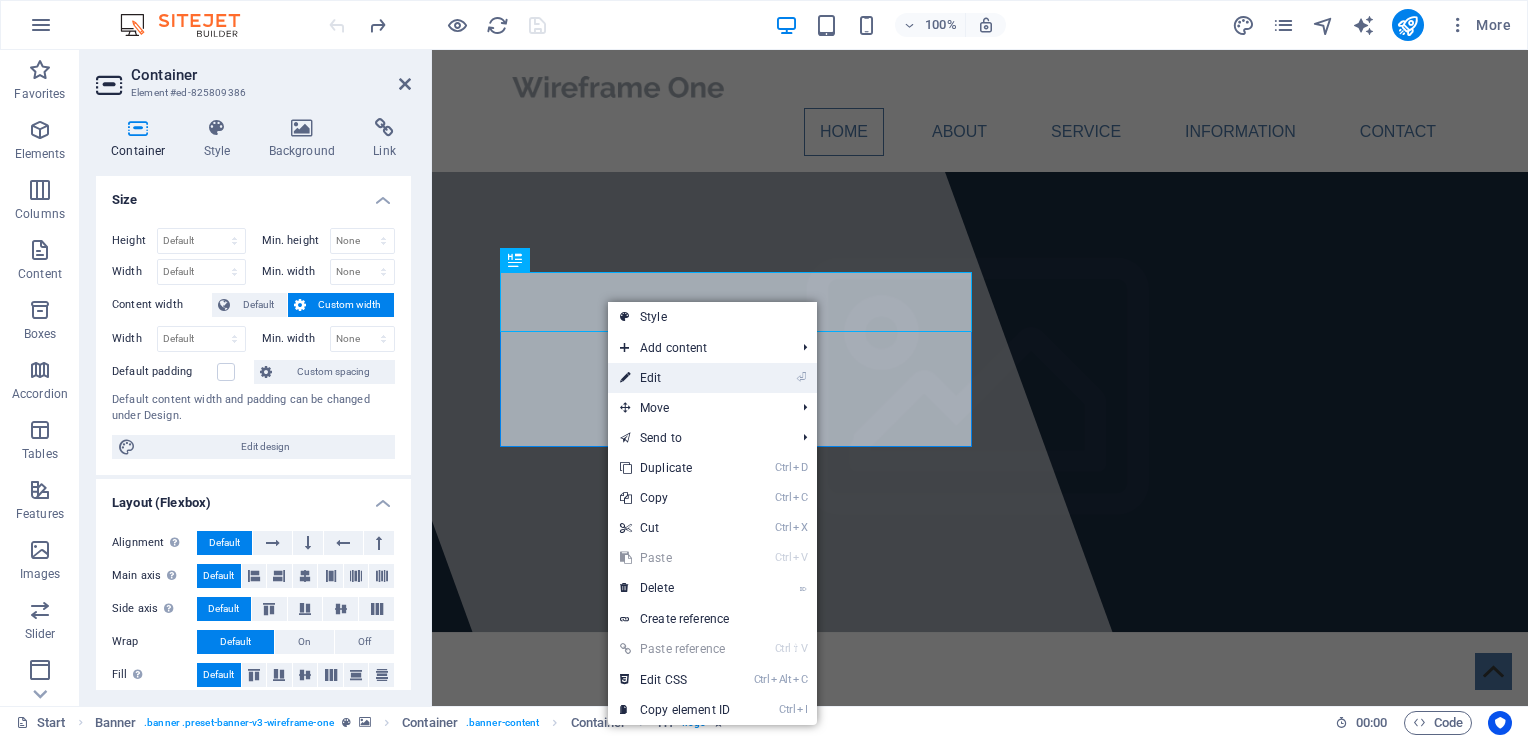 click on "⏎  Edit" at bounding box center [675, 378] 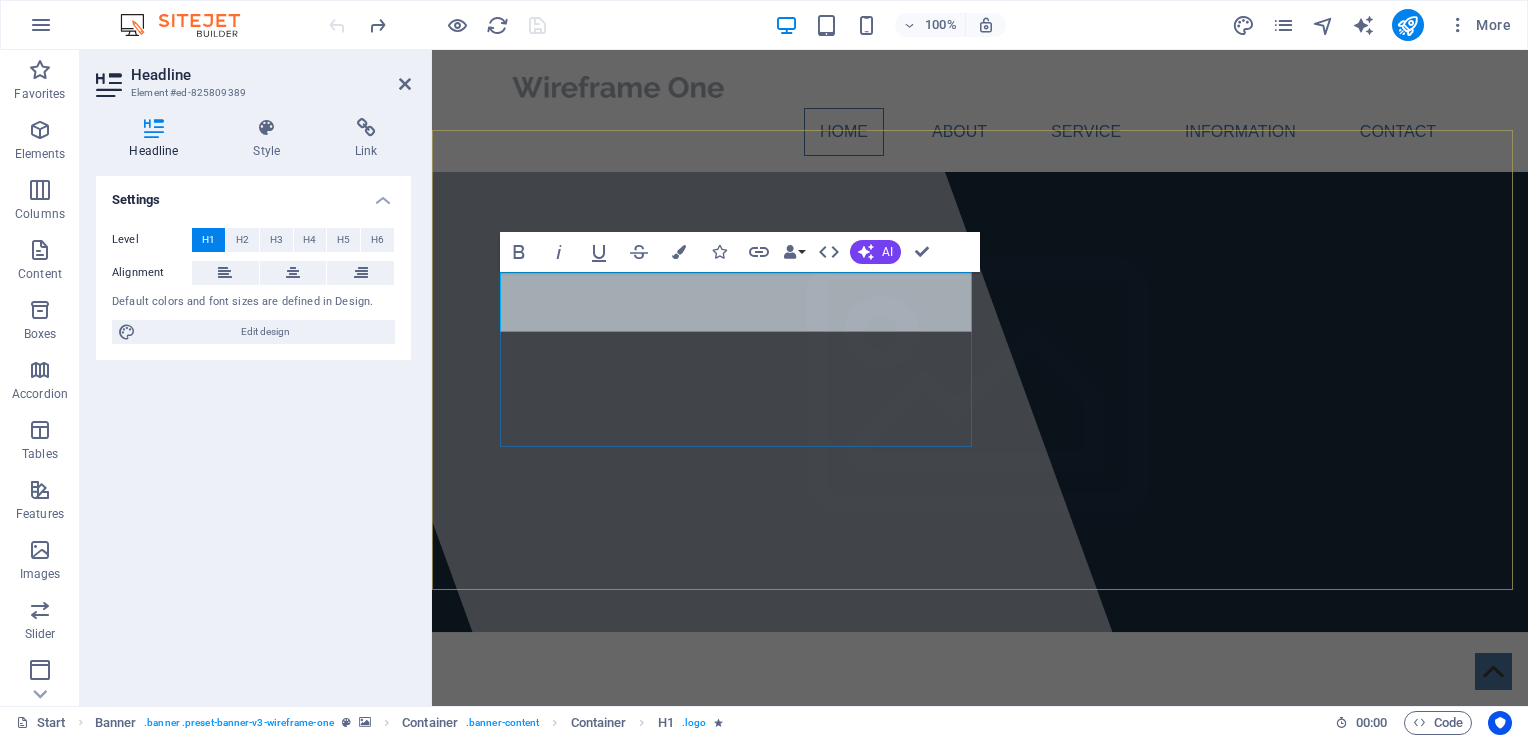 click on "hubroinsight.com" at bounding box center (677, 742) 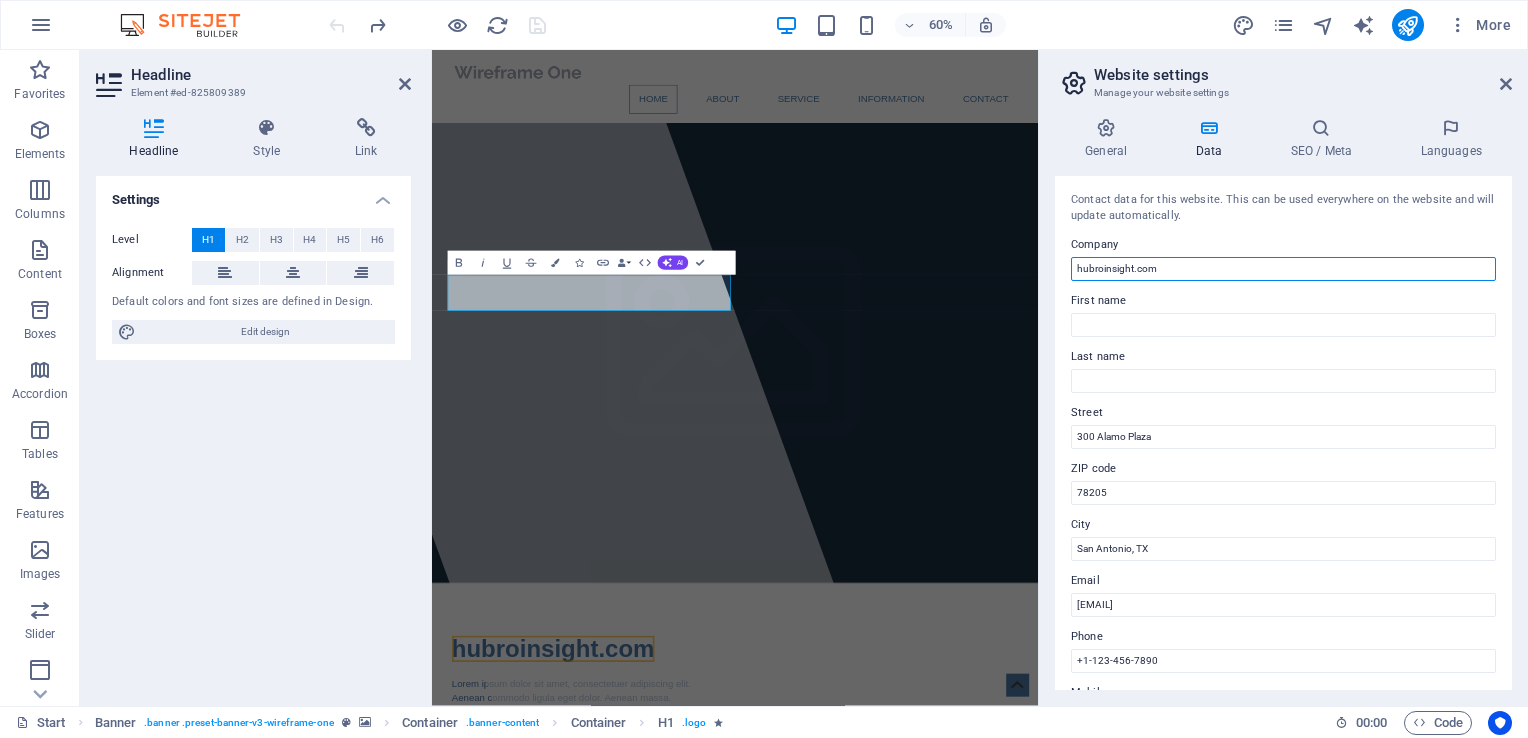 click on "hubroinsight.com" at bounding box center (1283, 269) 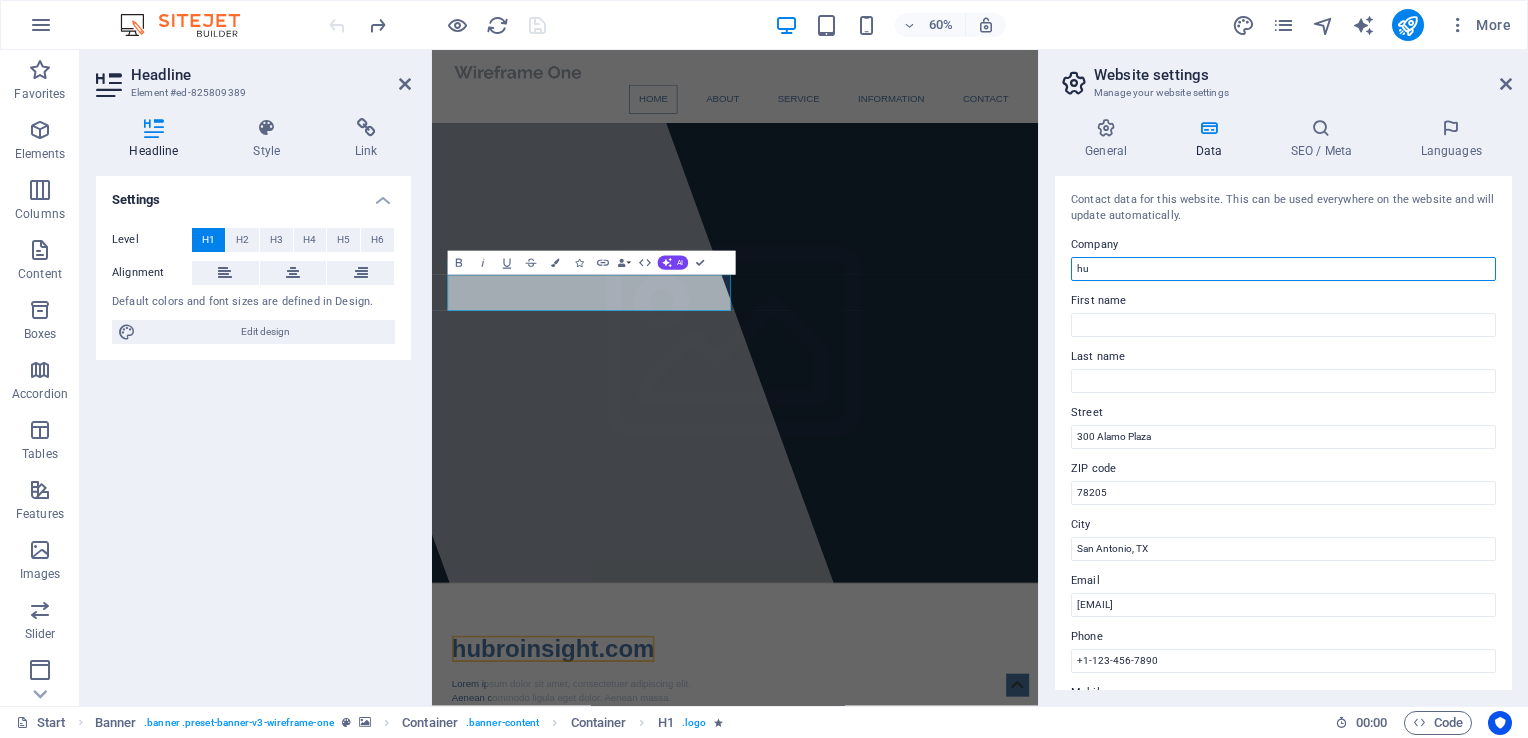 type on "h" 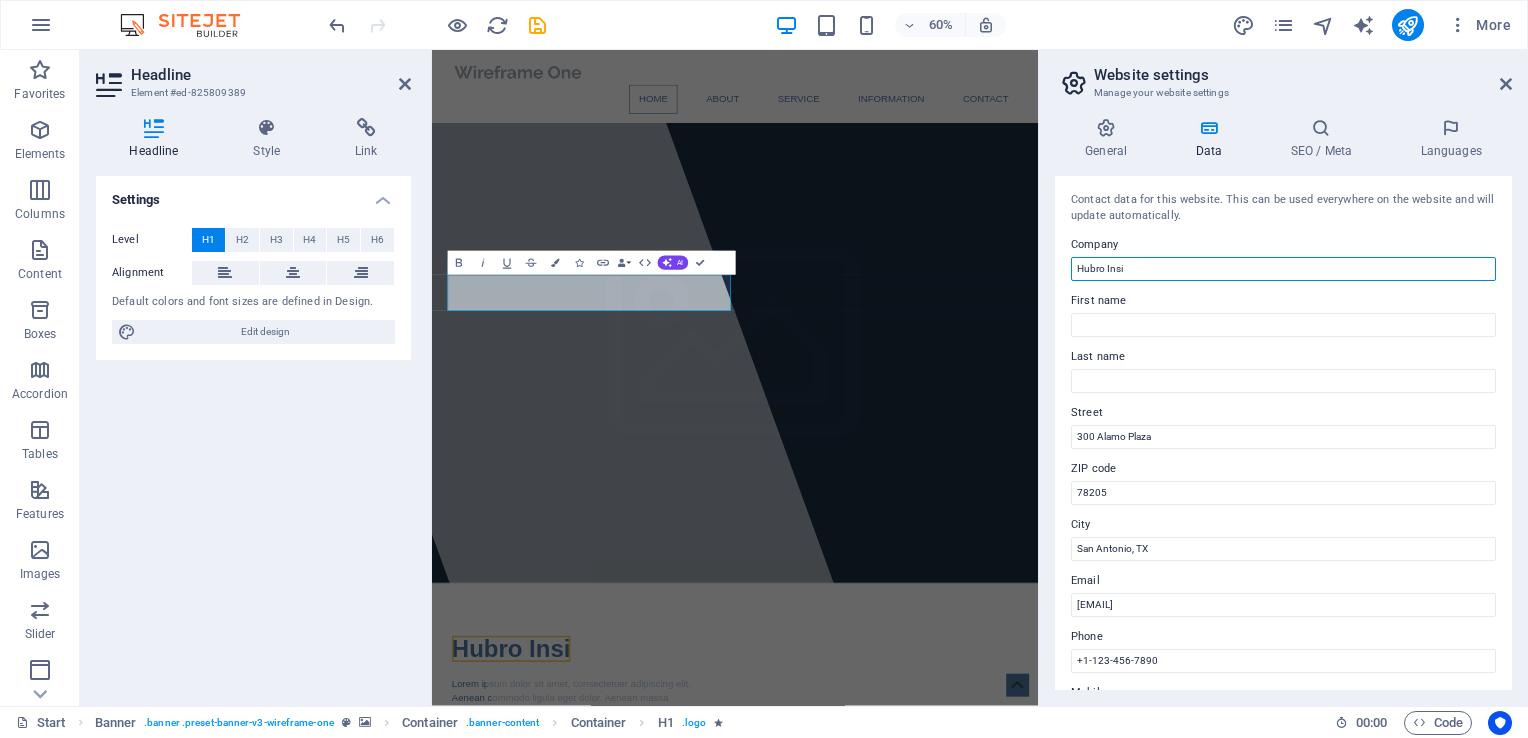 type on "Hubro Insight" 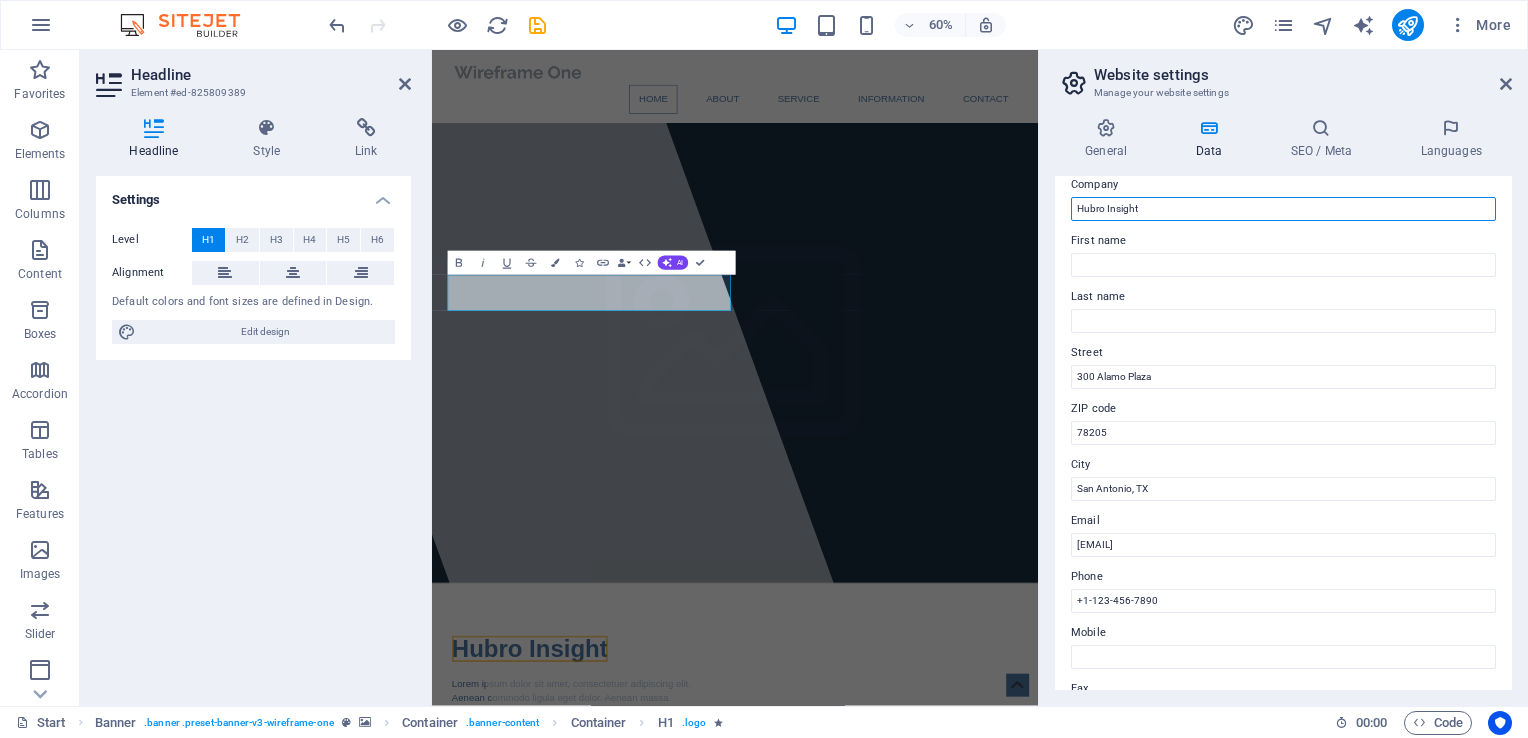 scroll, scrollTop: 70, scrollLeft: 0, axis: vertical 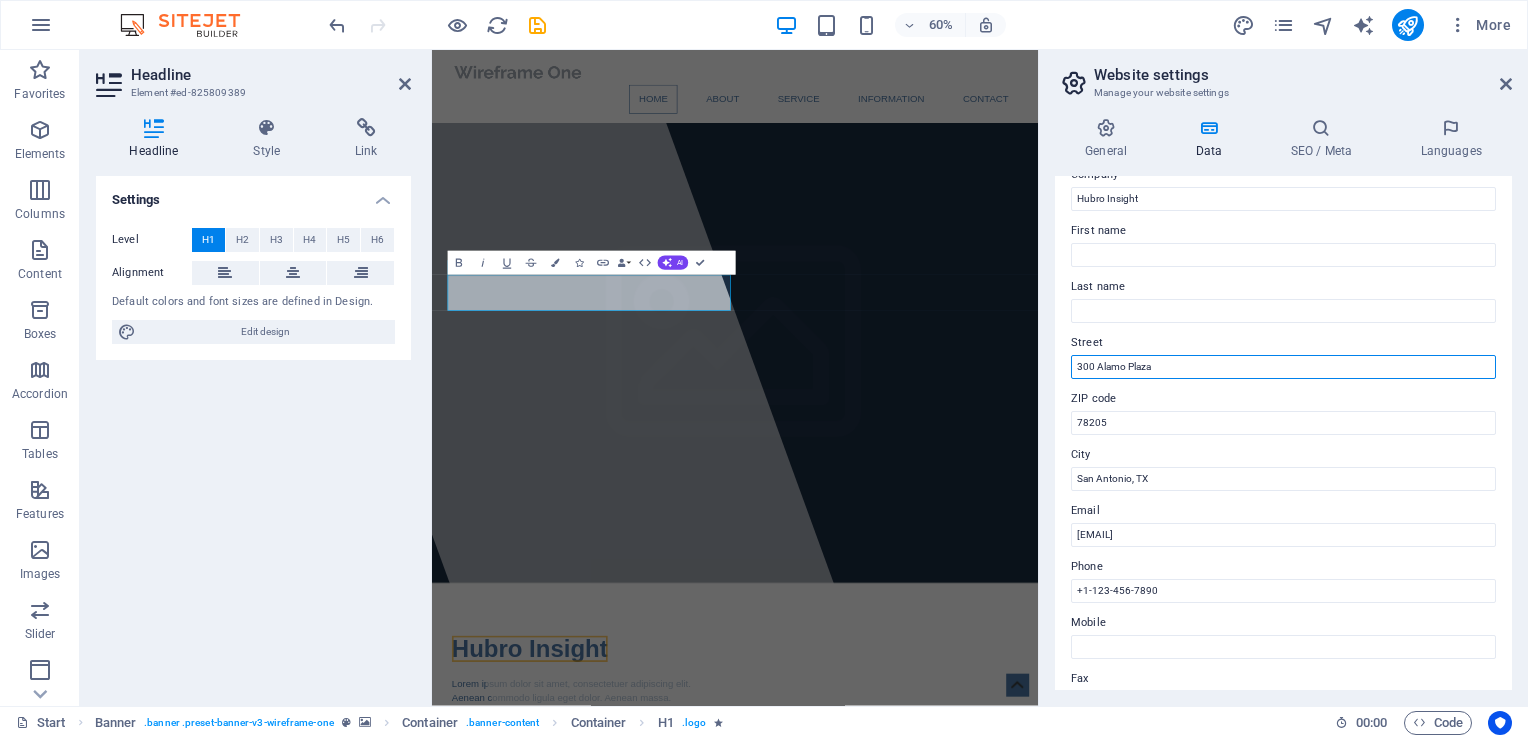 drag, startPoint x: 1160, startPoint y: 367, endPoint x: 1056, endPoint y: 358, distance: 104.388695 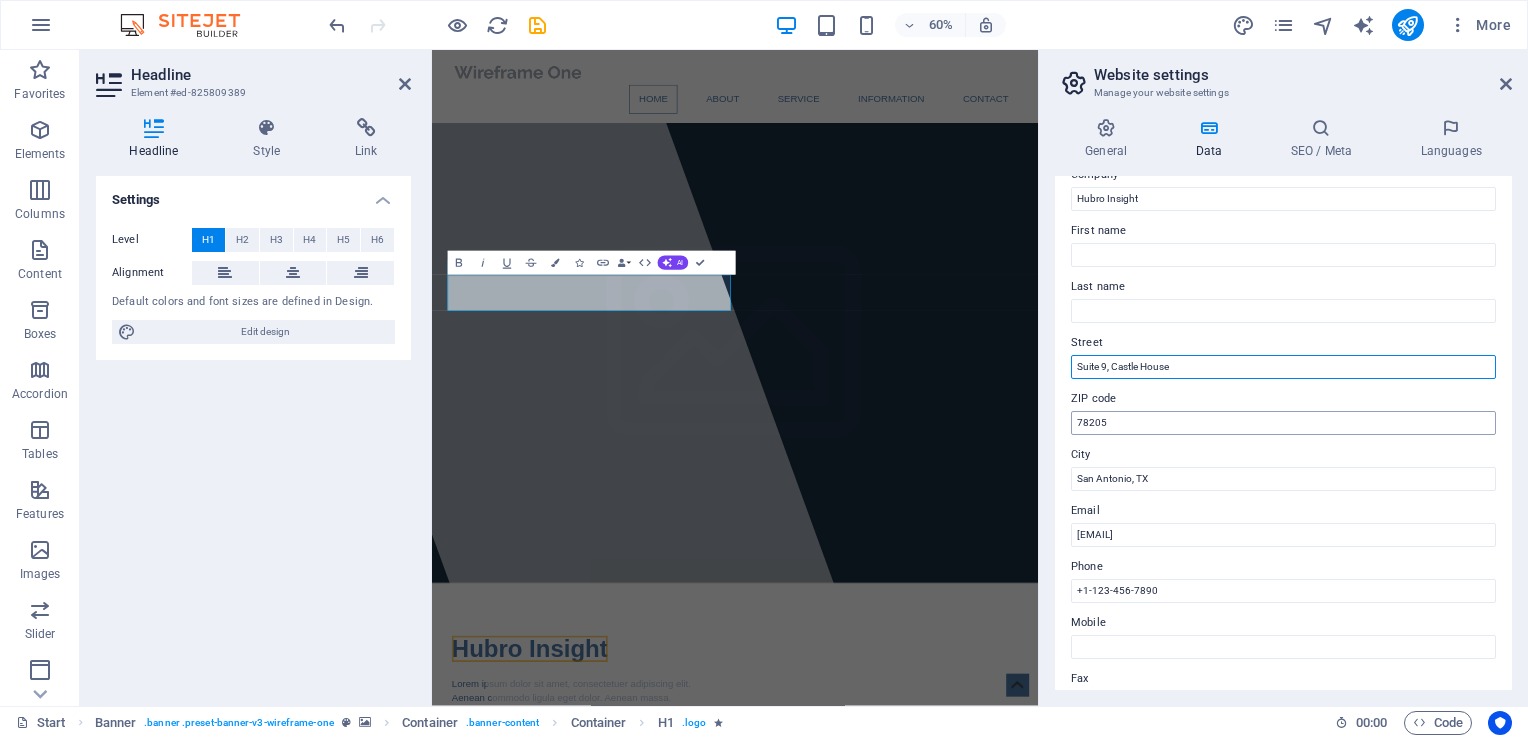 type on "Suite [NUMBER], [BUILDING] [BUILDING]" 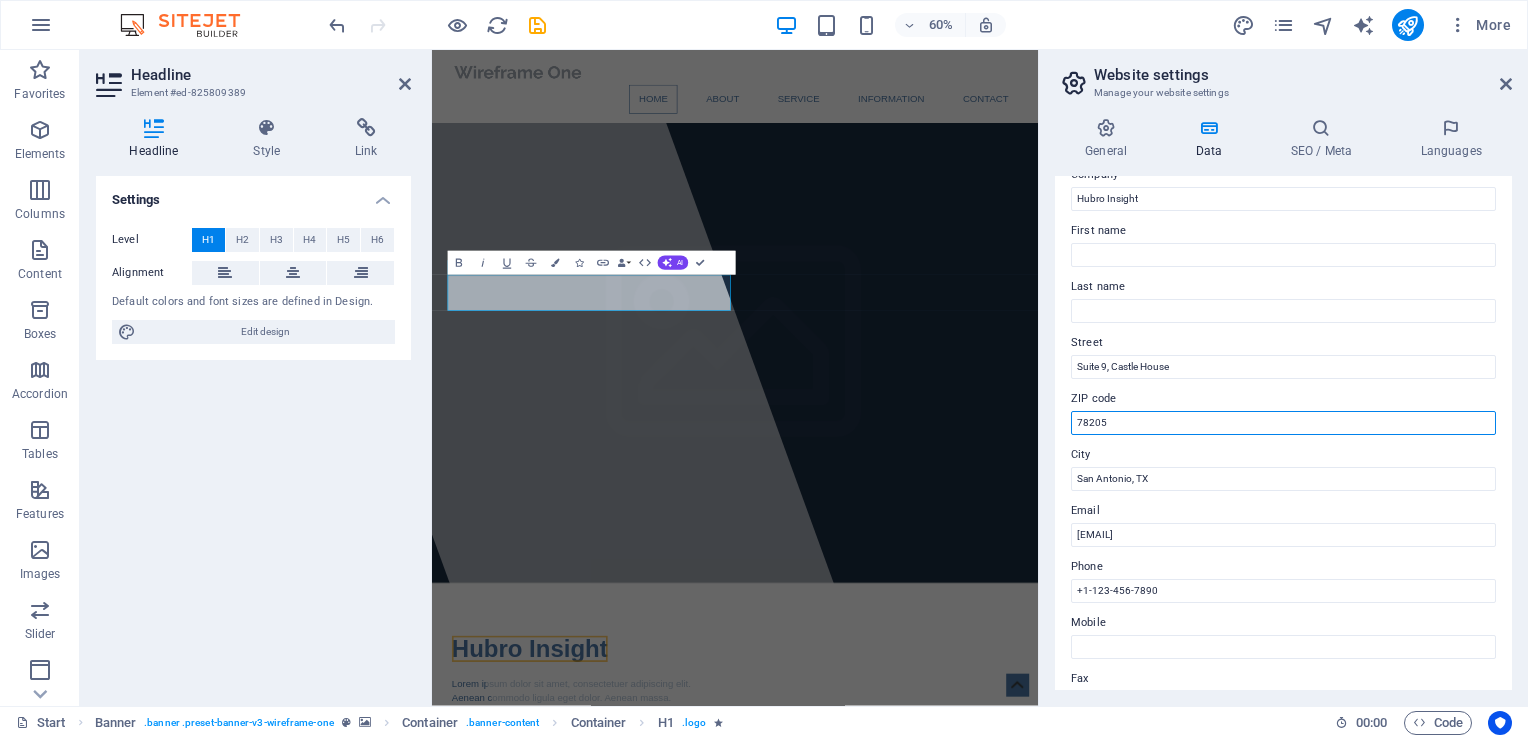drag, startPoint x: 1131, startPoint y: 431, endPoint x: 1065, endPoint y: 430, distance: 66.007576 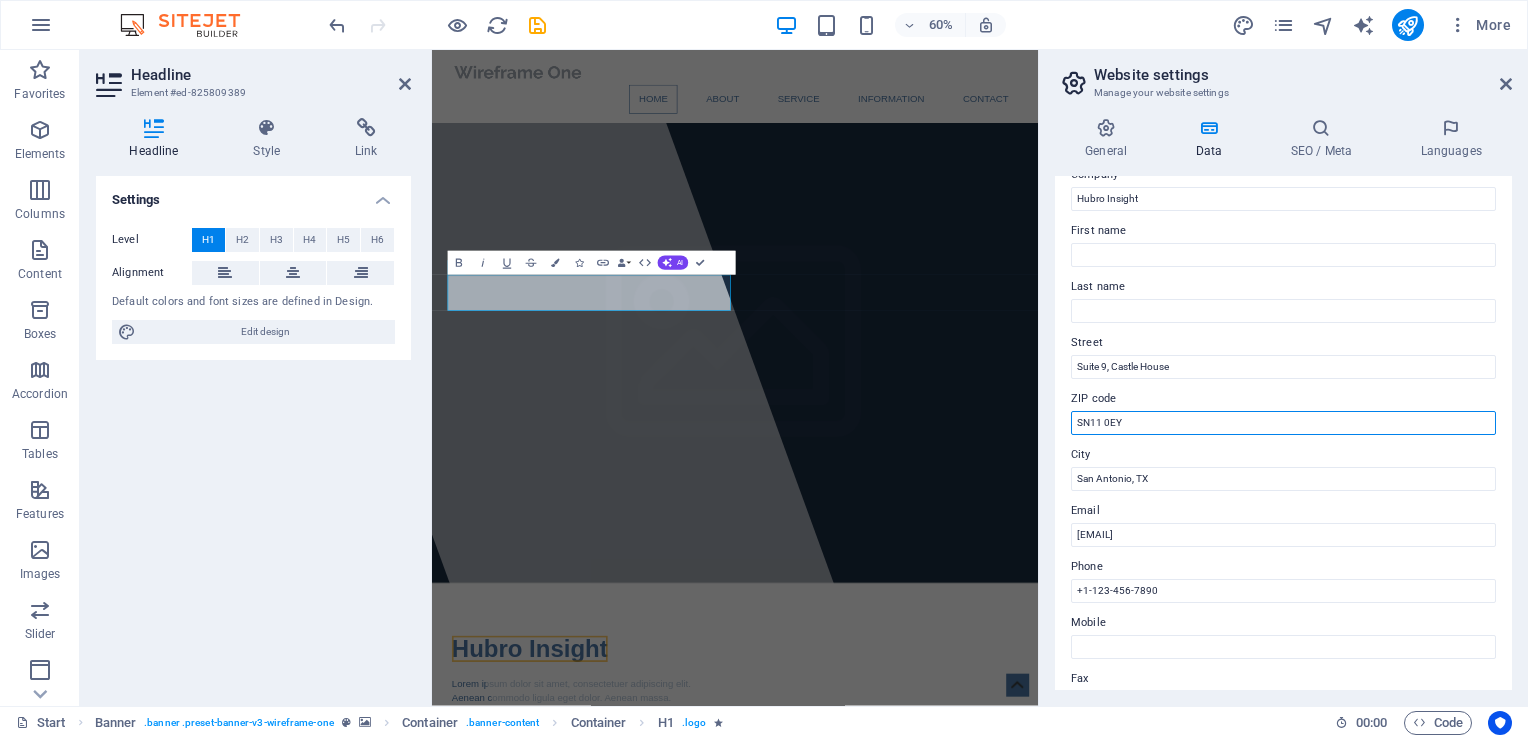 type on "SN11 0EY" 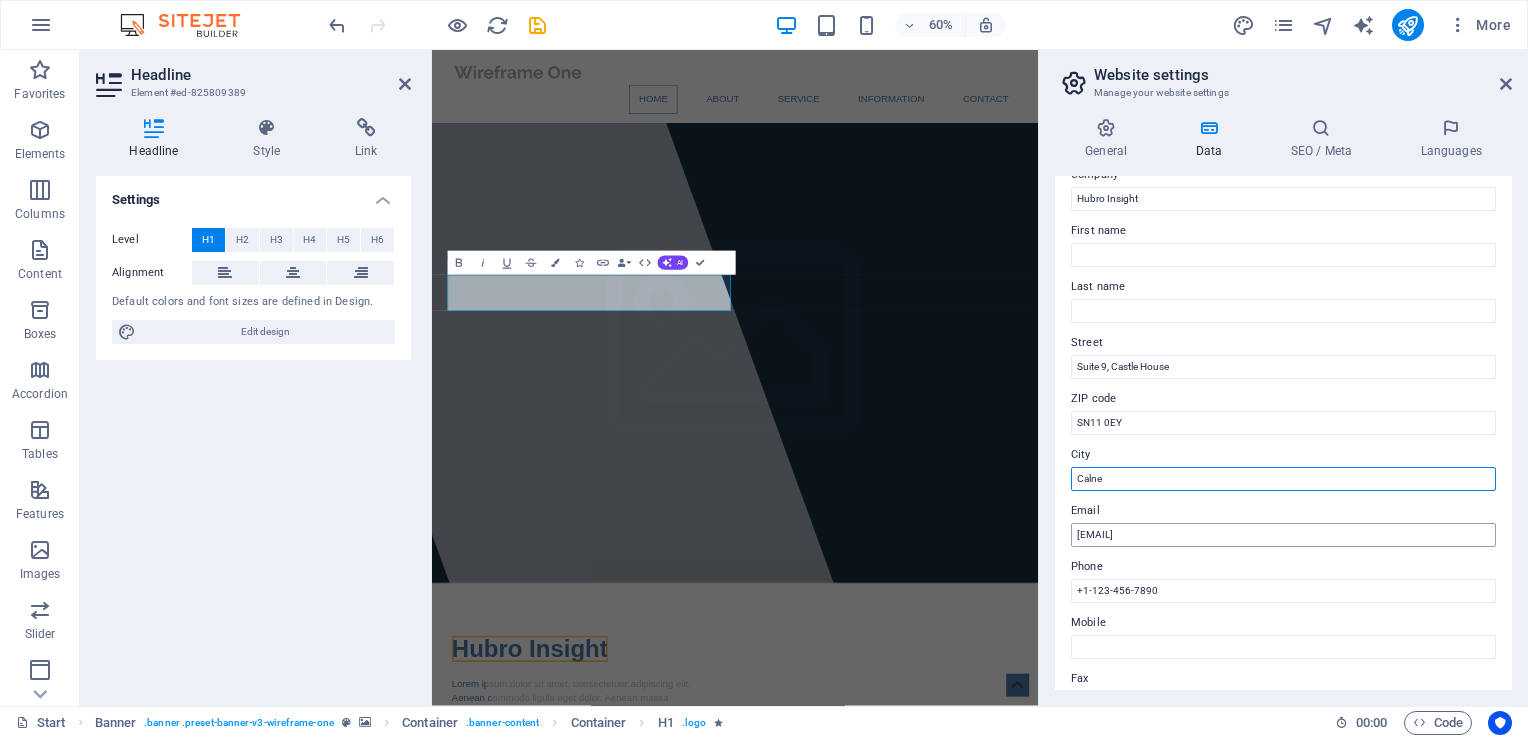 type on "[CITY]" 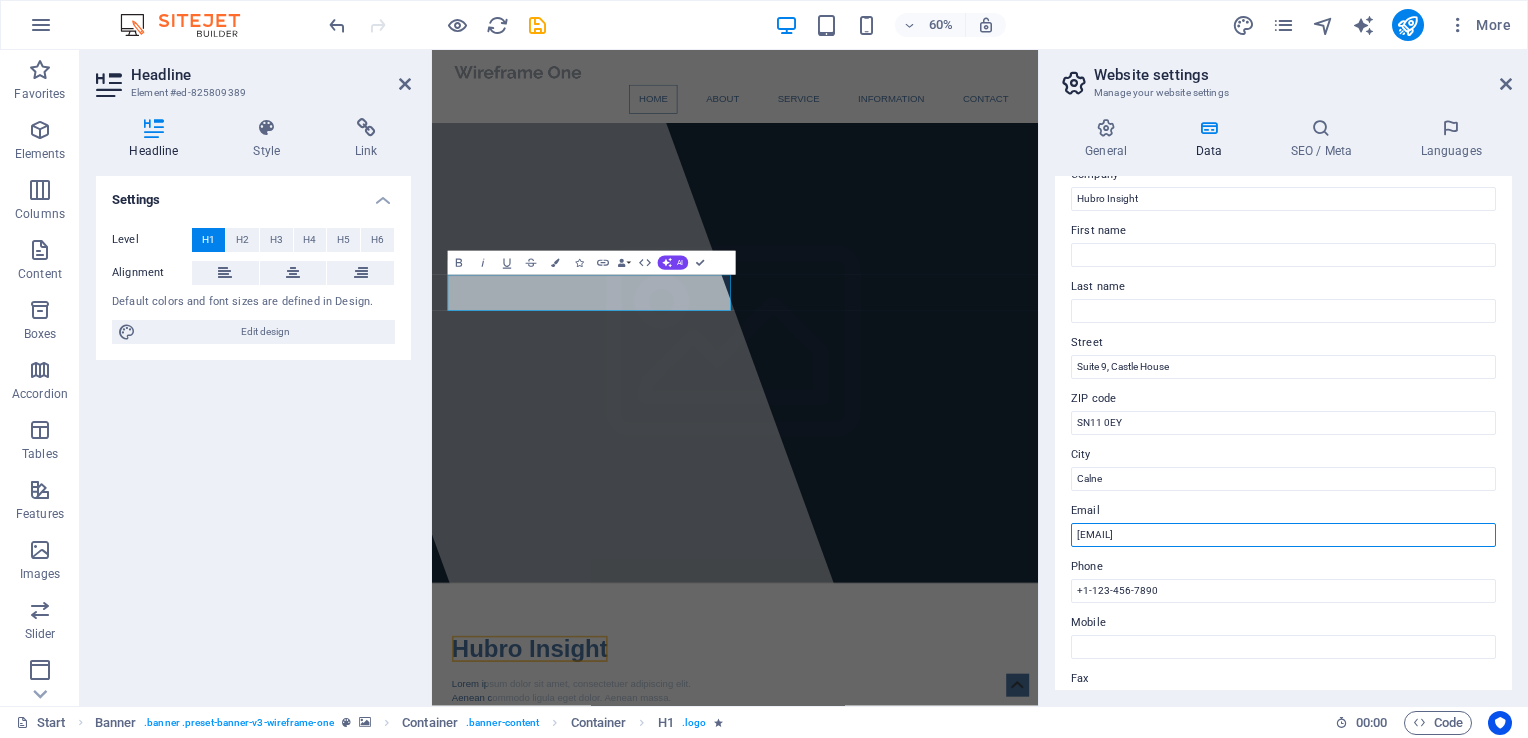 click on "[EMAIL]" at bounding box center (1283, 535) 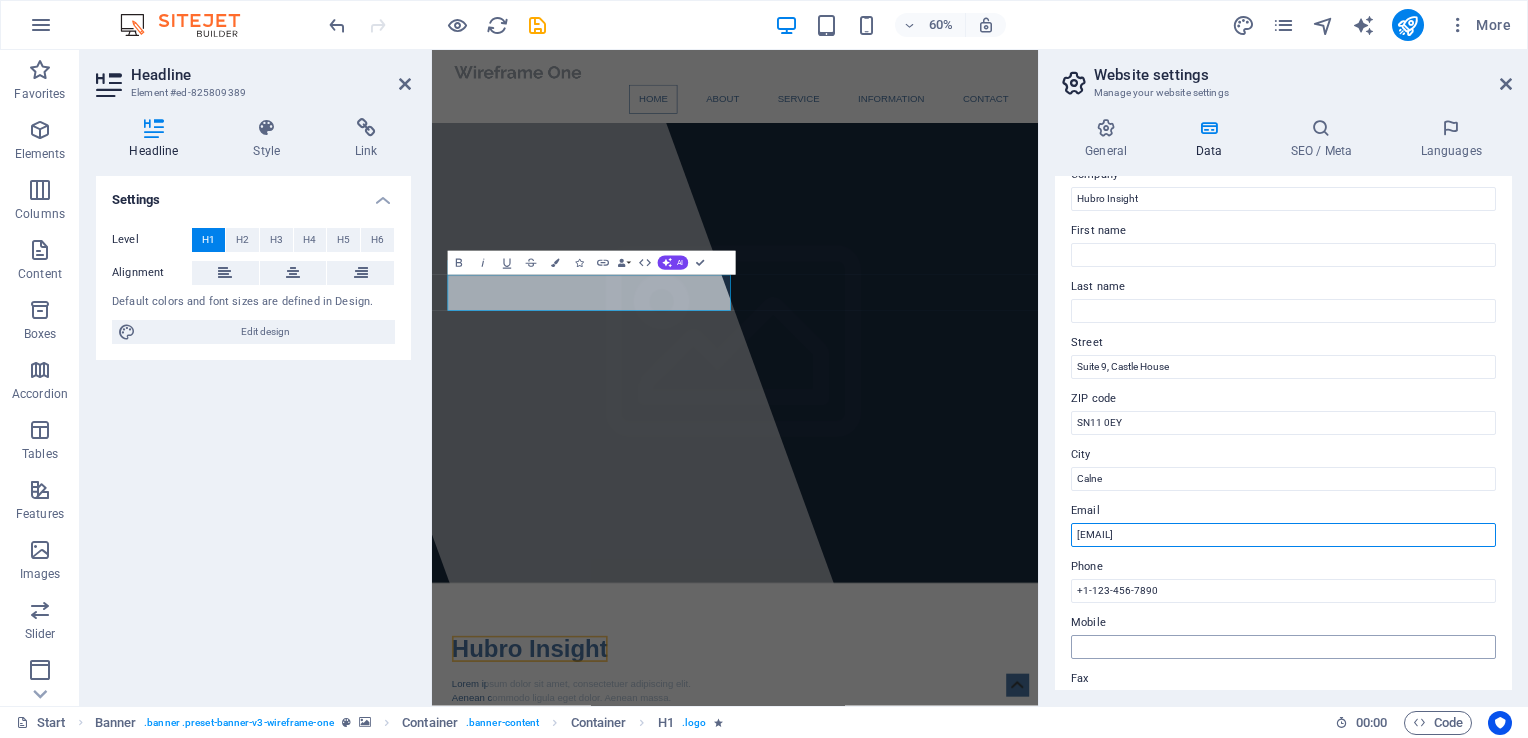 type on "grant@example.com" 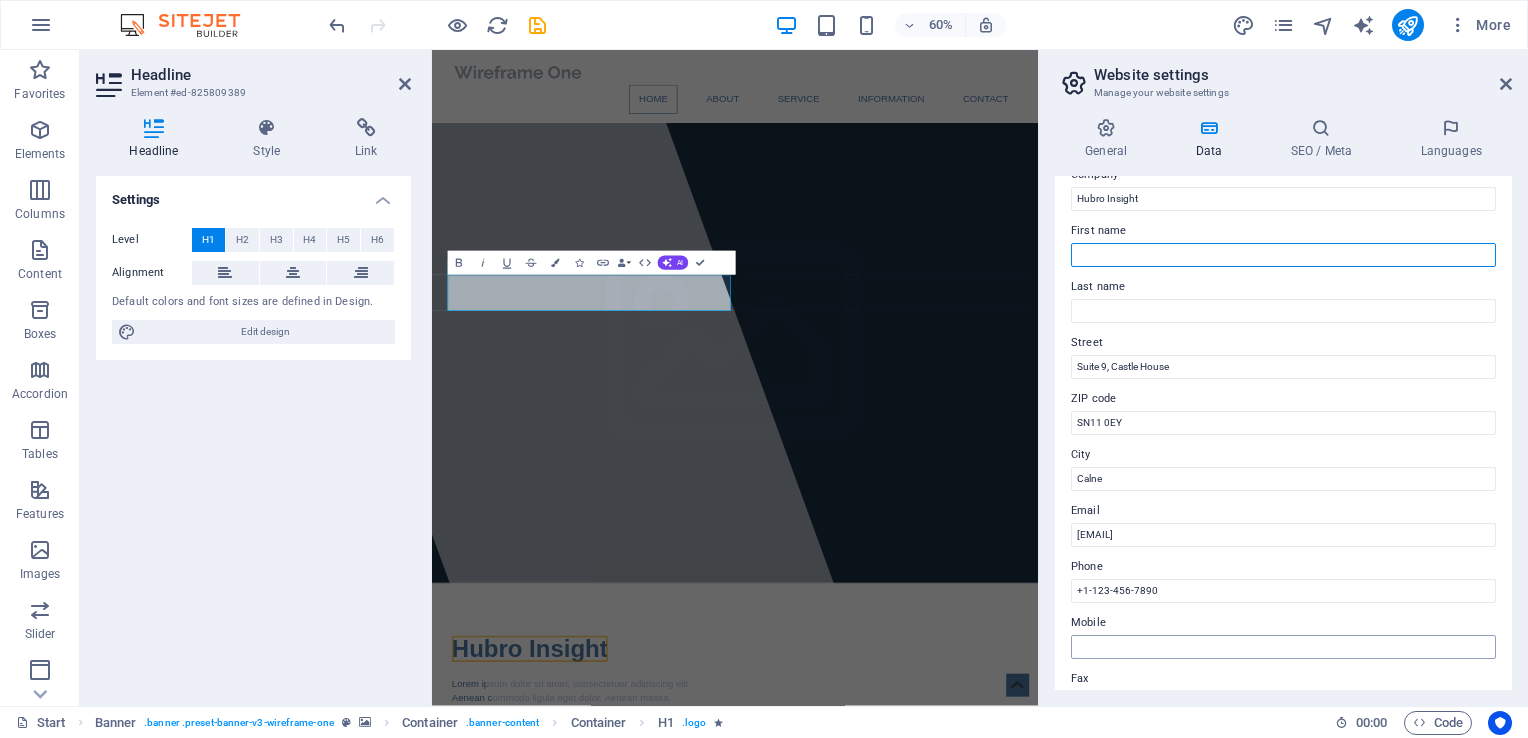 type on "GRANT" 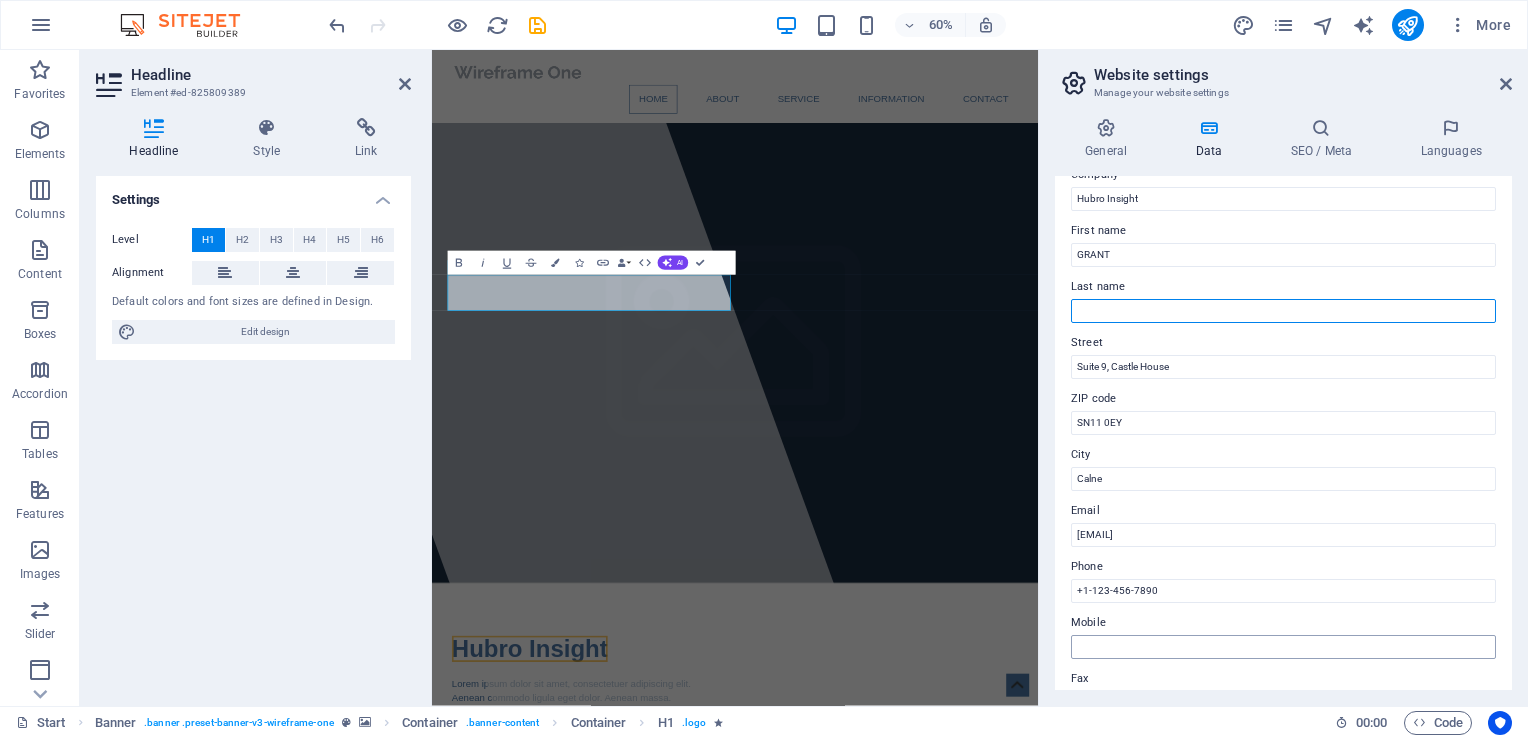 type on "HUTCHINSON" 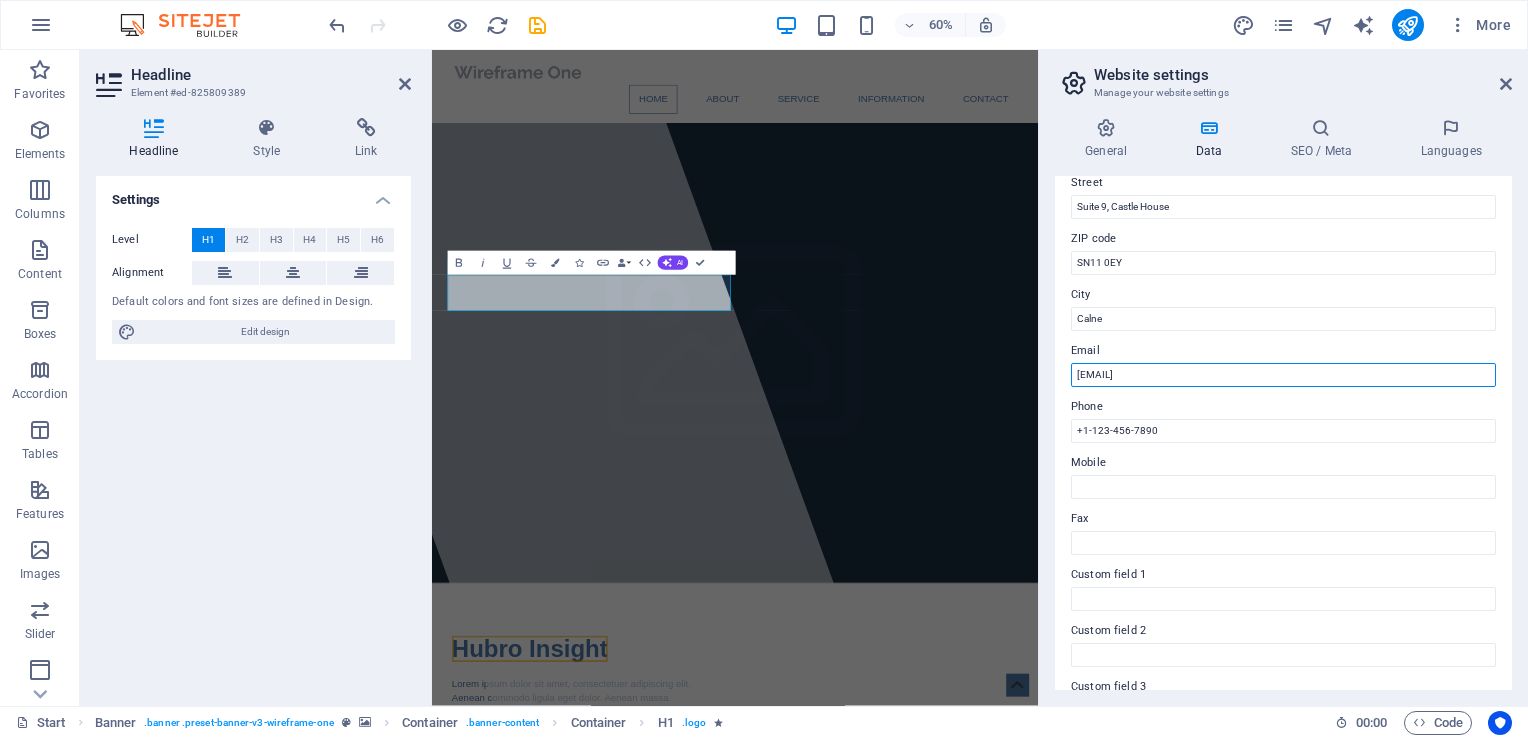 scroll, scrollTop: 245, scrollLeft: 0, axis: vertical 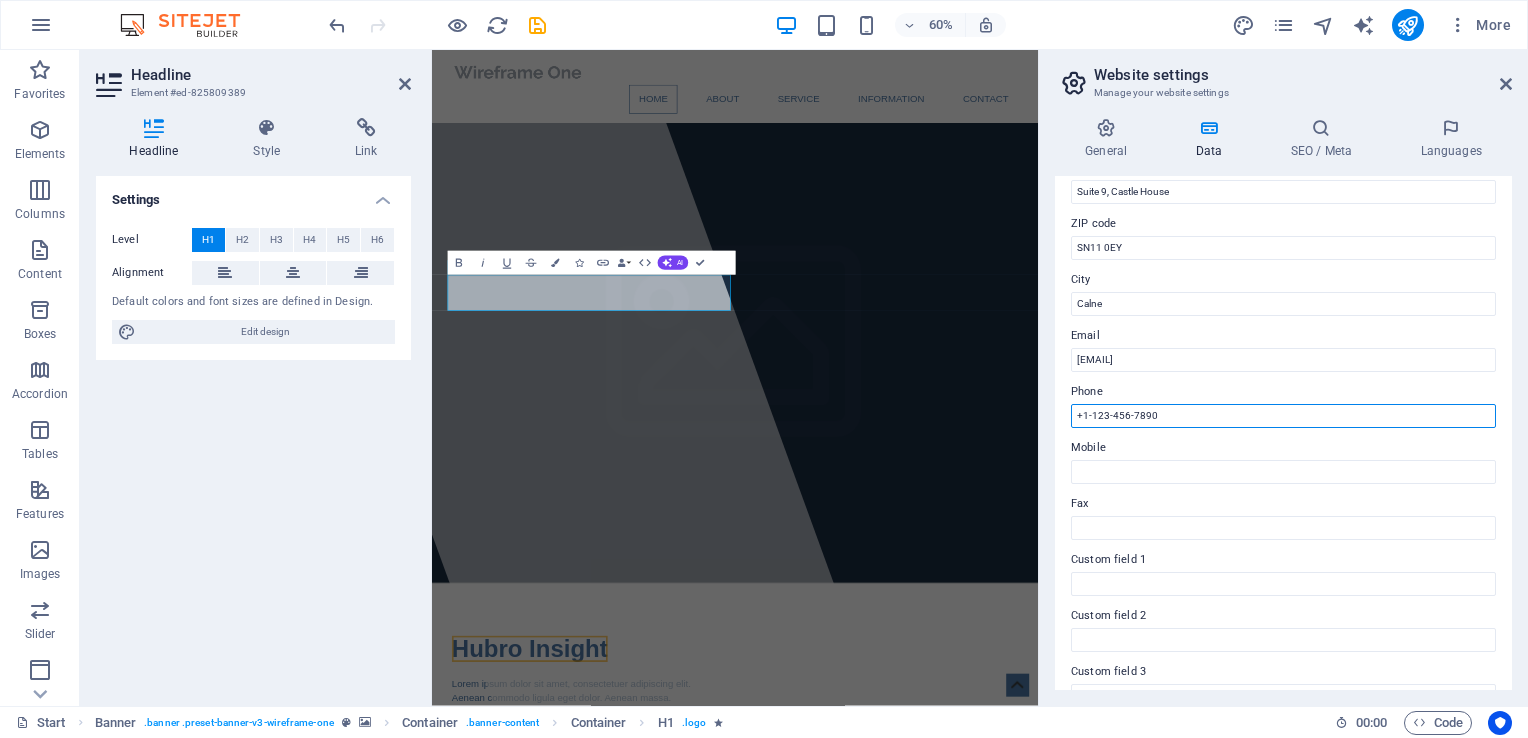 click on "+1-123-456-7890" at bounding box center (1283, 416) 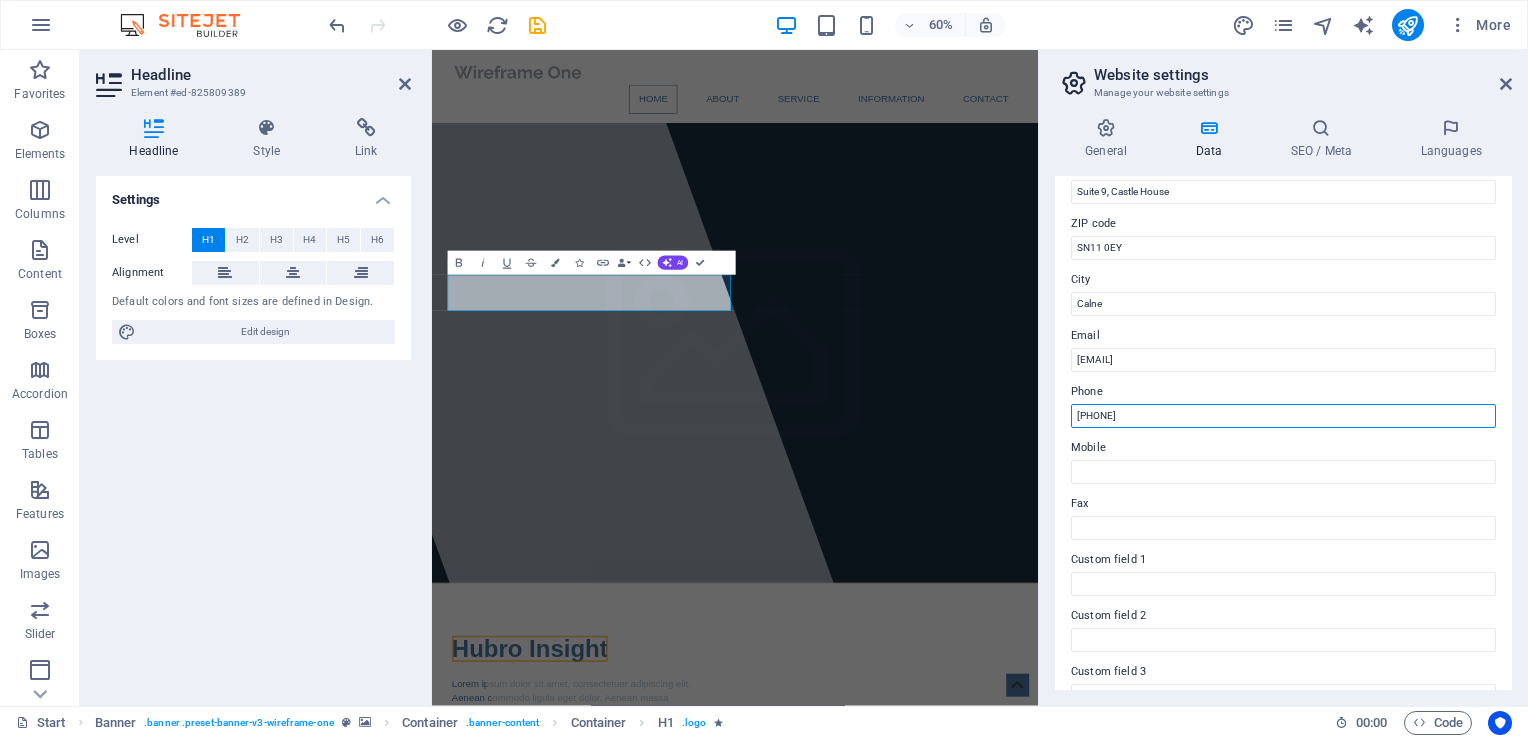 type on "+44[PHONE]" 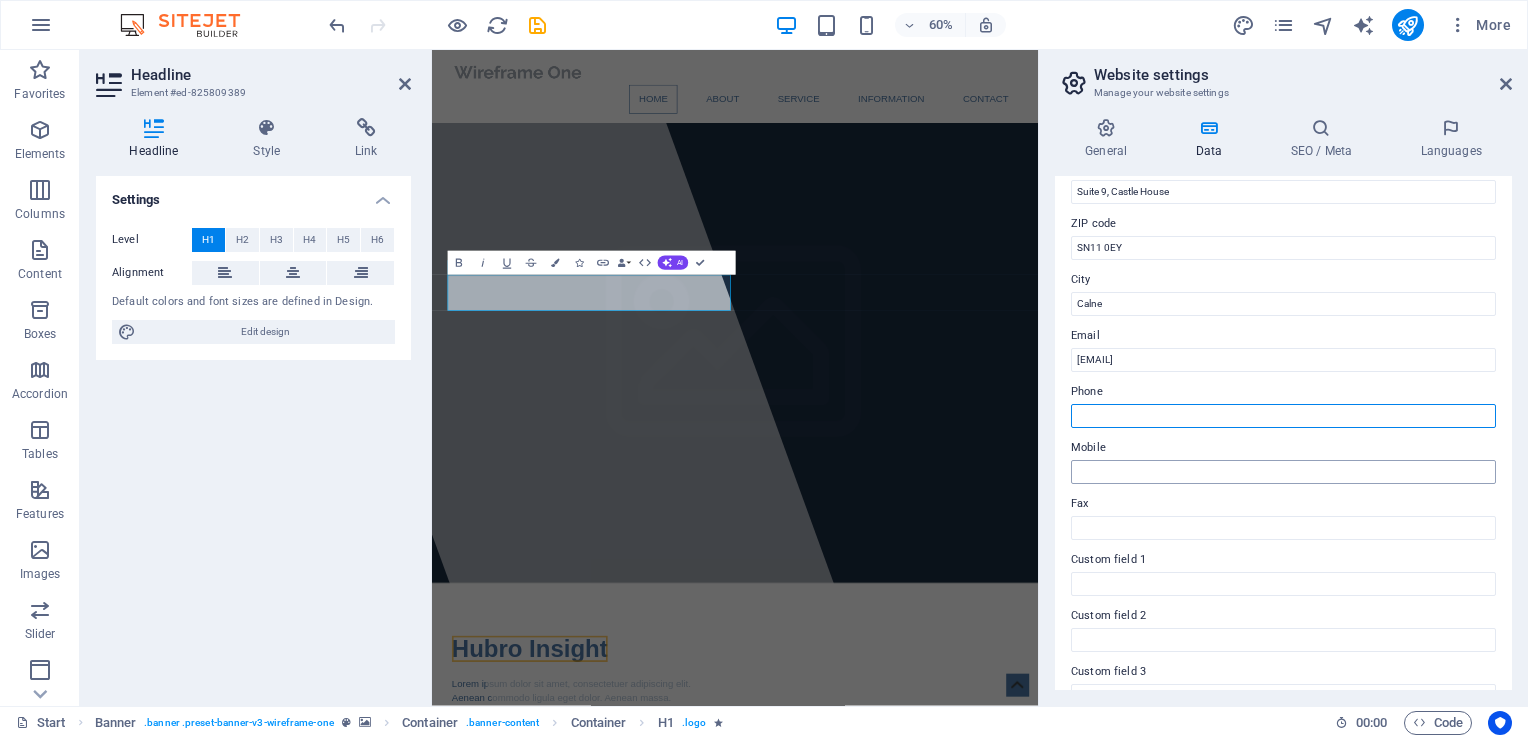 type 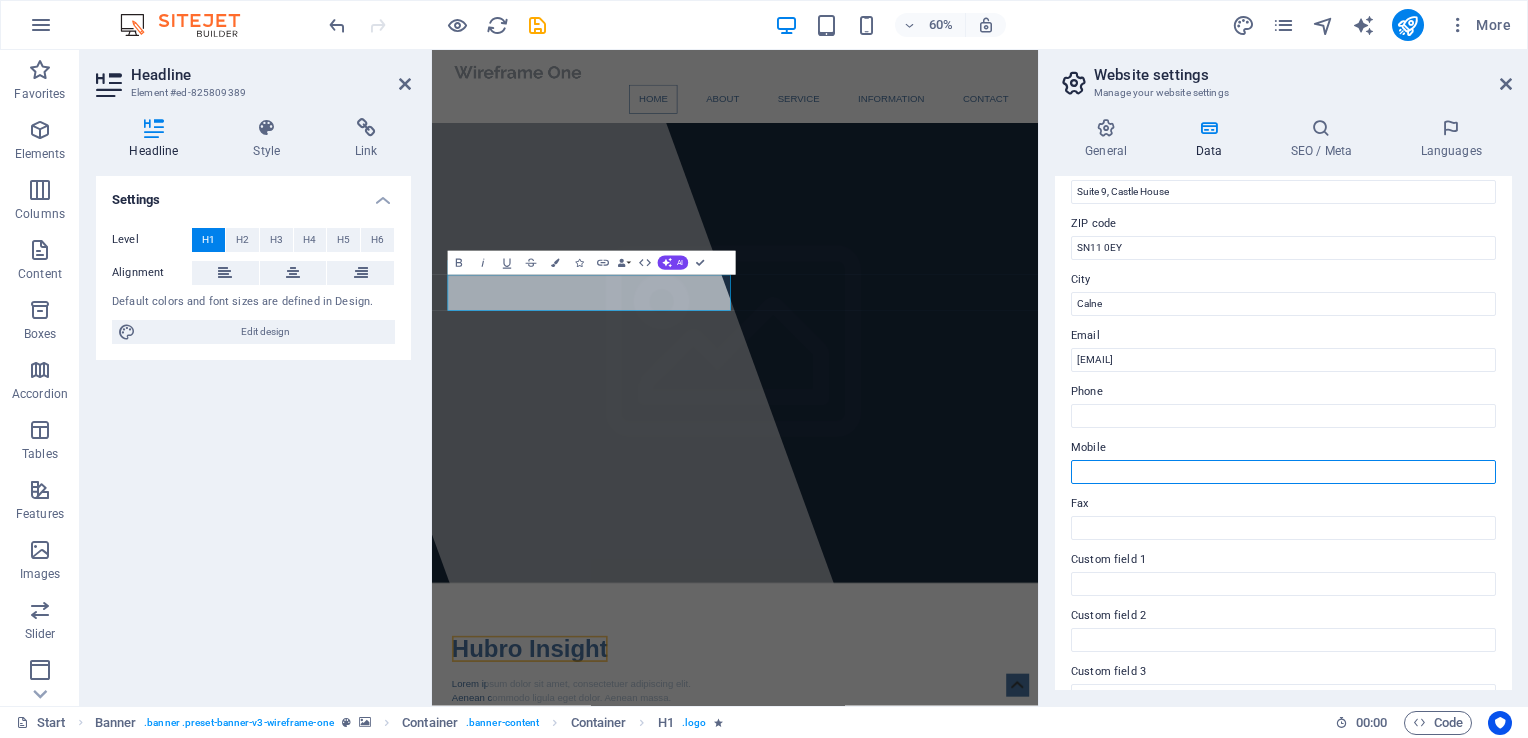 click on "Mobile" at bounding box center [1283, 472] 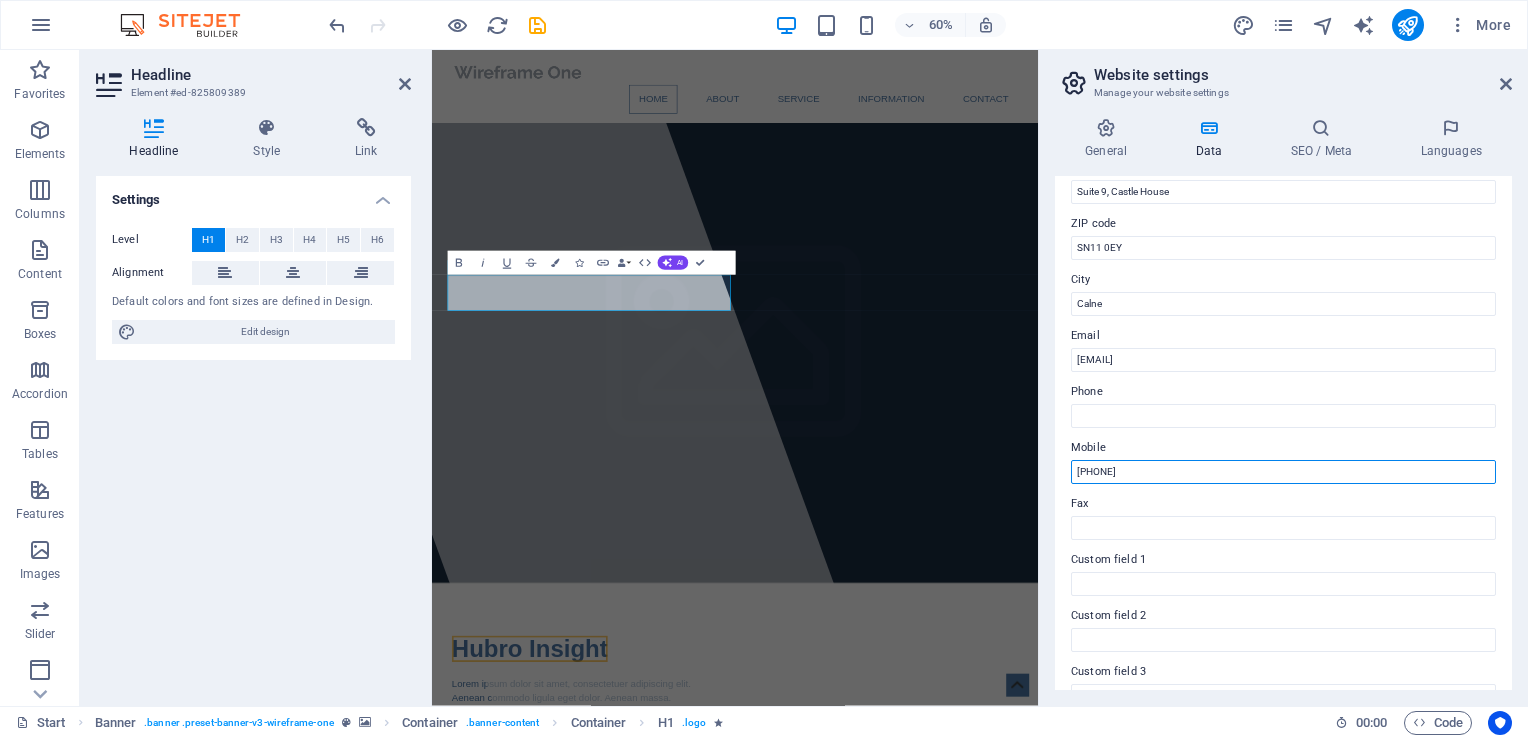 click on "+44[PHONE]" at bounding box center [1283, 472] 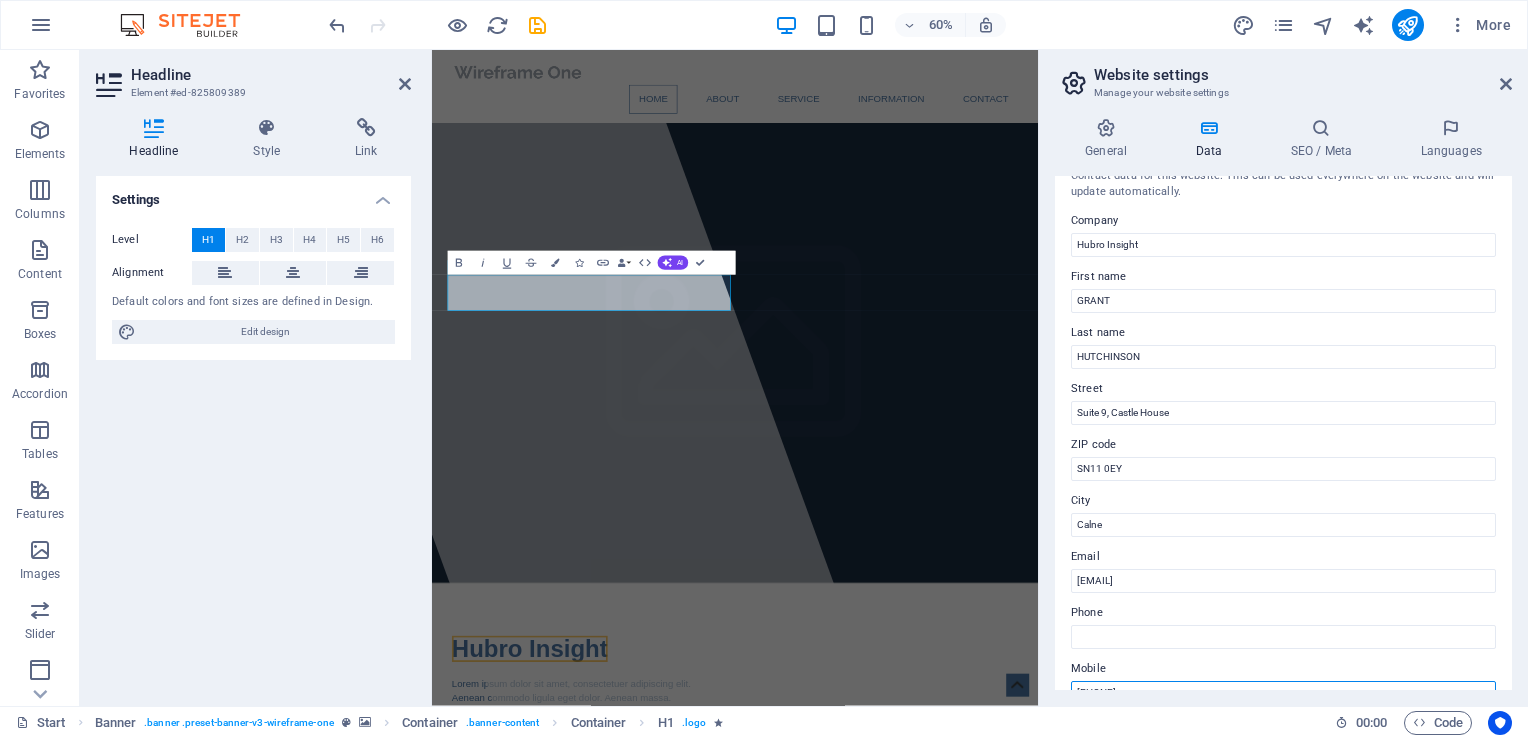 scroll, scrollTop: 0, scrollLeft: 0, axis: both 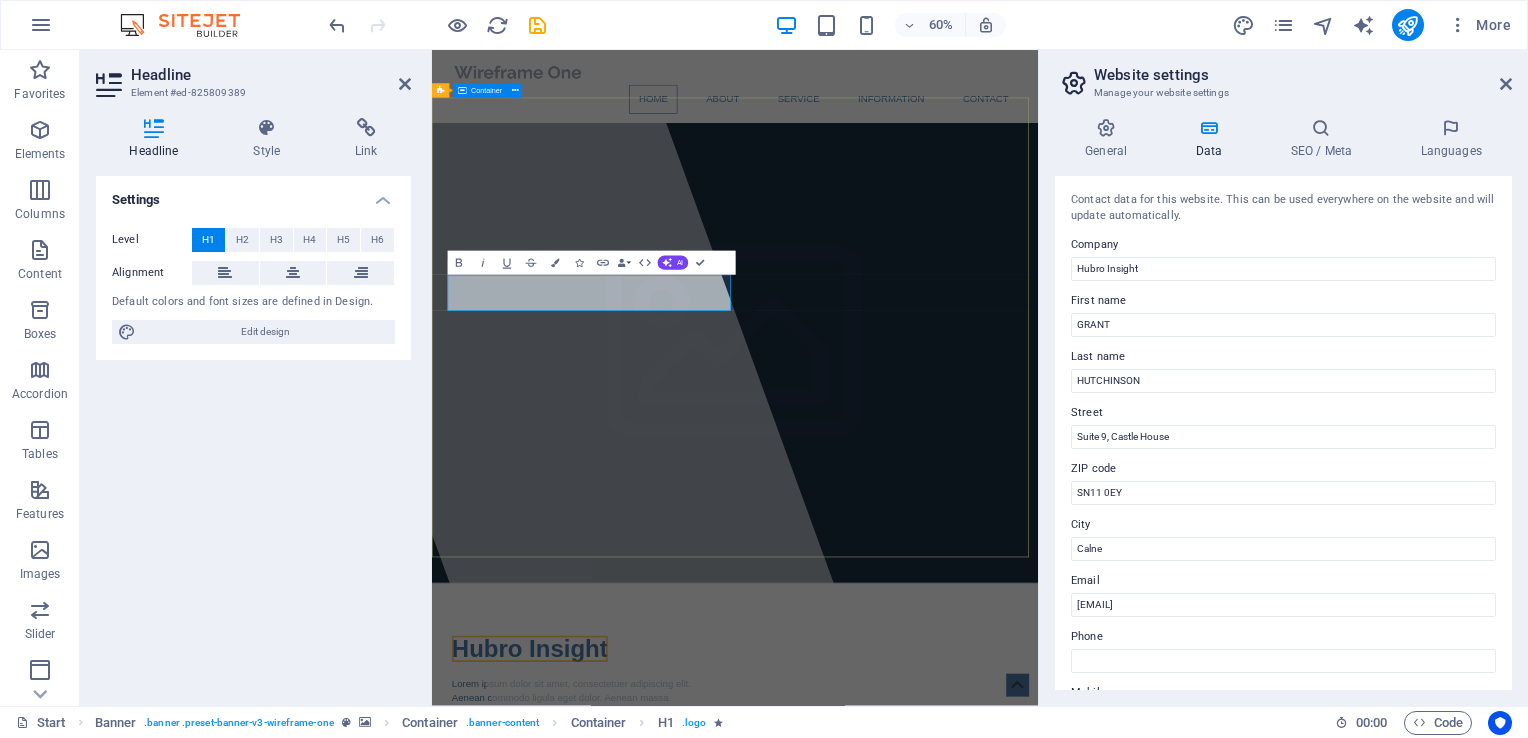 type on "+44[PHONE]" 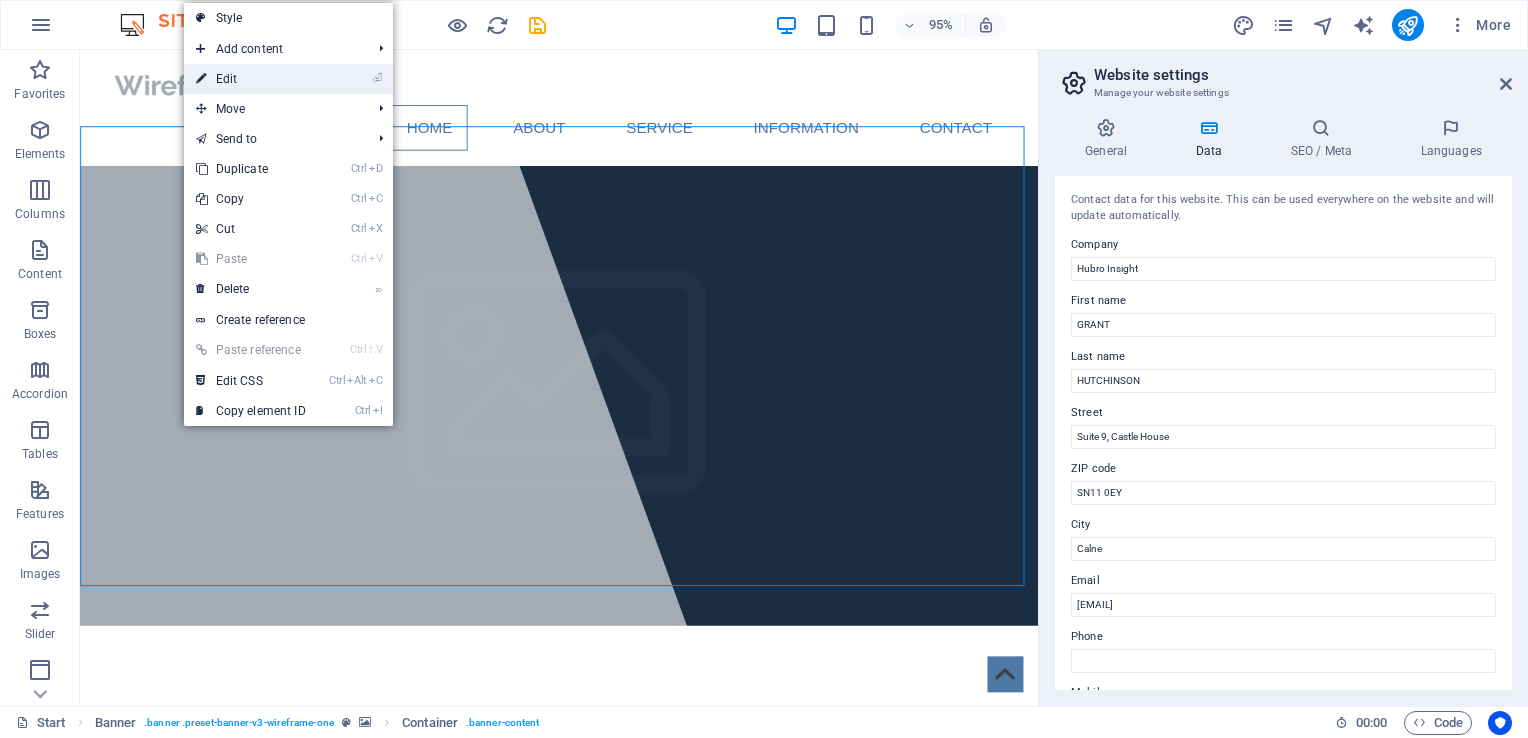 click on "⏎  Edit" at bounding box center (251, 79) 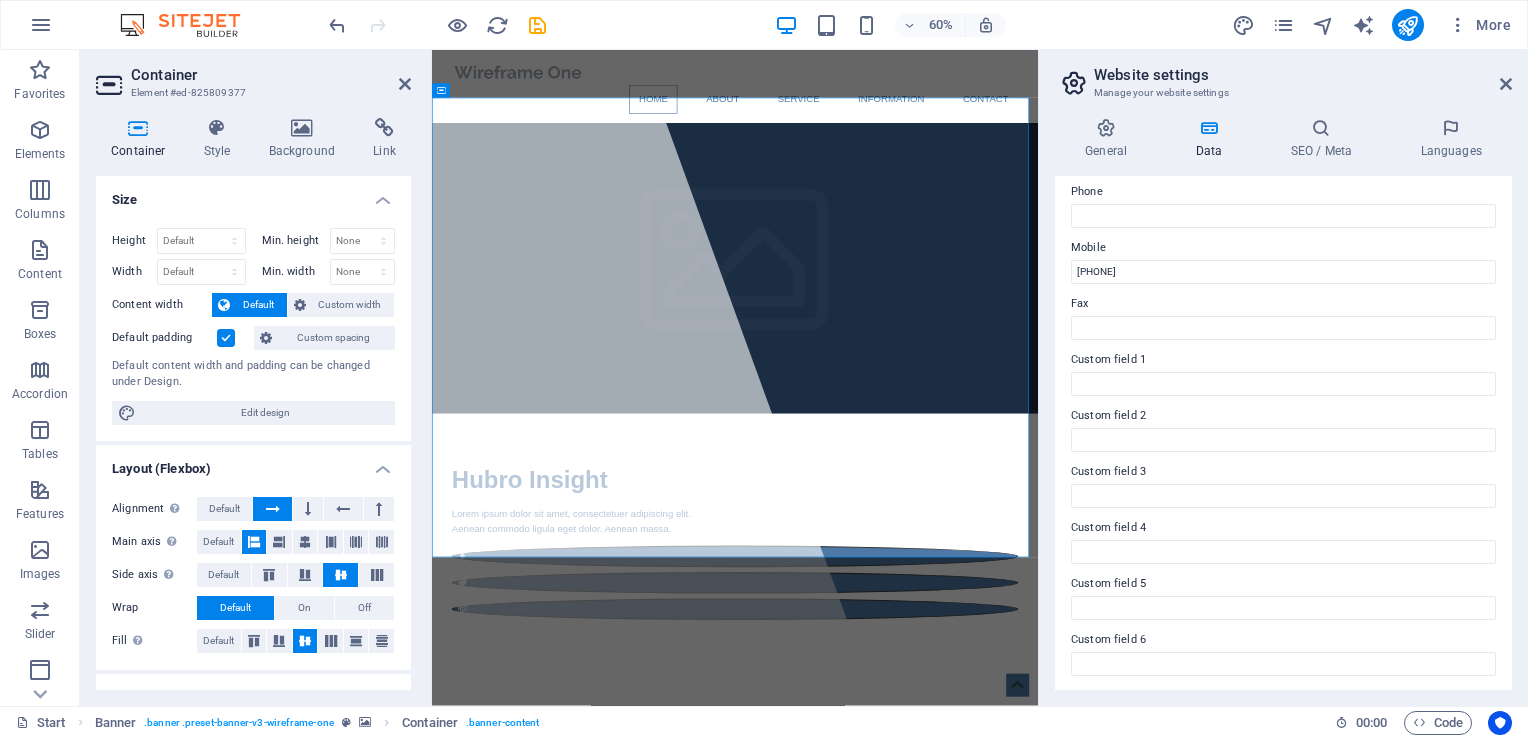 scroll, scrollTop: 0, scrollLeft: 0, axis: both 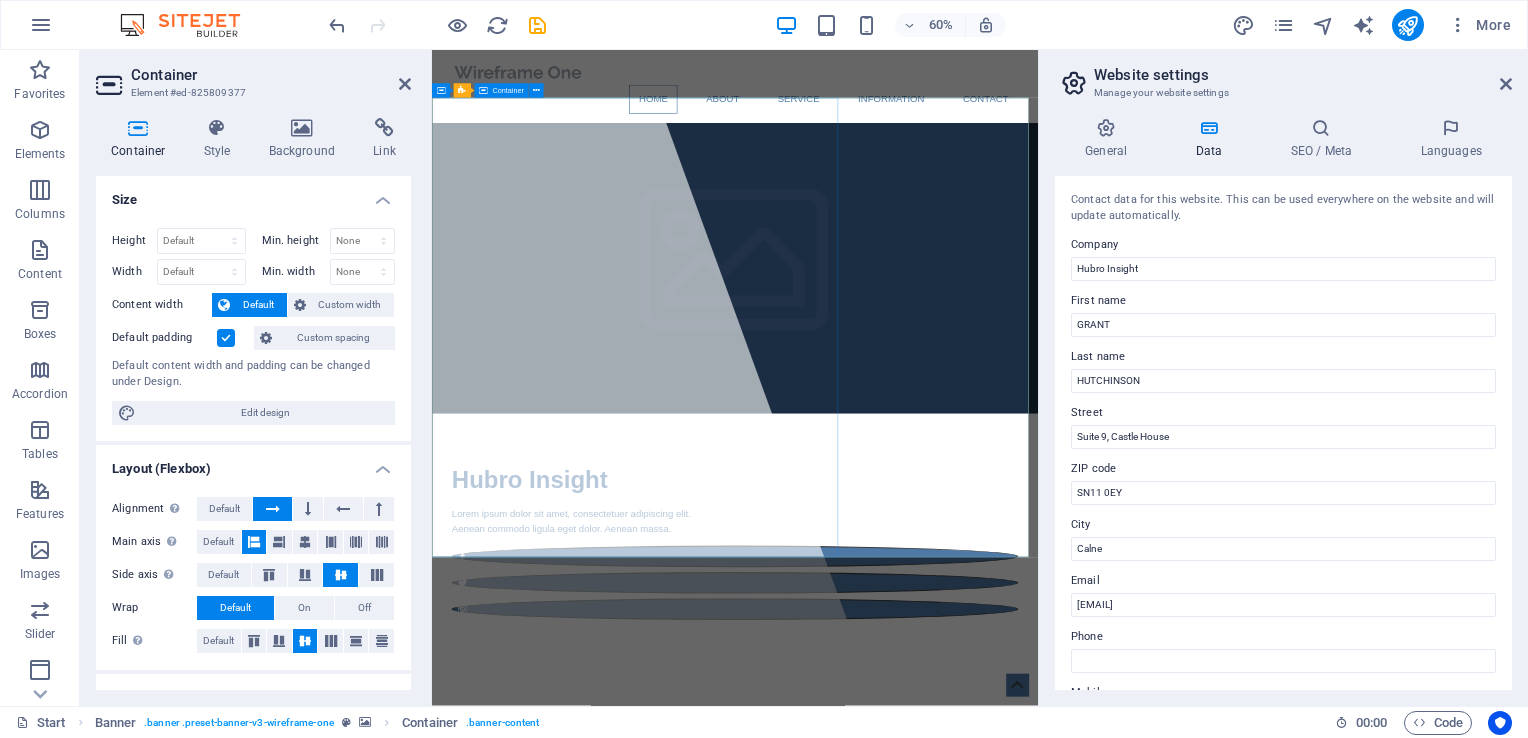 click at bounding box center [657, 596] 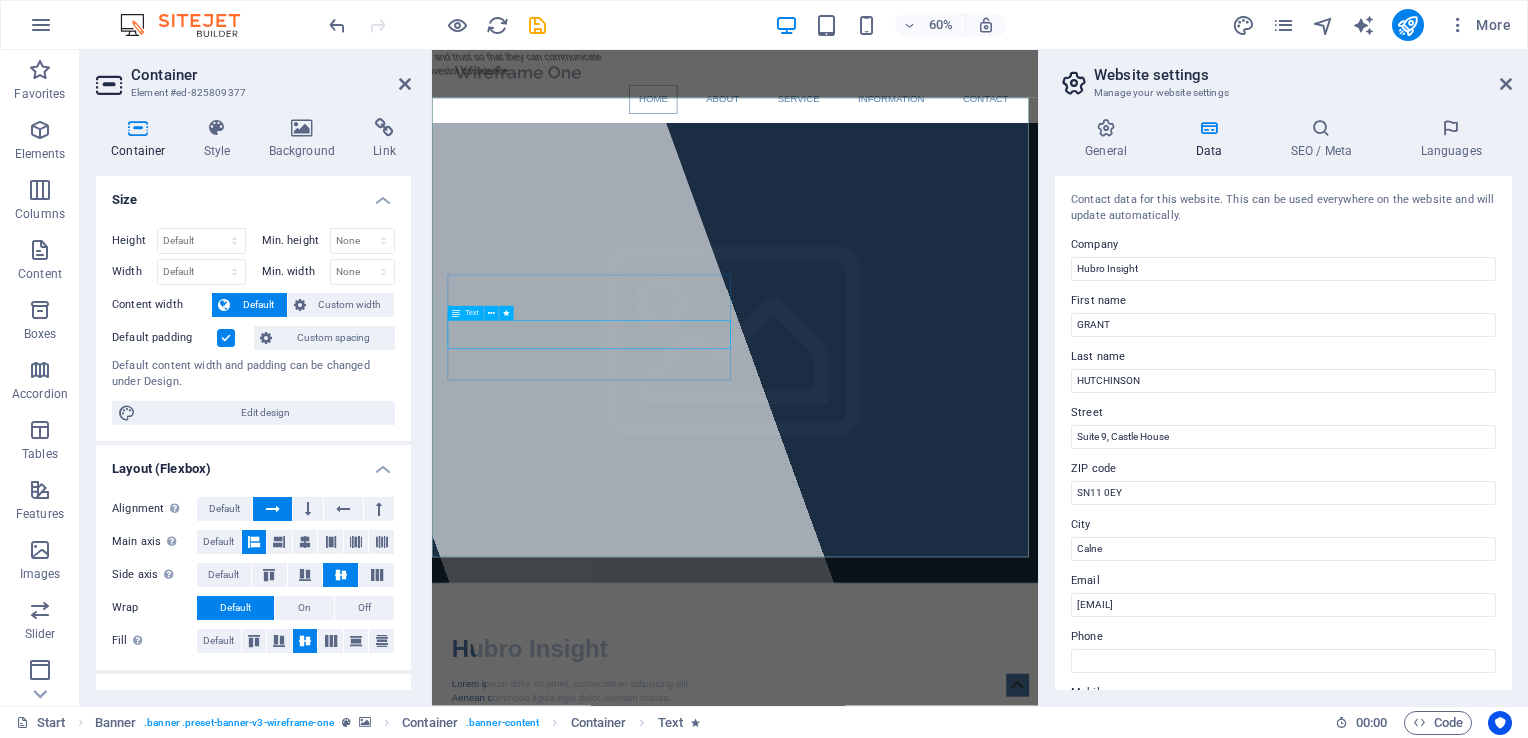 click at bounding box center [456, 313] 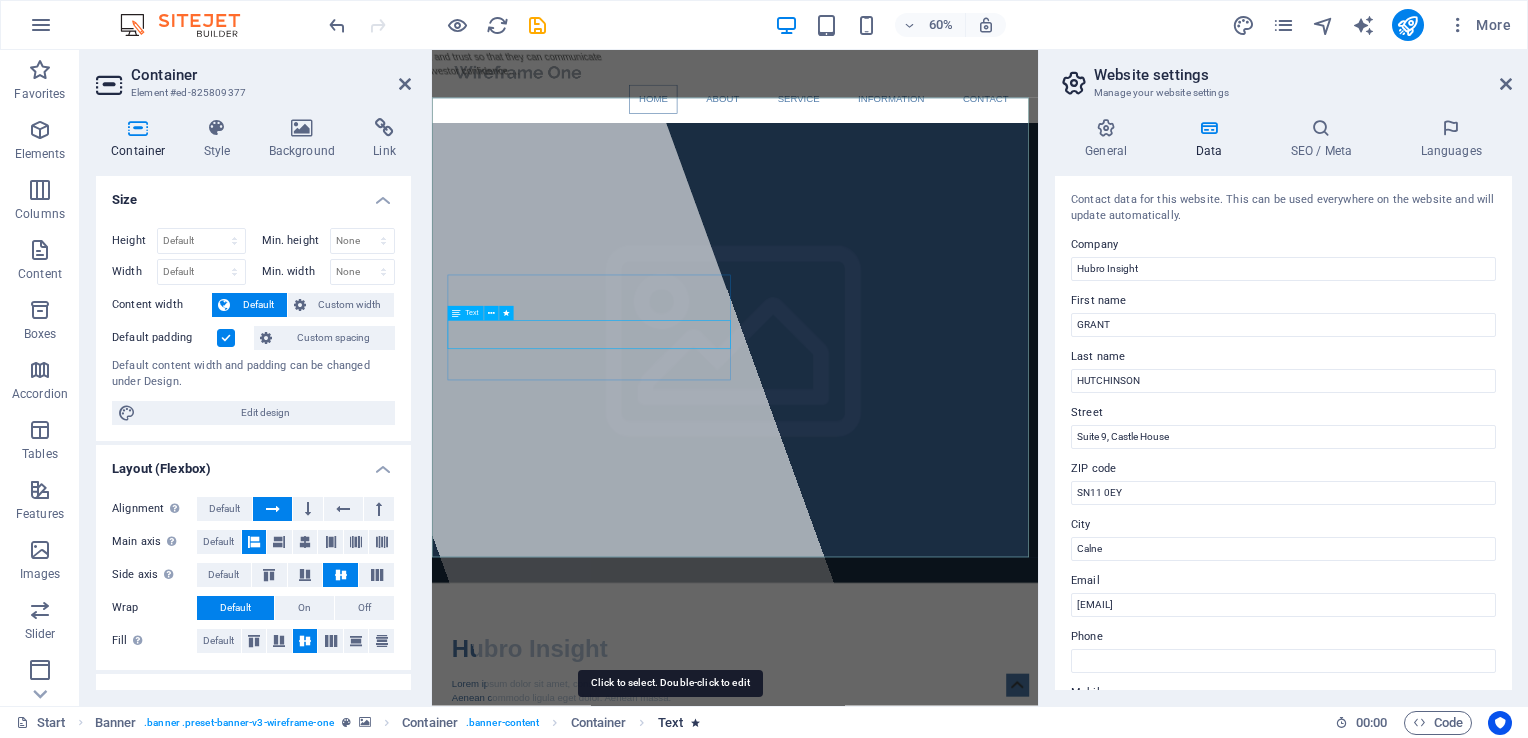 click on "Text" at bounding box center [670, 723] 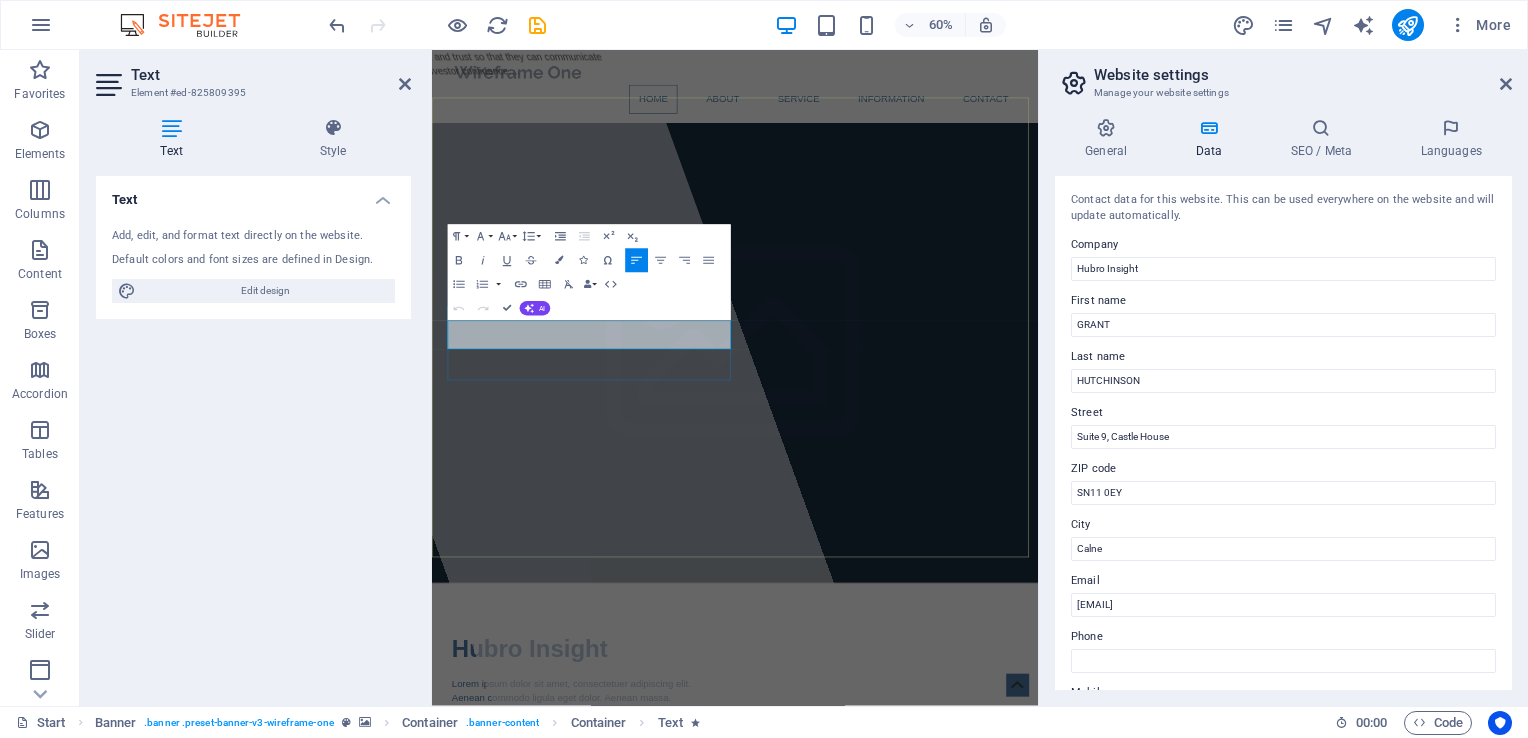 click on "Lorem ipsum dolor sit amet, consectetuer adipiscing elit." at bounding box center (937, 1106) 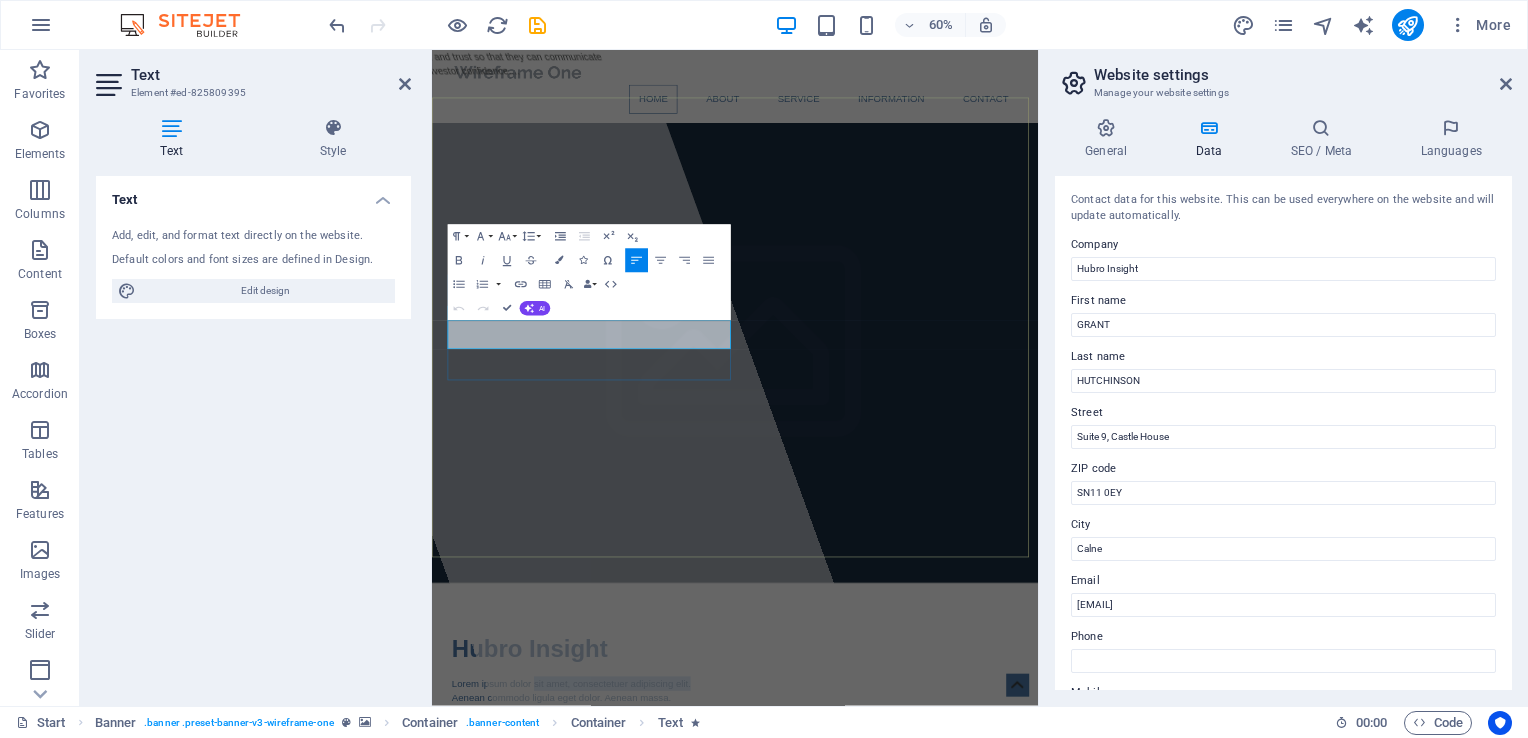 drag, startPoint x: 870, startPoint y: 515, endPoint x: 598, endPoint y: 508, distance: 272.09006 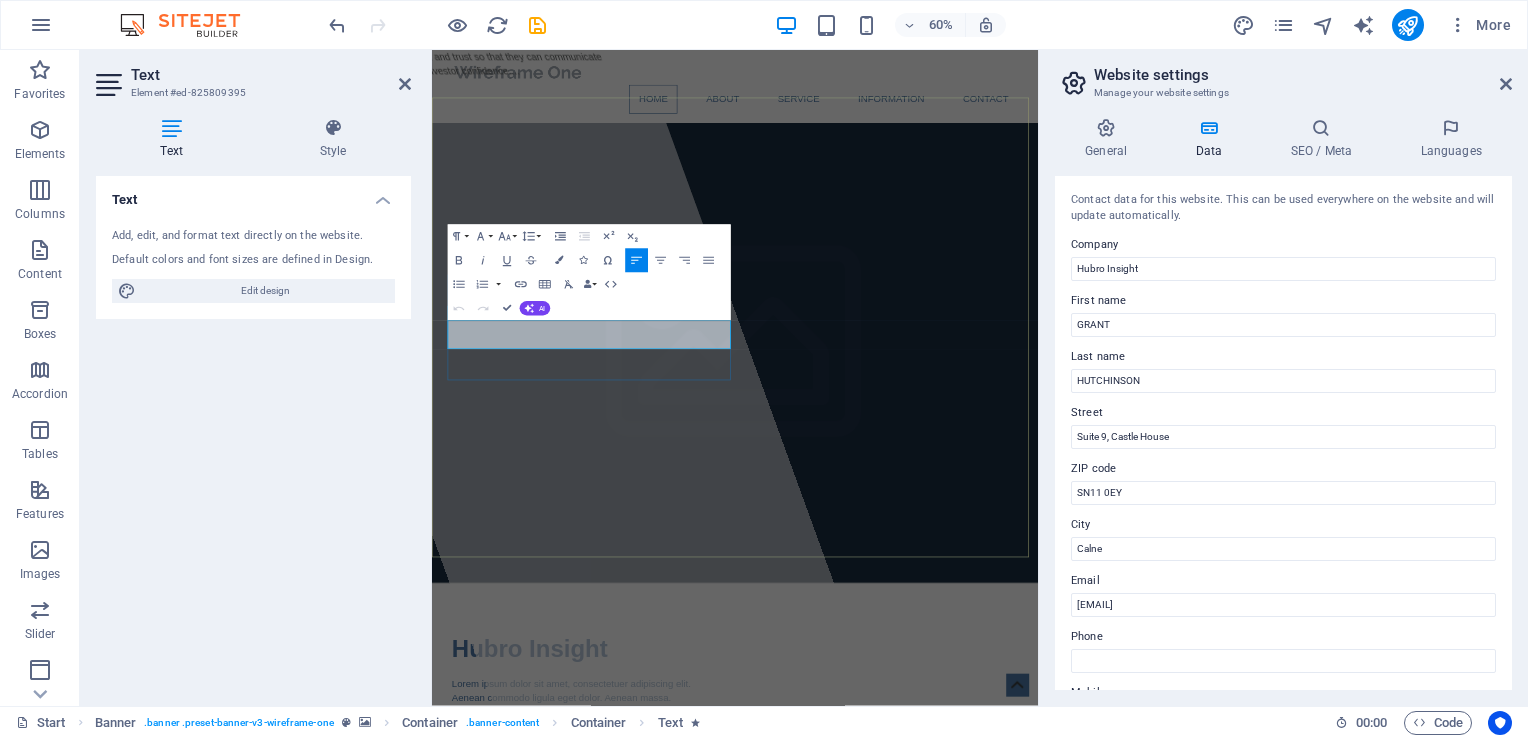click on "Lorem ipsum dolor sit amet, consectetuer adipiscing elit." at bounding box center [664, 1105] 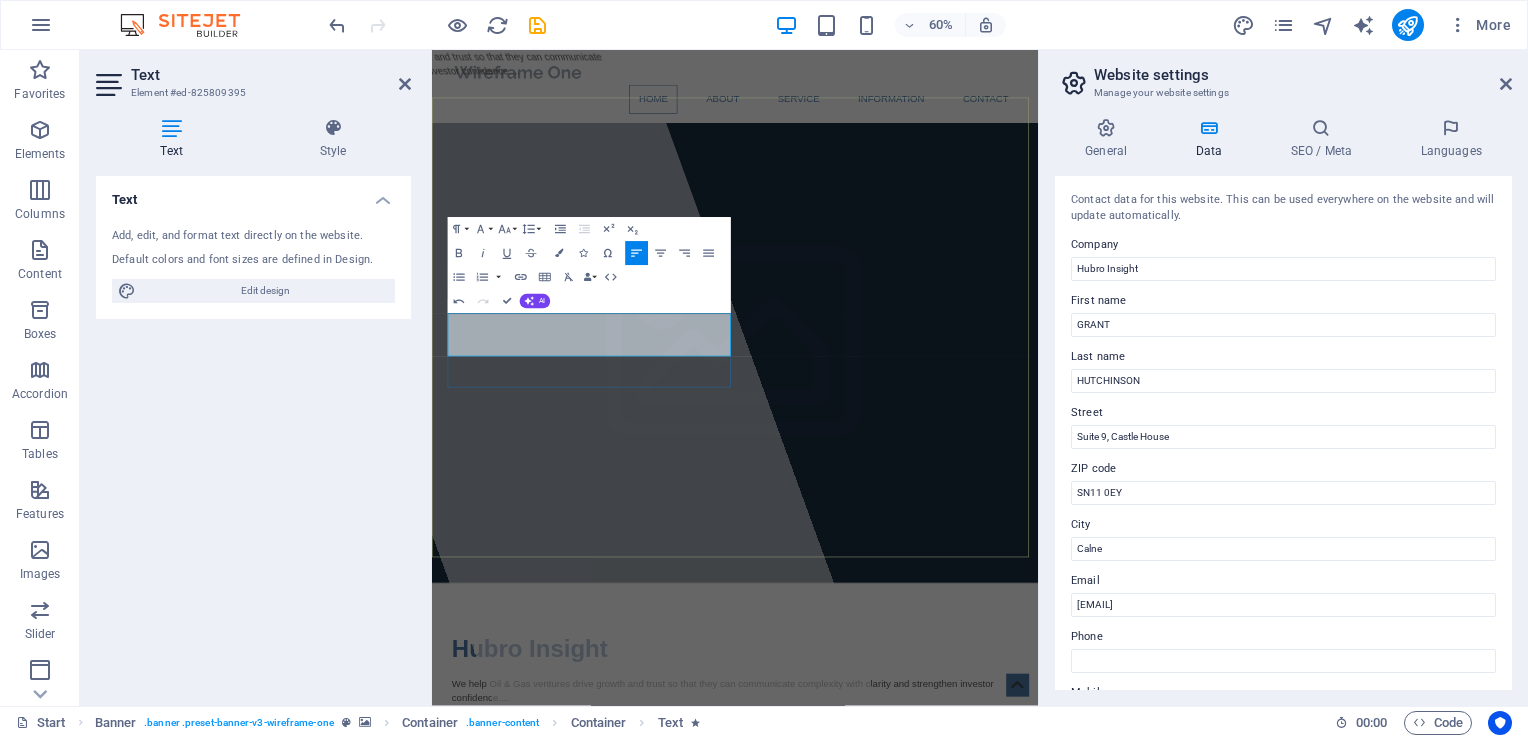 click on "We help Oil & Gas ventures drive growth and trust so that they can communicate complexity with clarity and strengthen investor confidence...." at bounding box center [916, 1117] 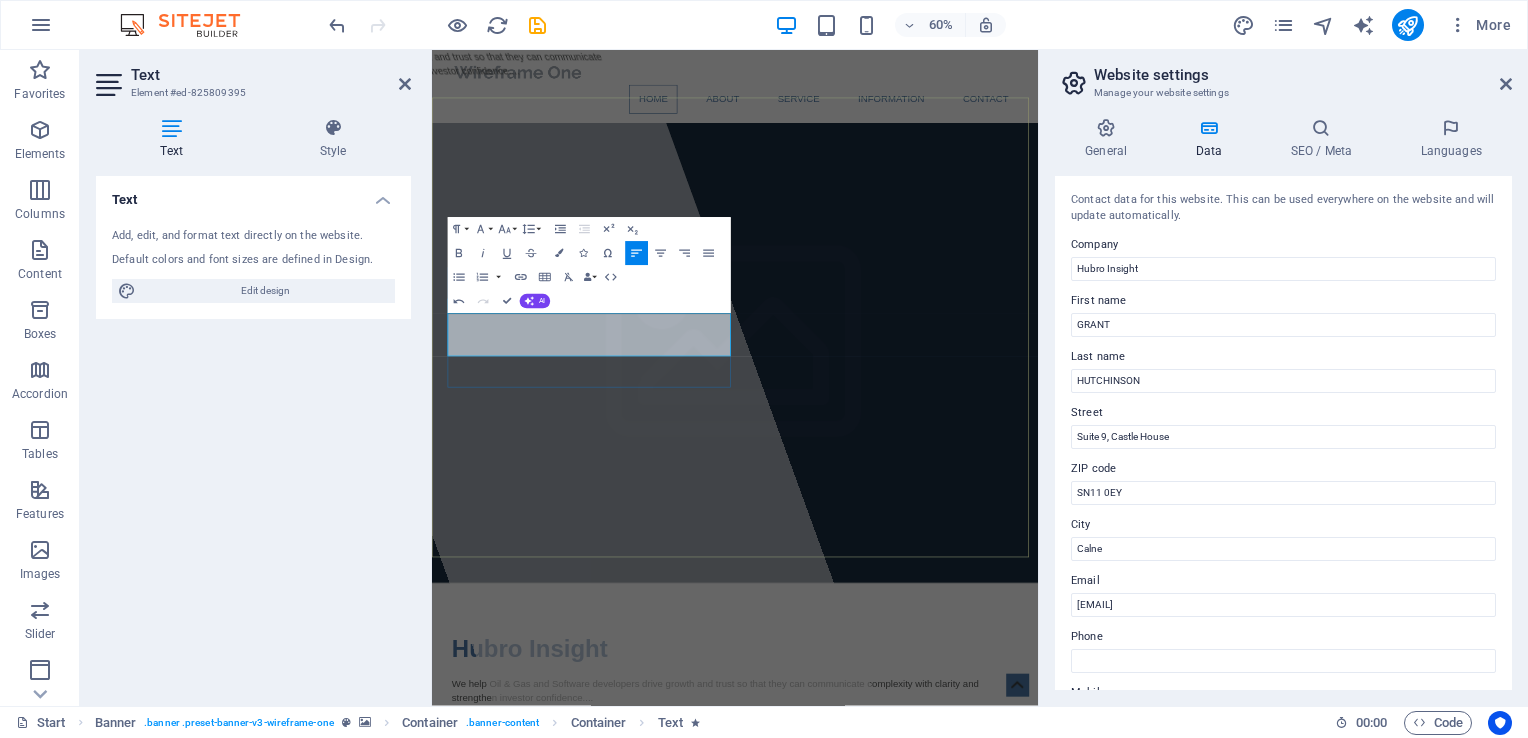 click on "We help Oil & Gas and Software developers drive growth and trust so that they can communicate complexity with clarity and strengthen investor confidence...." at bounding box center [937, 1118] 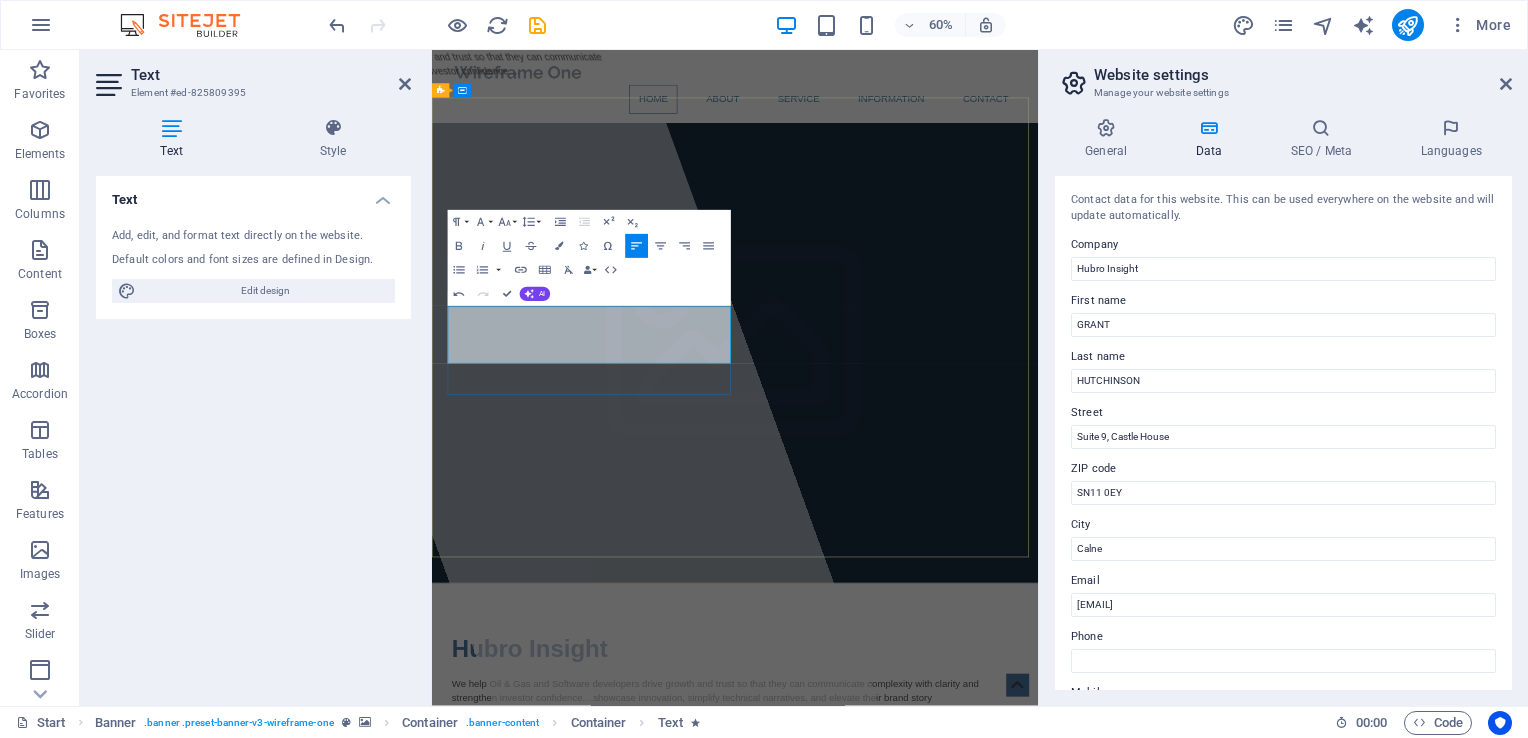 click on "showcase innovation, simplify technical narratives, and elevate their brand story" at bounding box center (983, 1129) 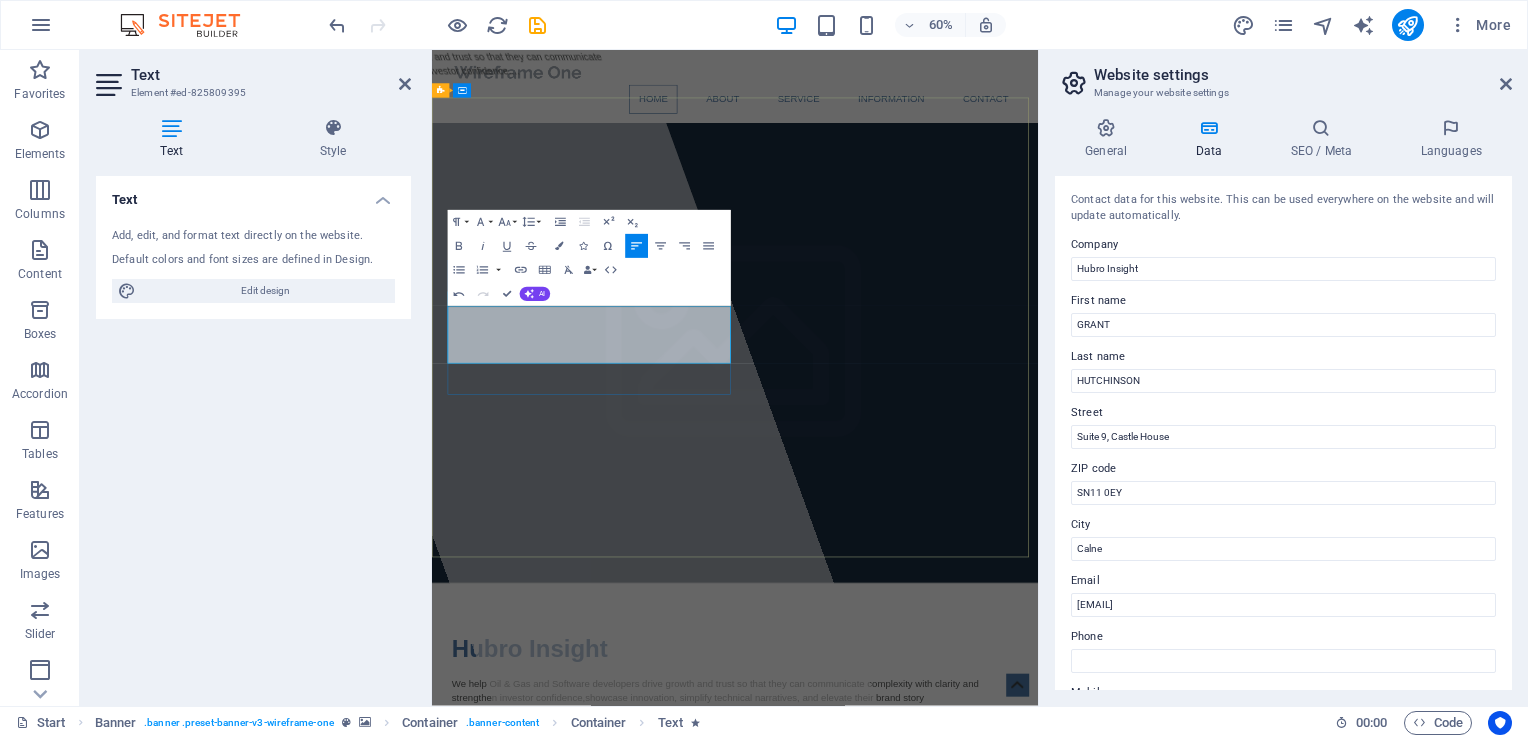 click on "We help Oil & Gas and Software developers drive growth and trust so that they can communicate complexity with clarity and strengthen investor confidence,  showcase innovation, simplify technical narratives, and elevate their brand story" at bounding box center [937, 1118] 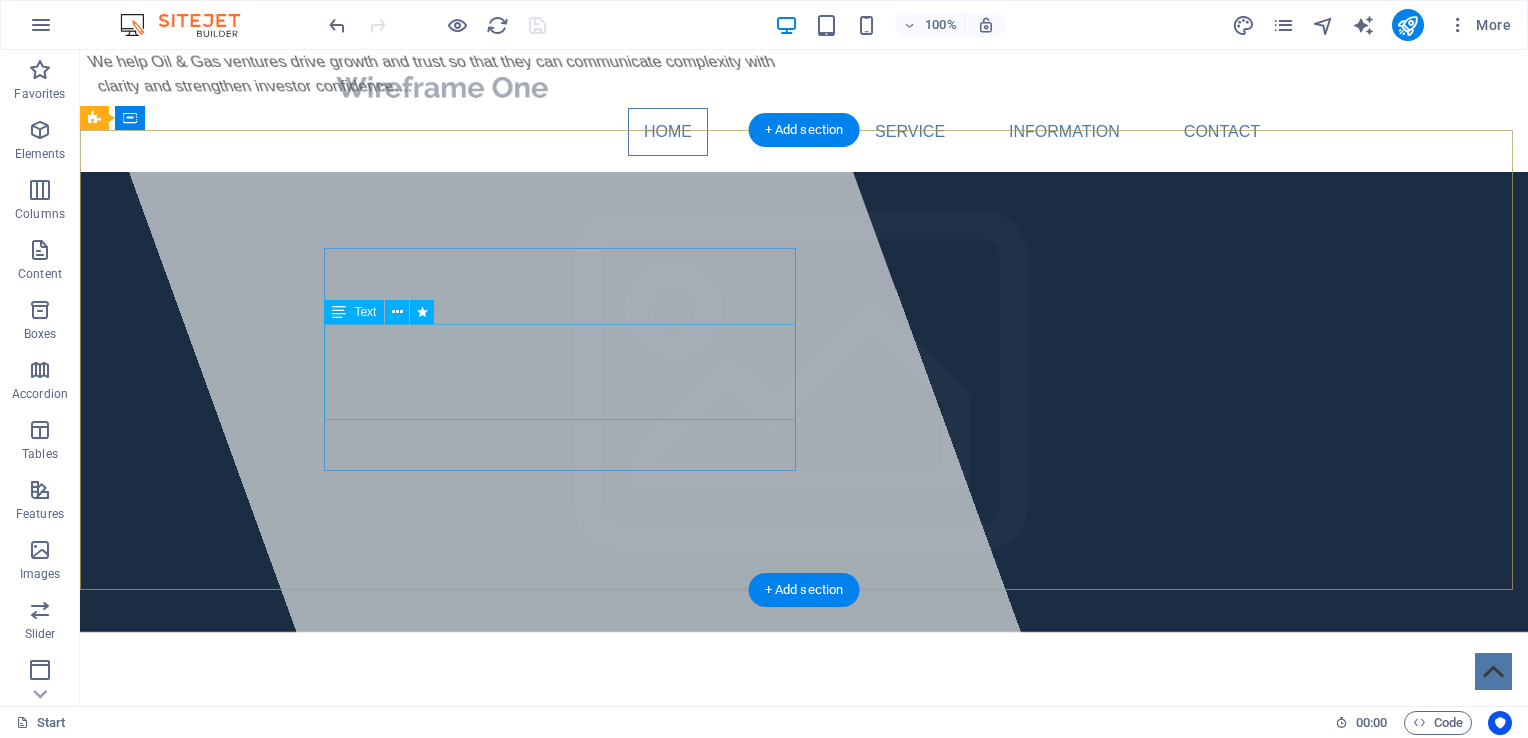 click on "We help Oil & Gas and Software developers drive growth and trust by helping them to communicate complexity with clarity and strengthen investor confidence,  showcase innovation, simplify technical narratives, and elevate their brand story" at bounding box center [804, 812] 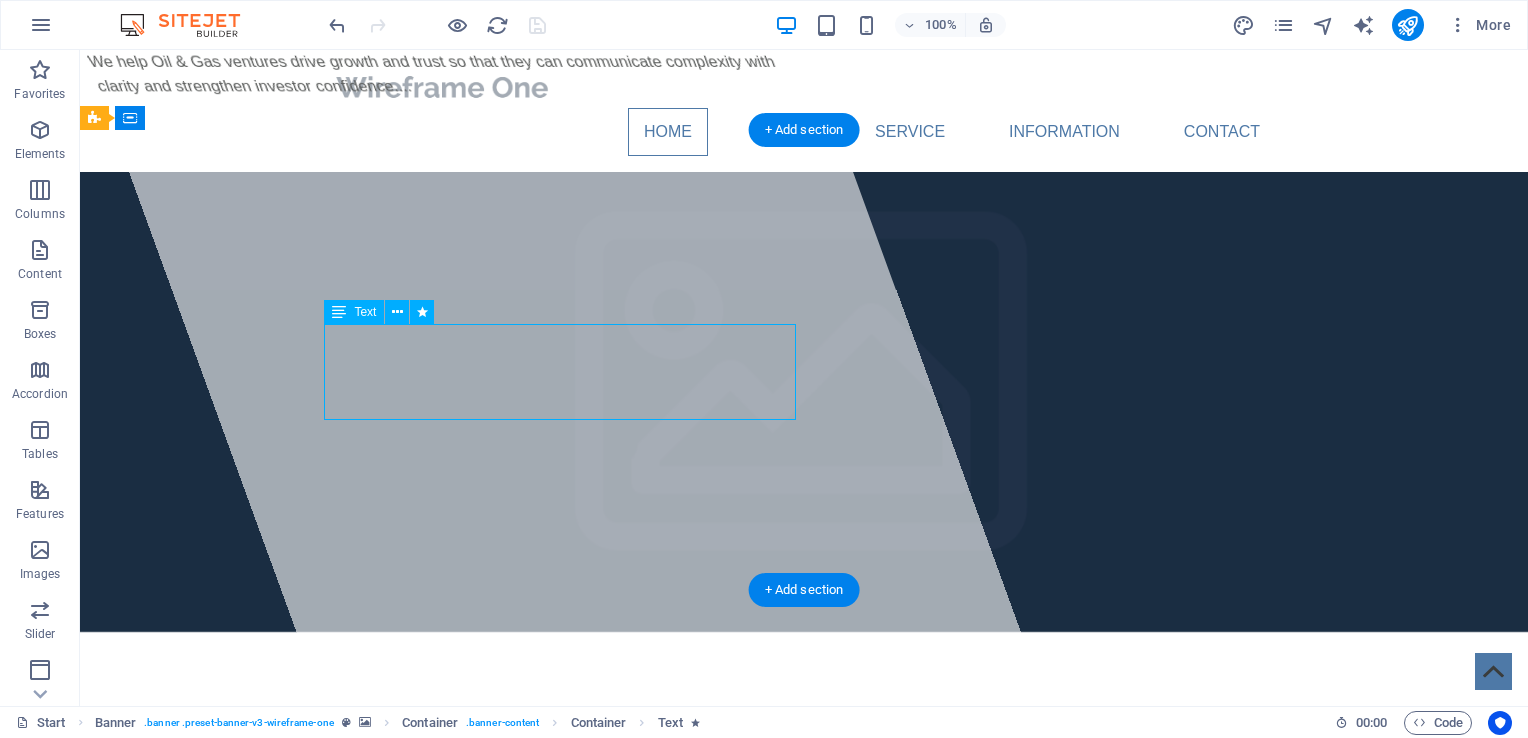 click on "We help Oil & Gas and Software developers drive growth and trust by helping them to communicate complexity with clarity and strengthen investor confidence,  showcase innovation, simplify technical narratives, and elevate their brand story" at bounding box center [804, 812] 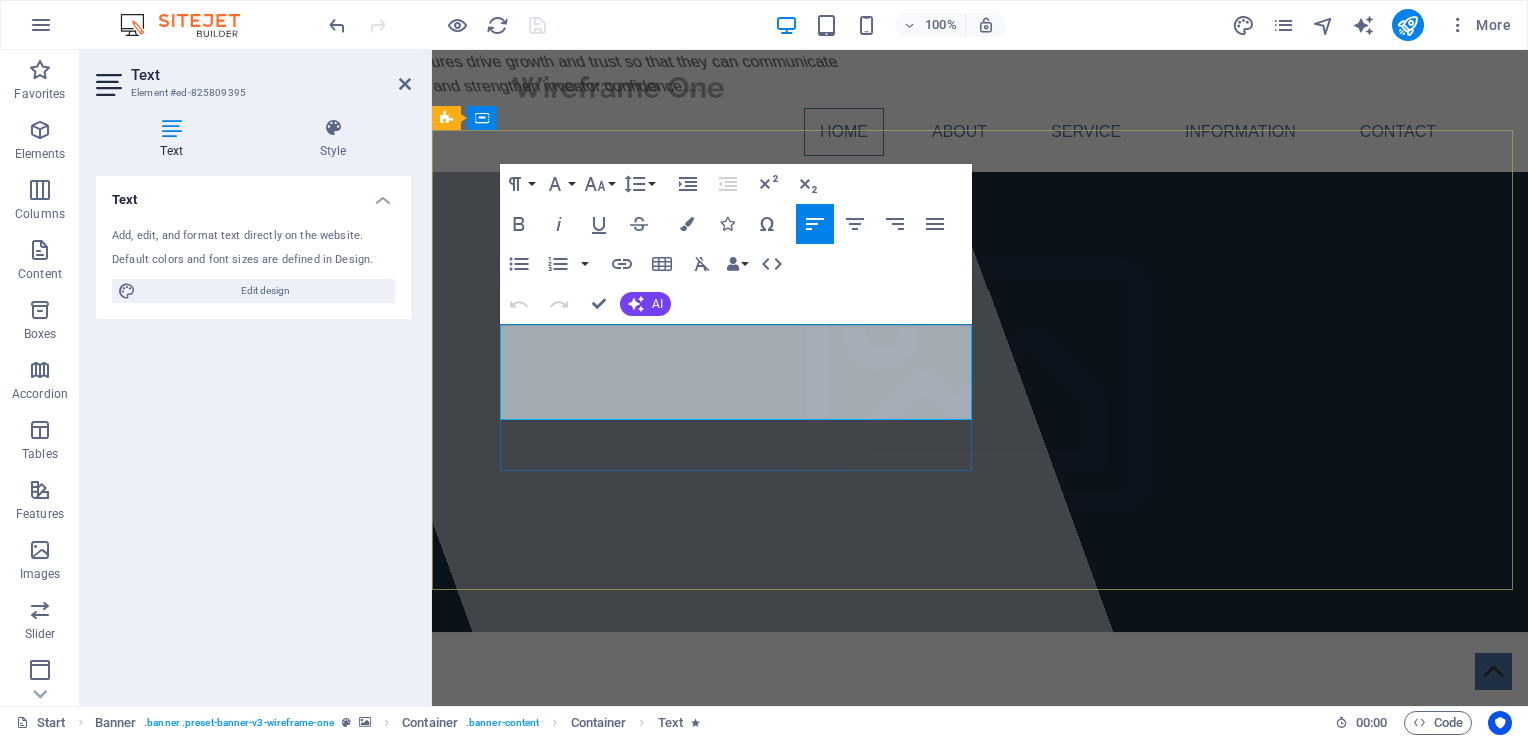 click on "We help Oil & Gas and Software developers drive growth and trust by helping them to communicate complexity with clarity and strengthen investor confidence,  showcase innovation, simplify technical narratives, and elevate their brand story" at bounding box center [956, 811] 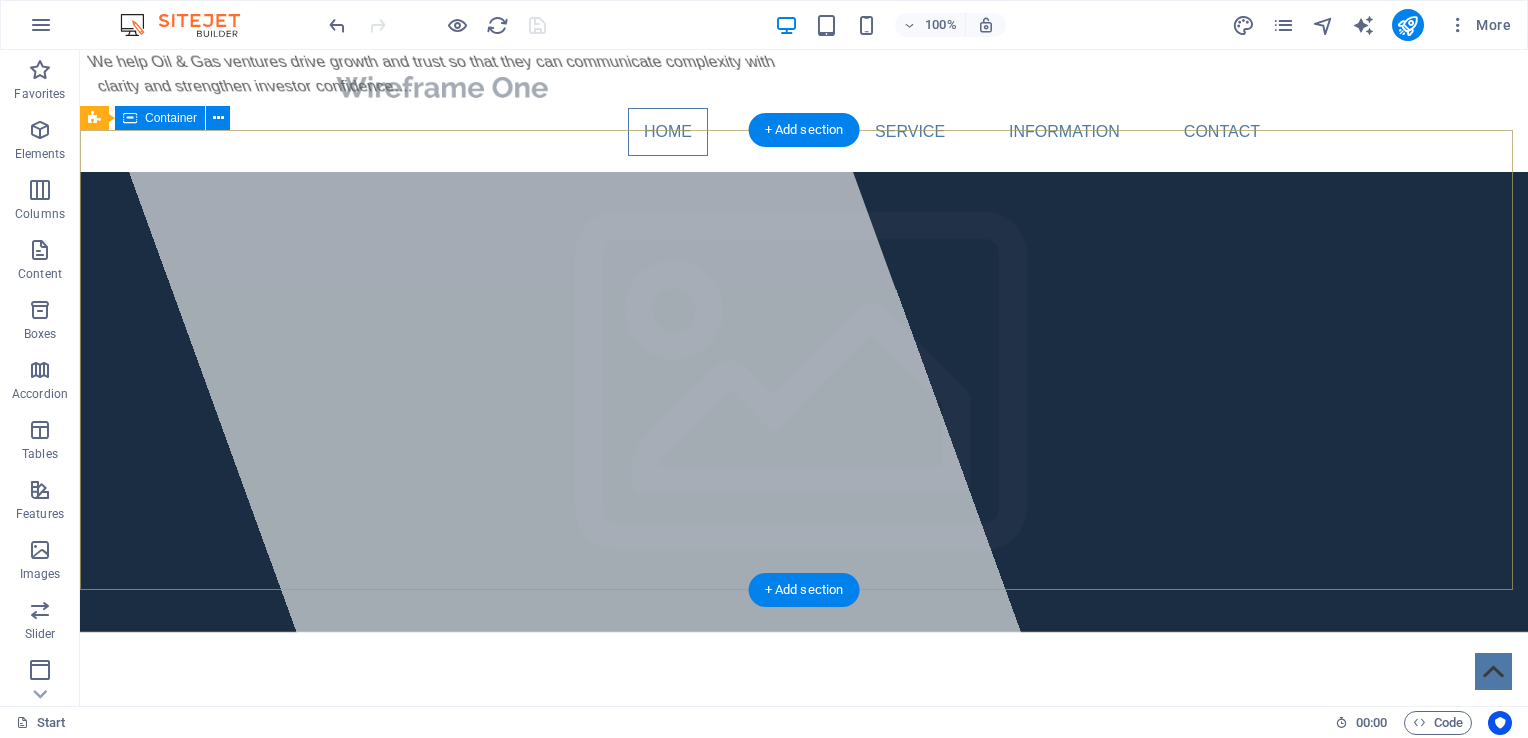 click on "We help Oil & Gas ventures drive growth and trust so that they can communicate complexity with clarity and strengthen investor confidence....
Hubro Insight We help Oil & Gas and Software ventures drive growth and trust by helping them to communicate complexity with clarity and strengthen investor confidence,  showcase innovation, simplify technical narratives, and elevate their brand story" at bounding box center (804, 844) 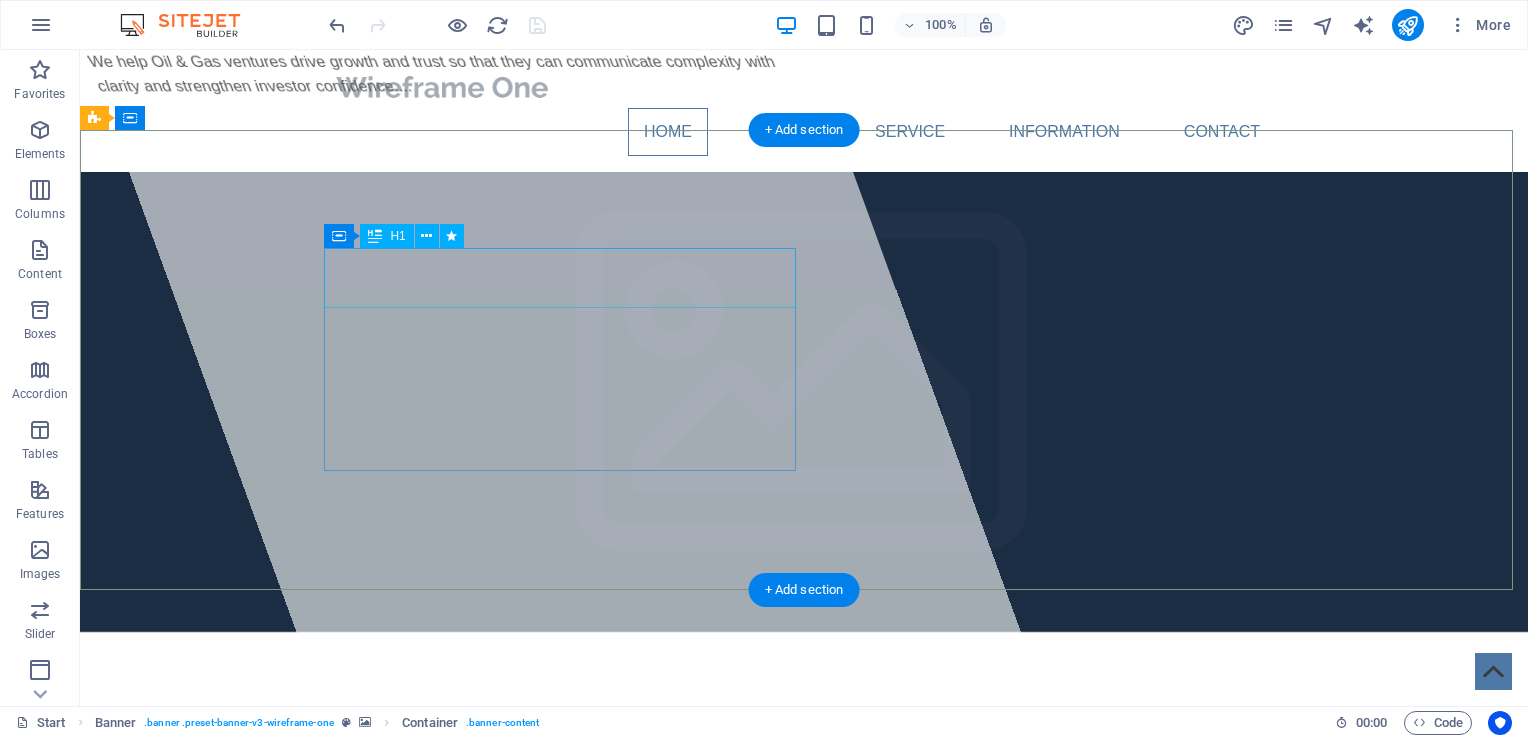 click on "Hubro Insight" at bounding box center (462, 742) 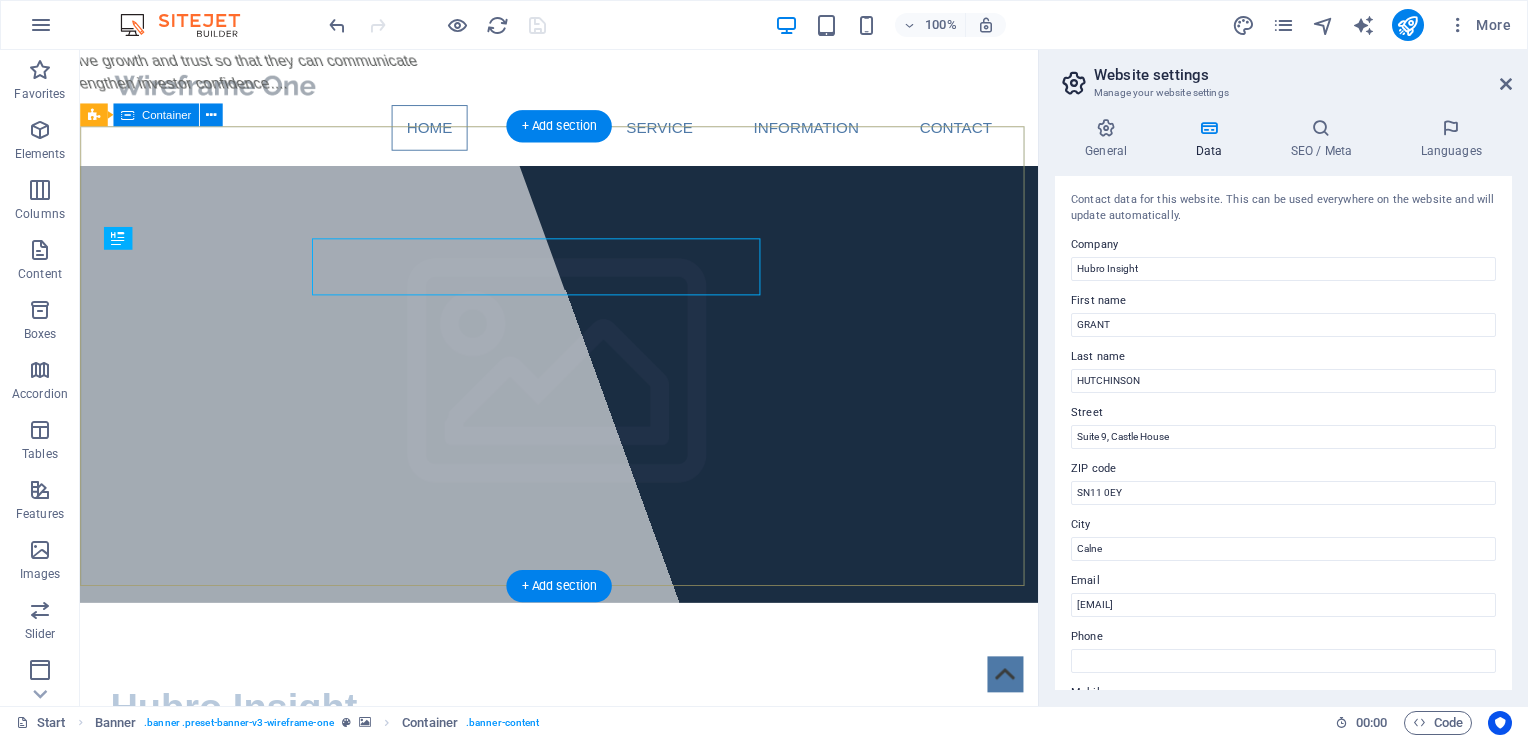 click on "We help Oil & Gas ventures drive growth and trust so that they can communicate complexity with clarity and strengthen investor confidence....
Hubro Insight We help Oil & Gas and Software ventures drive growth and trust by helping them to communicate complexity with clarity and strengthen investor confidence,  showcase innovation, simplify technical narratives, and elevate their brand story" at bounding box center [584, 844] 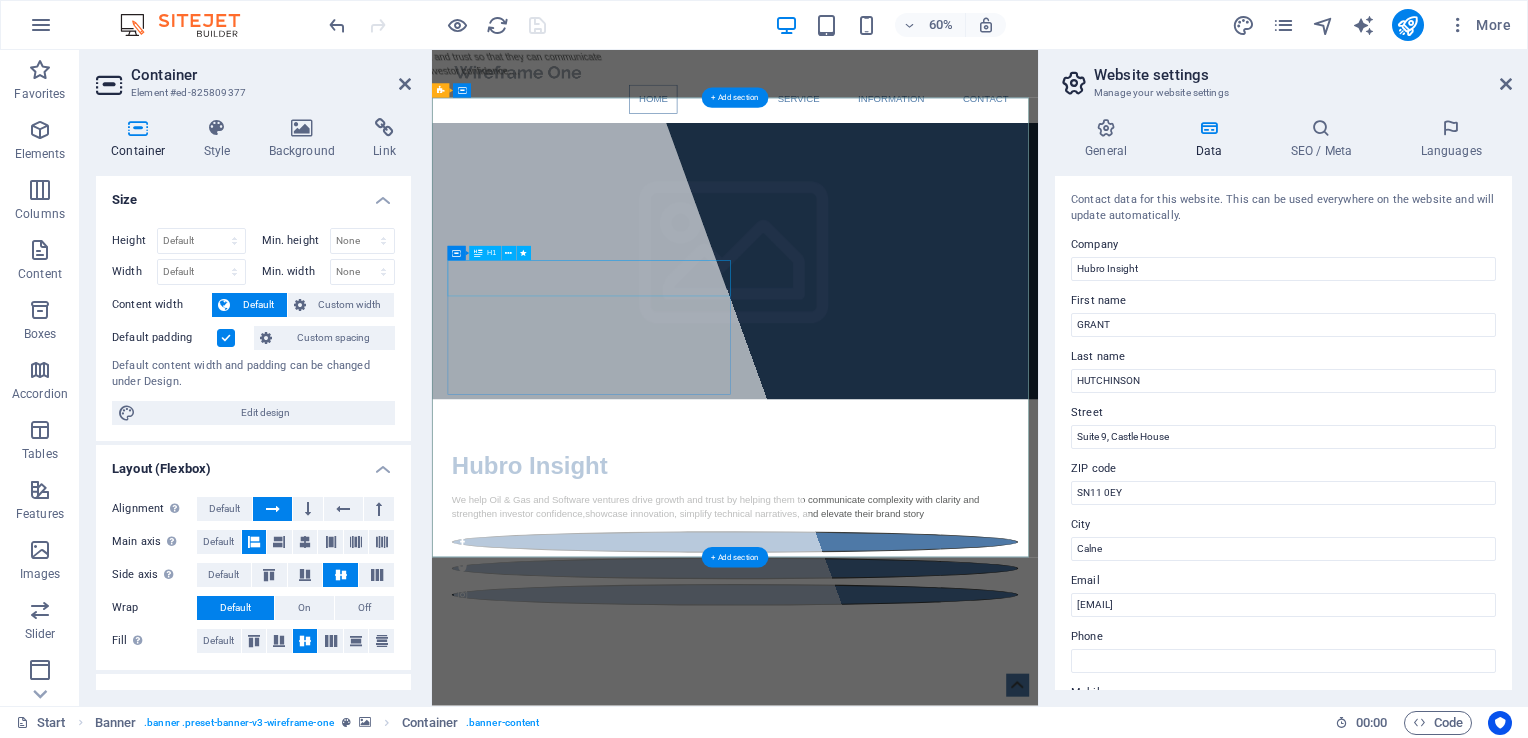 click on "Hubro Insight" at bounding box center [937, 742] 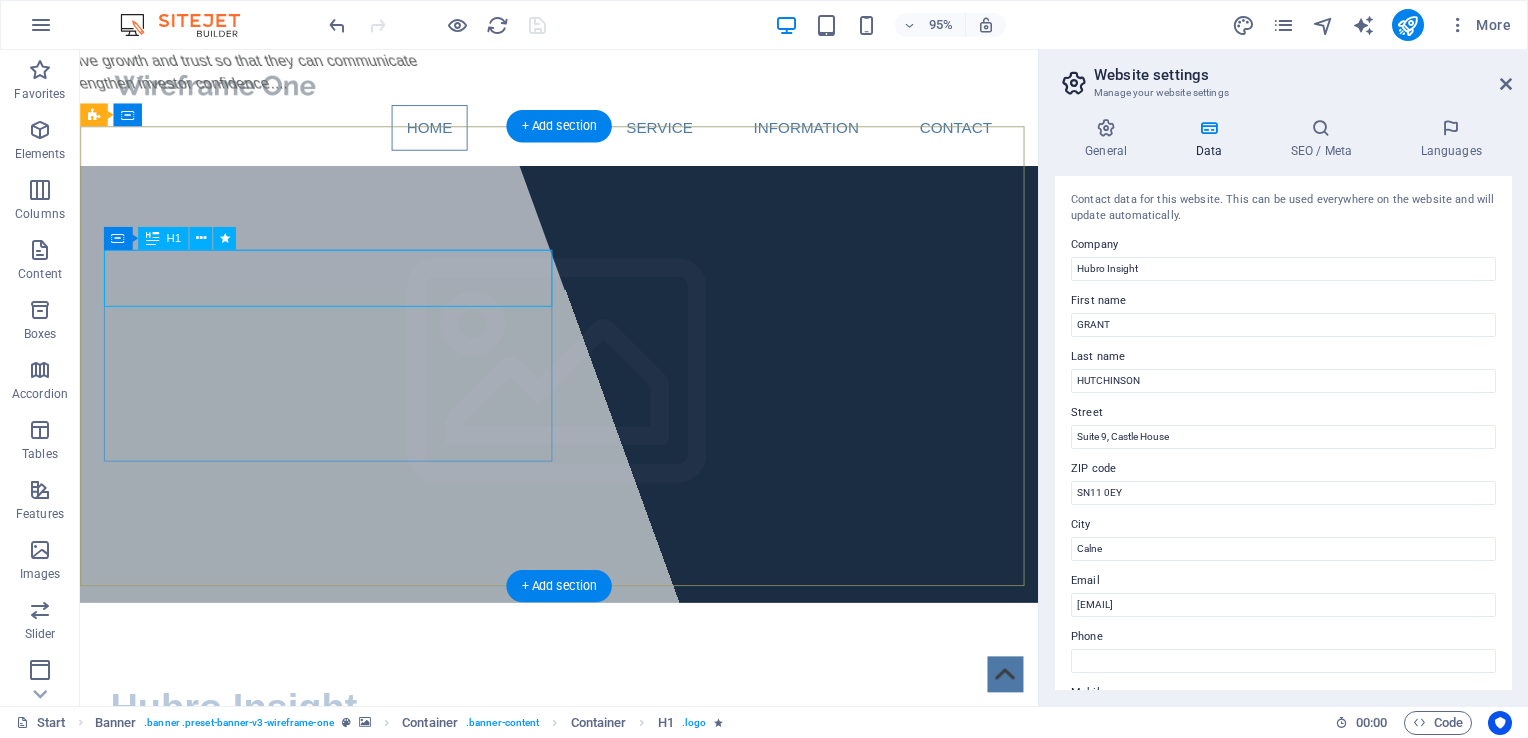 click on "Hubro Insight" at bounding box center [242, 742] 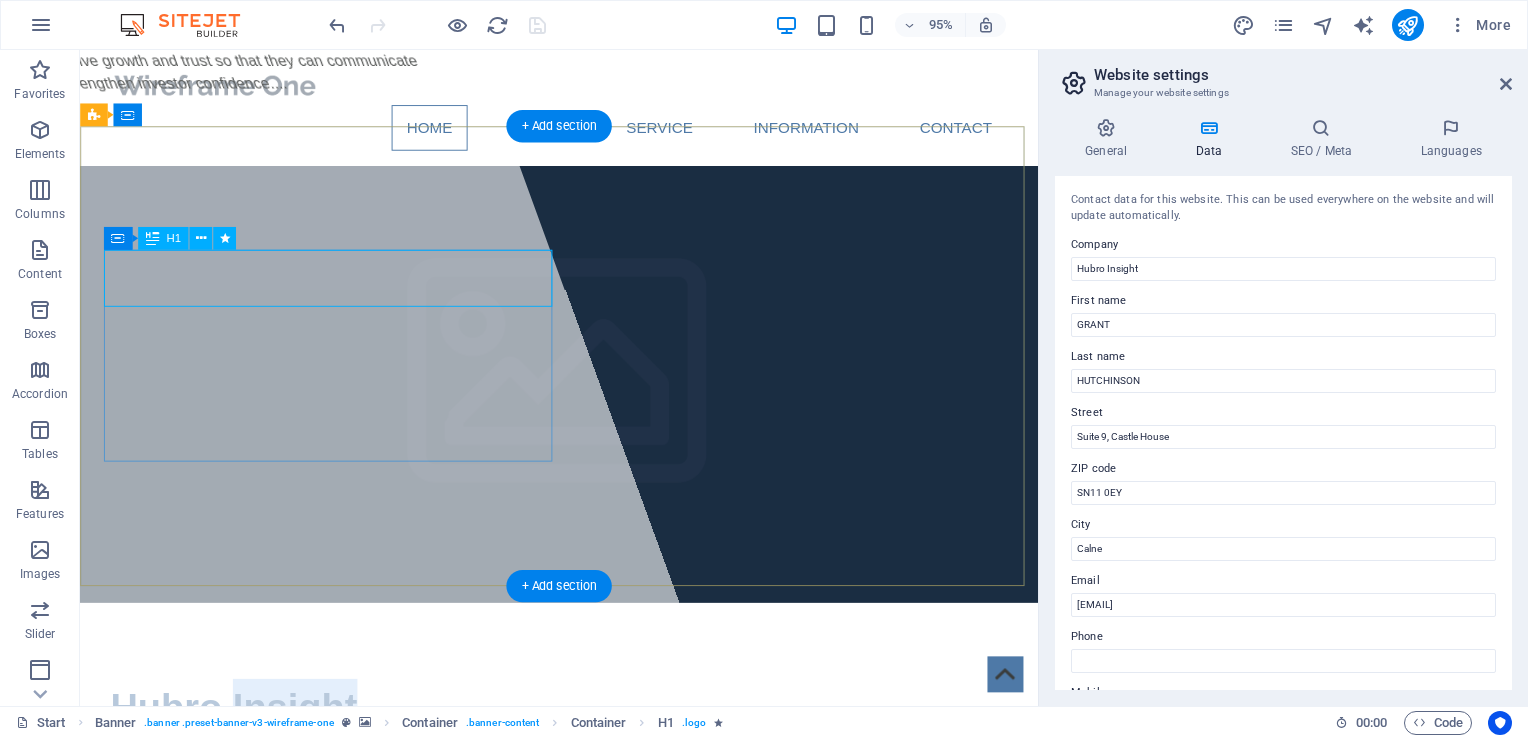 click on "Hubro Insight" at bounding box center [242, 742] 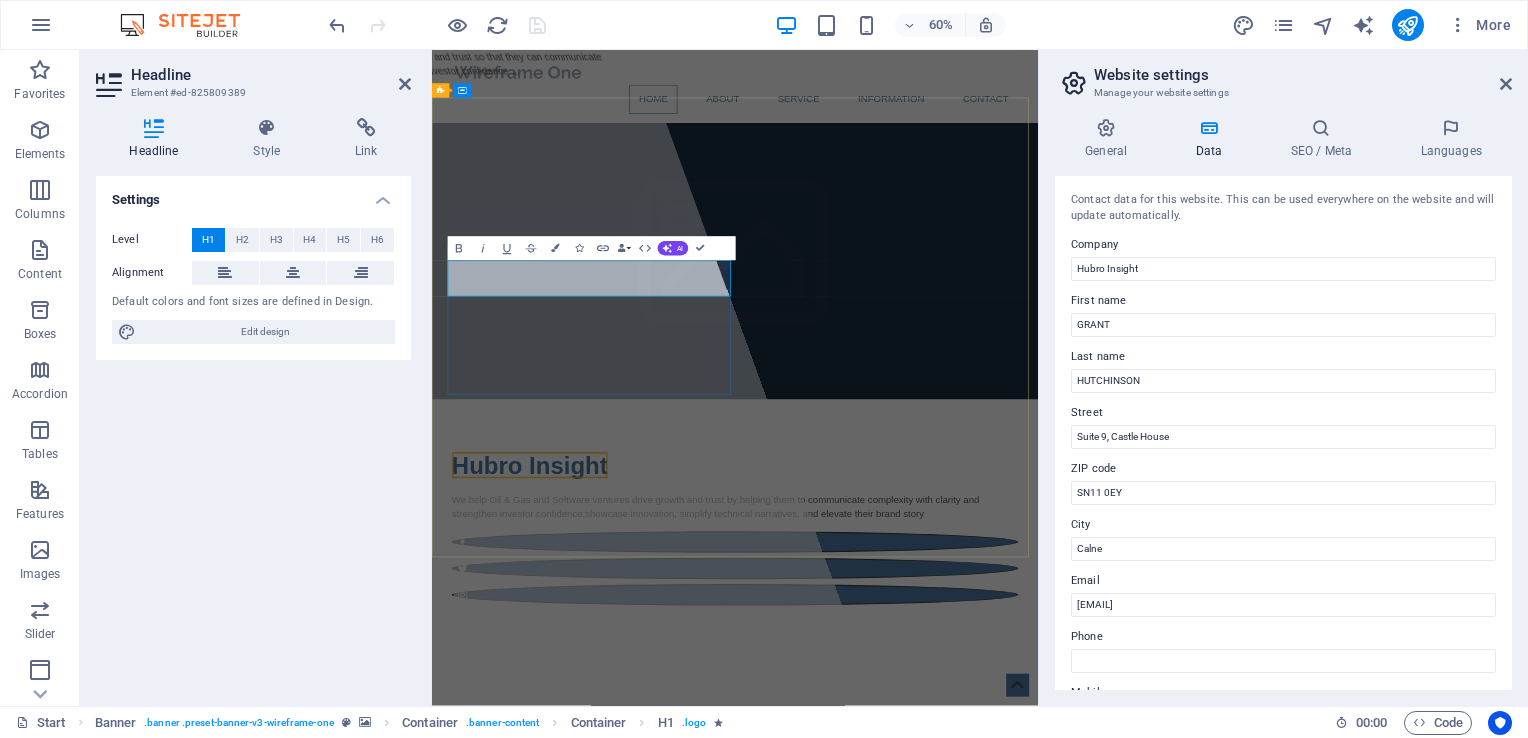click on "Hubro Insight" at bounding box center [937, 742] 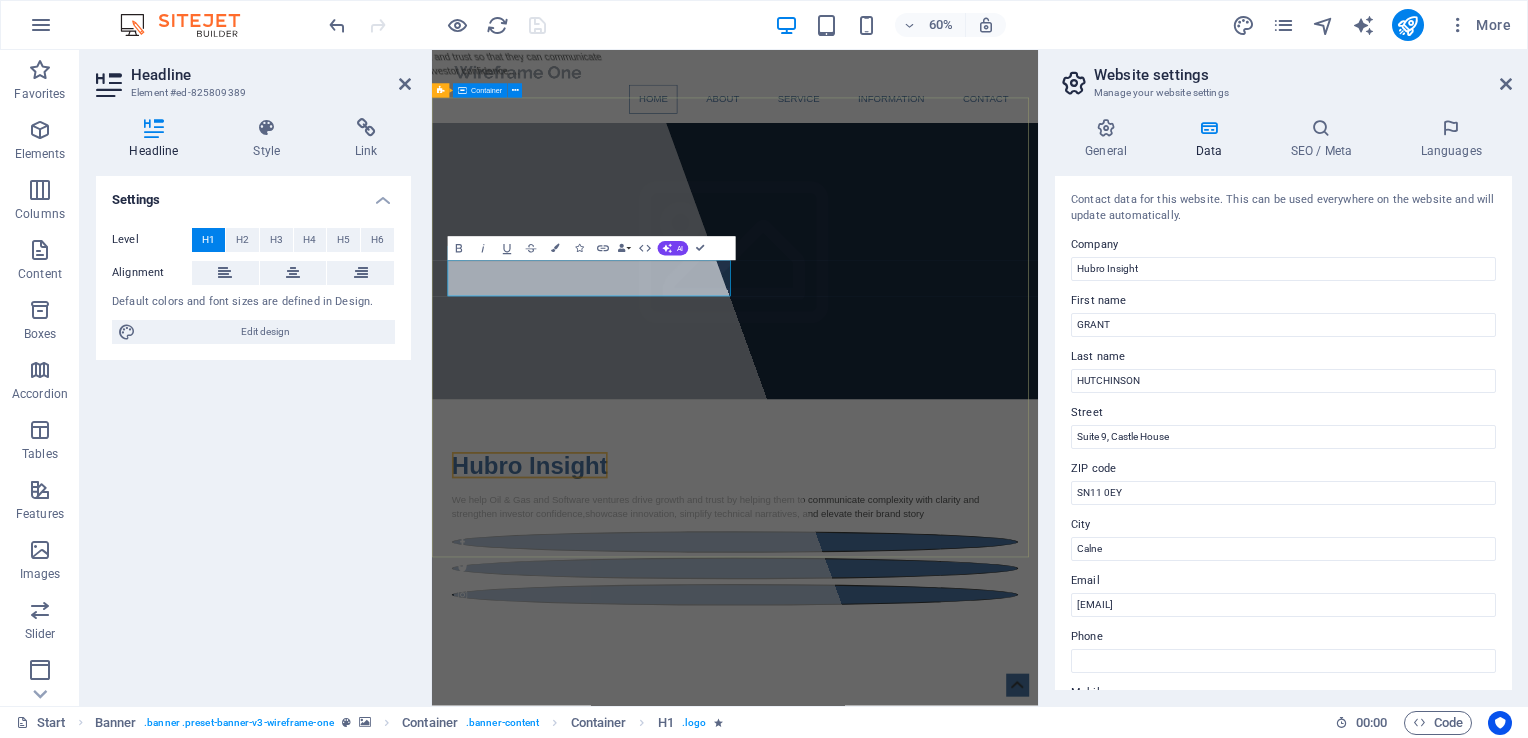 click on "We help Oil & Gas ventures drive growth and trust so that they can communicate complexity with clarity and strengthen investor confidence....
Hubro Insight We help Oil & Gas and Software ventures drive growth and trust by helping them to communicate complexity with clarity and strengthen investor confidence,  showcase innovation, simplify technical narratives, and elevate their brand story" at bounding box center (937, 844) 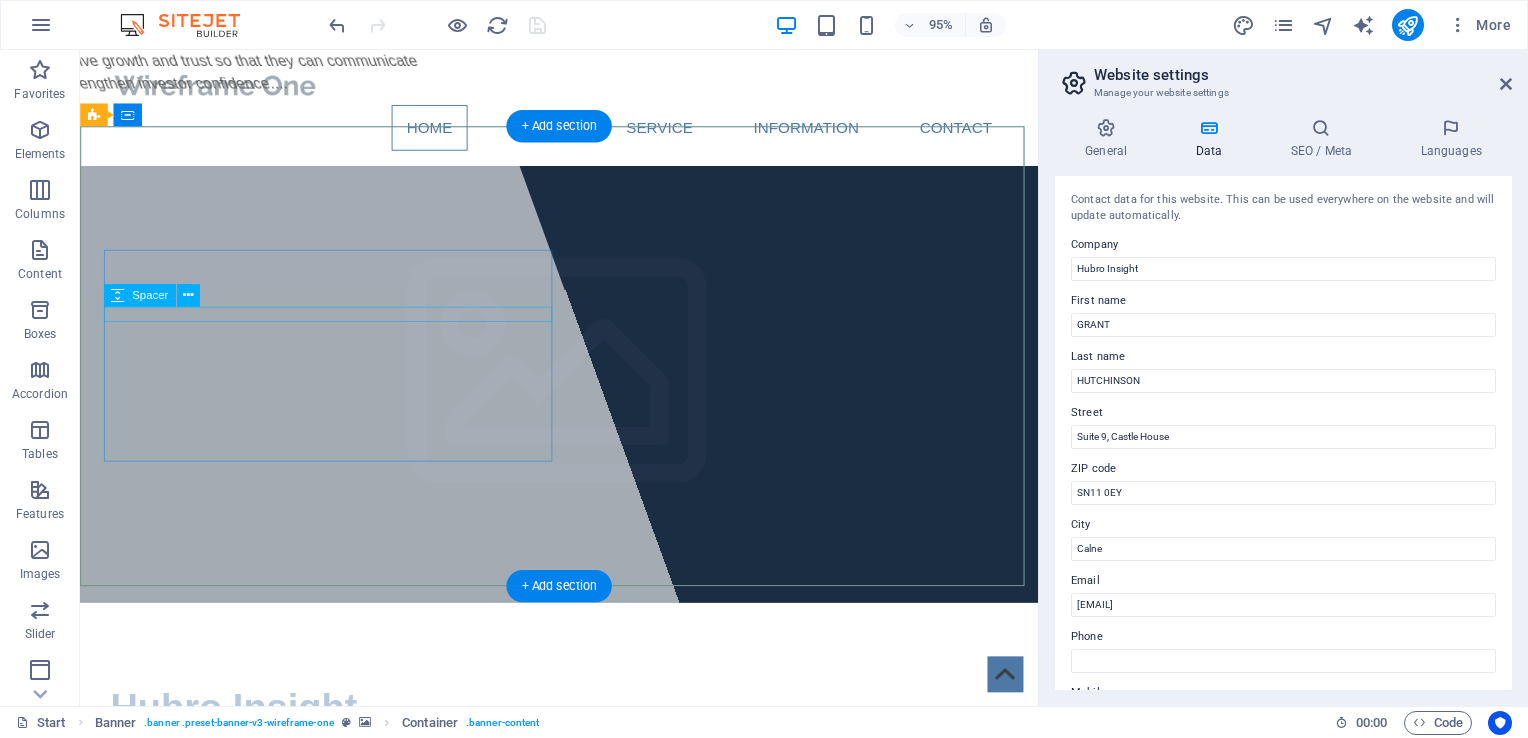 click at bounding box center (584, 780) 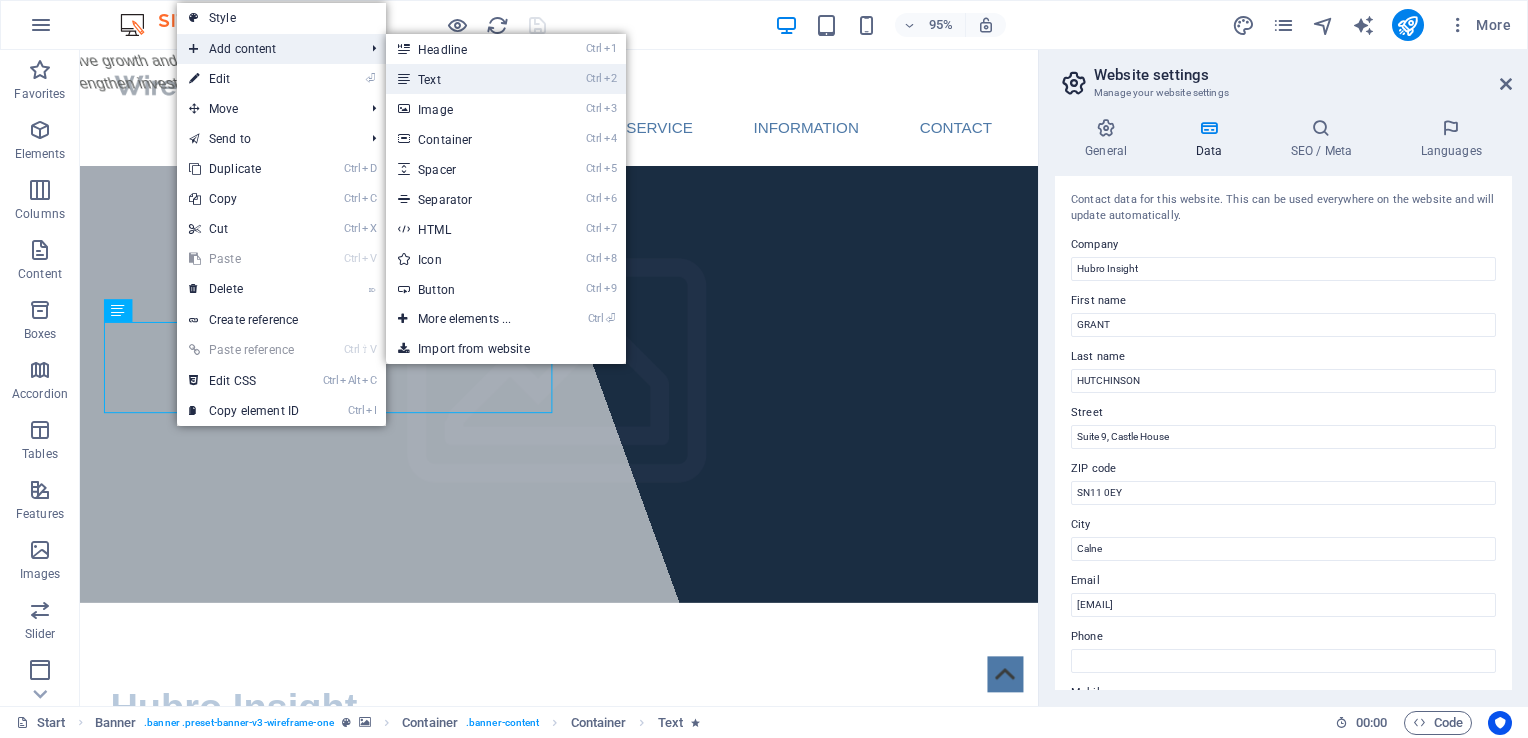 click on "Ctrl 2  Text" at bounding box center (468, 79) 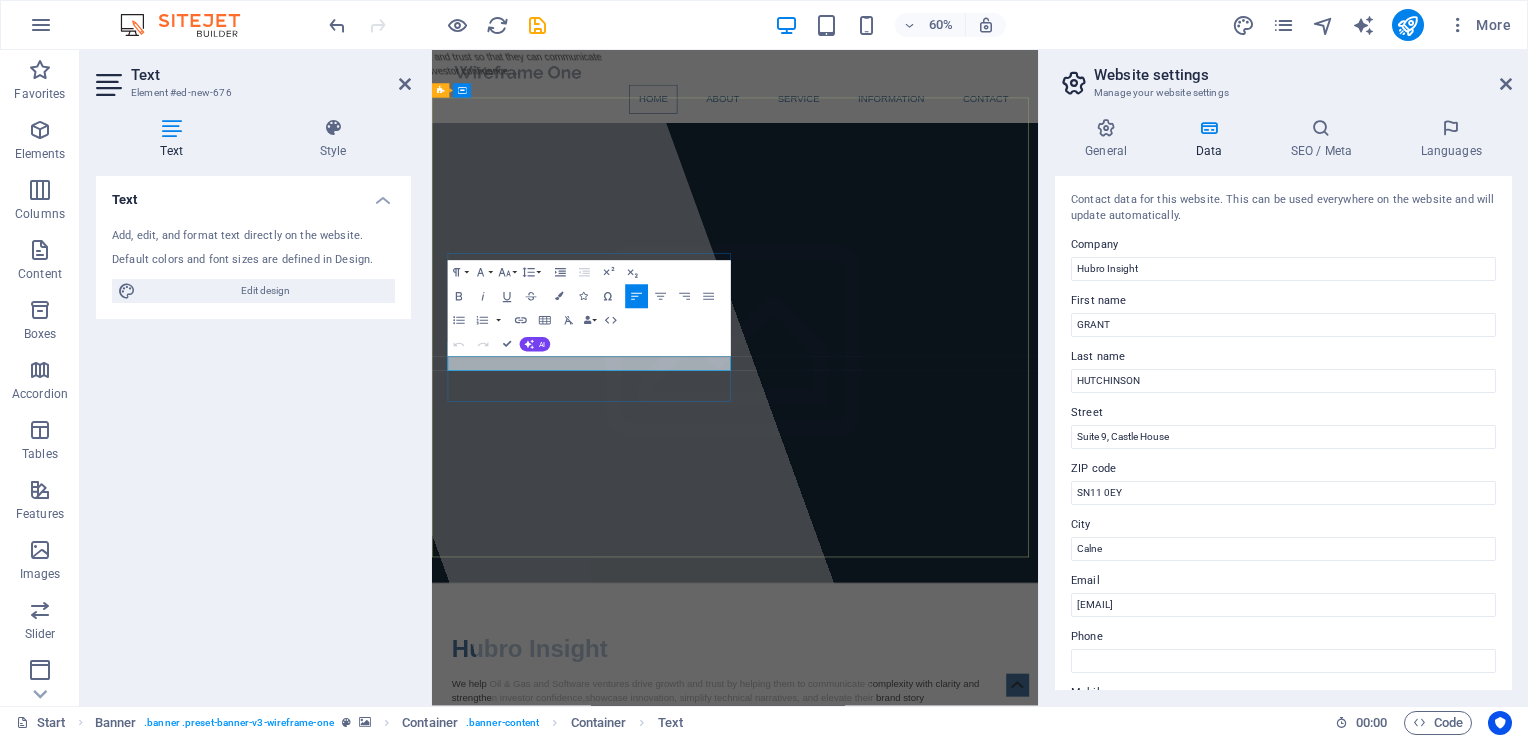 type 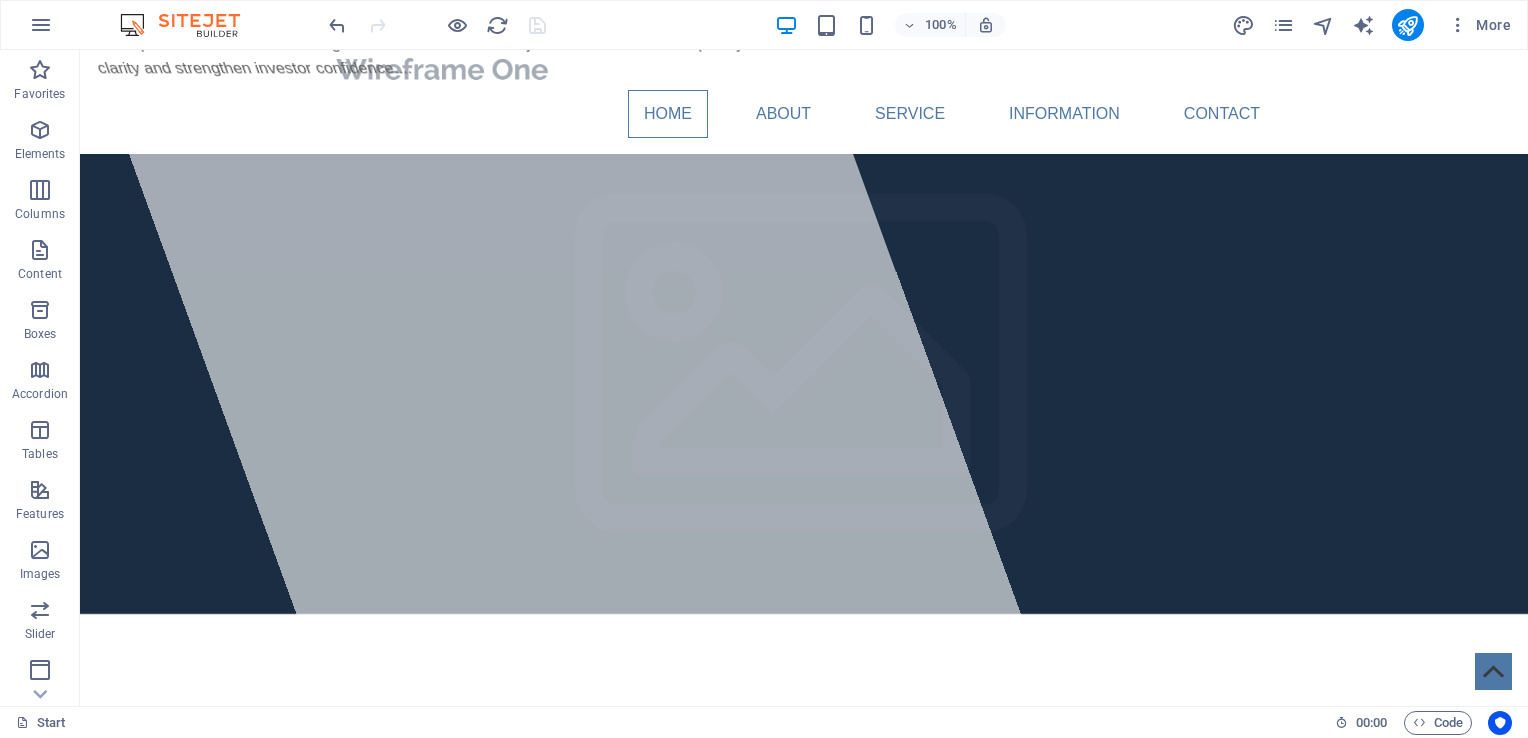 scroll, scrollTop: 0, scrollLeft: 0, axis: both 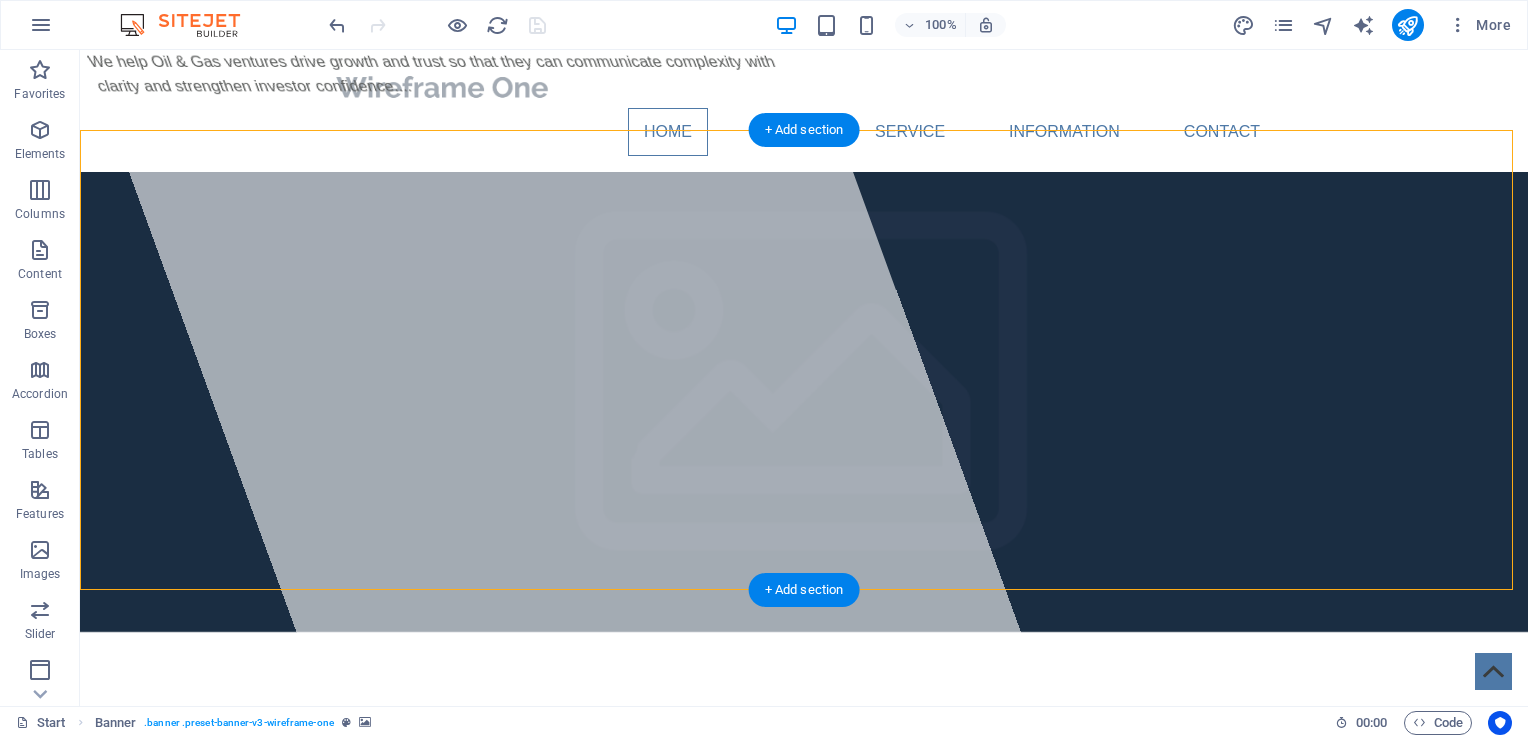 drag, startPoint x: 547, startPoint y: 418, endPoint x: 330, endPoint y: 301, distance: 246.53195 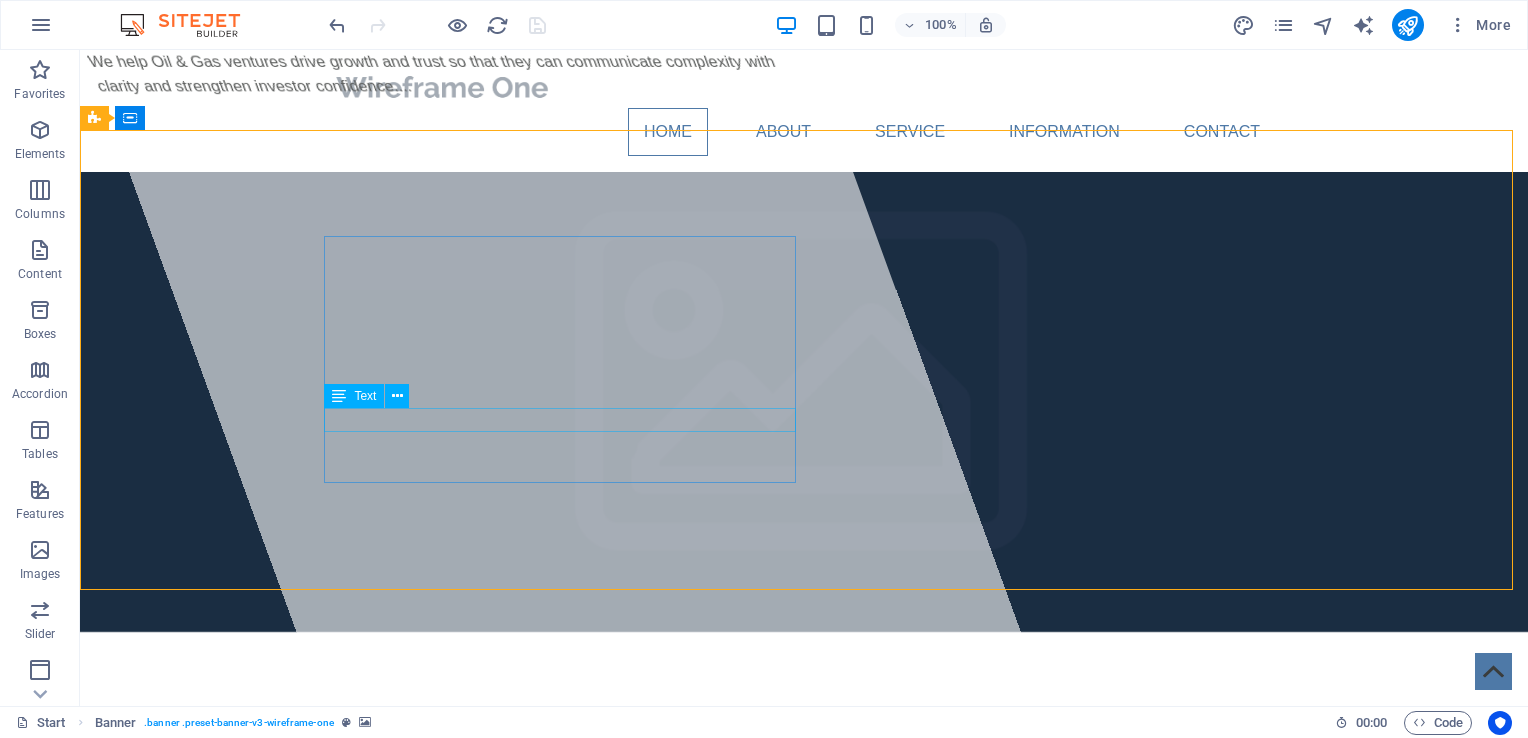 click at bounding box center (339, 396) 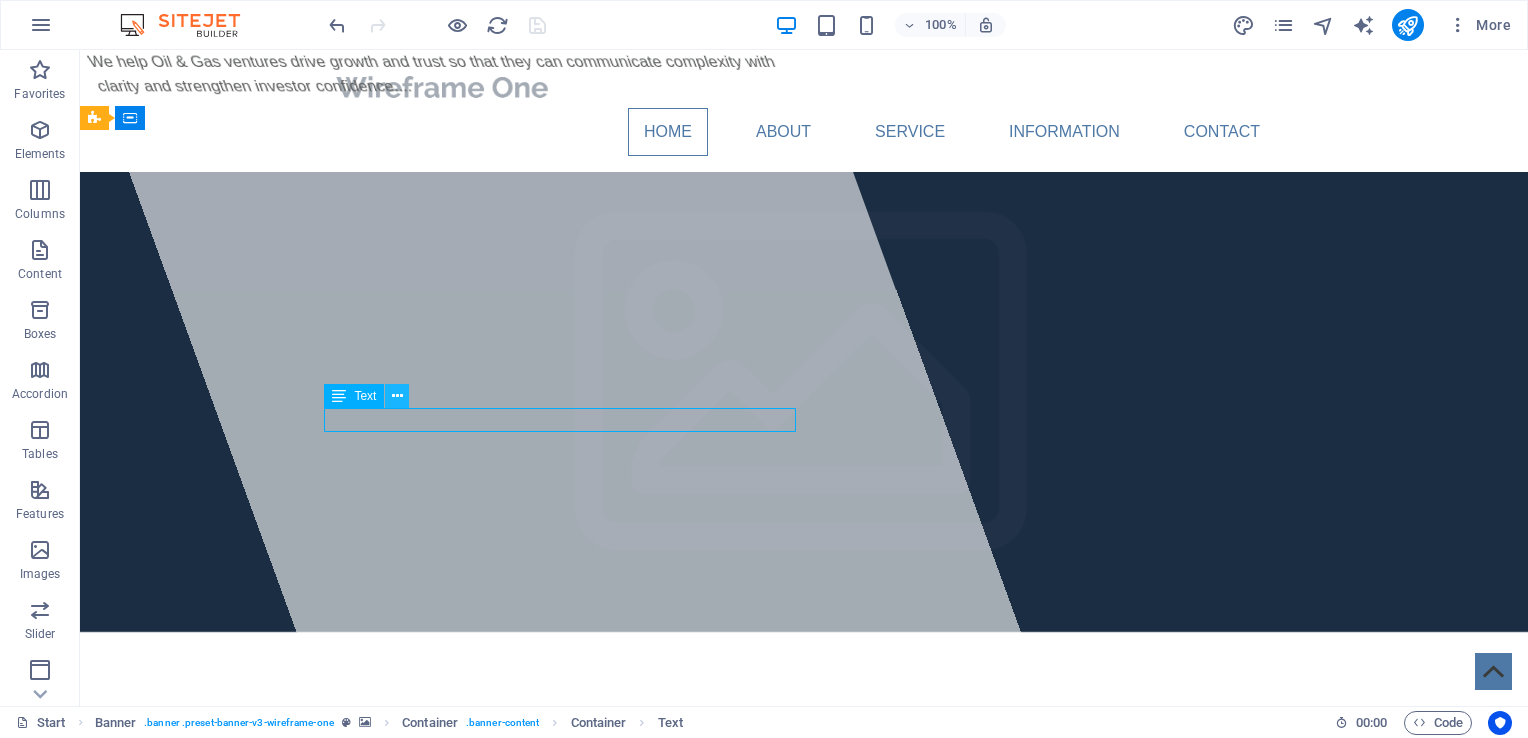 click at bounding box center (397, 396) 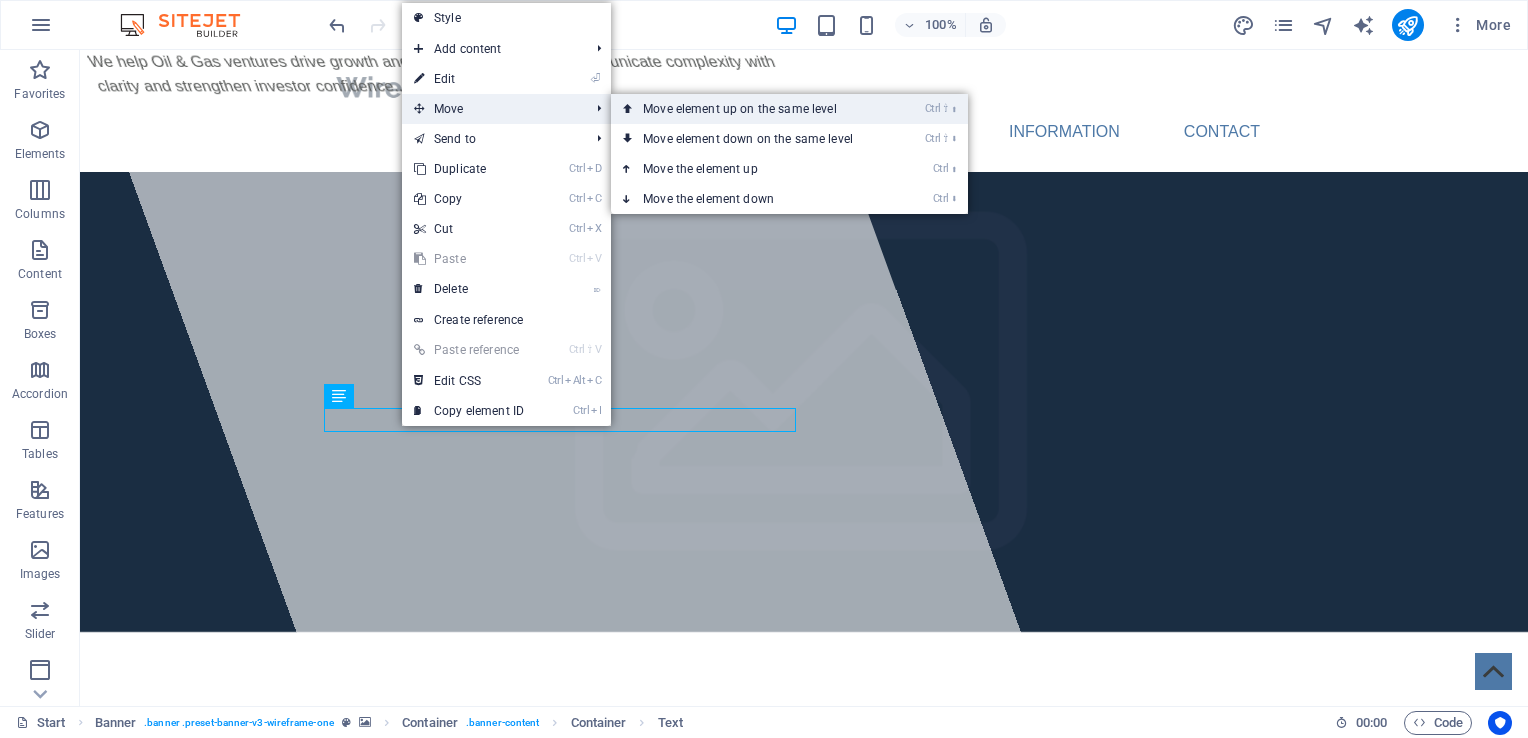 click on "Ctrl ⇧ ⬆  Move element up on the same level" at bounding box center (752, 109) 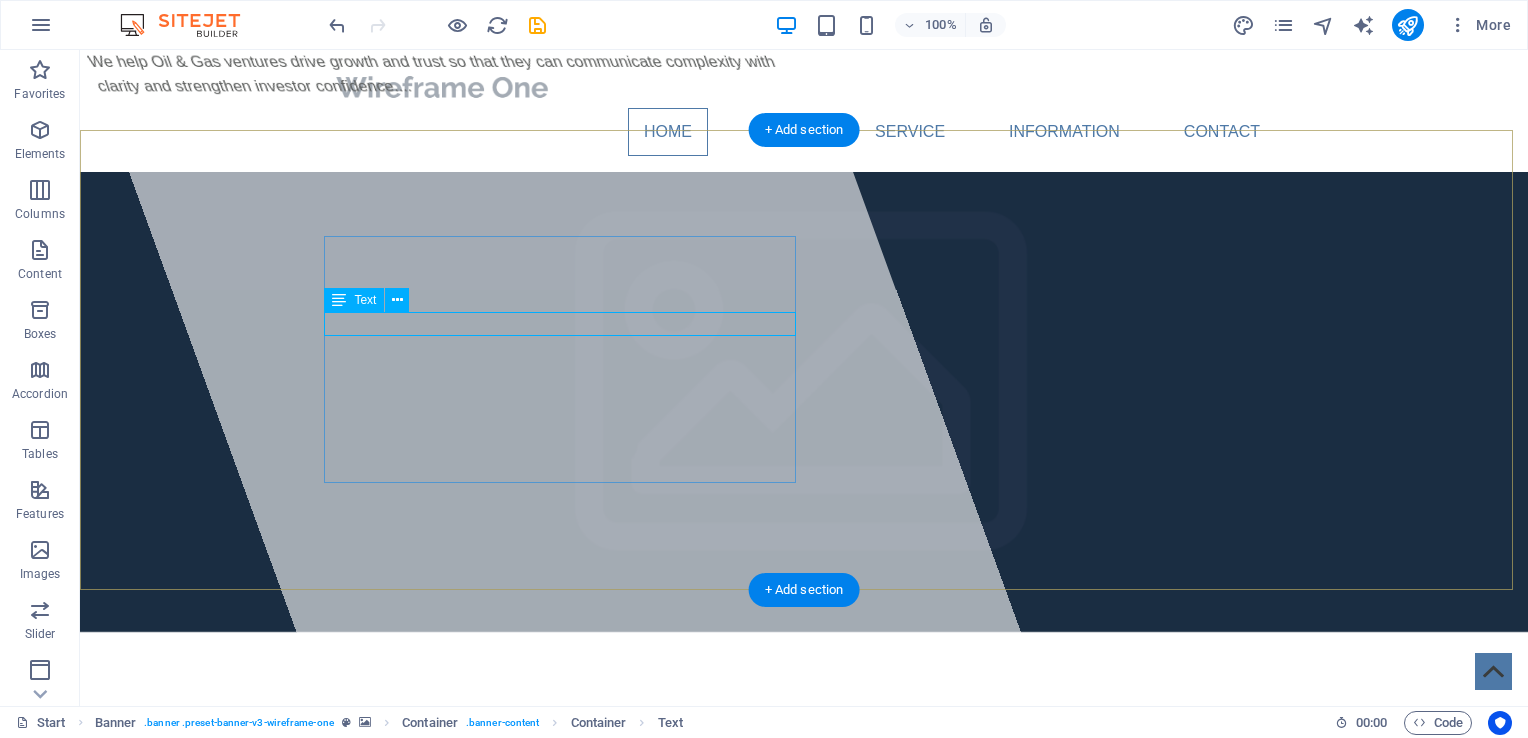 click on "Strategic Video Solutions" at bounding box center (804, 800) 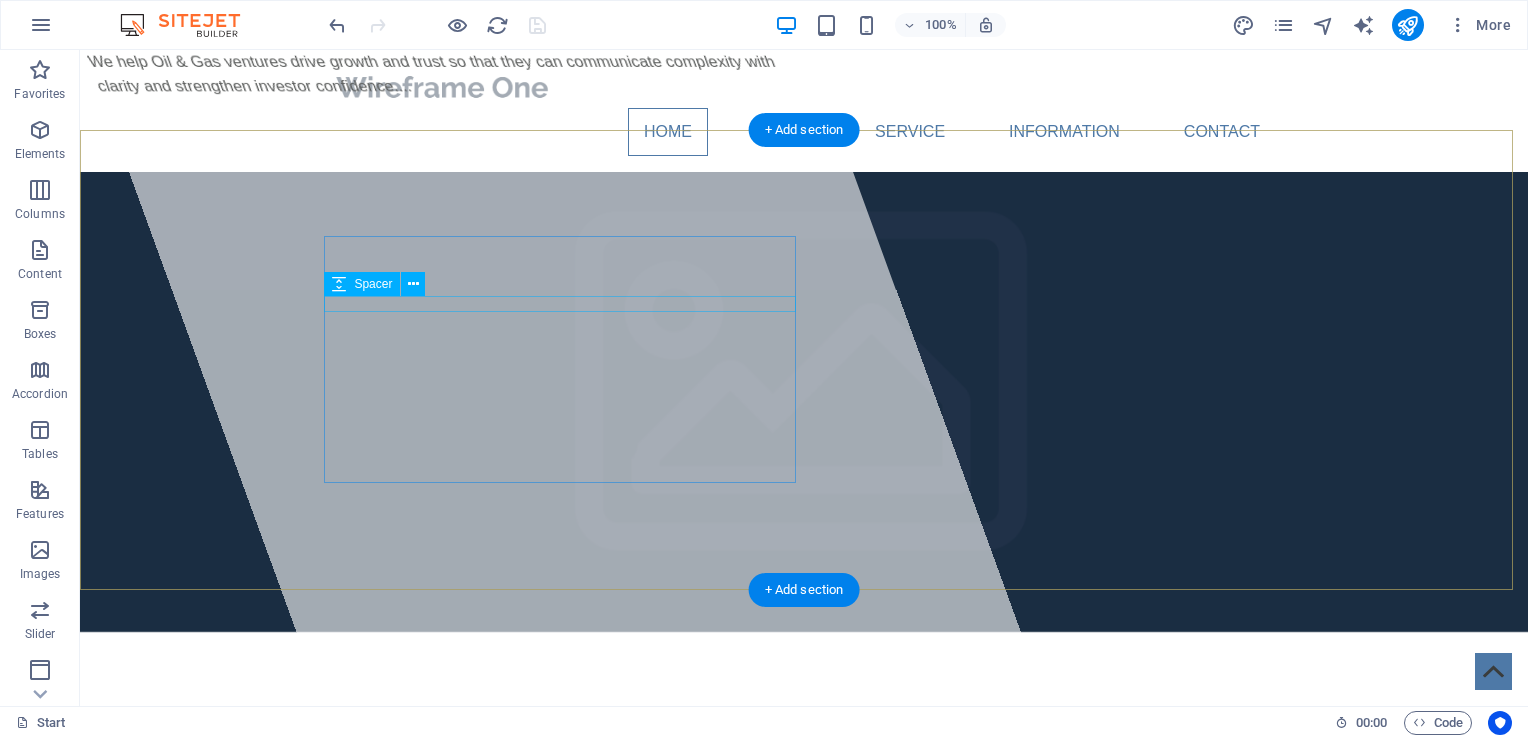 click at bounding box center (804, 780) 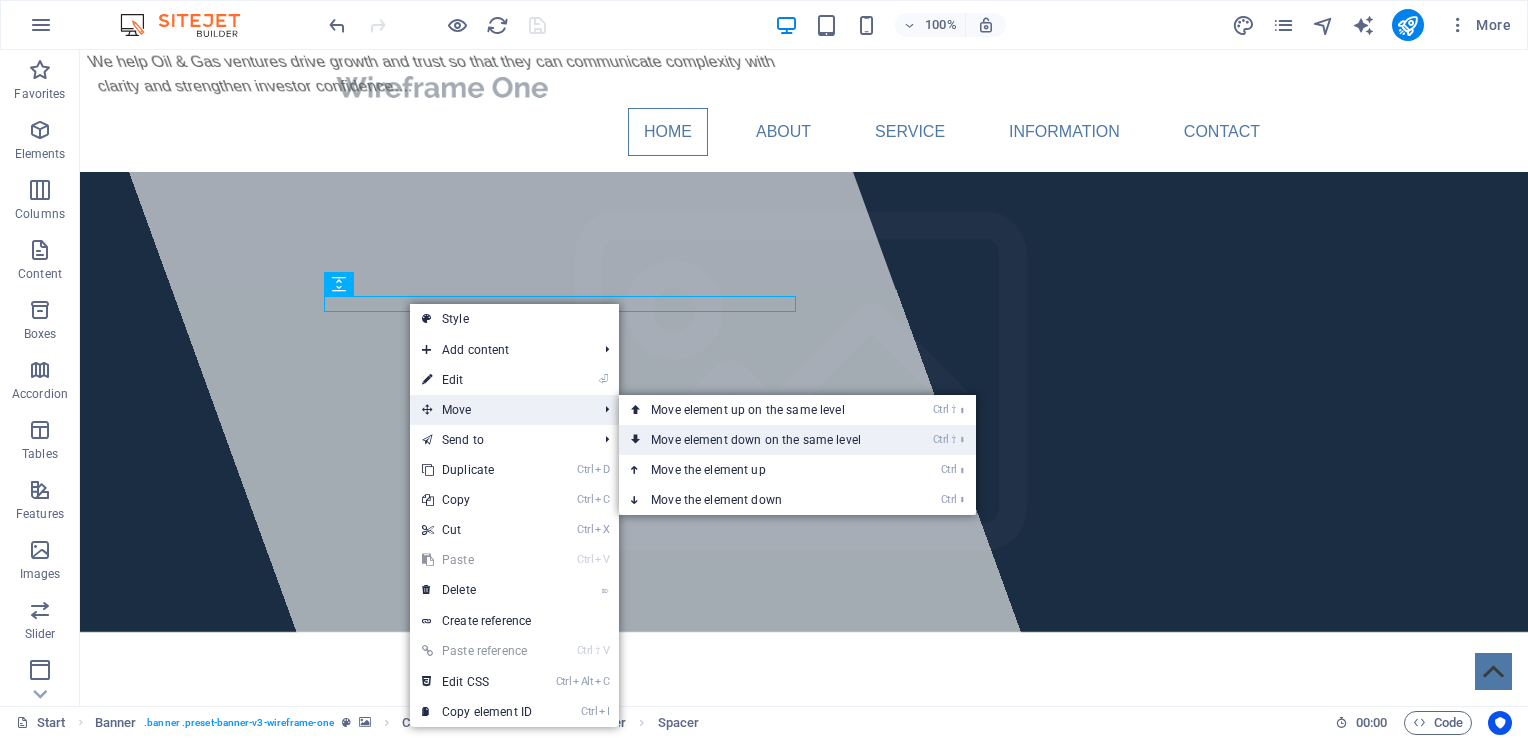 click on "Ctrl ⇧ ⬇  Move element down on the same level" at bounding box center (760, 440) 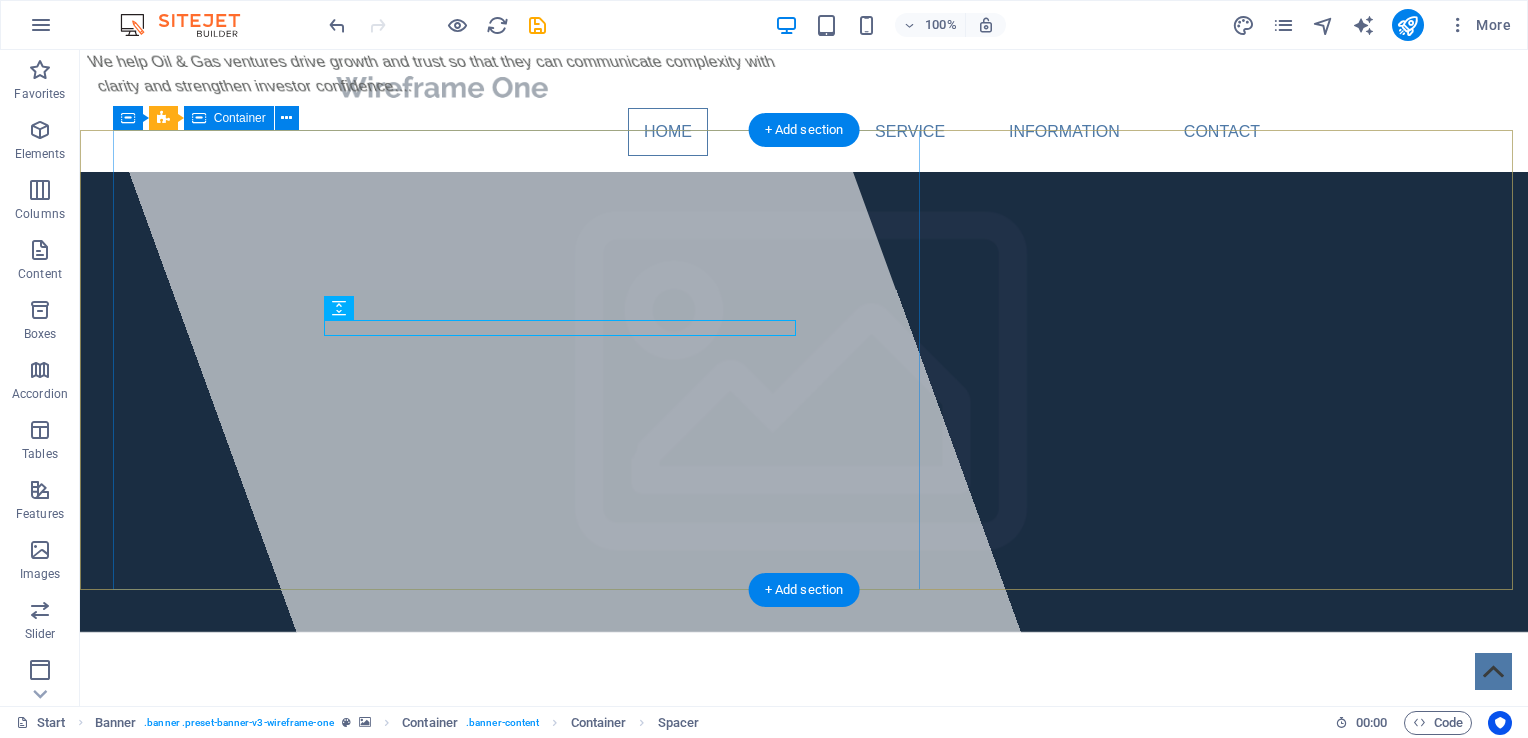click on "We help Oil & Gas ventures drive growth and trust so that they can communicate complexity with clarity and strengthen investor confidence...." at bounding box center [566, 378] 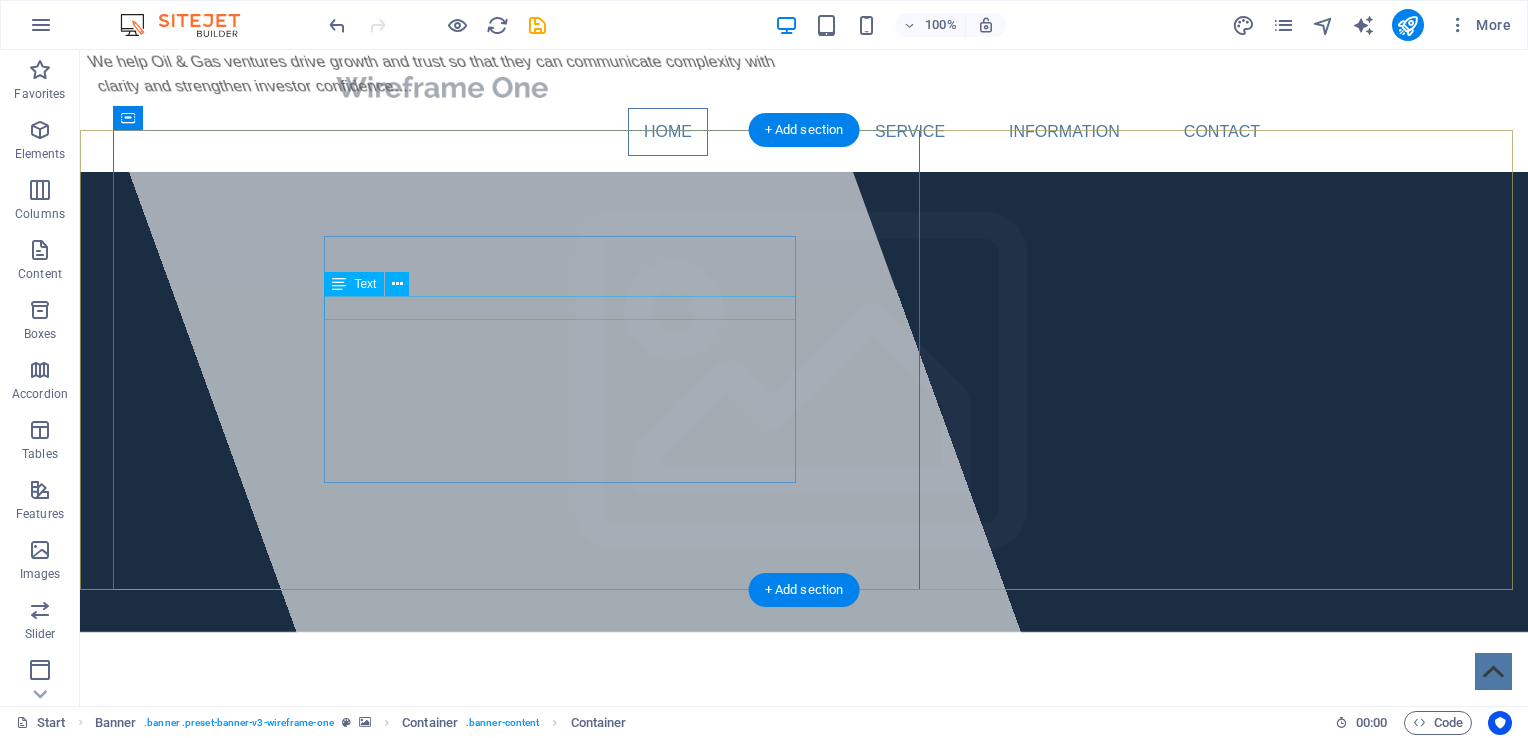 click on "Strategic Video Solutions" at bounding box center [804, 784] 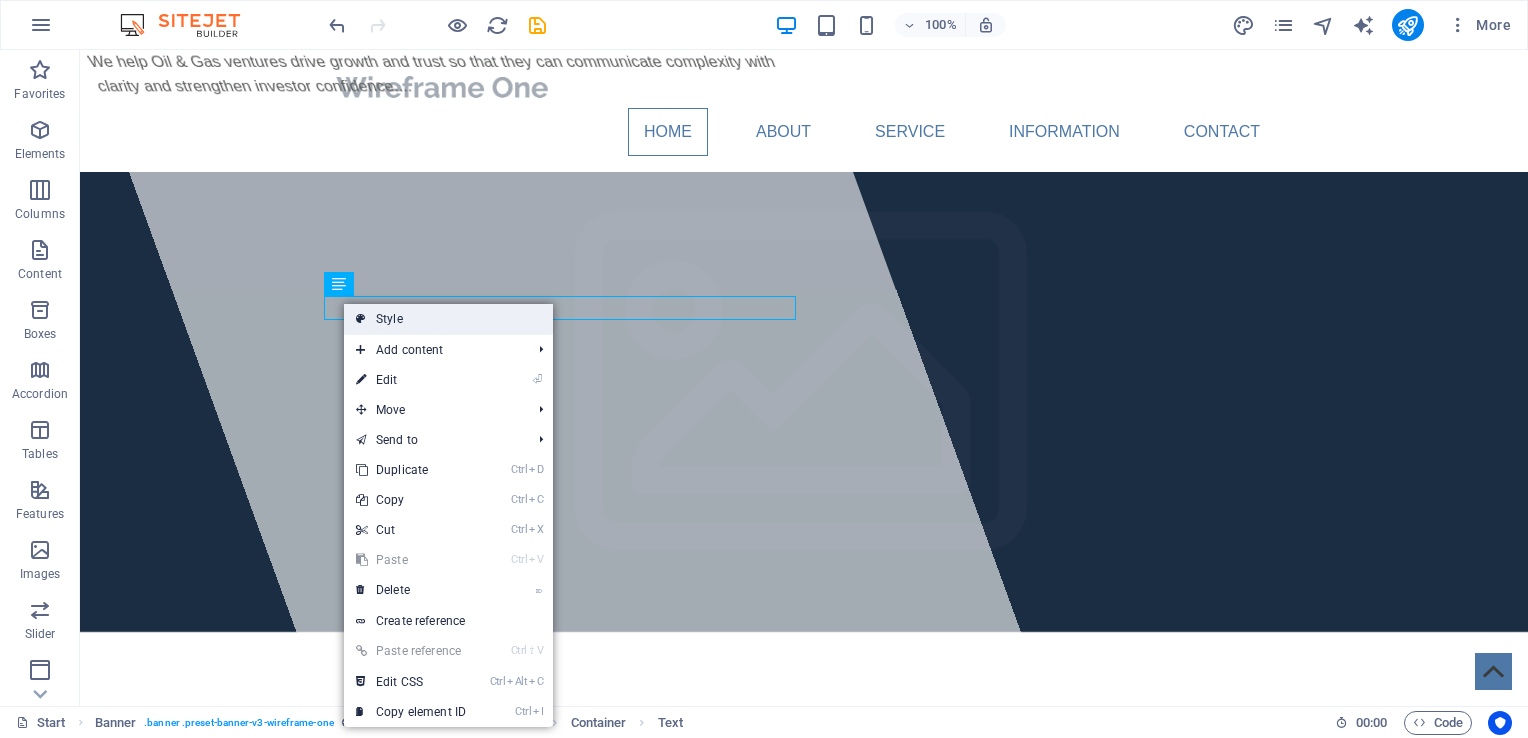 click on "Style" at bounding box center [448, 319] 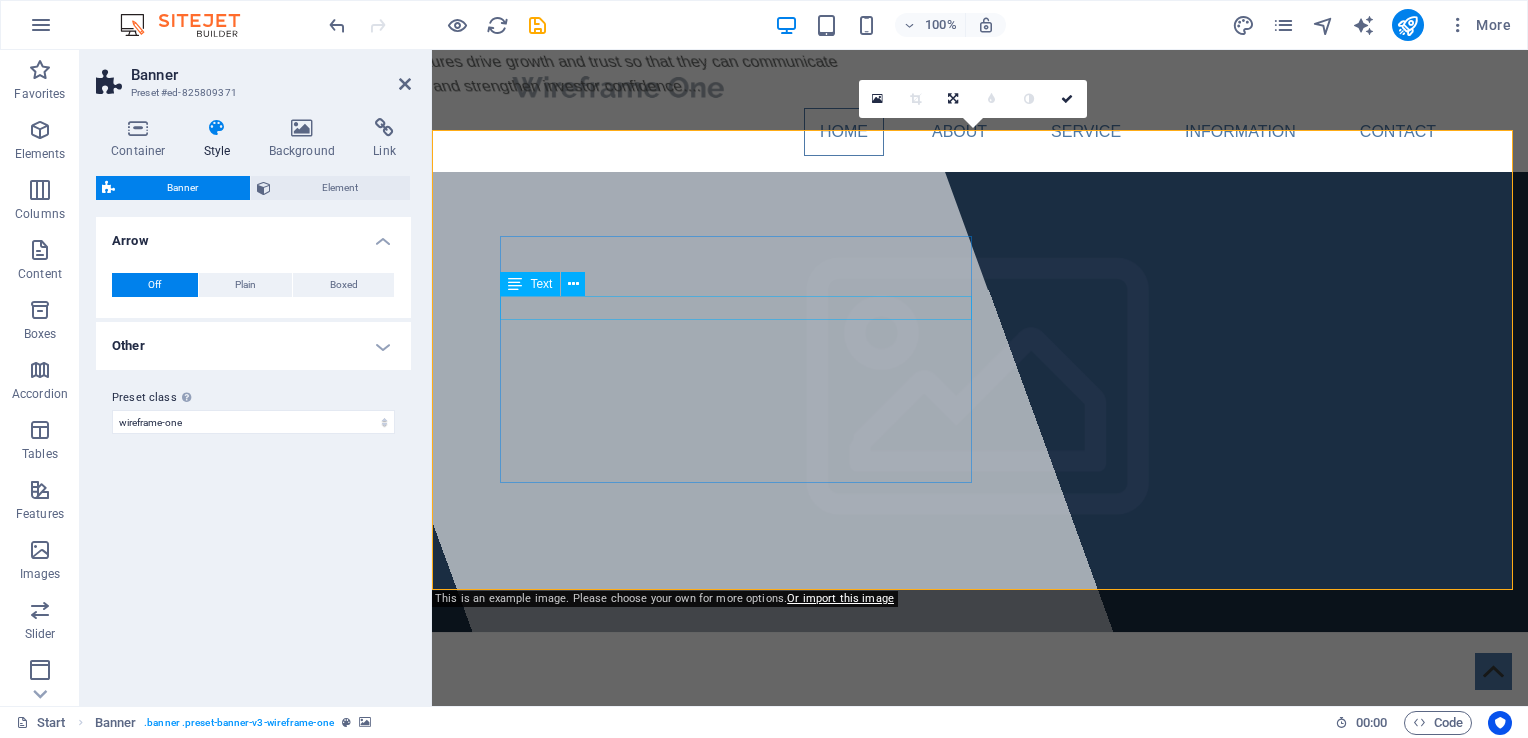 click on "Strategic Video Solutions" at bounding box center (980, 784) 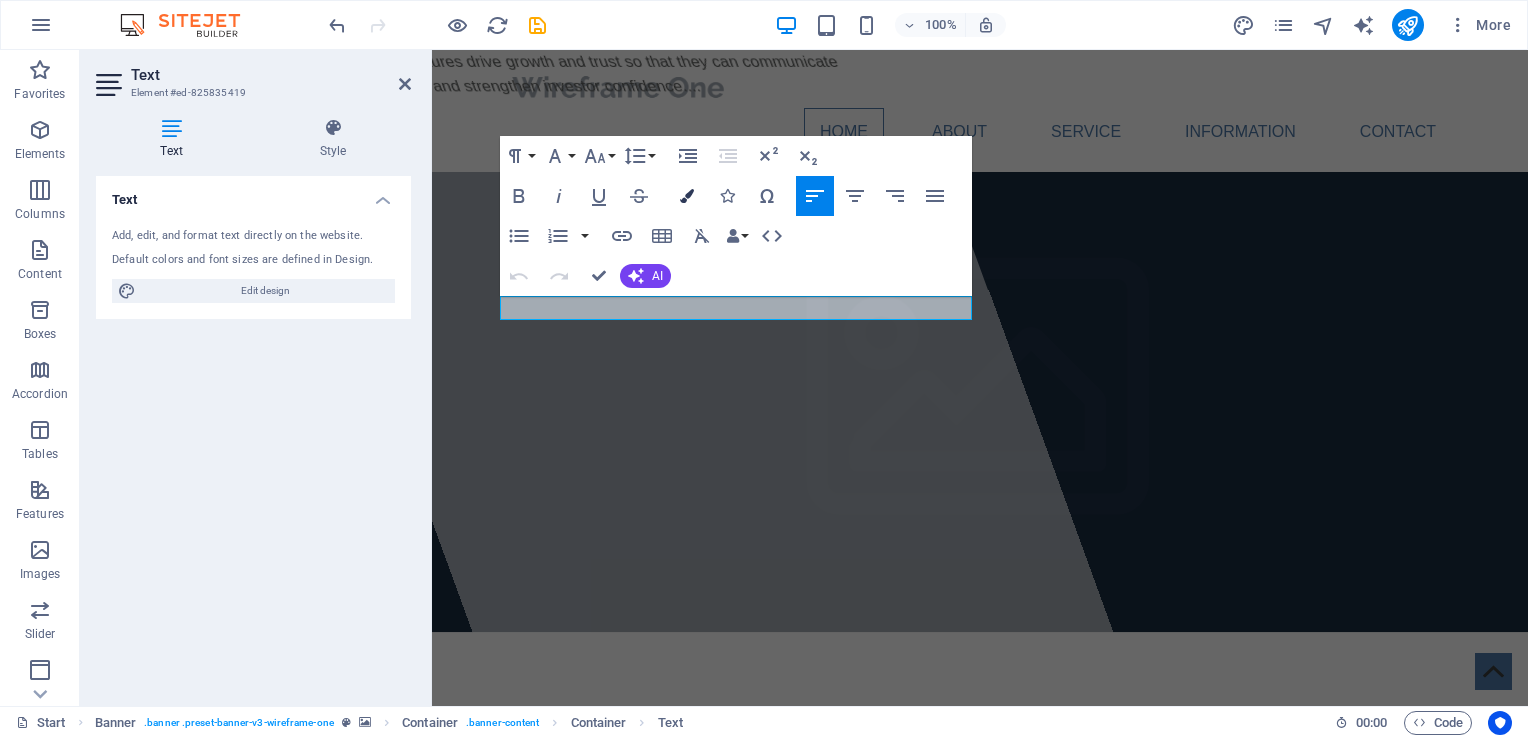 click at bounding box center [687, 196] 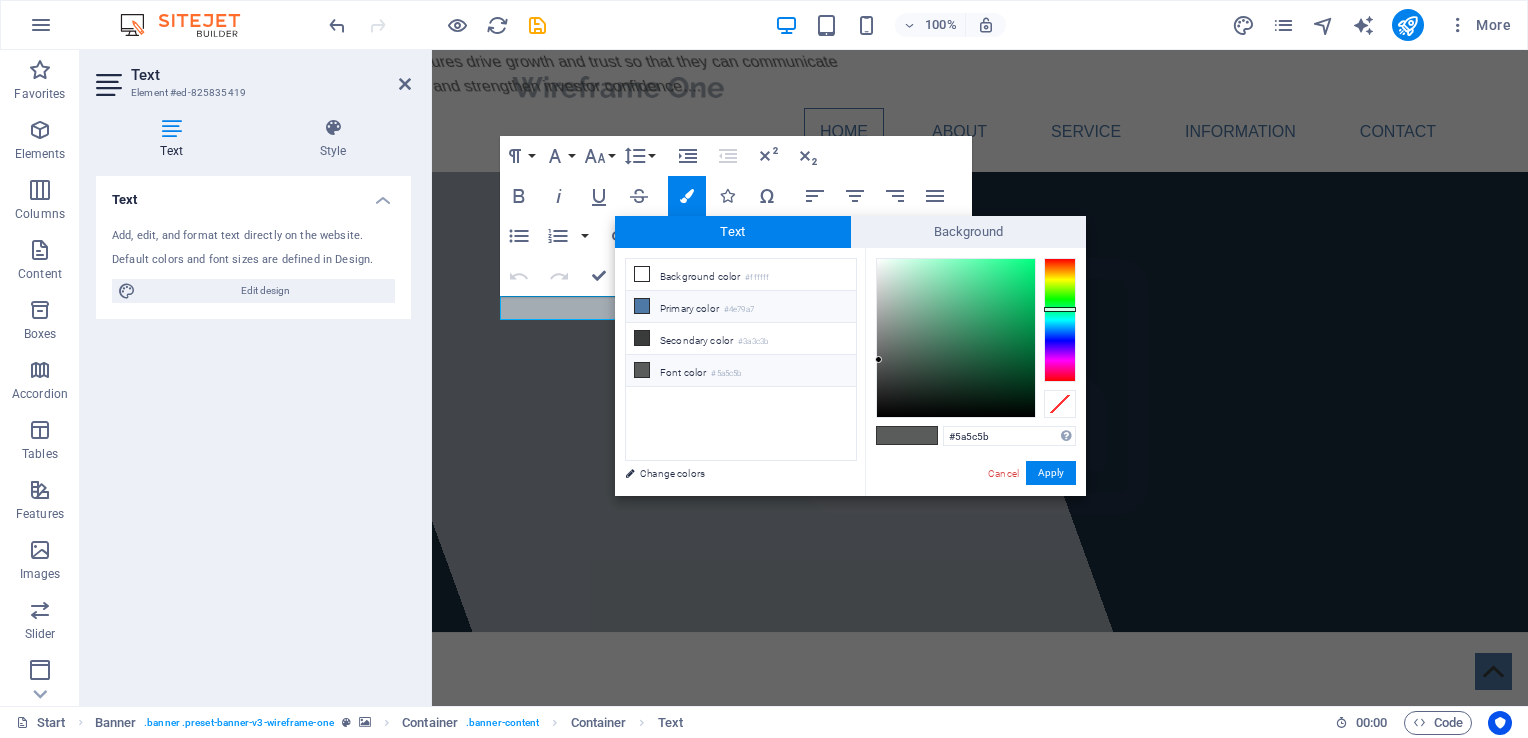 click on "Primary color
#4e79a7" at bounding box center [741, 307] 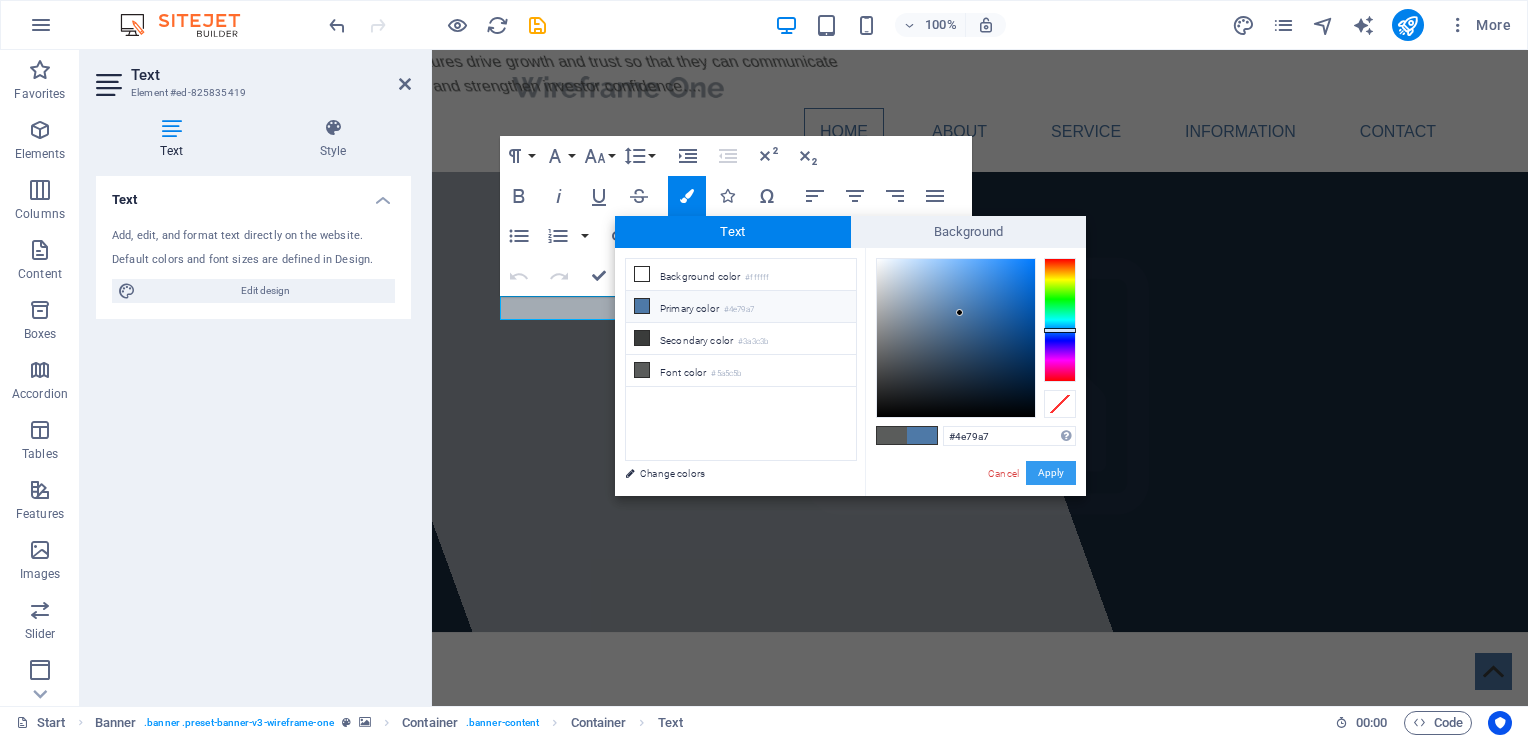 click on "Apply" at bounding box center (1051, 473) 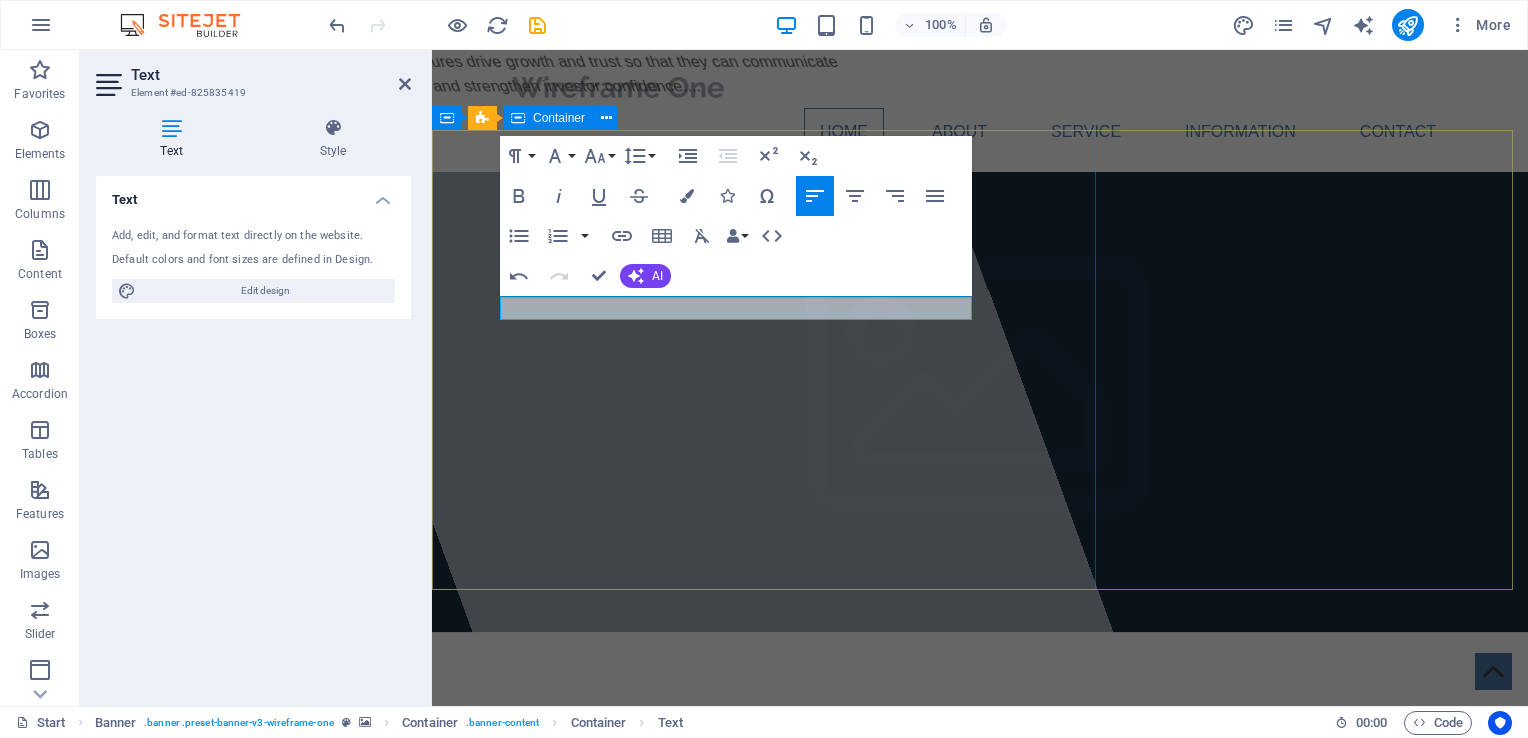 click on "We help Oil & Gas ventures drive growth and trust so that they can communicate complexity with clarity and strengthen investor confidence...." at bounding box center (700, 378) 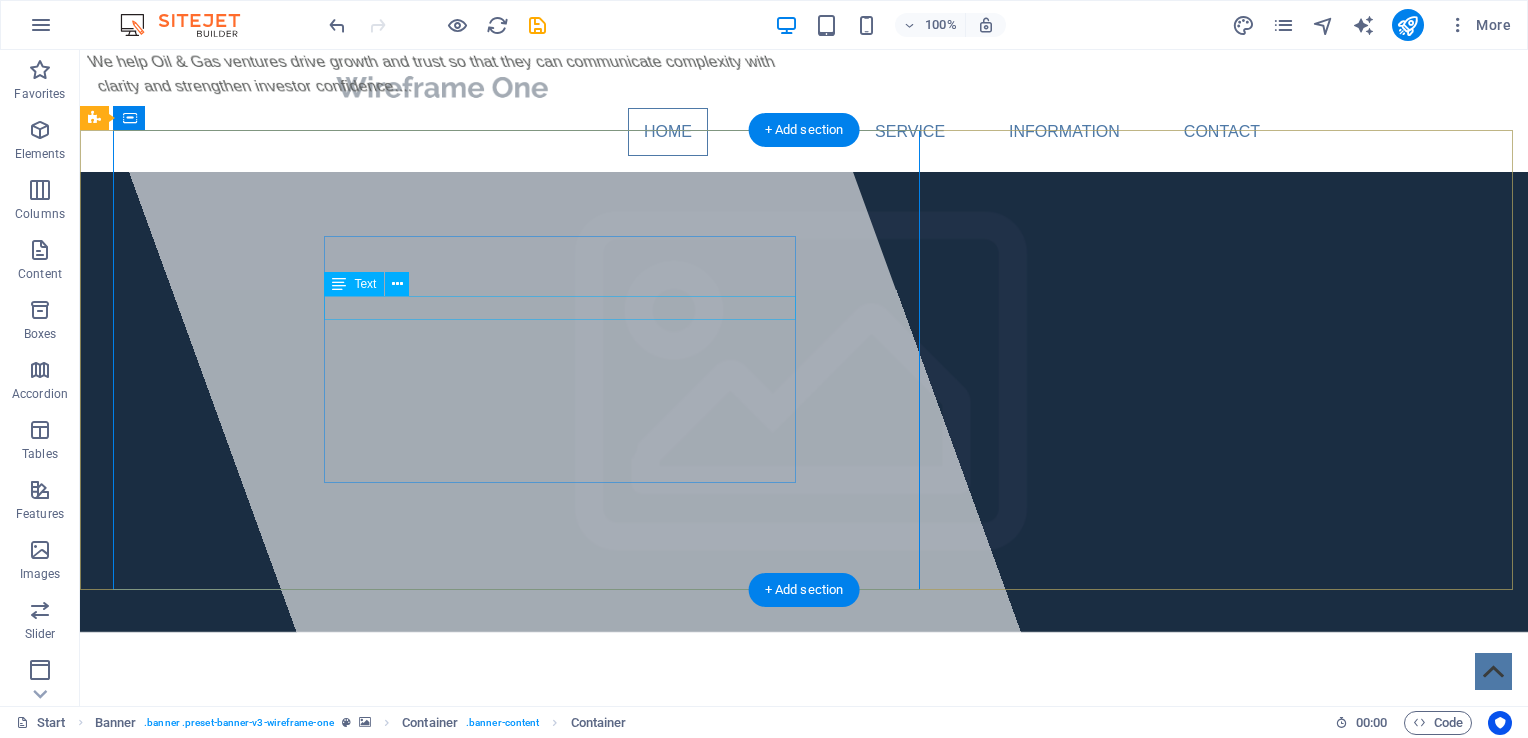 click on "Strategic Video Solutions" at bounding box center (804, 784) 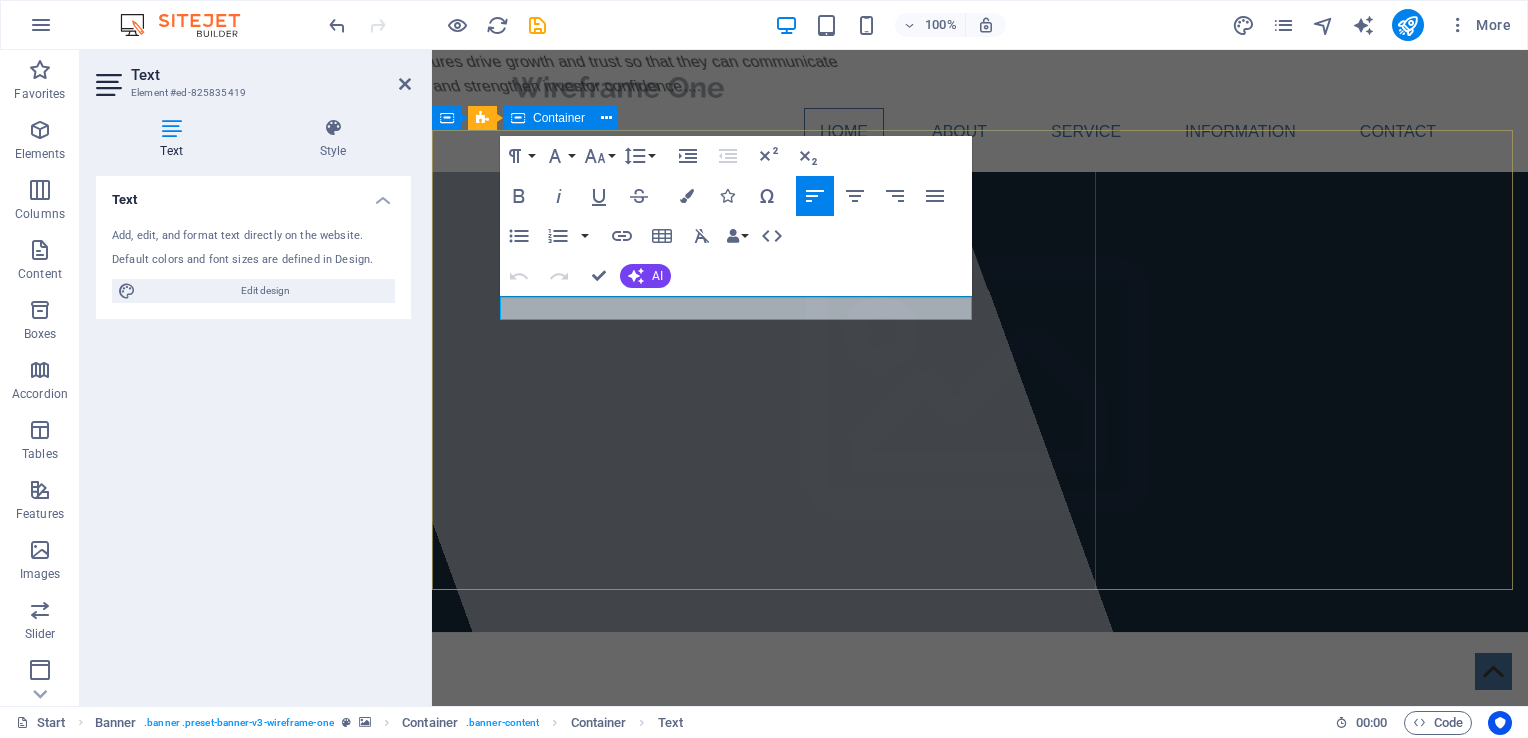 drag, startPoint x: 695, startPoint y: 309, endPoint x: 486, endPoint y: 303, distance: 209.0861 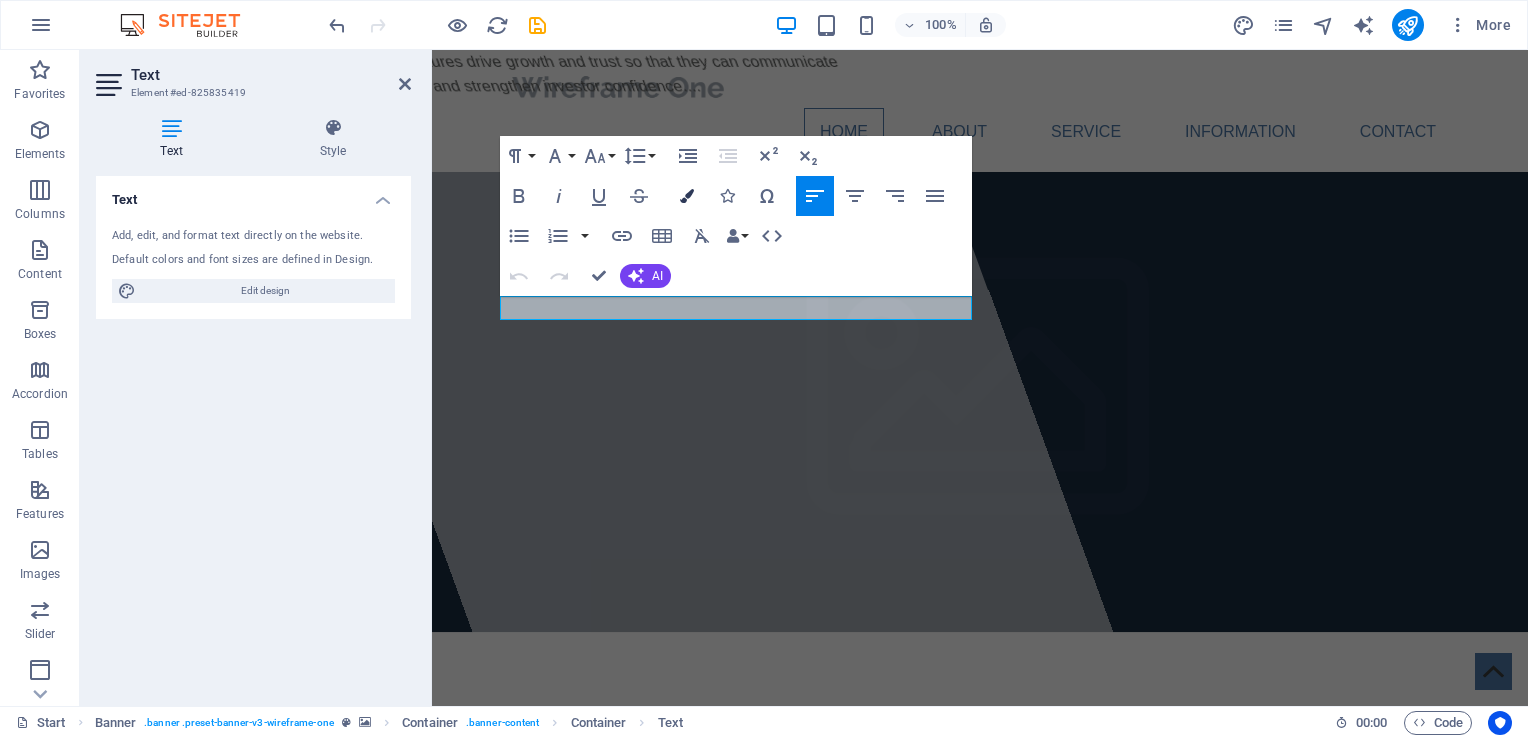 click at bounding box center [687, 196] 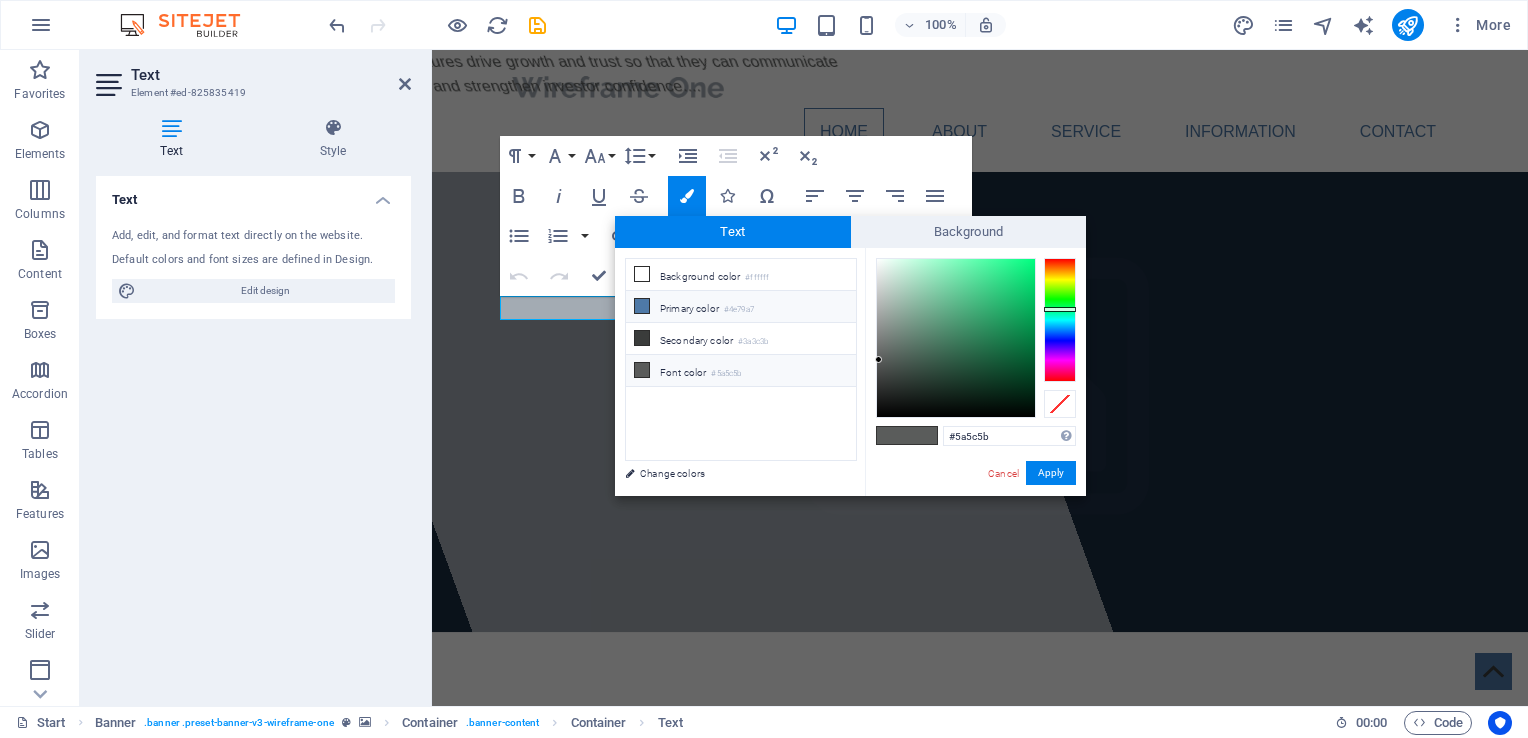 click at bounding box center [642, 306] 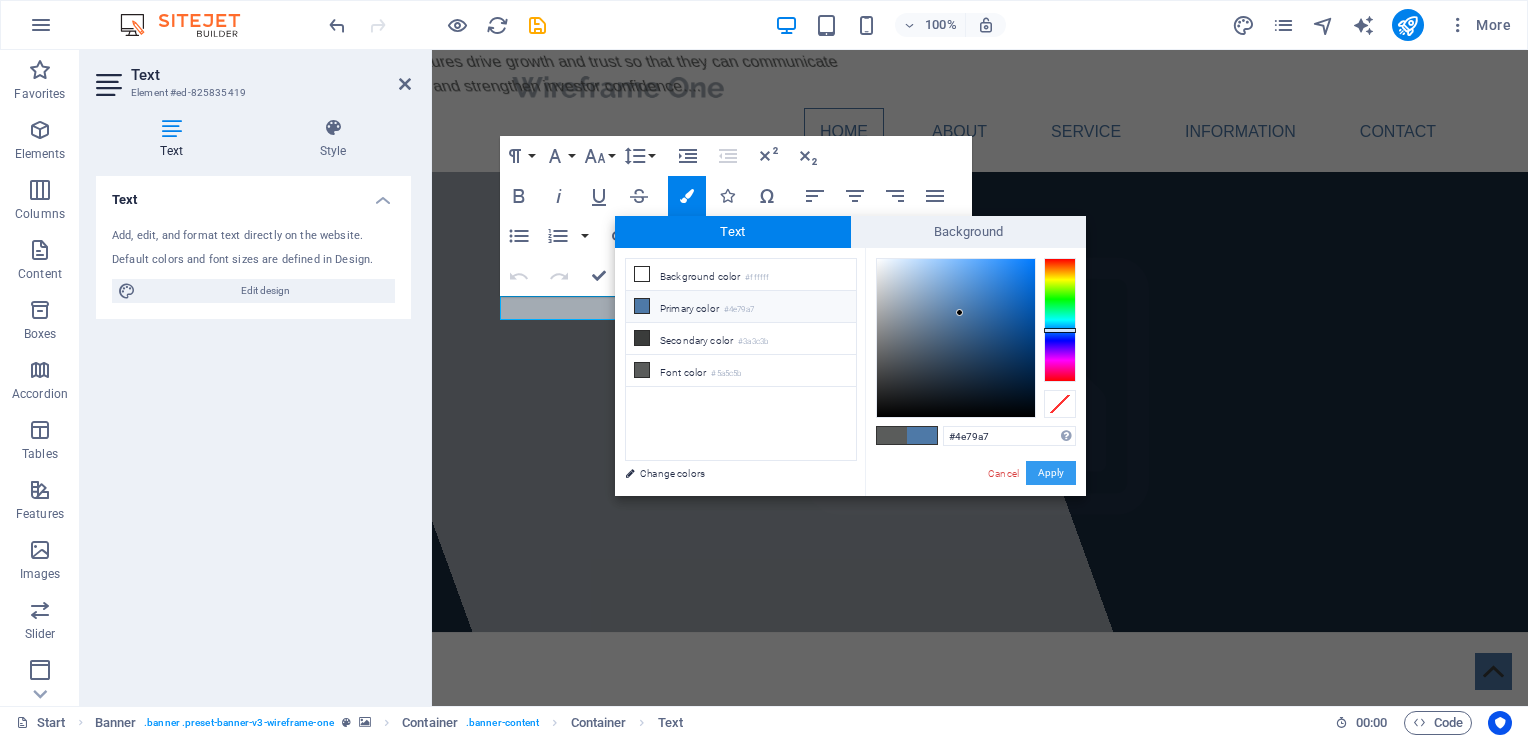 click on "Apply" at bounding box center [1051, 473] 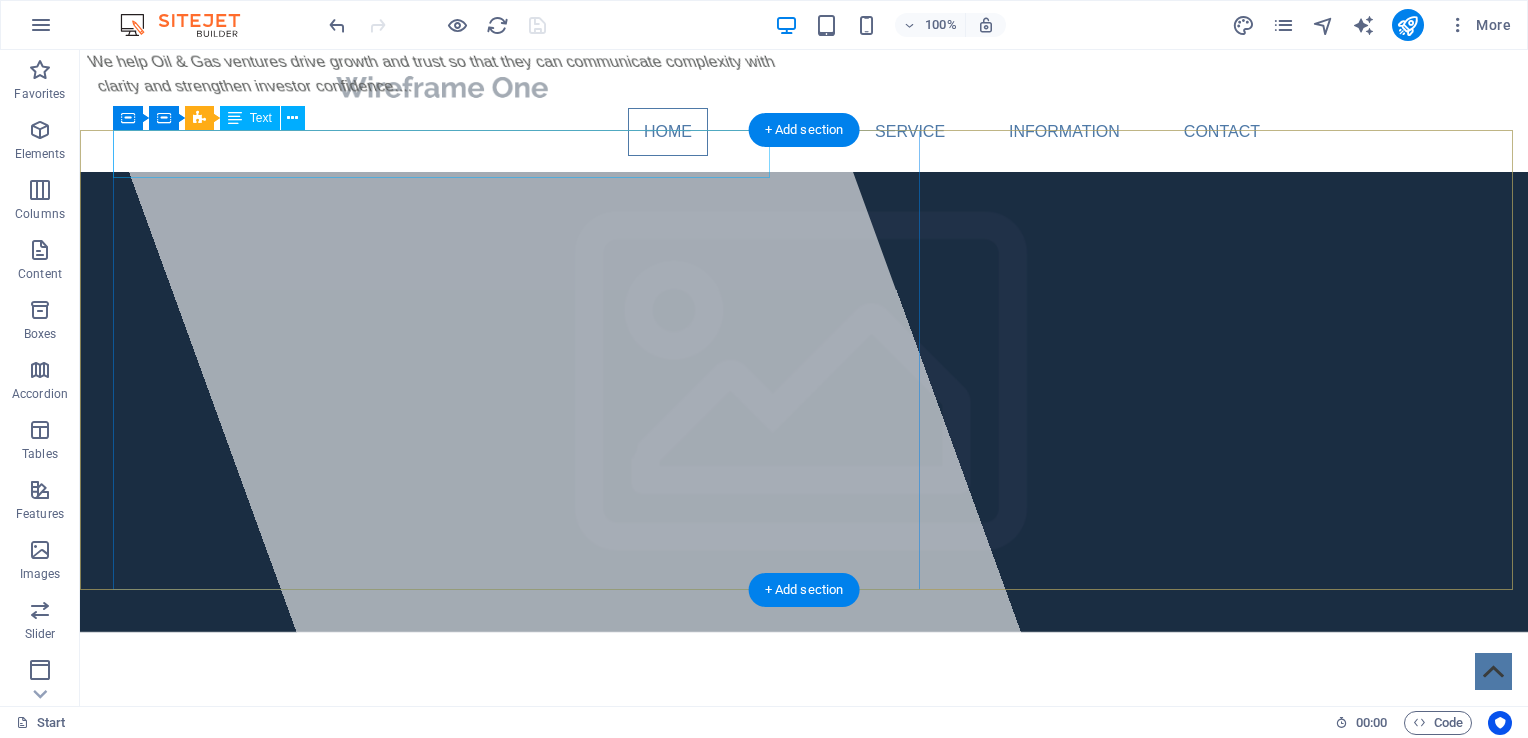 click on "We help Oil & Gas ventures drive growth and trust so that they can communicate complexity with clarity and strengthen investor confidence...." at bounding box center [455, 74] 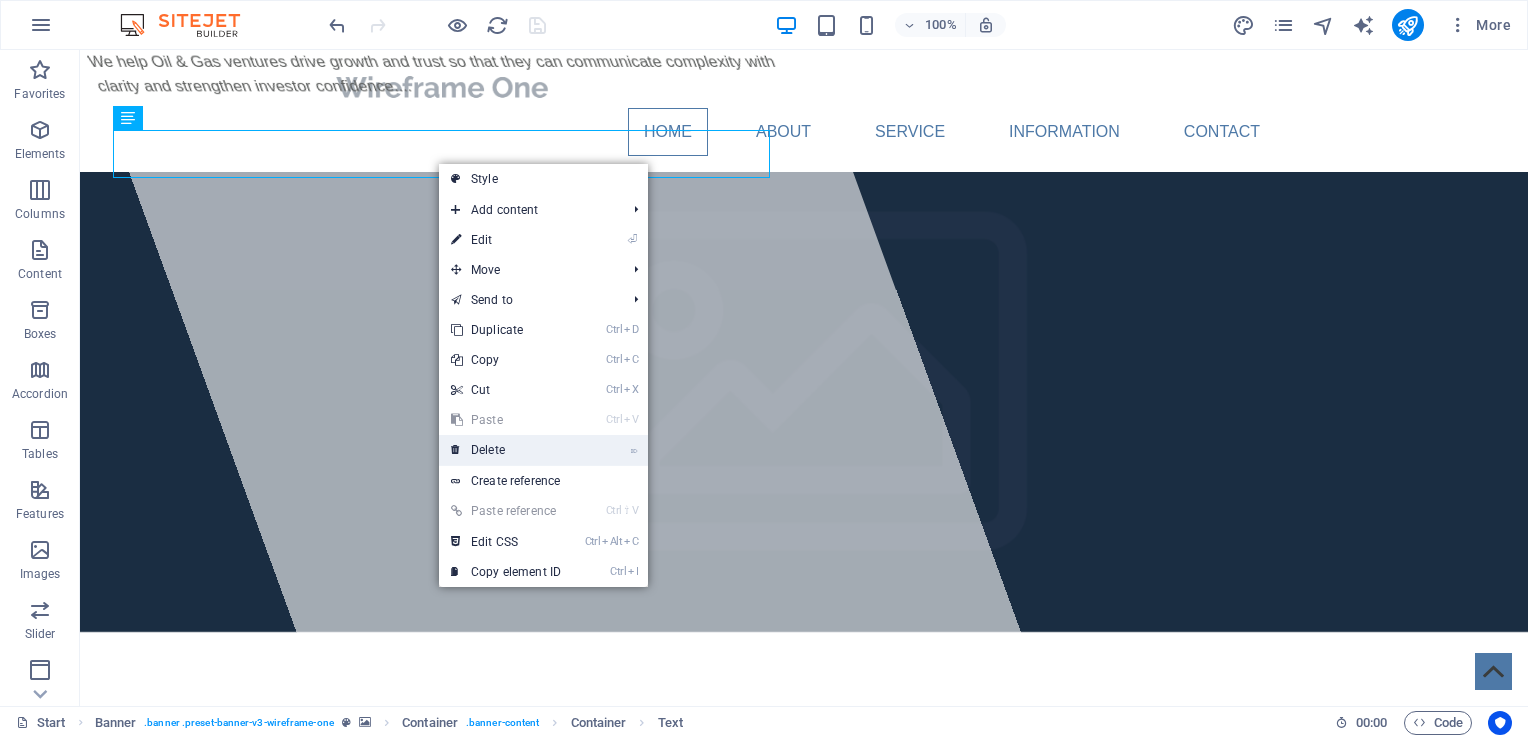 click on "⌦  Delete" at bounding box center [506, 450] 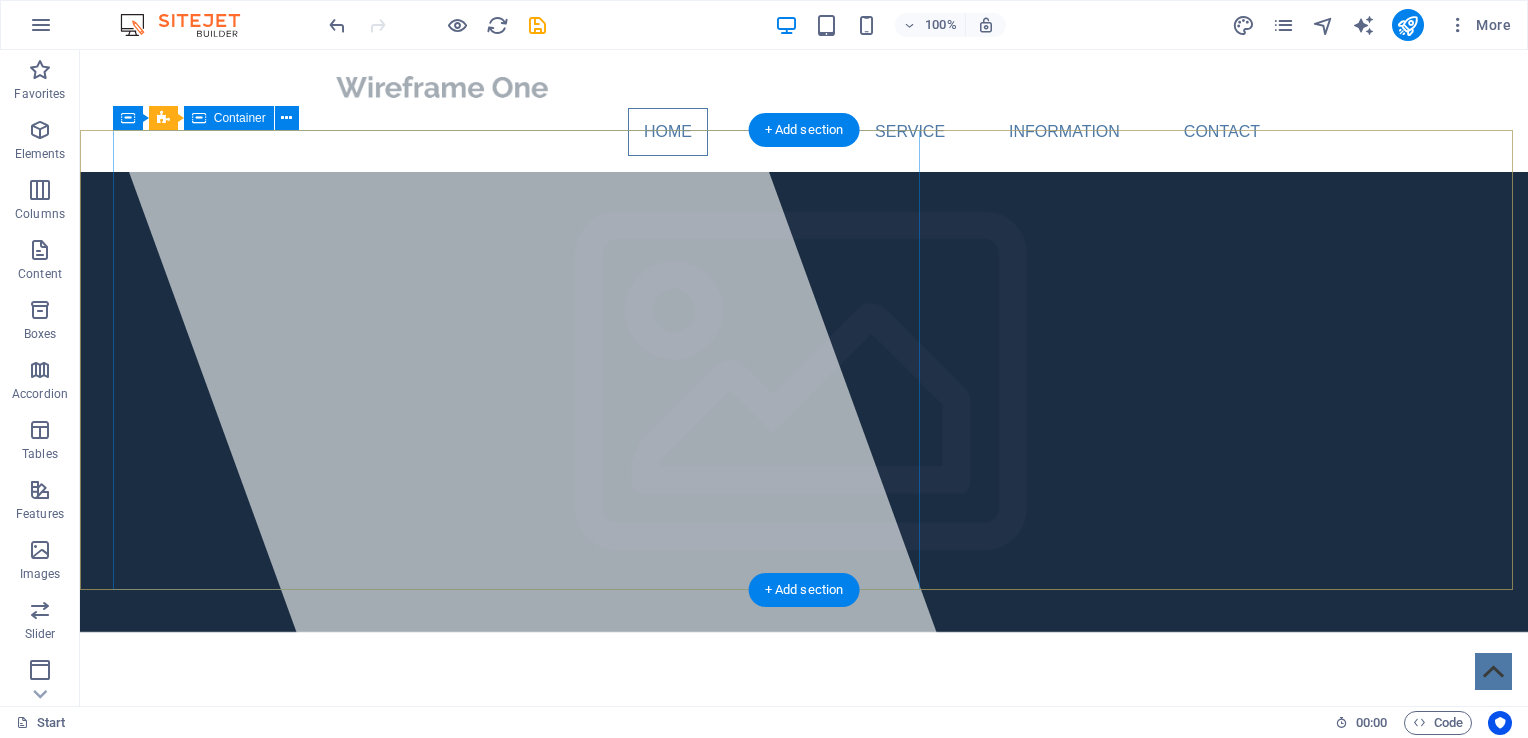 click at bounding box center (524, 378) 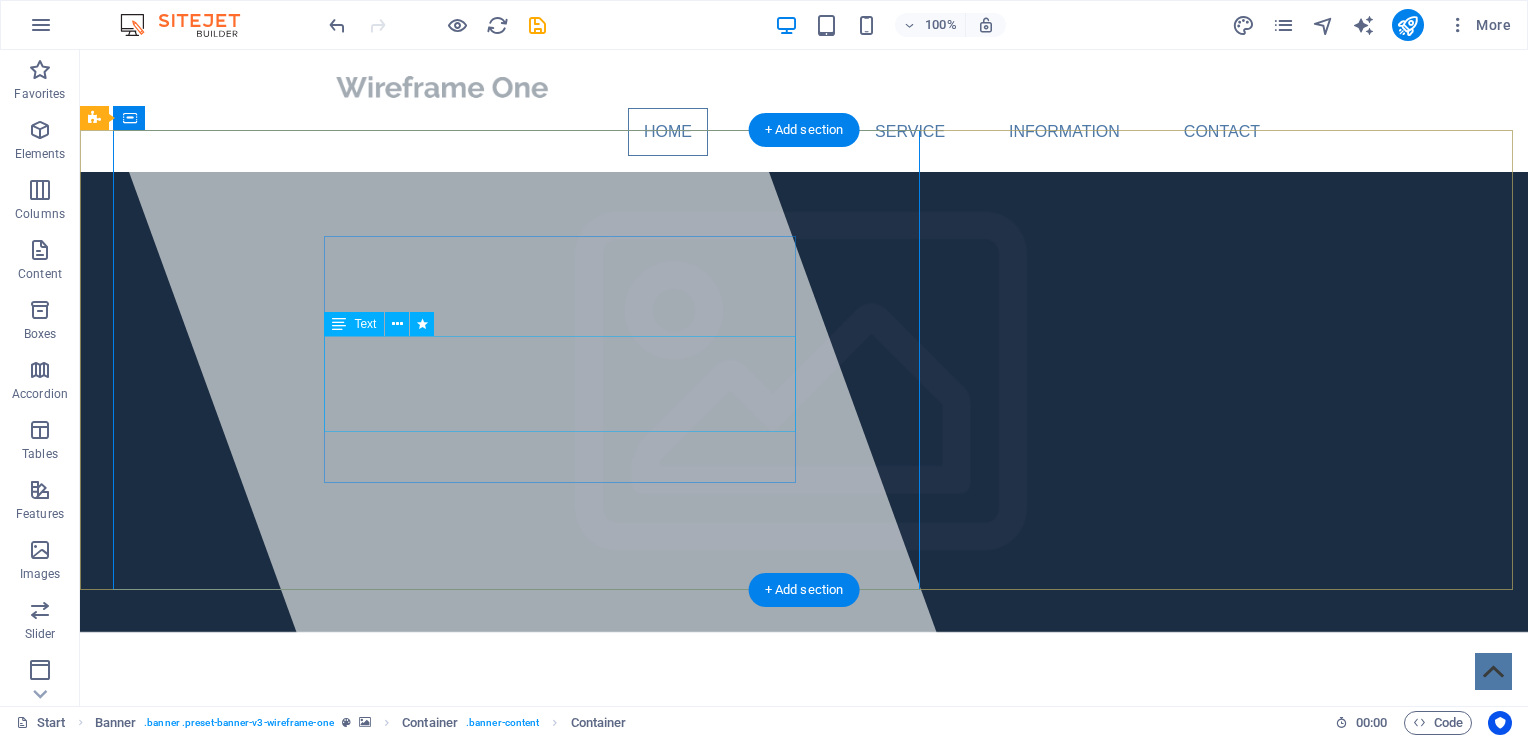 click on "We help Oil & Gas and Software ventures drive growth and trust by helping them to communicate complexity with clarity and strengthen investor confidence,  showcase innovation, simplify technical narratives, and elevate their brand story" at bounding box center [804, 836] 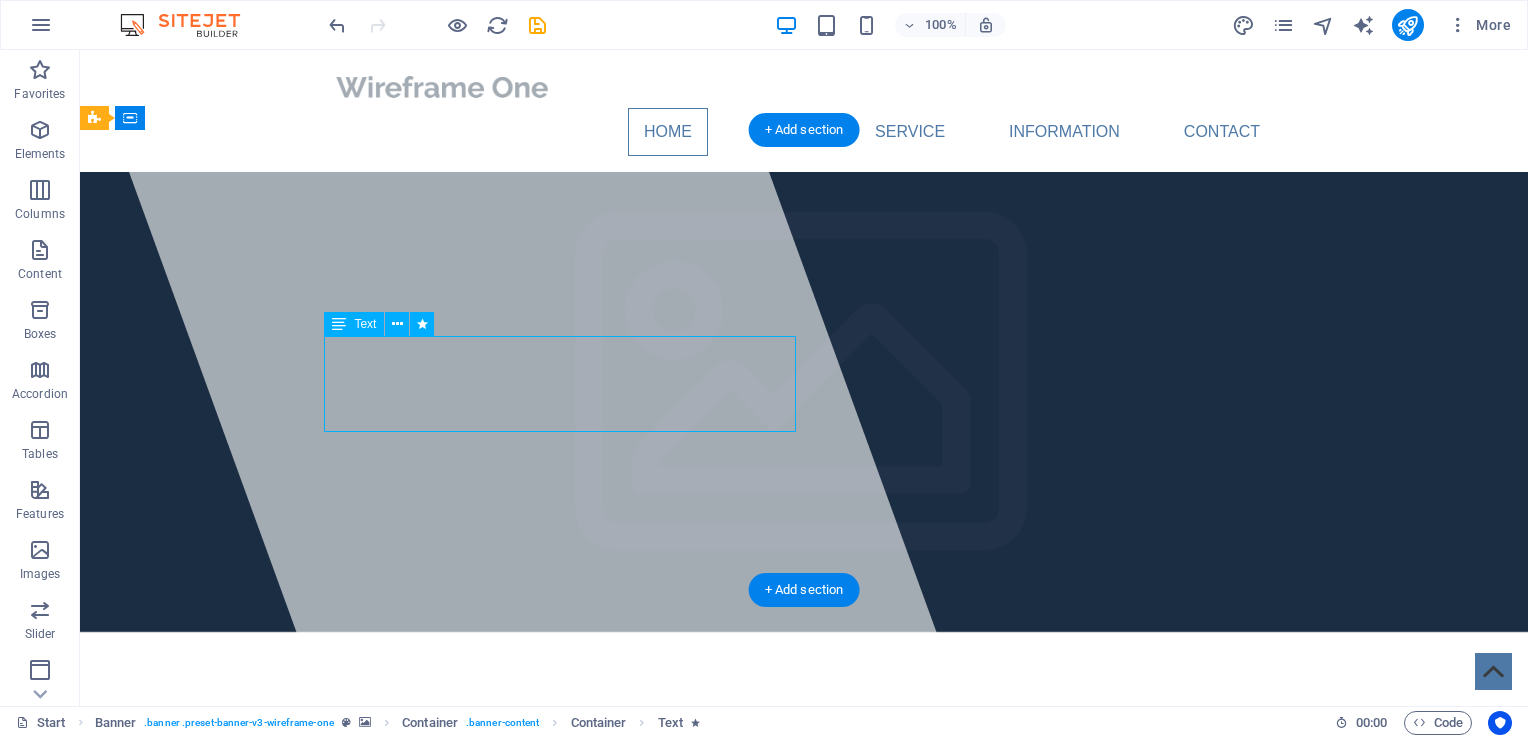 click on "We help Oil & Gas and Software ventures drive growth and trust by helping them to communicate complexity with clarity and strengthen investor confidence,  showcase innovation, simplify technical narratives, and elevate their brand story" at bounding box center [804, 836] 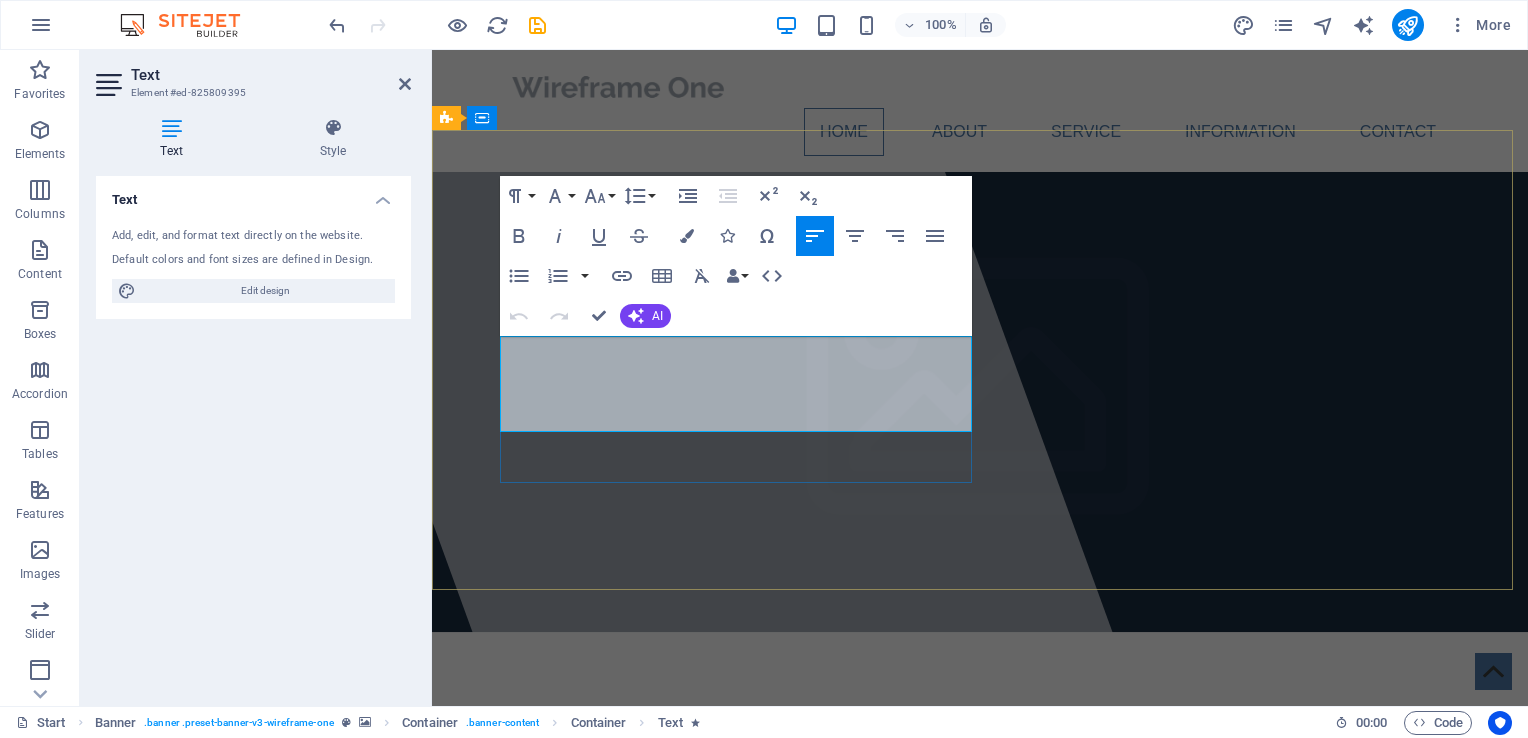 click on "We help Oil & Gas and Software ventures drive growth and trust by helping them to communicate complexity with clarity and strengthen investor confidence,  showcase innovation, simplify technical narratives, and elevate their brand story" at bounding box center (947, 835) 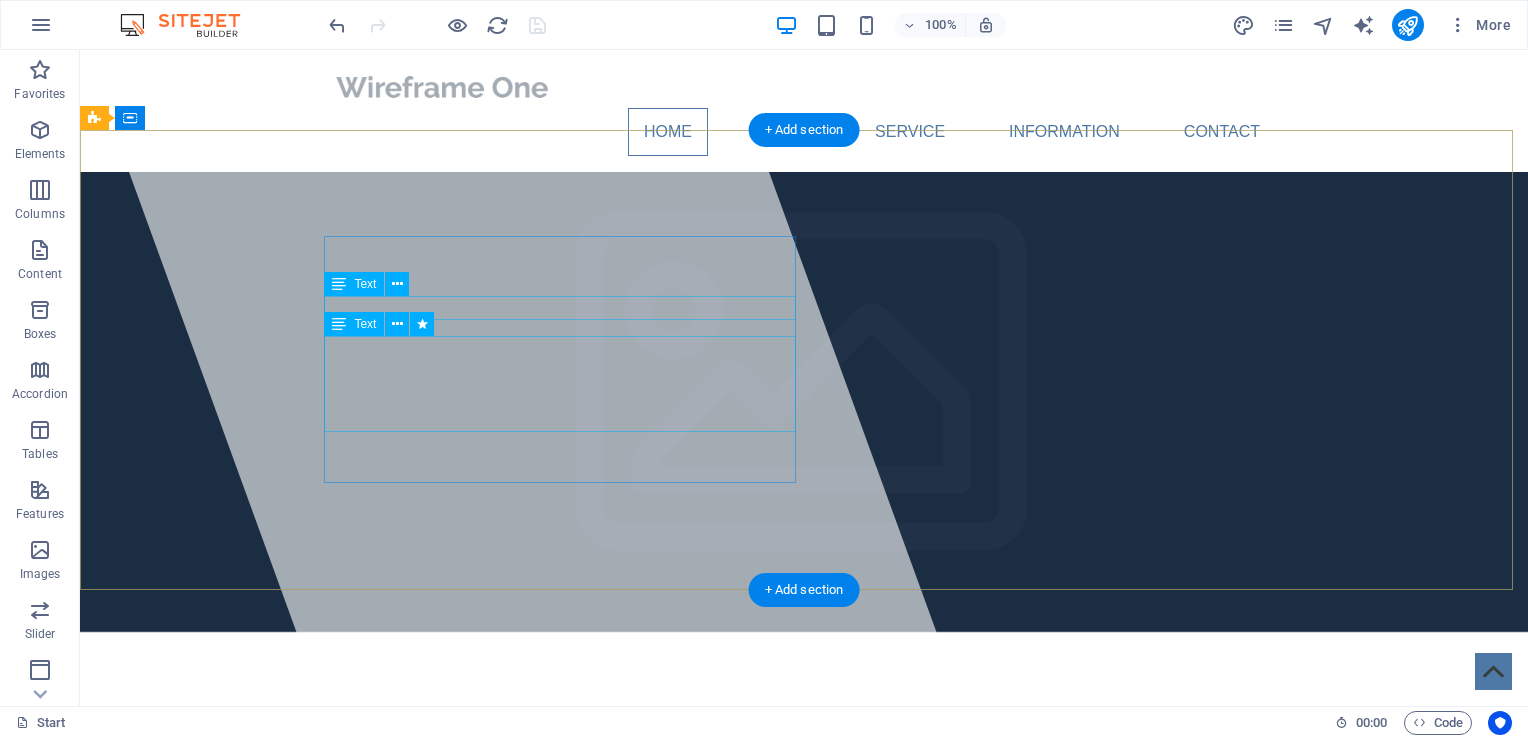 click on "Strategic Video Solutions" at bounding box center [804, 784] 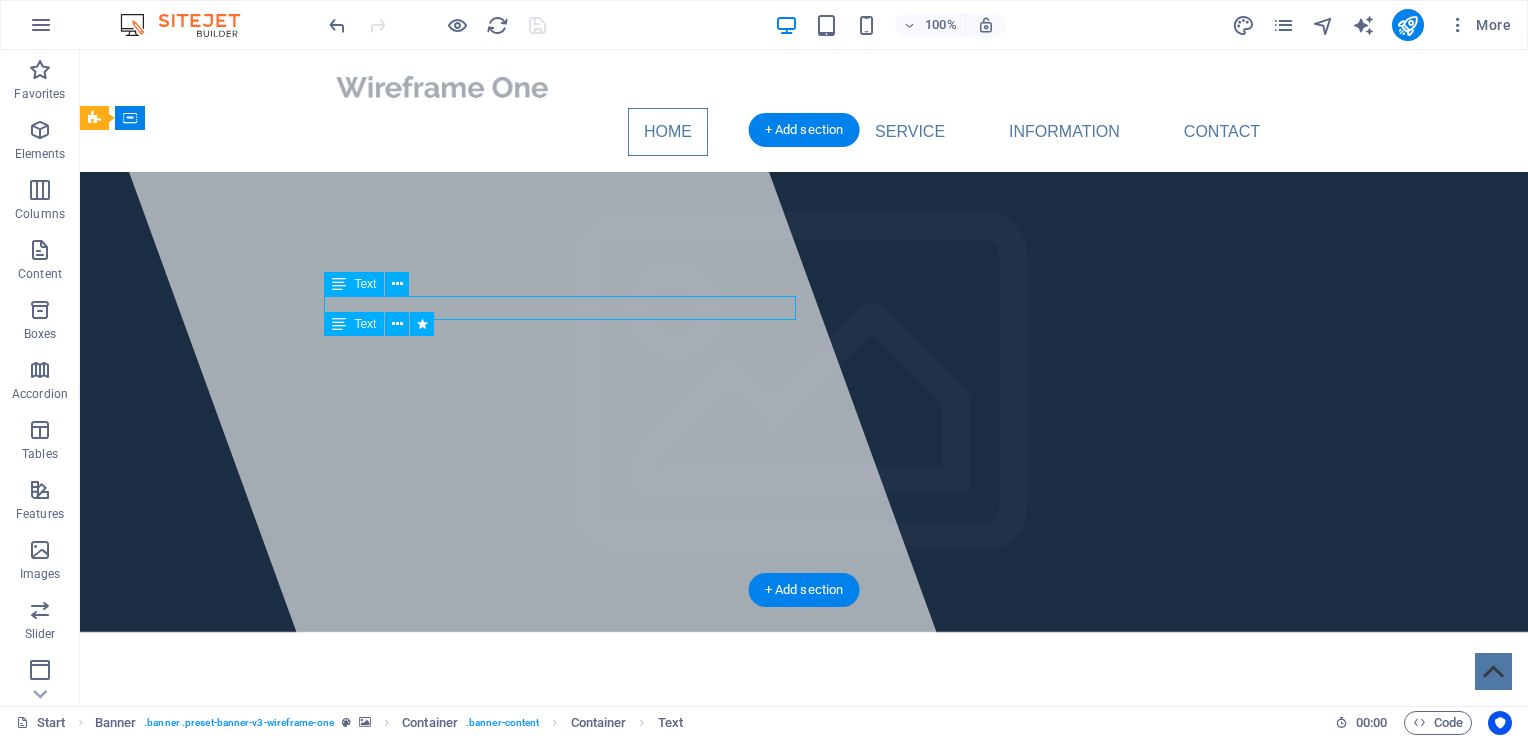 click on "Strategic Video Solutions" at bounding box center (804, 784) 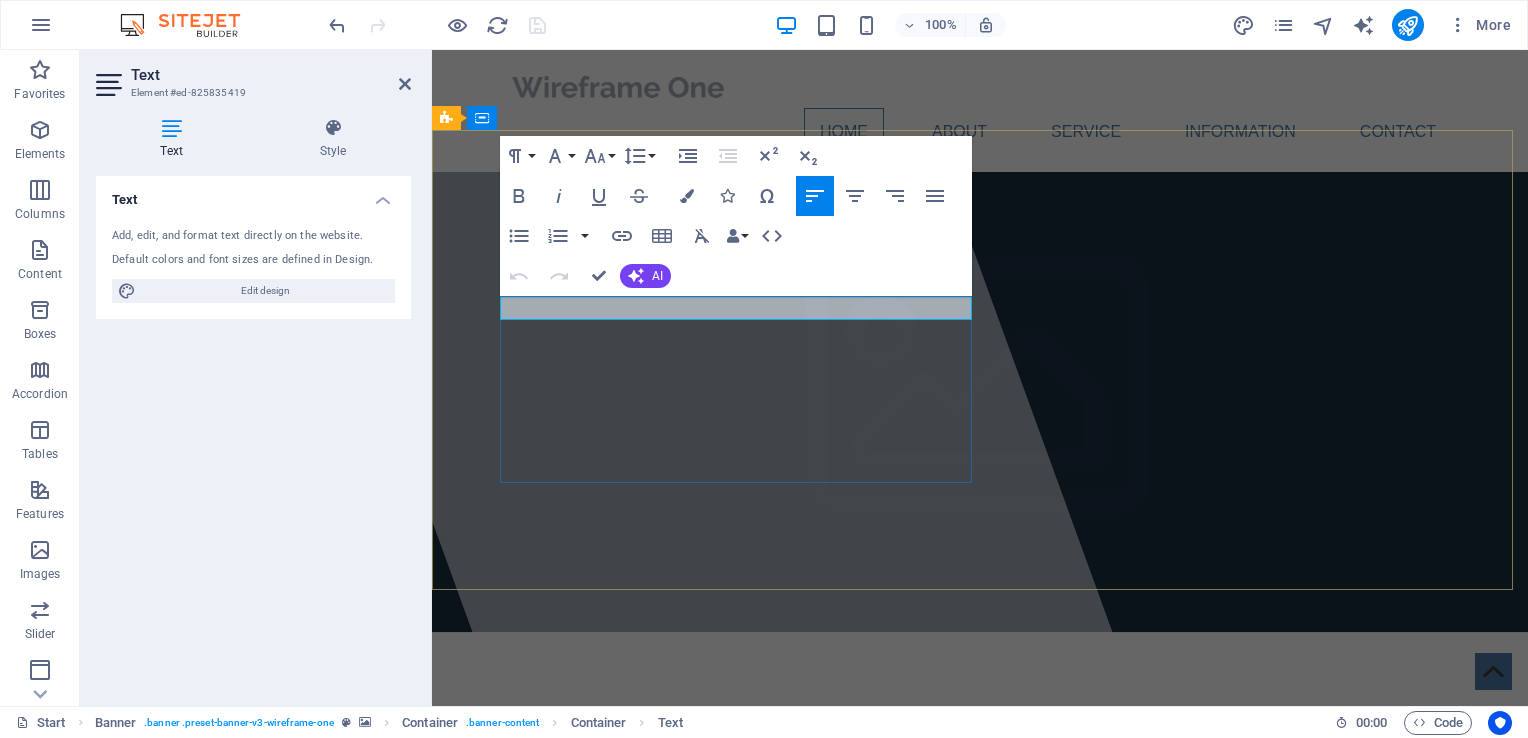 click on "Strategic Video Solutions" at bounding box center [980, 784] 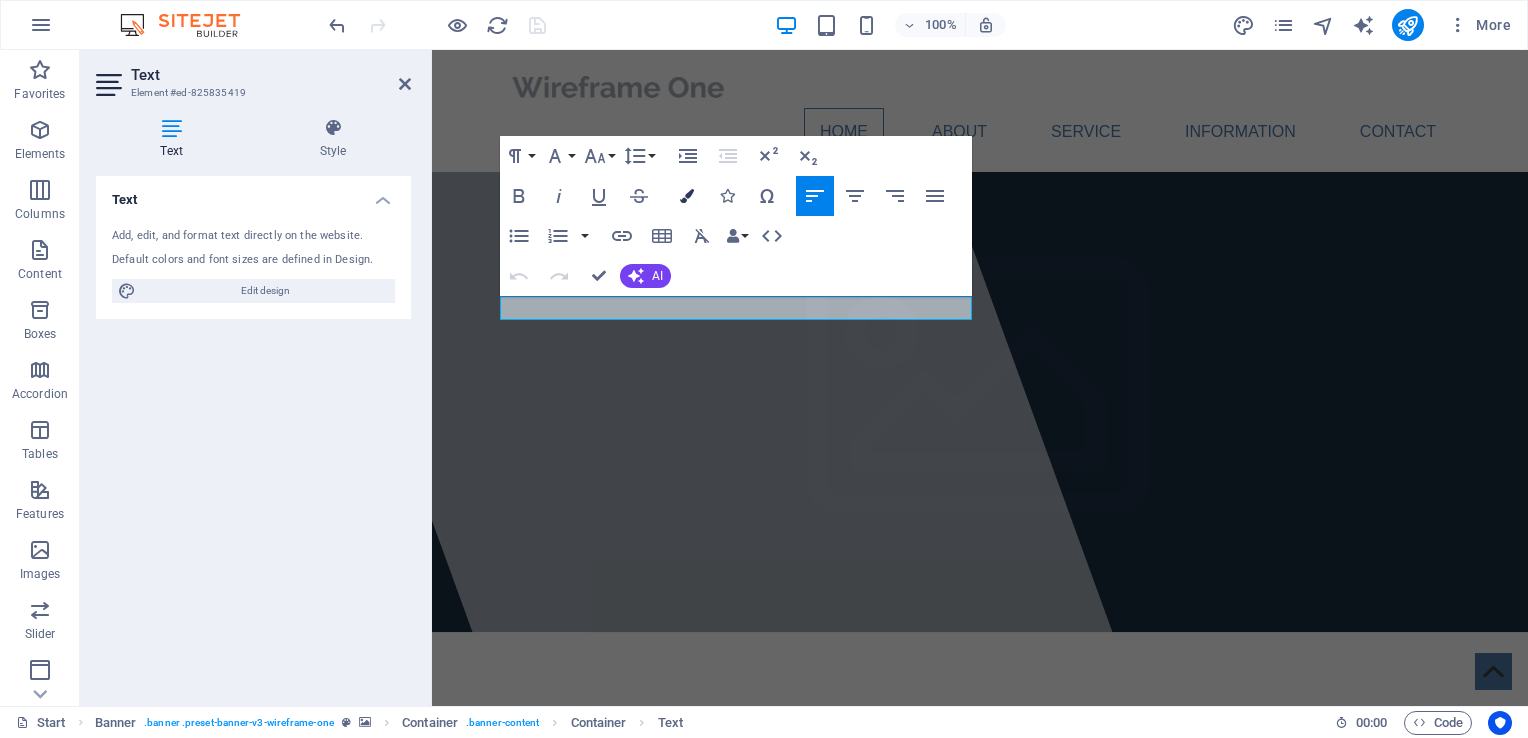 click at bounding box center (687, 196) 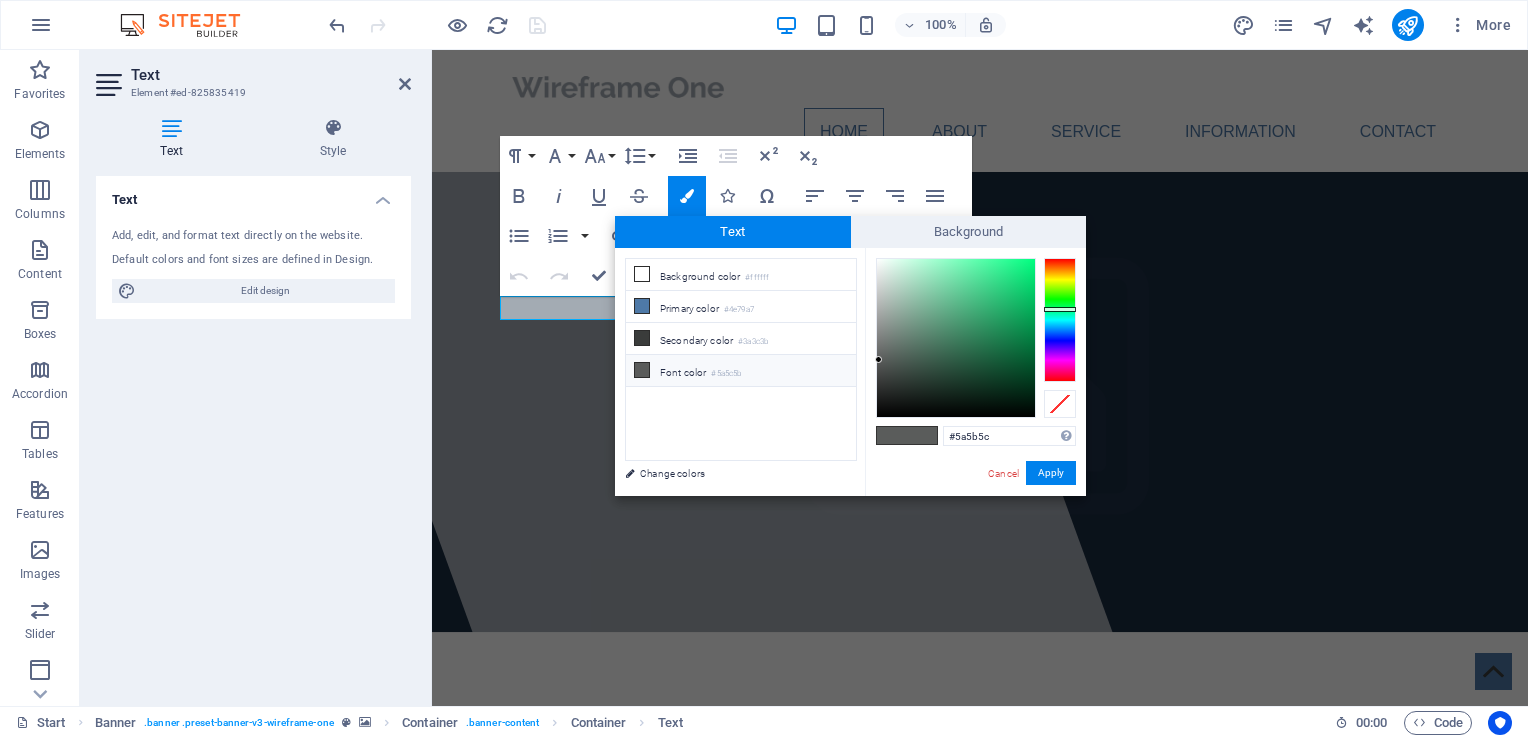 click at bounding box center (1060, 320) 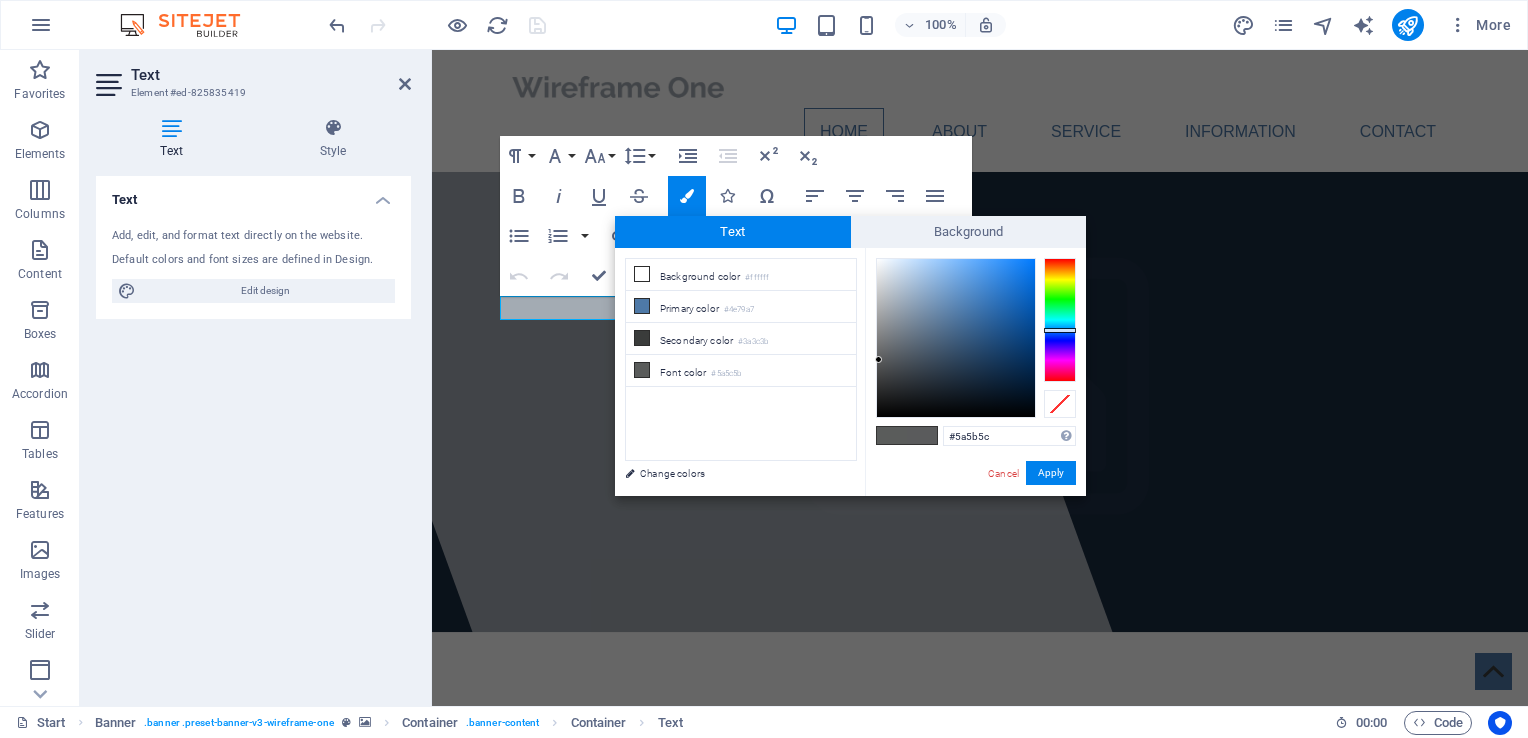 click at bounding box center (1060, 320) 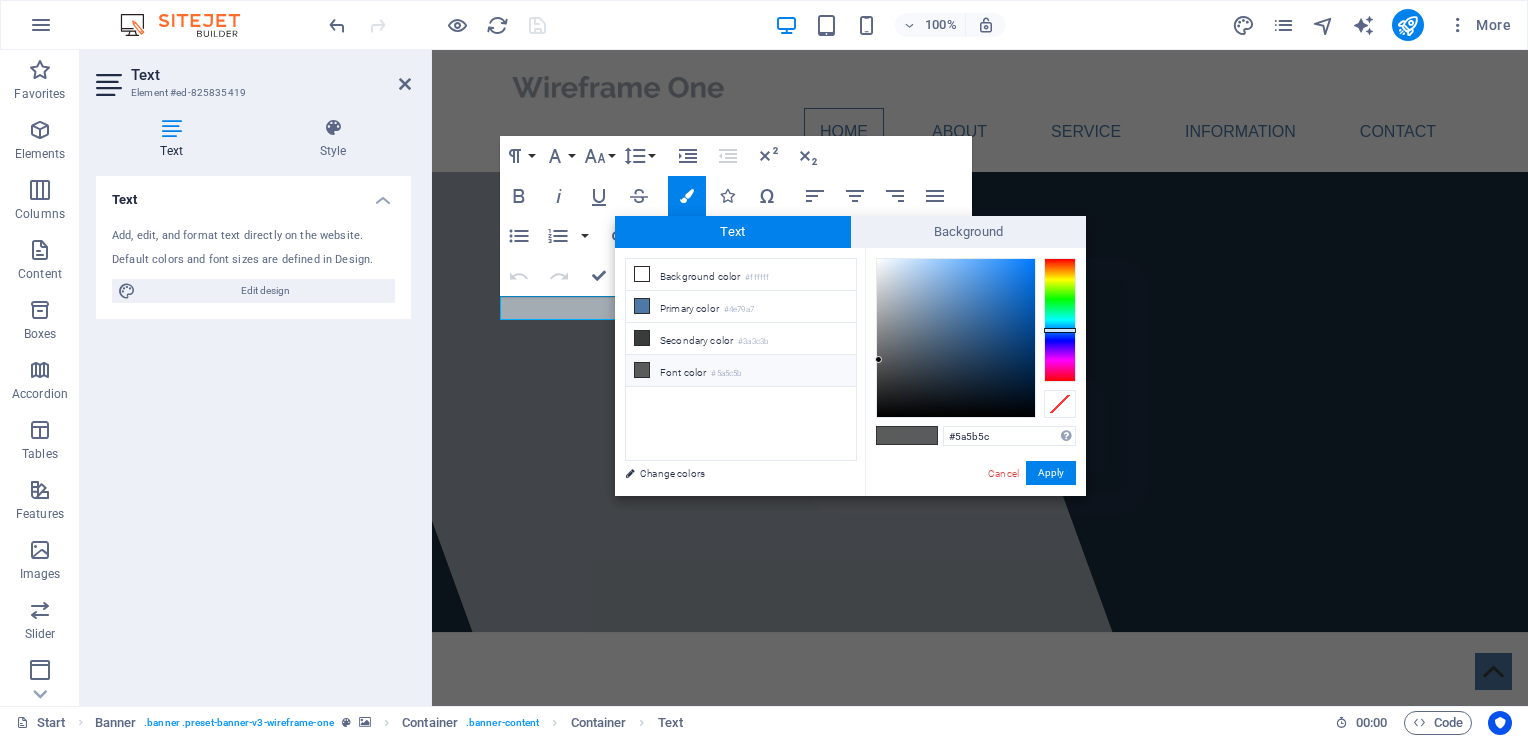 click on "#5a5c5b" at bounding box center (726, 374) 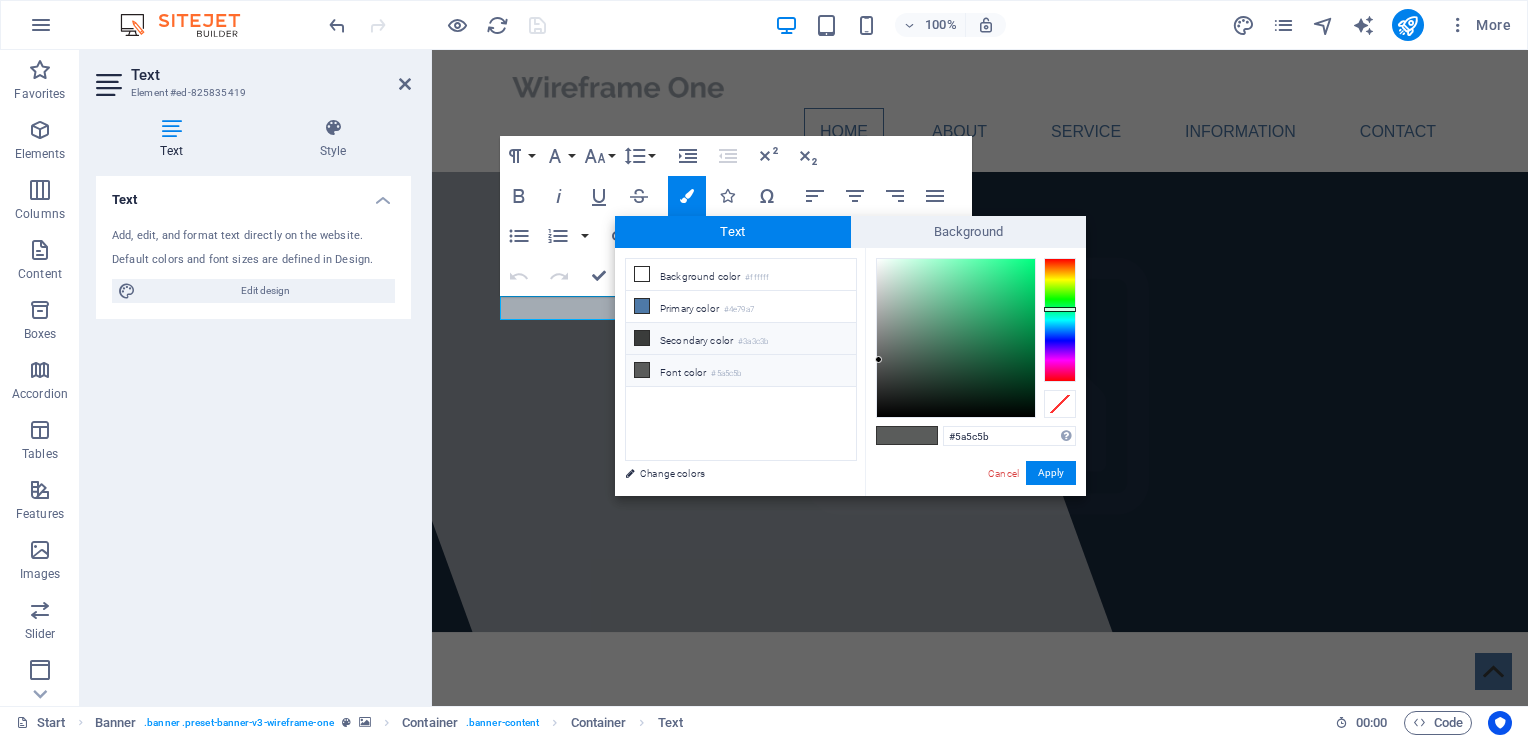click on "Secondary color
#3a3c3b" at bounding box center [741, 339] 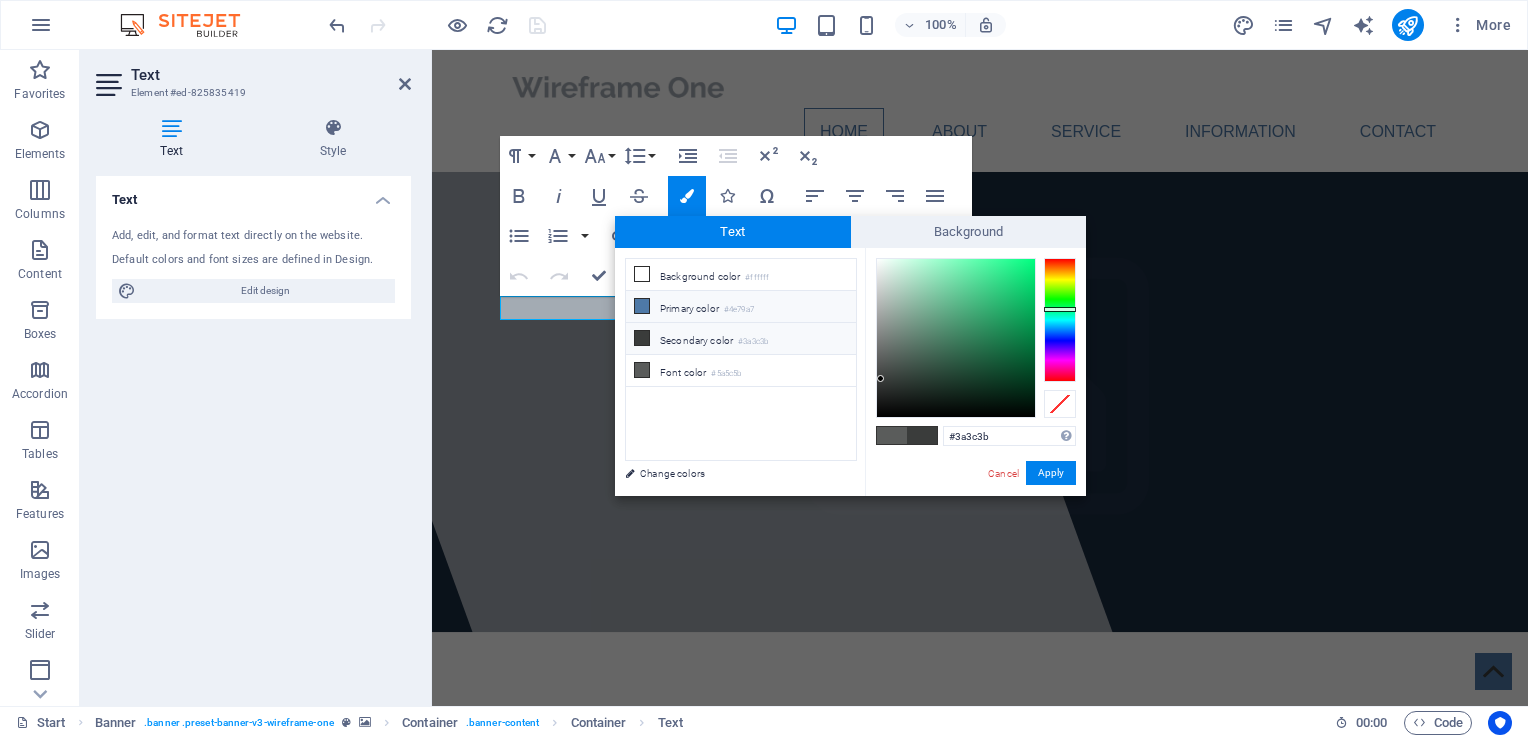 click on "Primary color
#4e79a7" at bounding box center [741, 307] 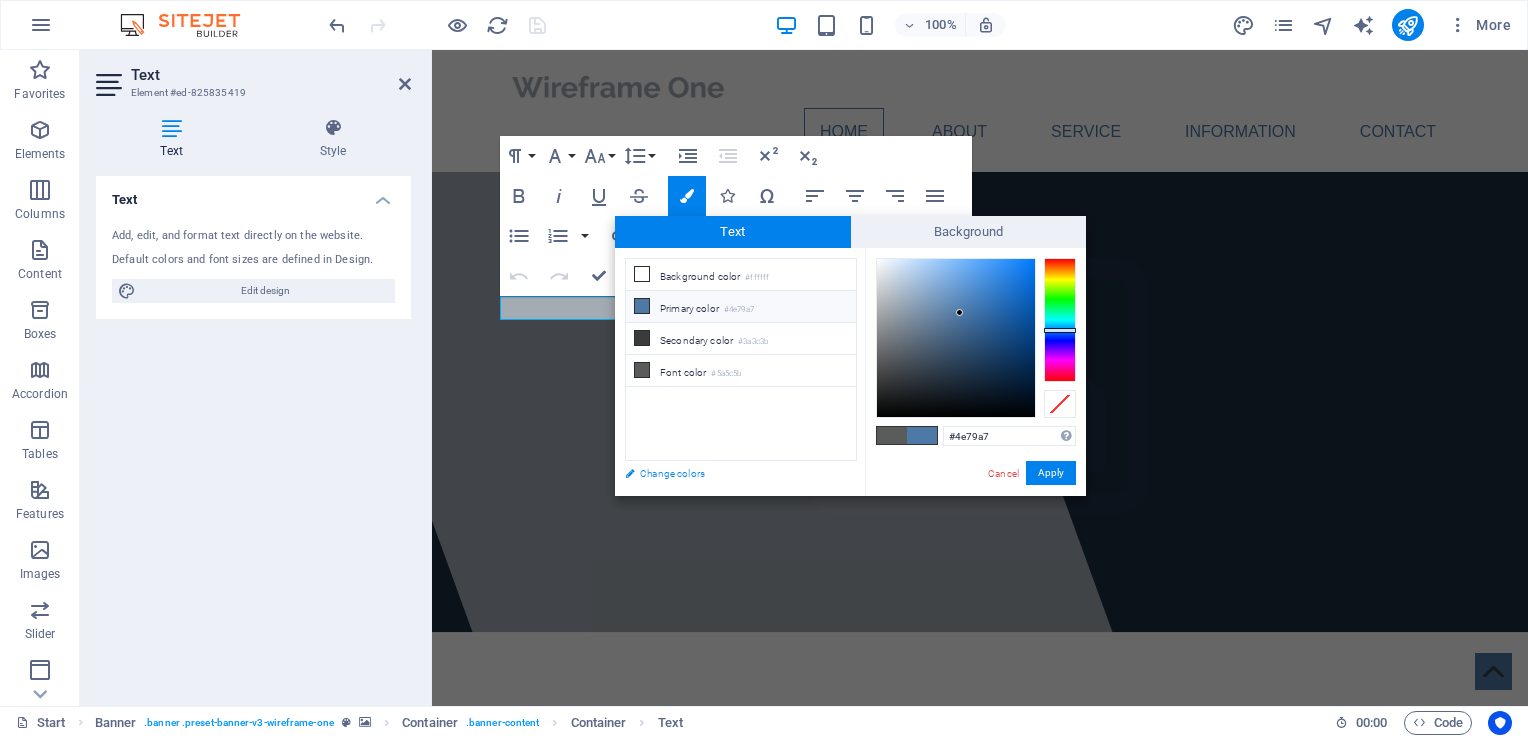 click on "Change colors" at bounding box center [731, 473] 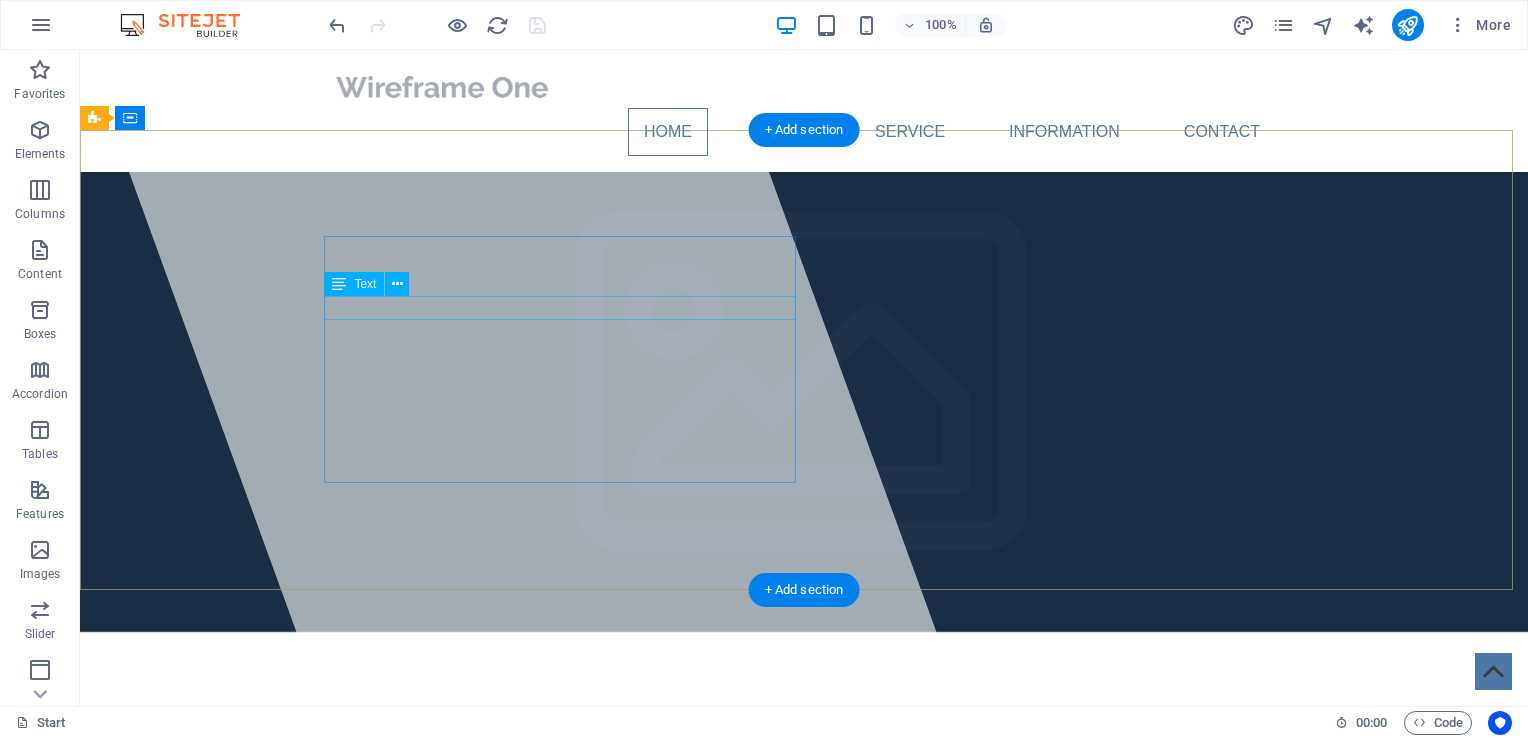 click on "Strategic Video Solutions" at bounding box center [804, 784] 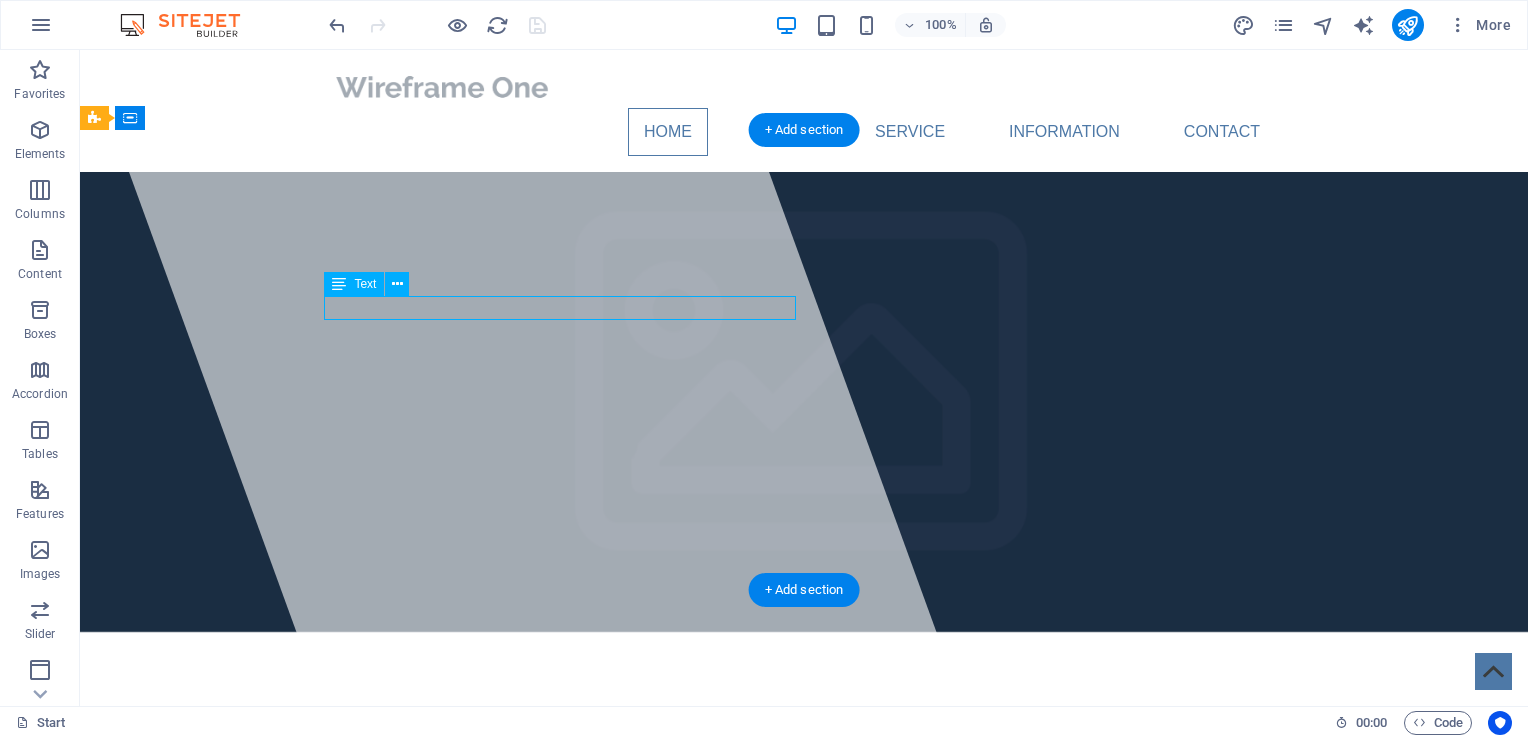 click on "Strategic Video Solutions" at bounding box center [804, 784] 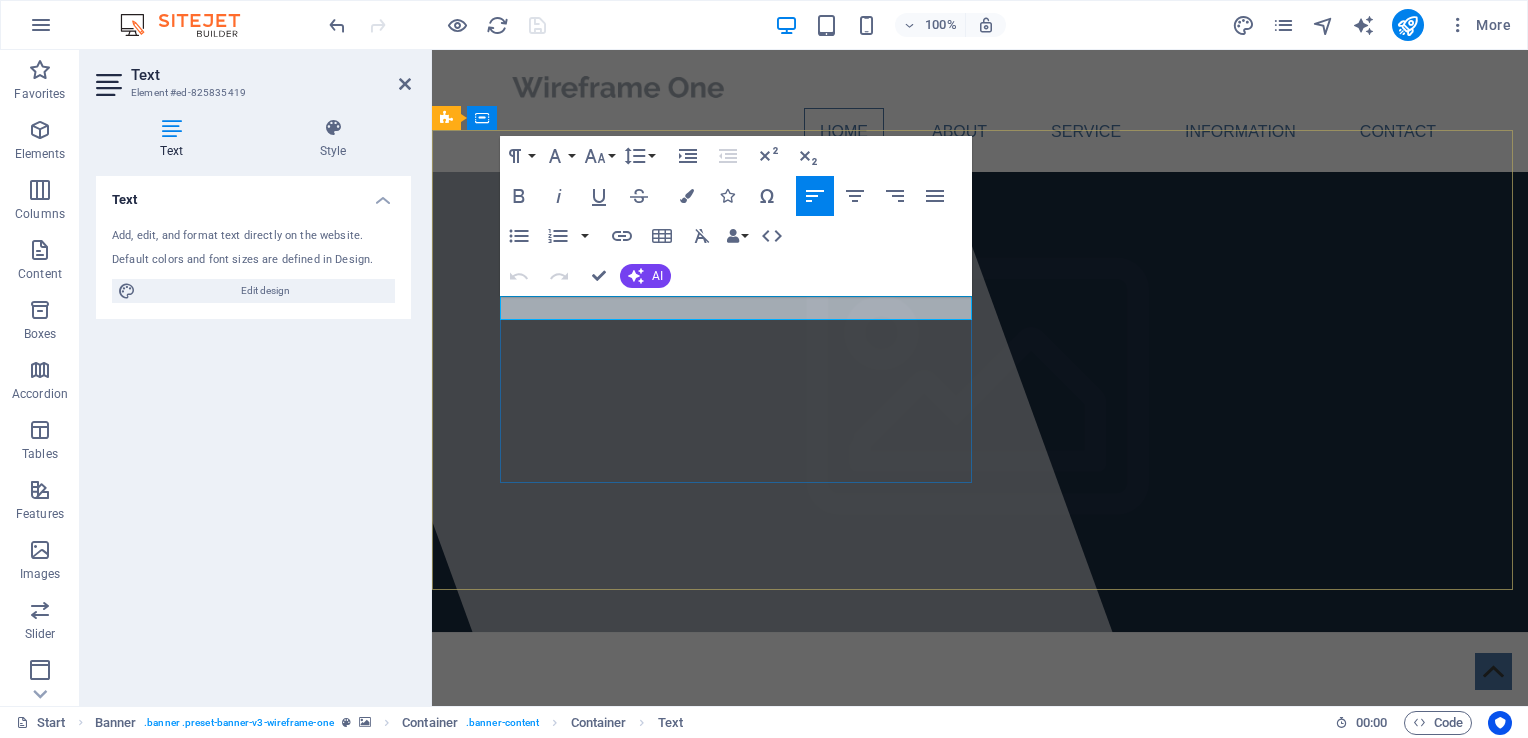 click on "Strategic Video Solutions" at bounding box center [980, 784] 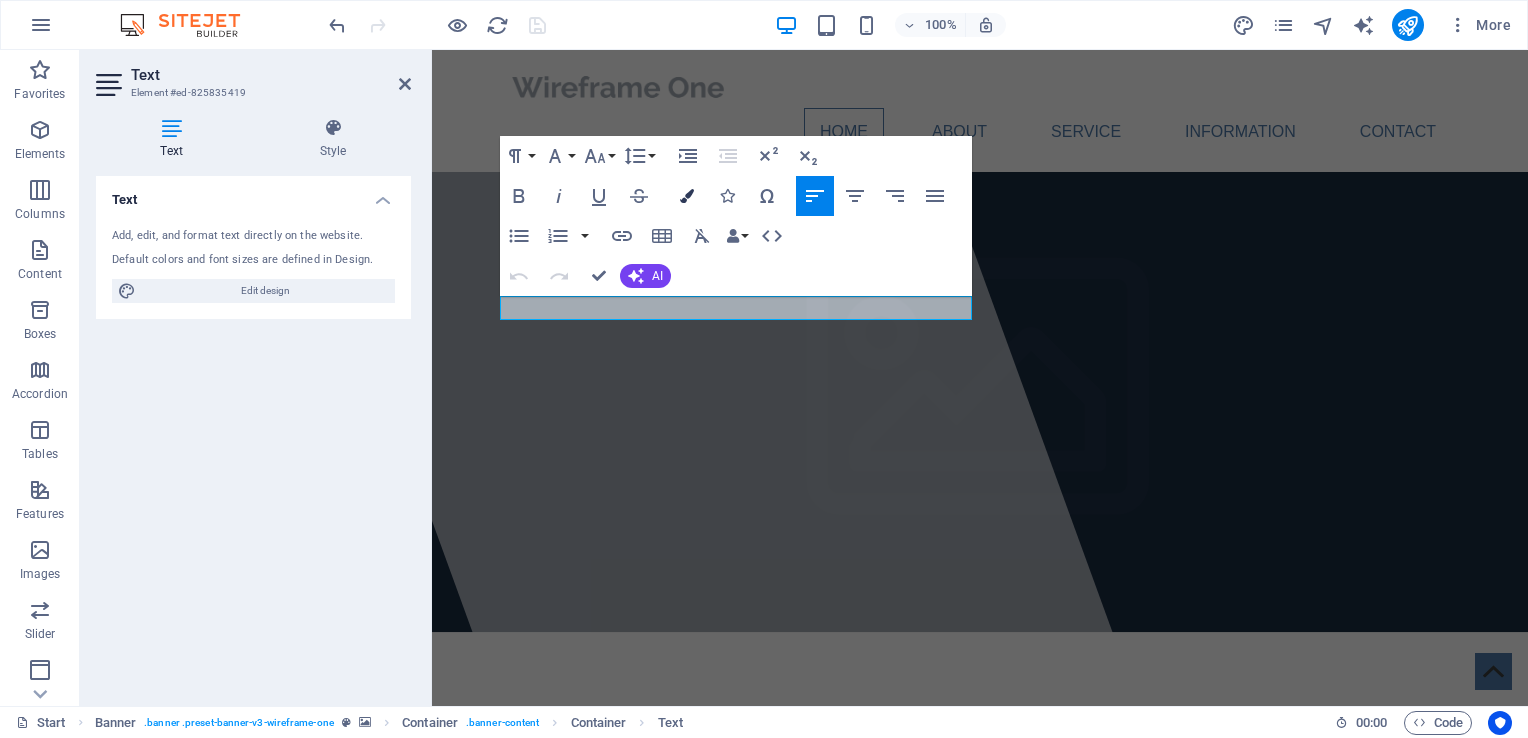 click at bounding box center (687, 196) 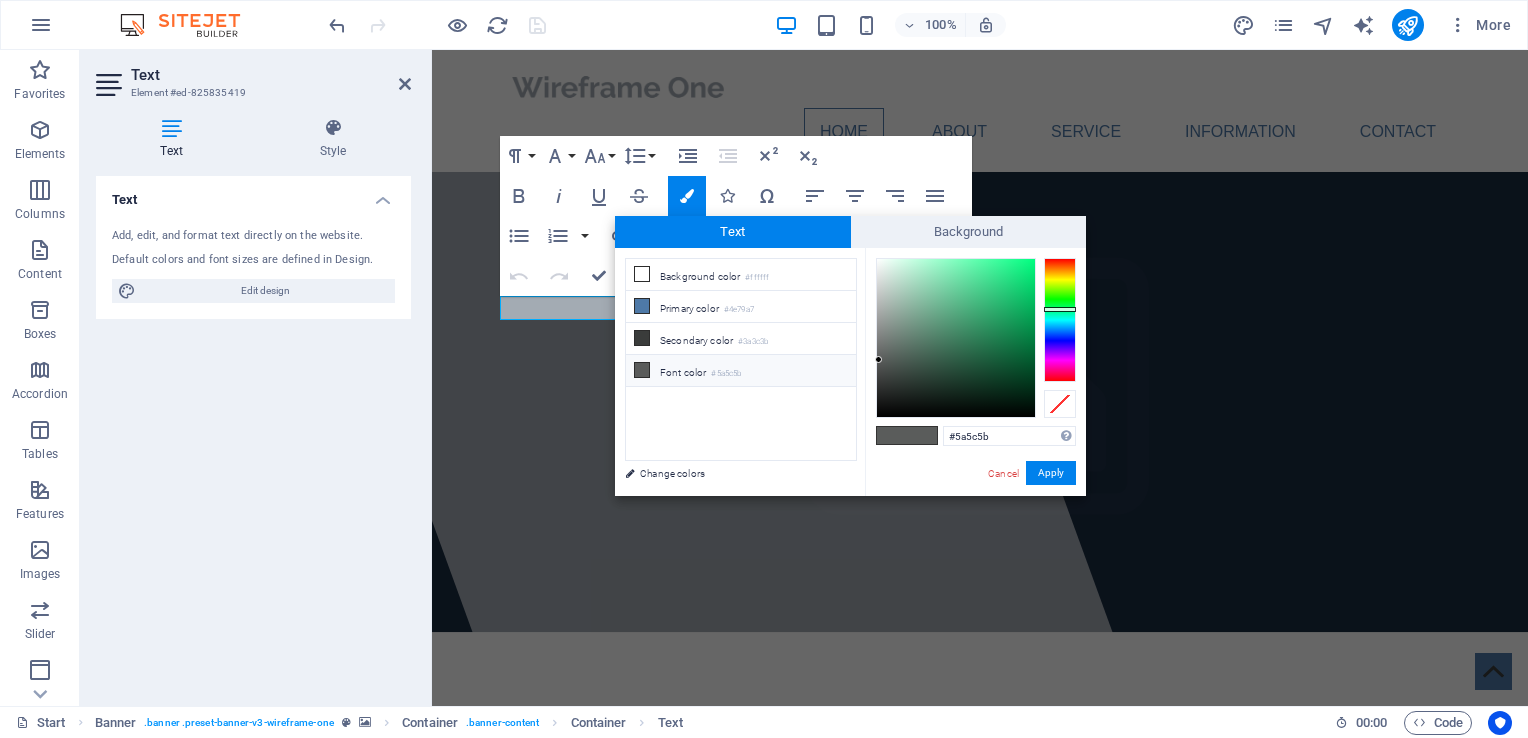 click on "Font color
#5a5c5b" at bounding box center (741, 371) 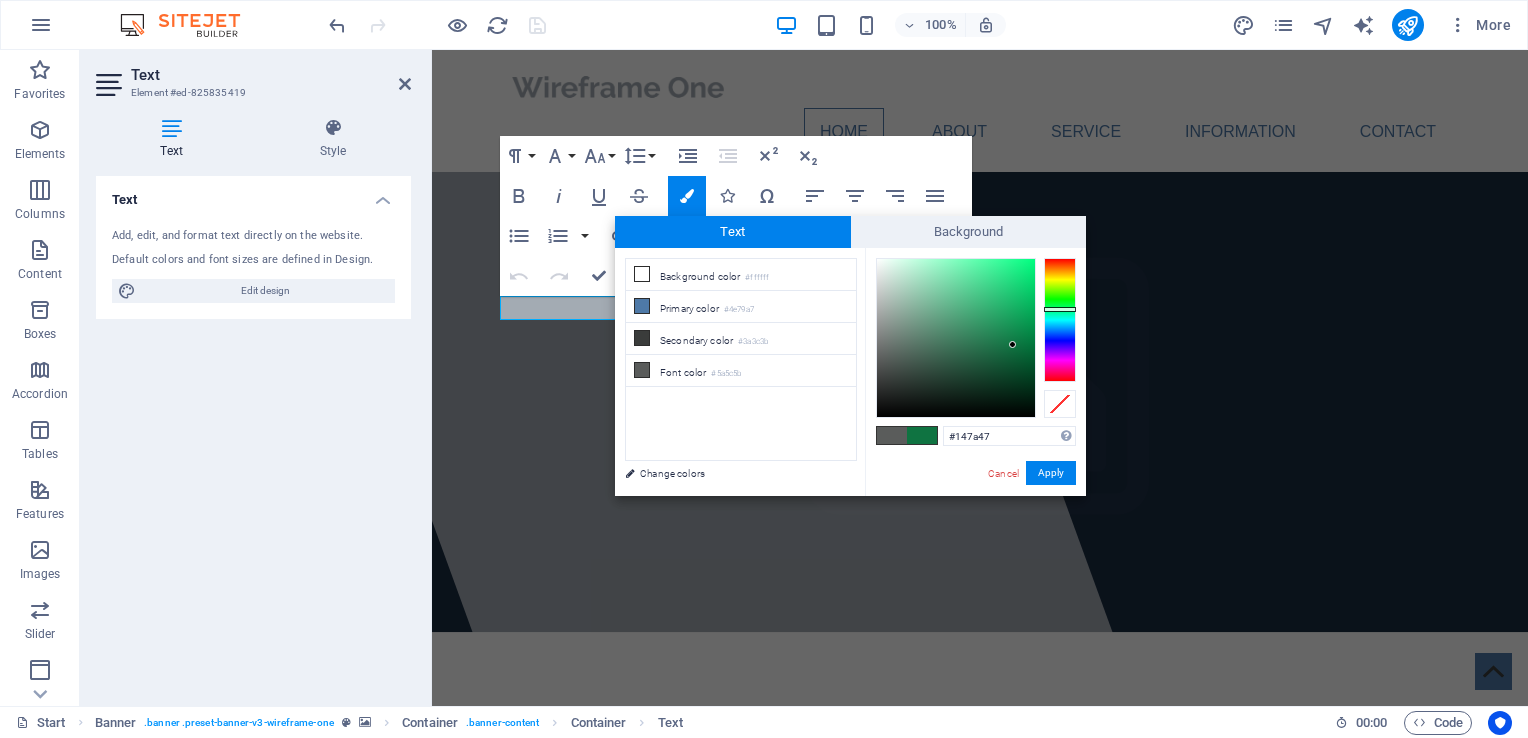 drag, startPoint x: 877, startPoint y: 357, endPoint x: 1008, endPoint y: 341, distance: 131.97348 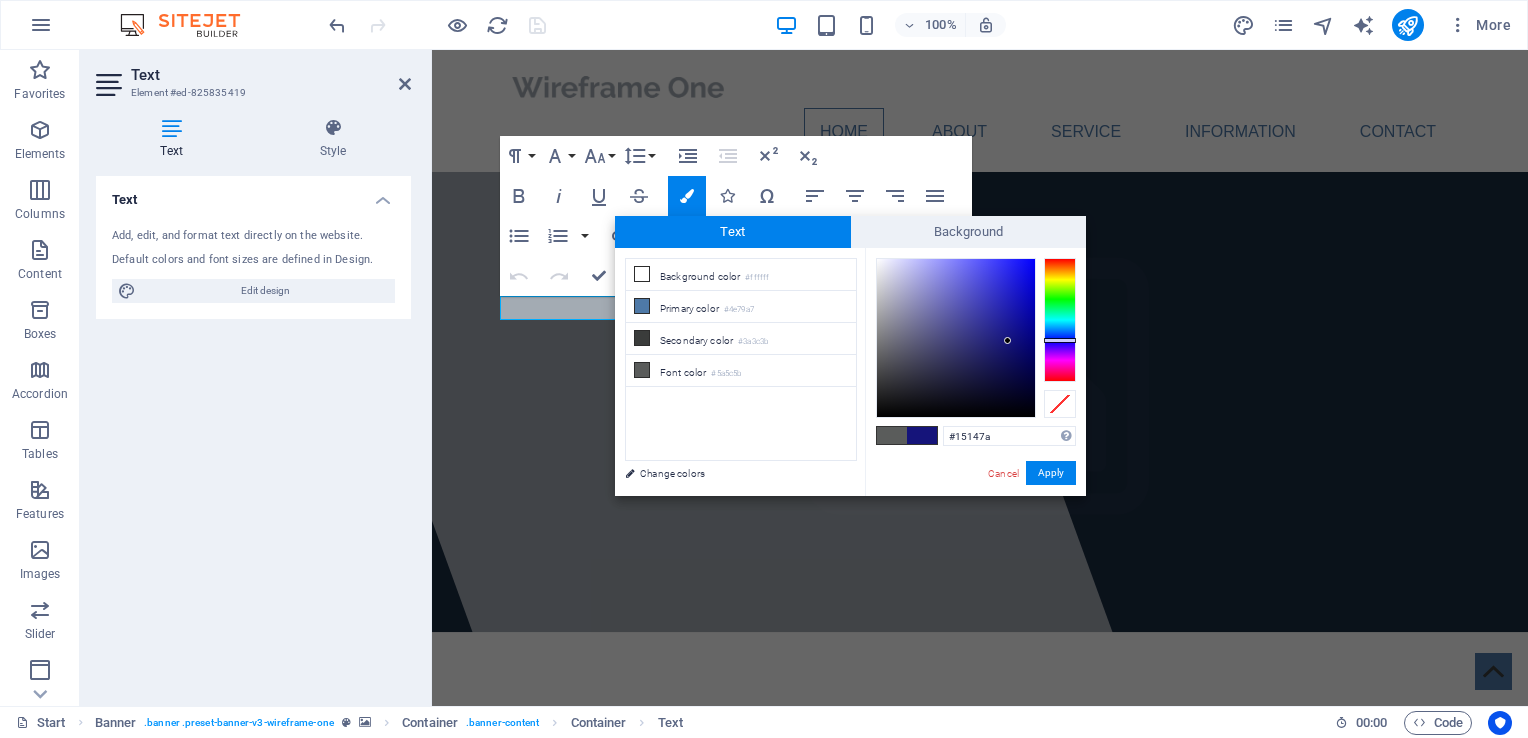 click at bounding box center (1060, 320) 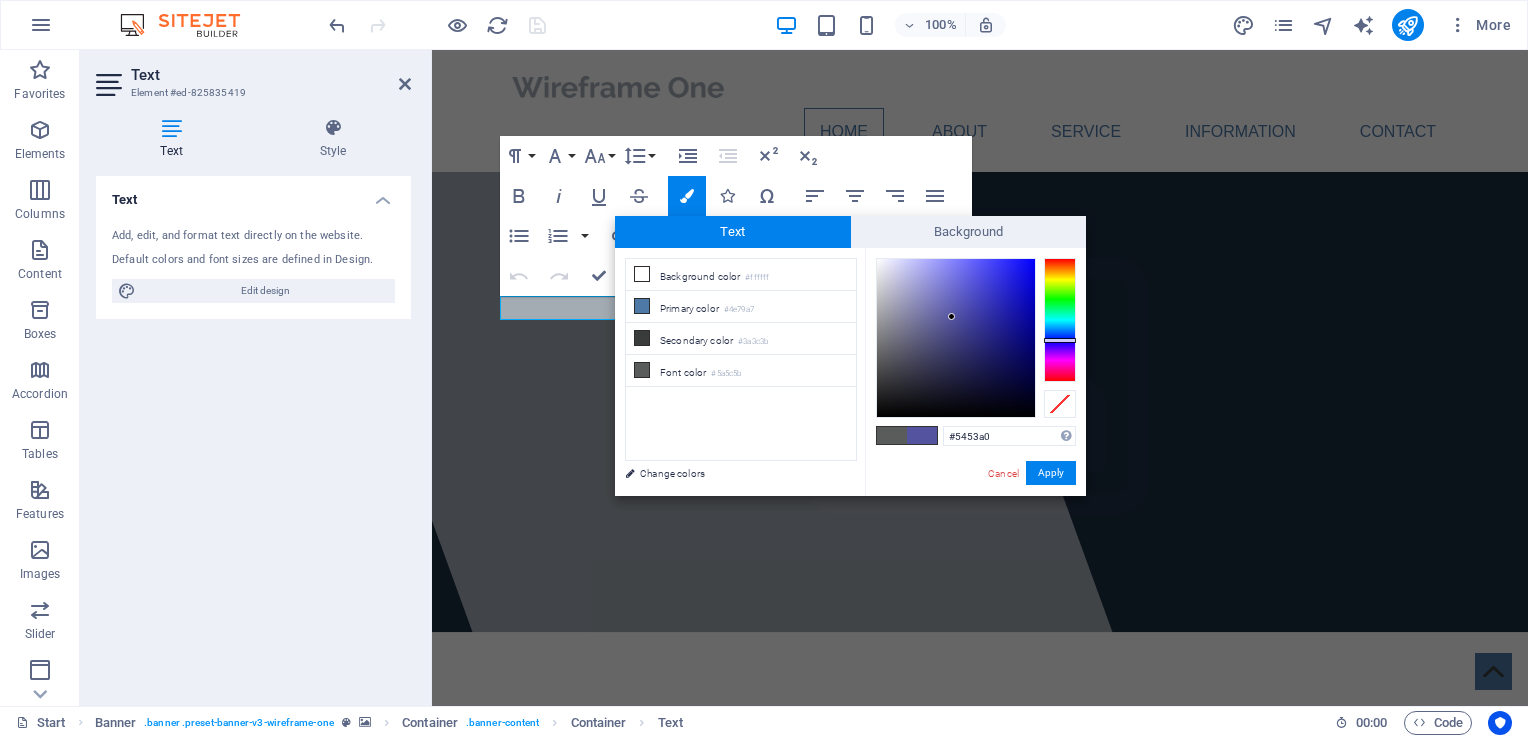 drag, startPoint x: 1006, startPoint y: 336, endPoint x: 952, endPoint y: 317, distance: 57.245087 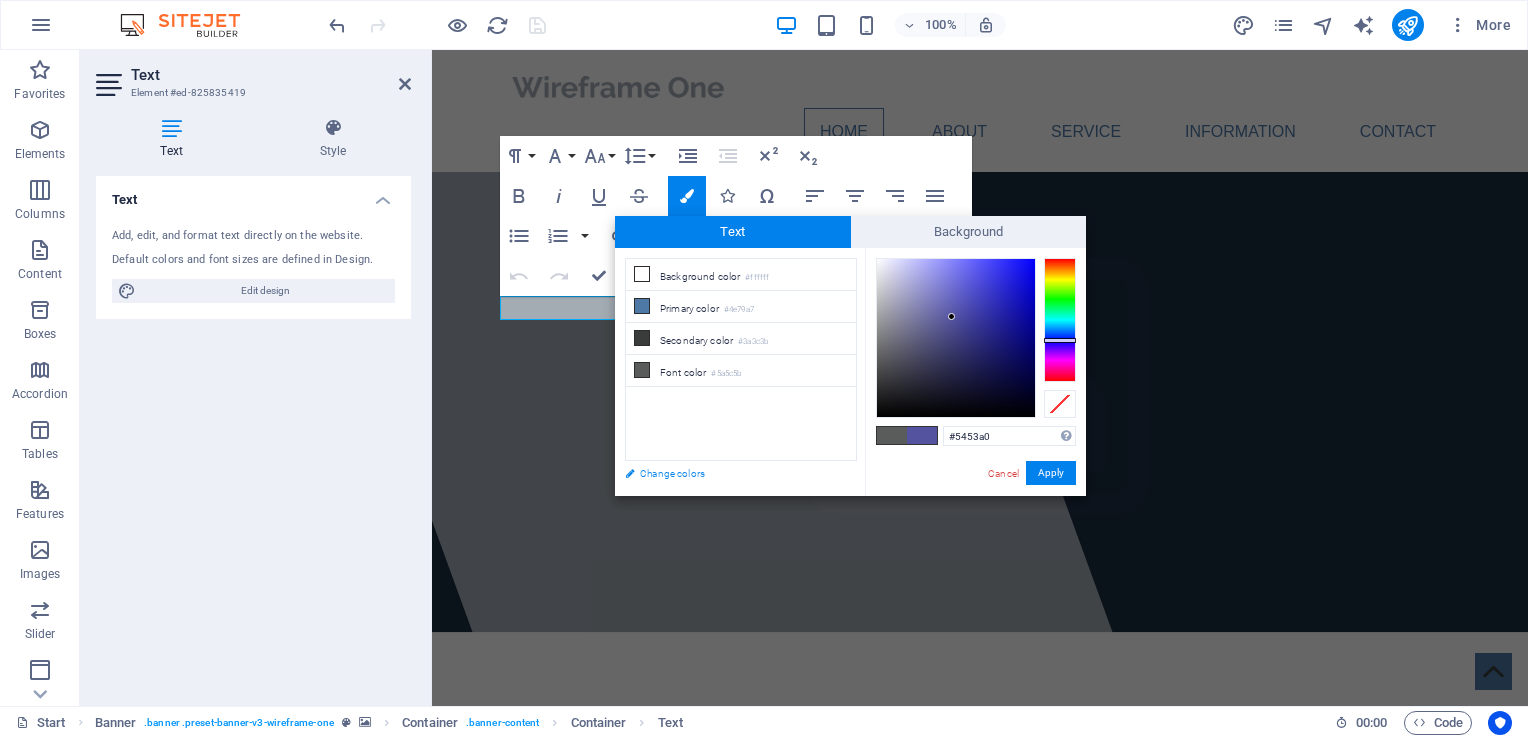 click on "Change colors" at bounding box center [731, 473] 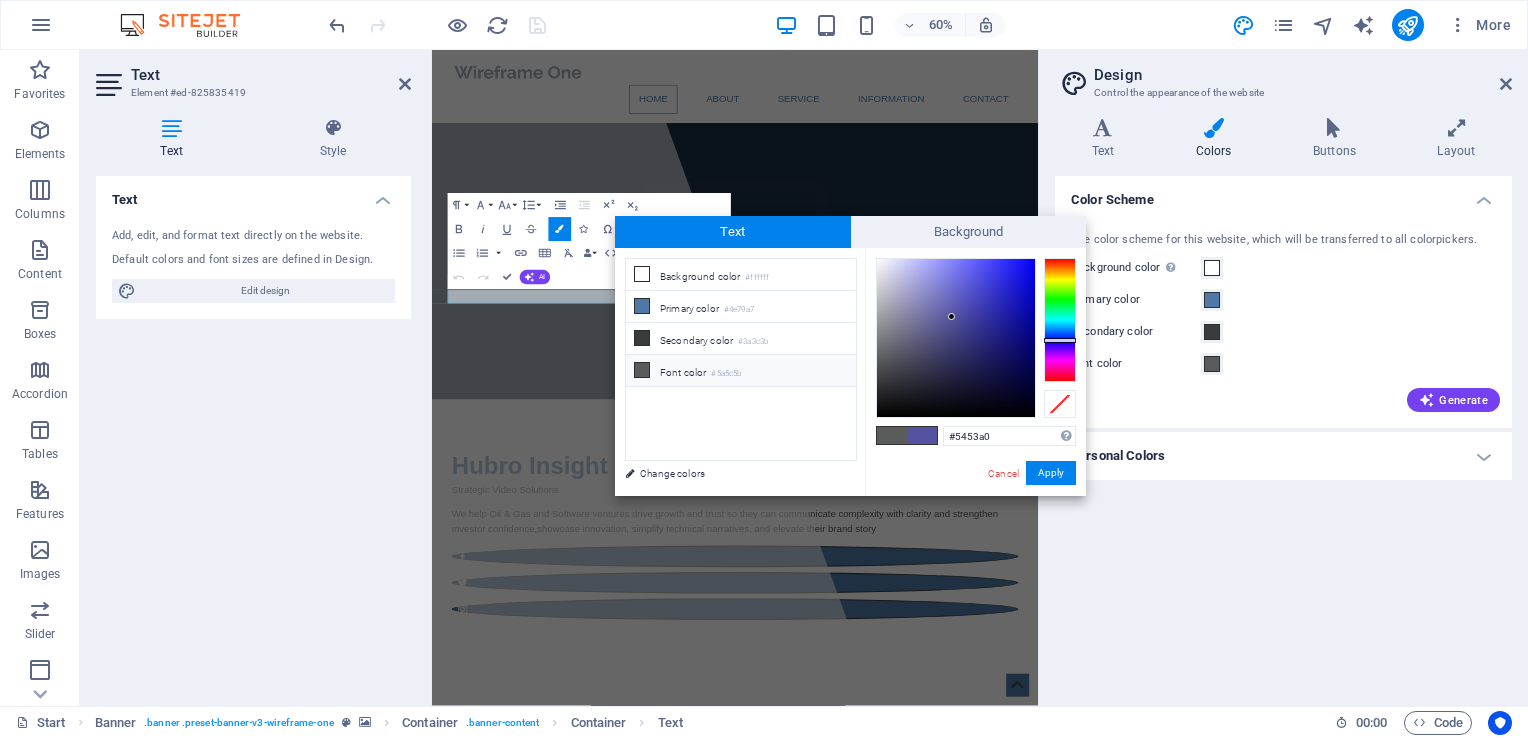click at bounding box center [642, 370] 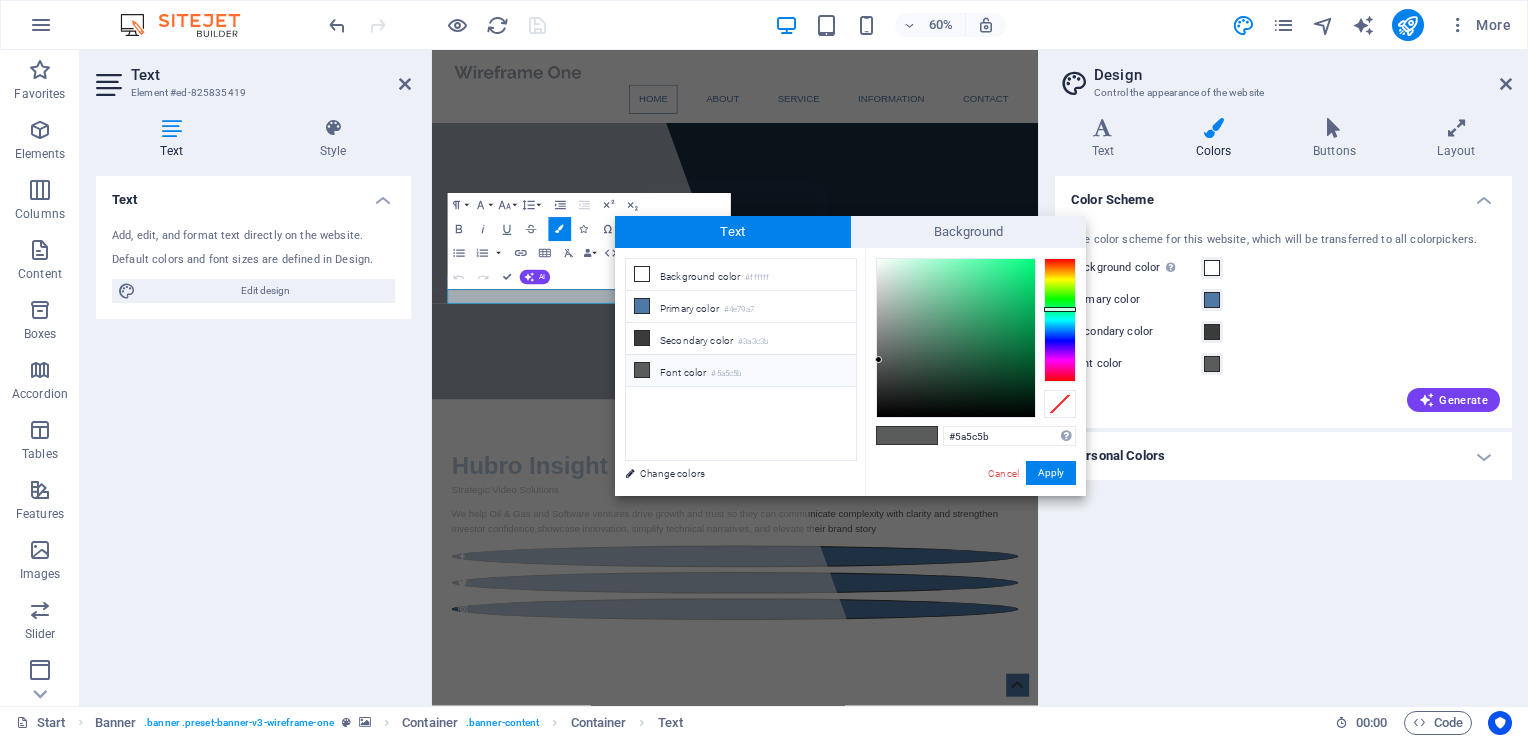 click at bounding box center [642, 370] 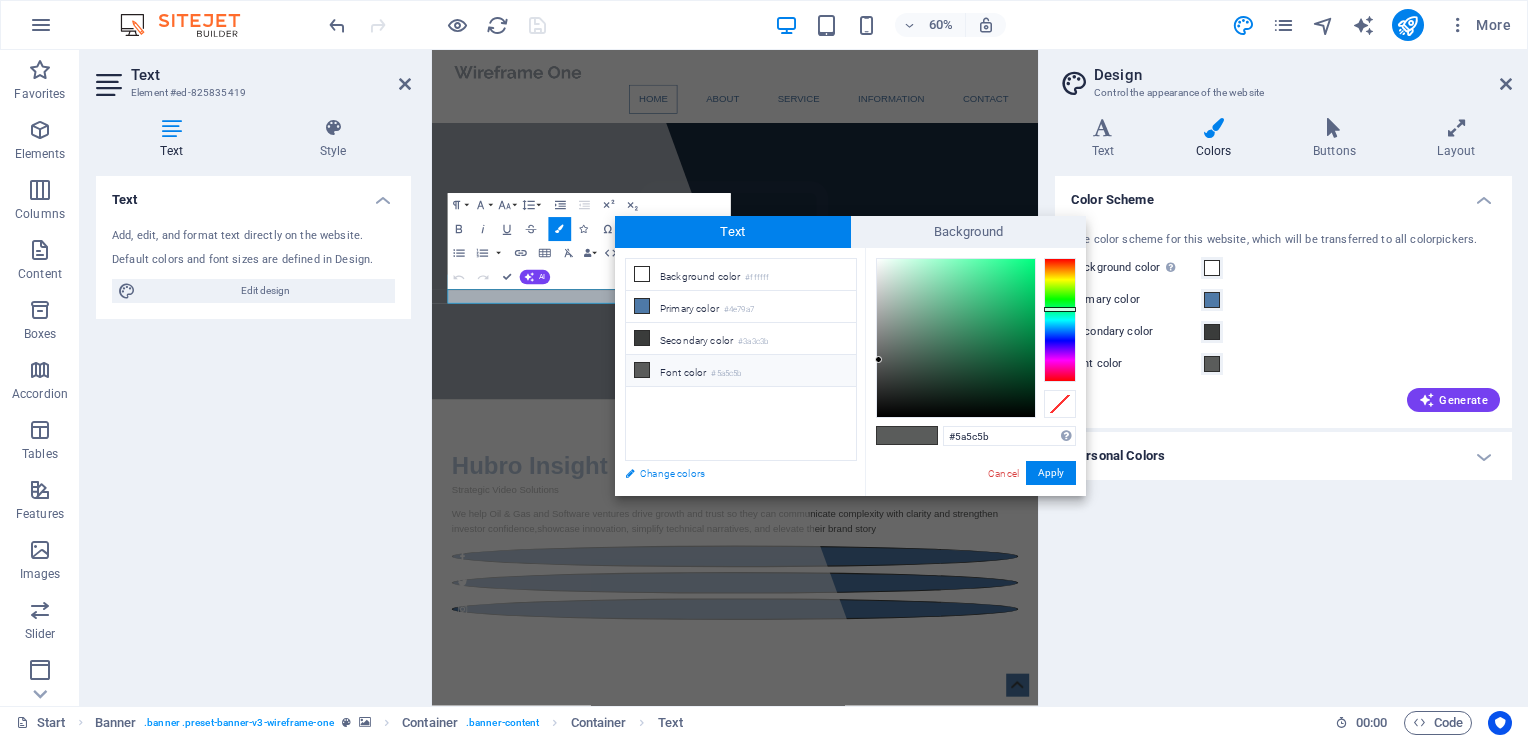 click on "Change colors" at bounding box center (731, 473) 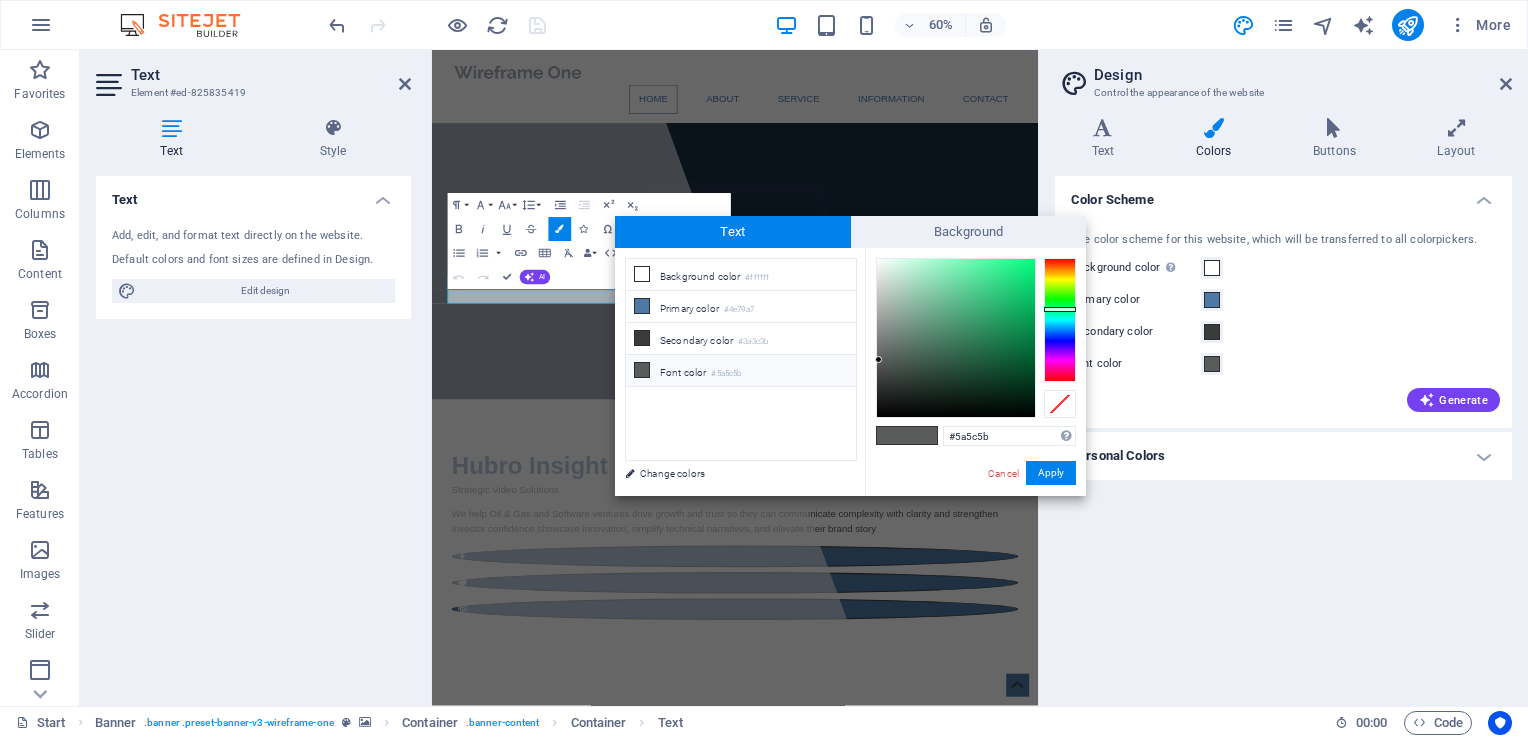 drag, startPoint x: 888, startPoint y: 233, endPoint x: 744, endPoint y: 255, distance: 145.67087 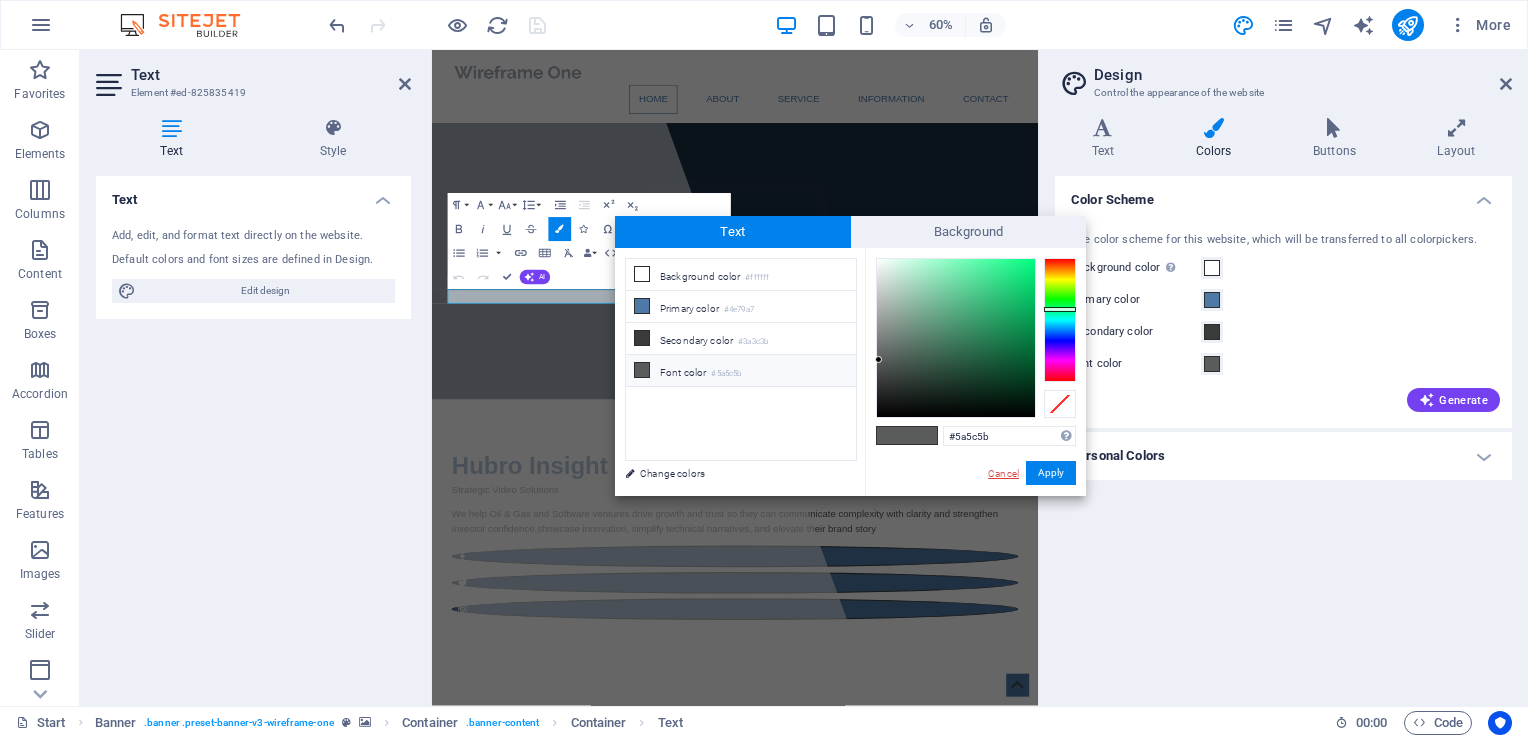 click on "Cancel" at bounding box center [1003, 473] 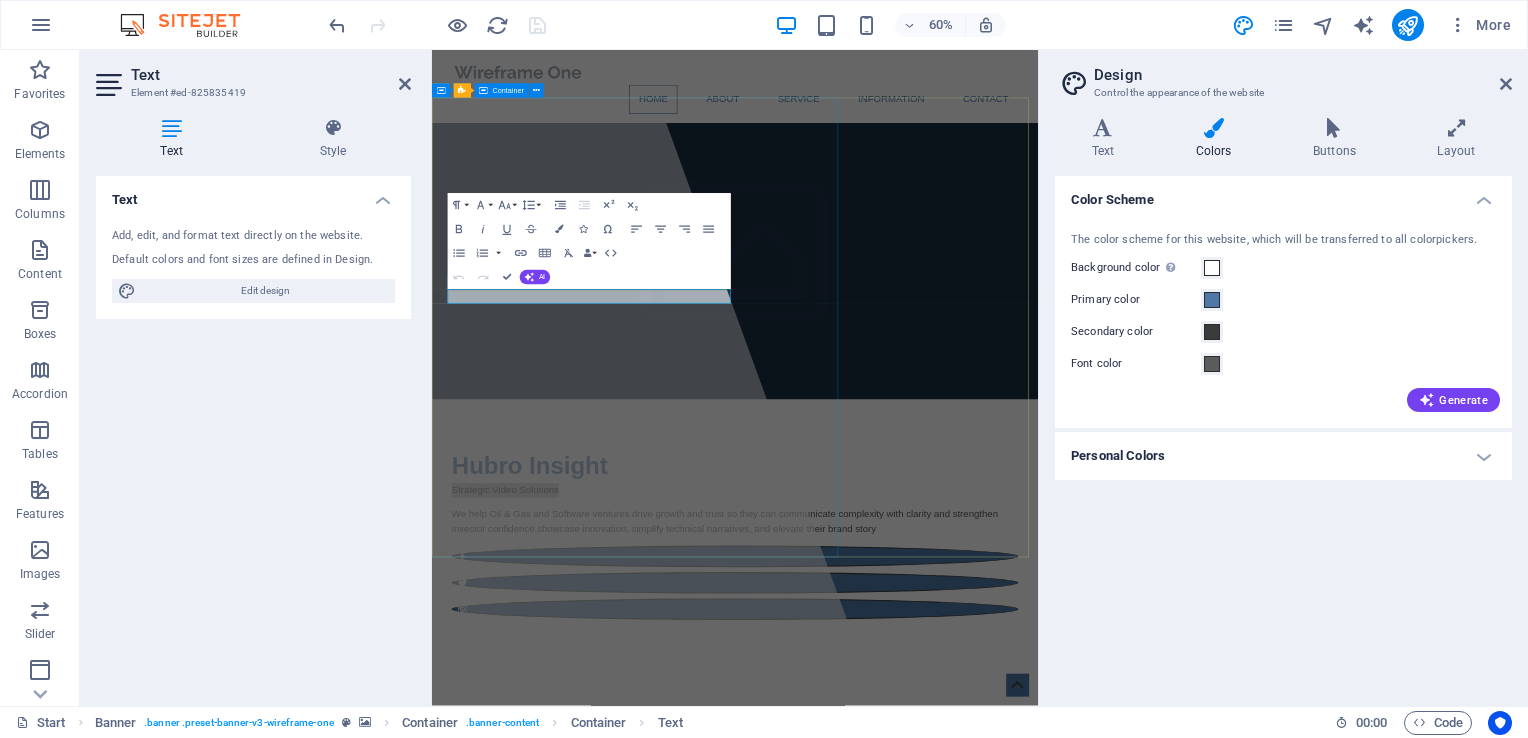 click at bounding box center [657, 596] 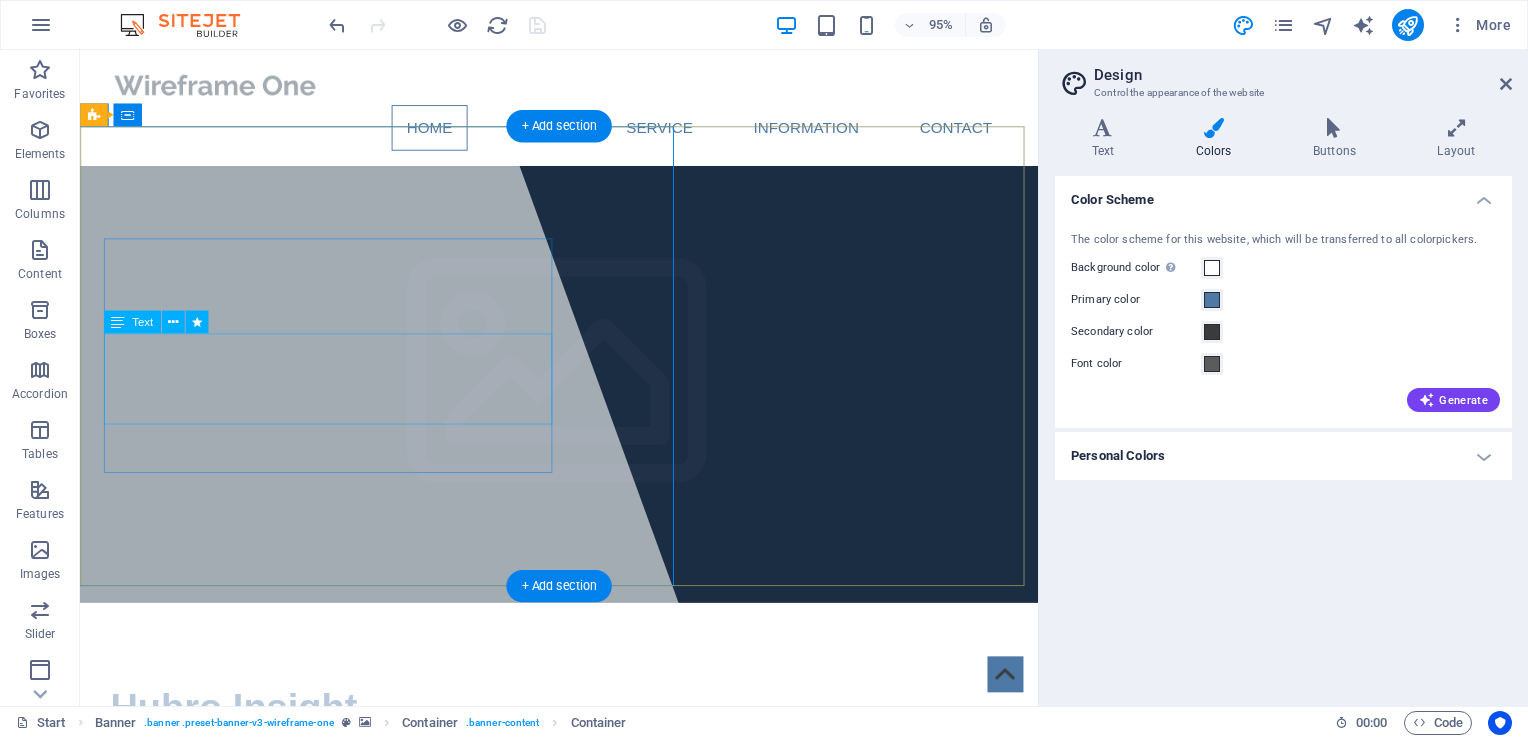 click on "We help Oil & Gas and Software ventures drive growth and trust so they can communicate complexity with clarity and strengthen investor confidence,  showcase innovation, simplify technical narratives, and elevate their brand story" at bounding box center (584, 836) 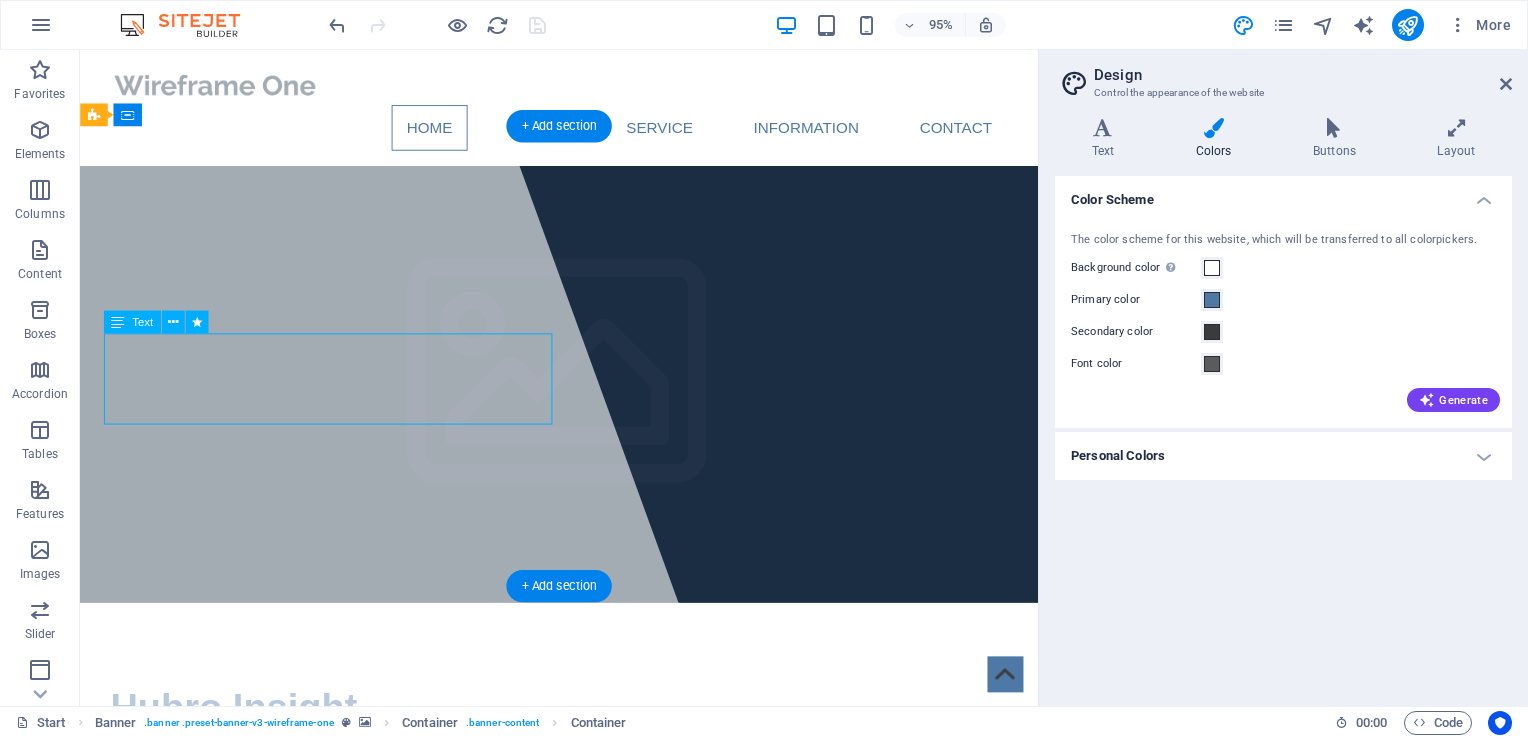 click on "We help Oil & Gas and Software ventures drive growth and trust so they can communicate complexity with clarity and strengthen investor confidence,  showcase innovation, simplify technical narratives, and elevate their brand story" at bounding box center [584, 836] 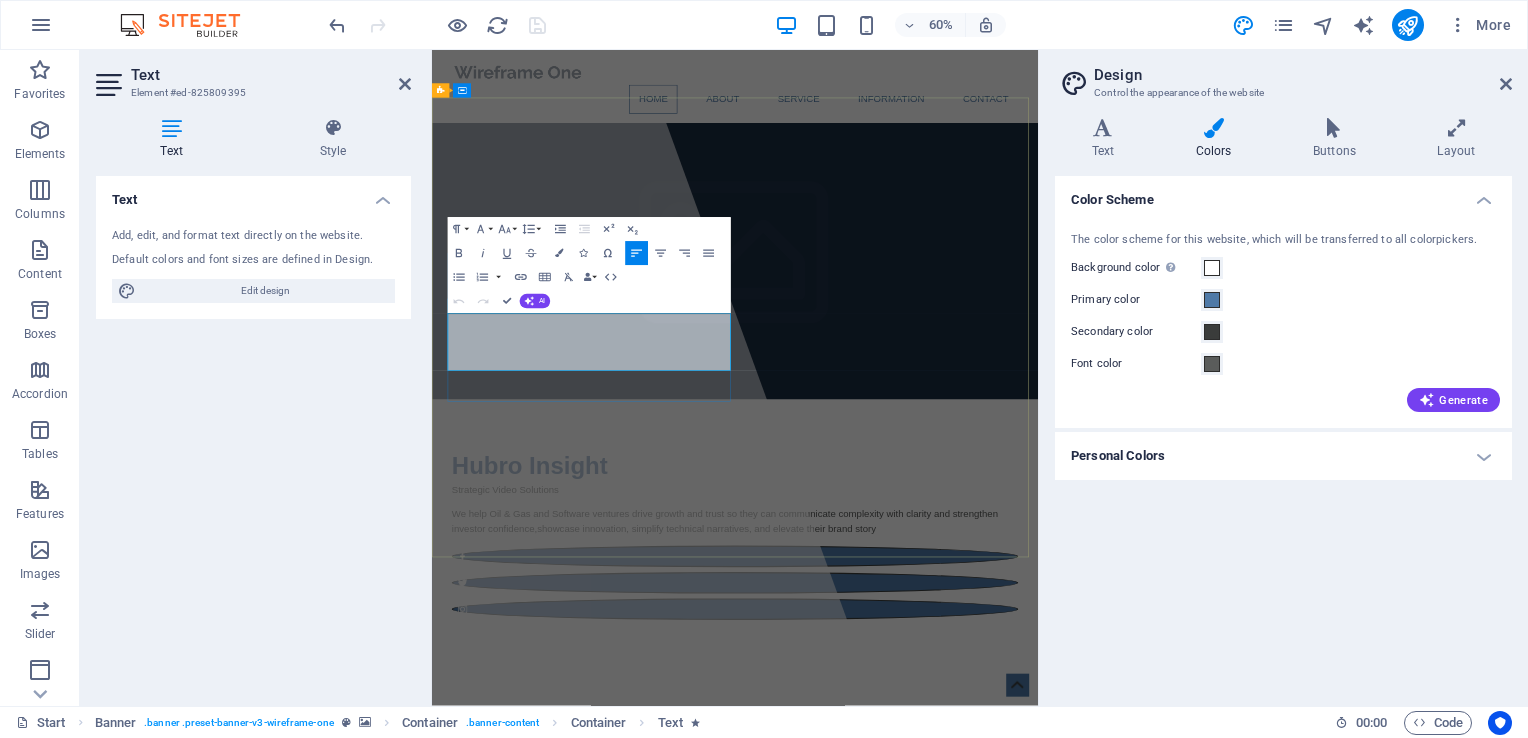 click on "We help Oil & Gas and Software ventures drive growth and trust so they can communicate complexity with clarity and strengthen investor confidence,  showcase innovation, simplify technical narratives, and elevate their brand story" at bounding box center [937, 836] 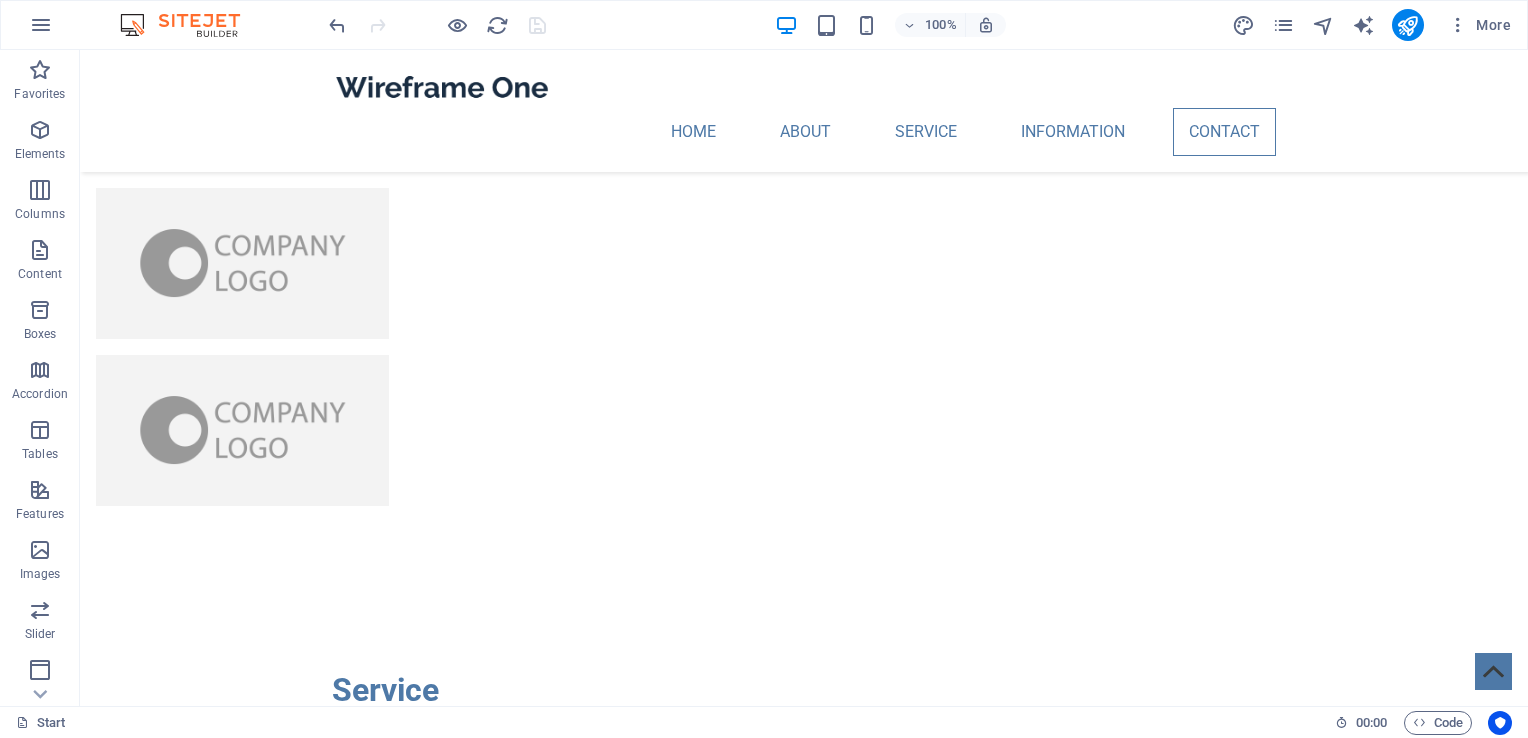 scroll, scrollTop: 4852, scrollLeft: 0, axis: vertical 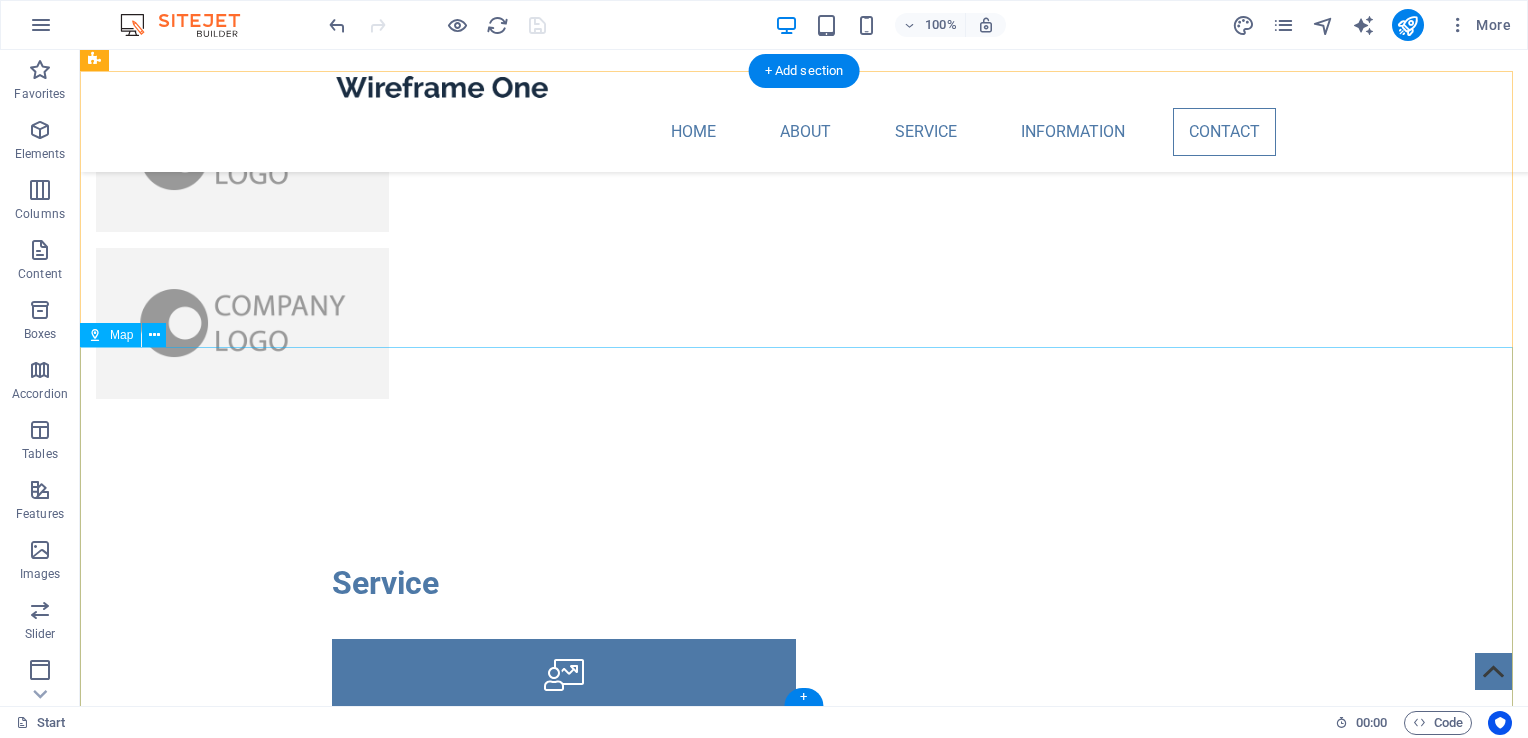 click on "← Move left → Move right ↑ Move up ↓ Move down + Zoom in - Zoom out Home Jump left by 75% End Jump right by 75% Page Up Jump up by 75% Page Down Jump down by 75% Map Terrain Satellite Labels Keyboard shortcuts Map Data Map data ©2025 Google Map data ©2025 Google 1 km  Click to toggle between metric and imperial units Terms Report a map error" at bounding box center [804, 4691] 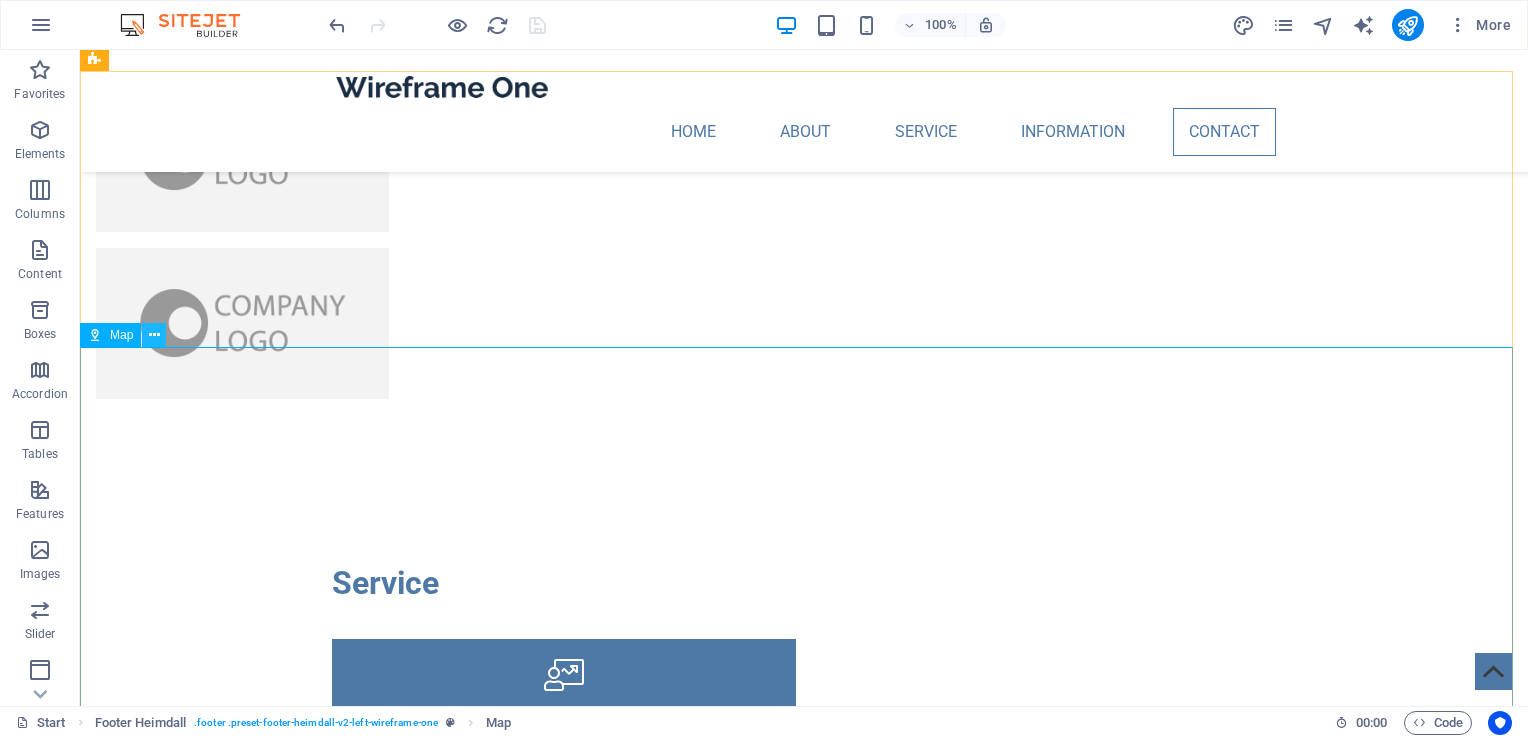 click at bounding box center [154, 335] 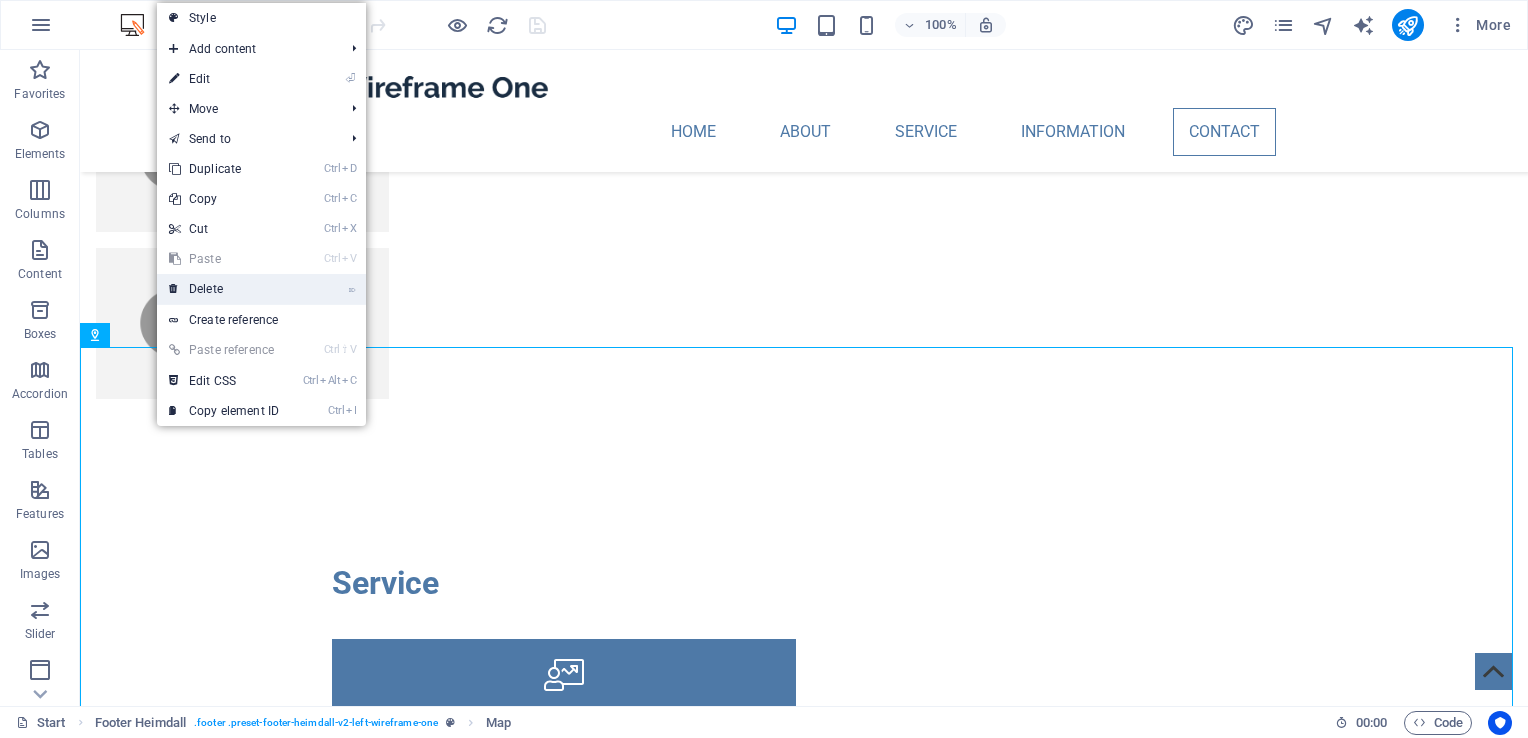 click on "⌦  Delete" at bounding box center [224, 289] 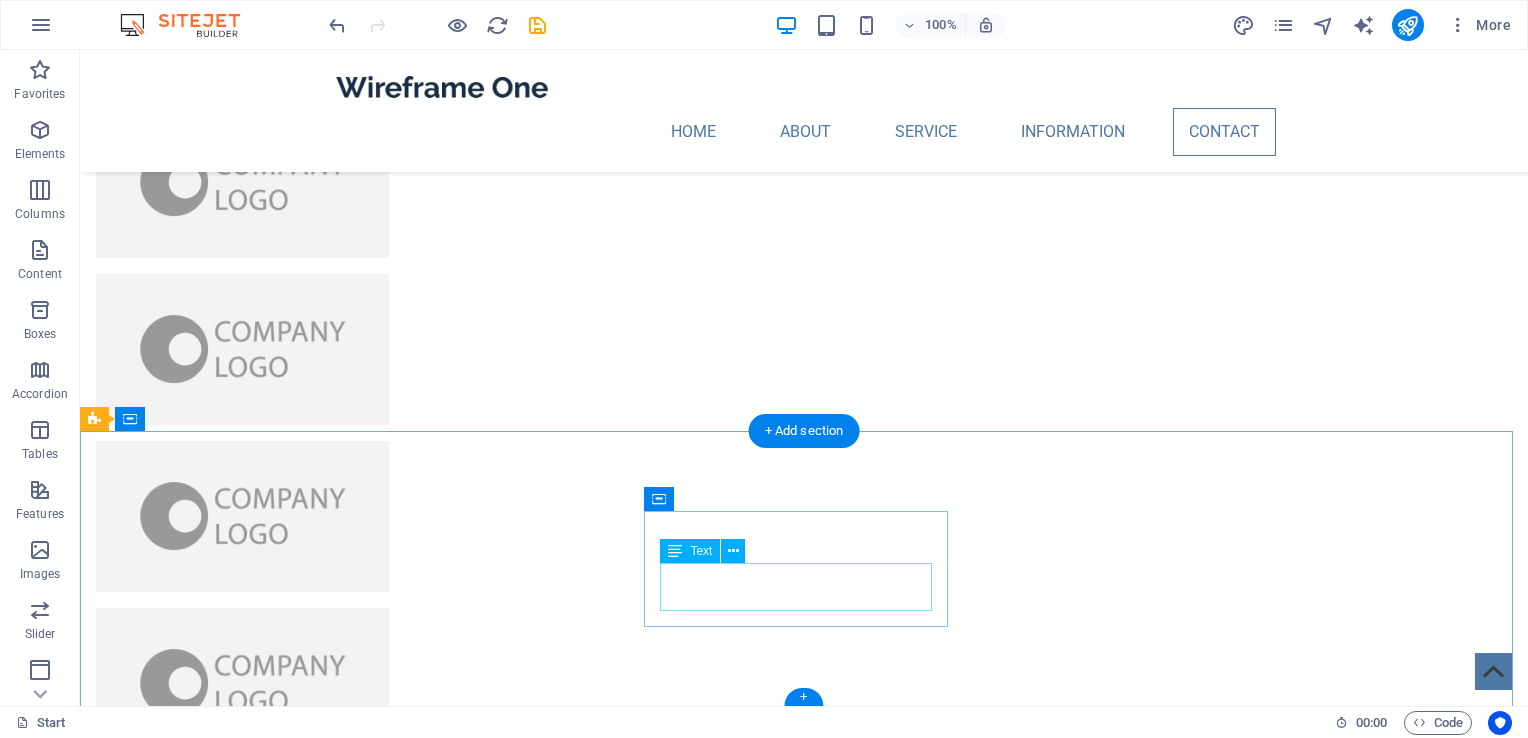 click on "Phone:  [PHONE] Mobile:  [PHONE]" at bounding box center (248, 4599) 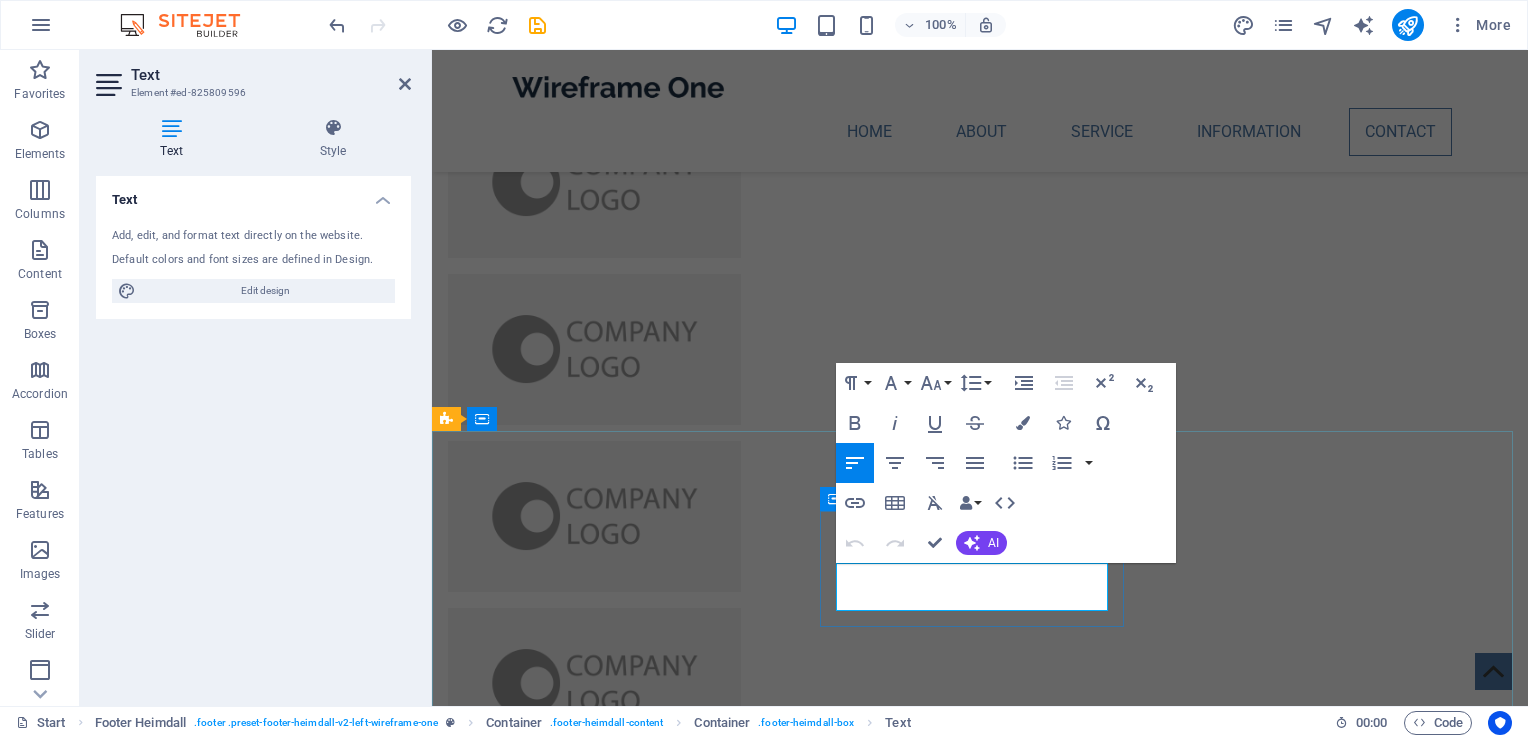 drag, startPoint x: 1015, startPoint y: 579, endPoint x: 902, endPoint y: 576, distance: 113.03982 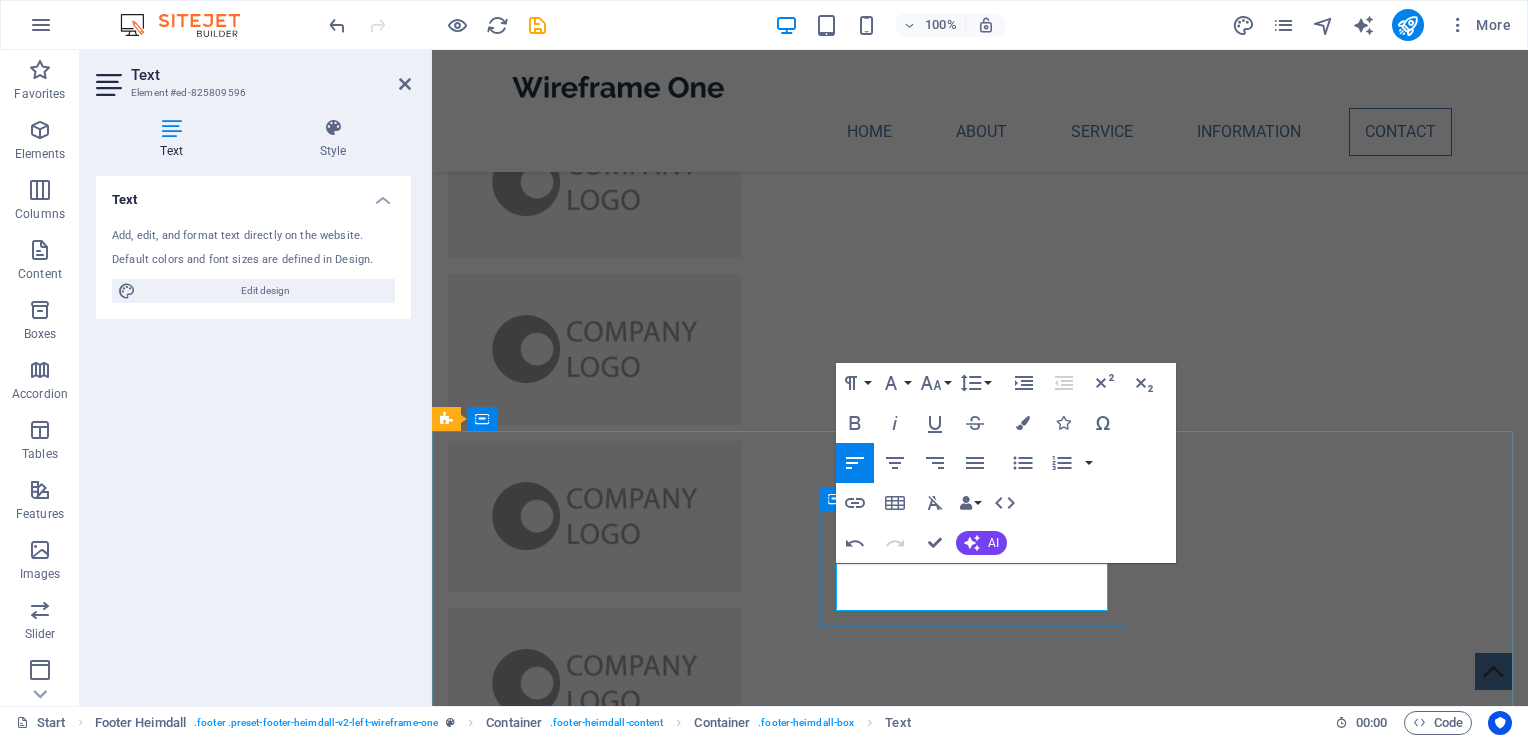 click on "+44[PHONE]" at bounding box center (556, 4586) 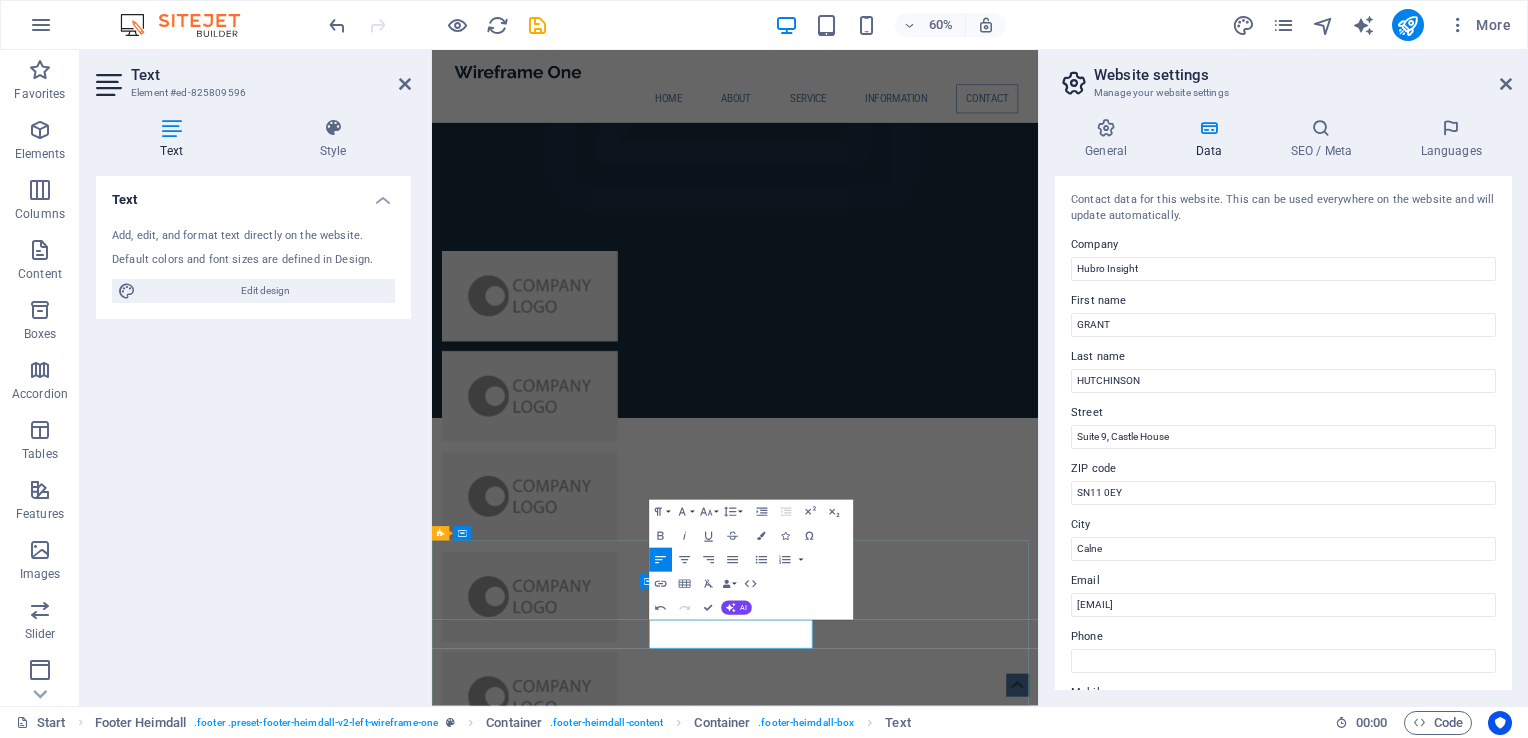 click on "+[COUNTRY_CODE] [NUMBER] [NUMBER]" at bounding box center (586, 5286) 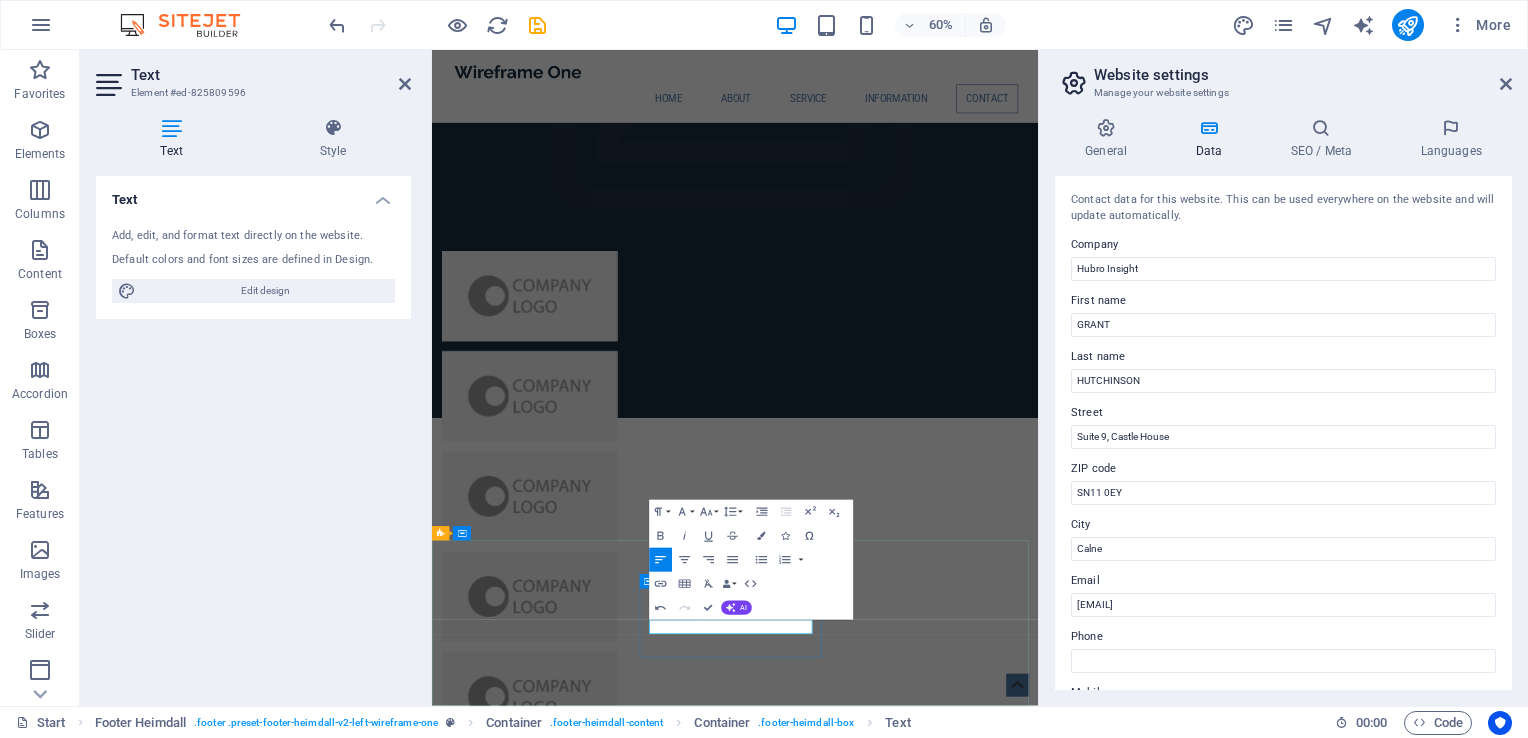 scroll, scrollTop: 4457, scrollLeft: 0, axis: vertical 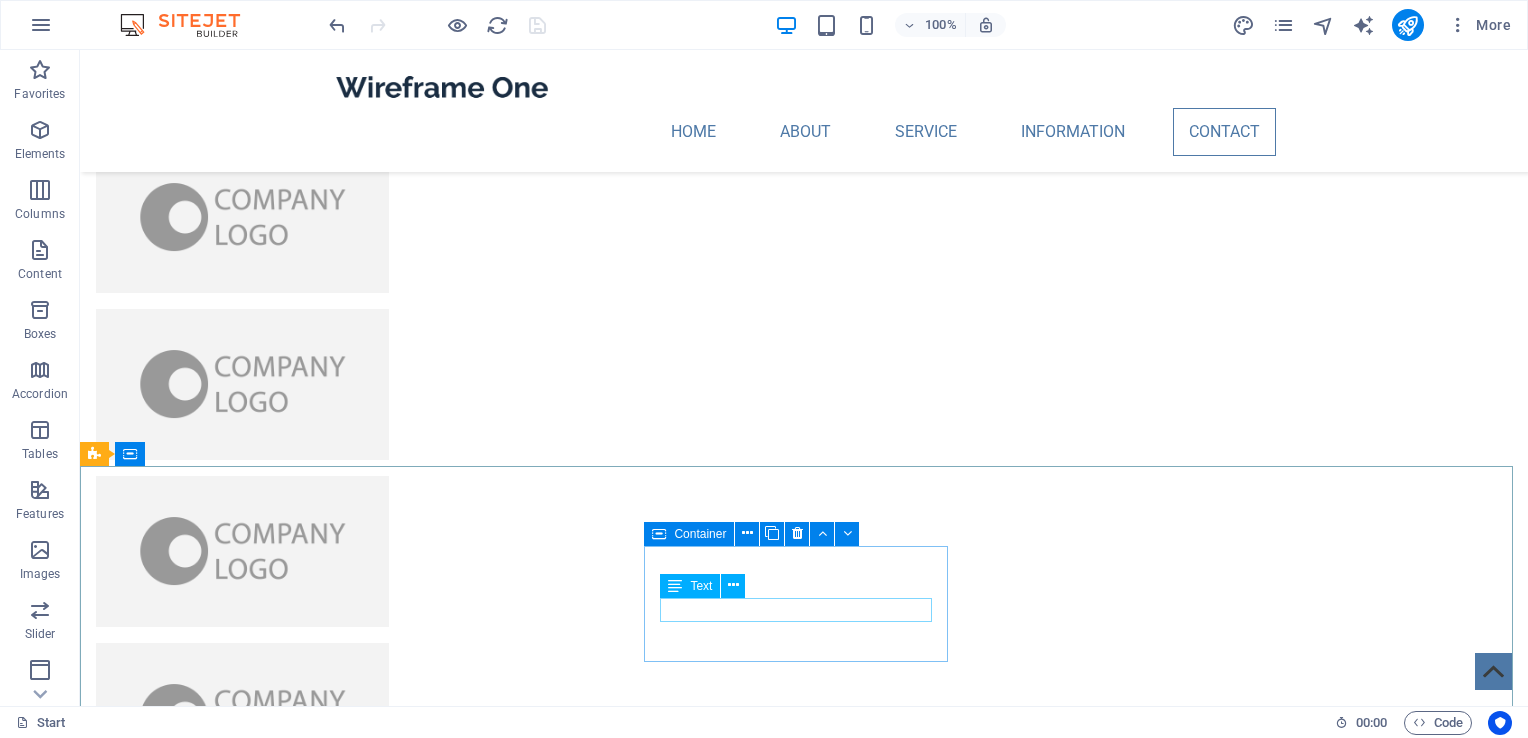 click on "Phone Phone:  +[COUNTRY_CODE] [NUMBER] [NUMBER]" at bounding box center [248, 4602] 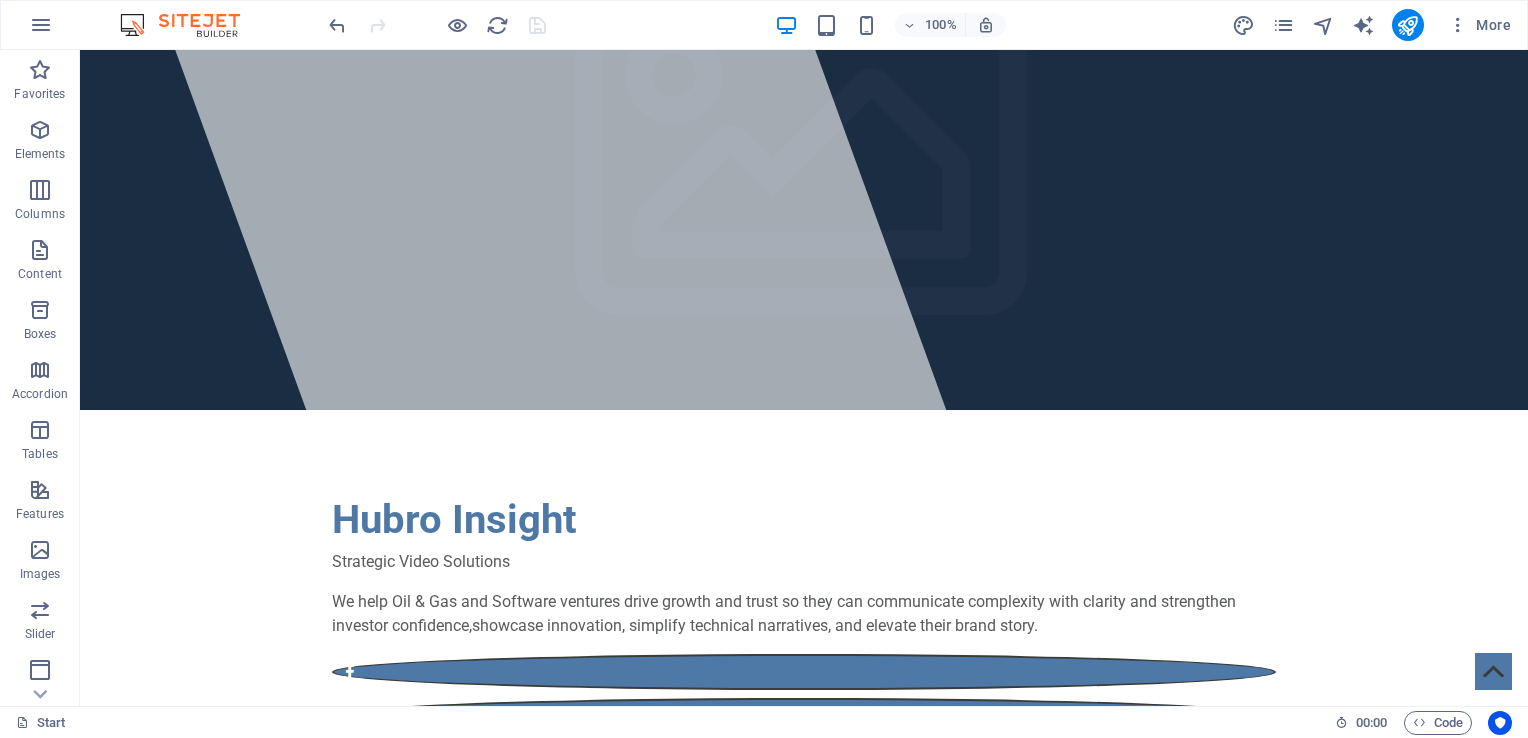 scroll, scrollTop: 371, scrollLeft: 0, axis: vertical 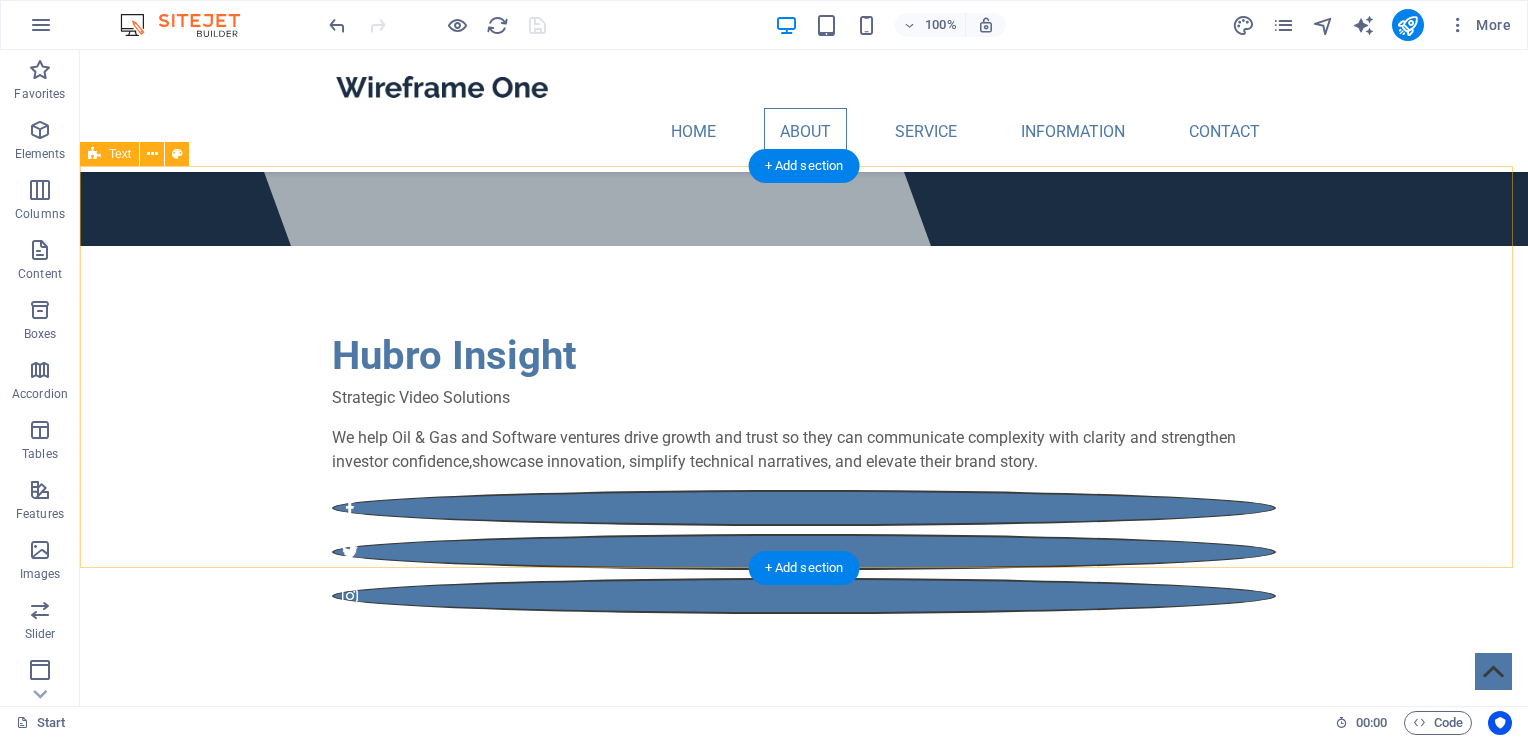 click on "About Lorem ipsum dolor sitope amet, consectetur adipisicing elitip. Massumenda, dolore, cum vel modi asperiores consequatur suscipit quidem ducimus eveniet iure expedita consecteture odiogil voluptatum similique fugit voluptates atem accusamus quae quas dolorem tenetur facere tempora maiores adipisci reiciendis accusantium voluptatibus id voluptate tempore dolor harum nisi amet! Nobis, eaque. Aenean commodo ligula eget dolor. Lorem ipsum dolor sit amet, consectetuer adipiscing elit leget odiogil voluptatum similique fugit voluptates dolor. Libero assumenda, dolore, cum vel modi asperiores consequatur. LEARN MORE" at bounding box center (804, 895) 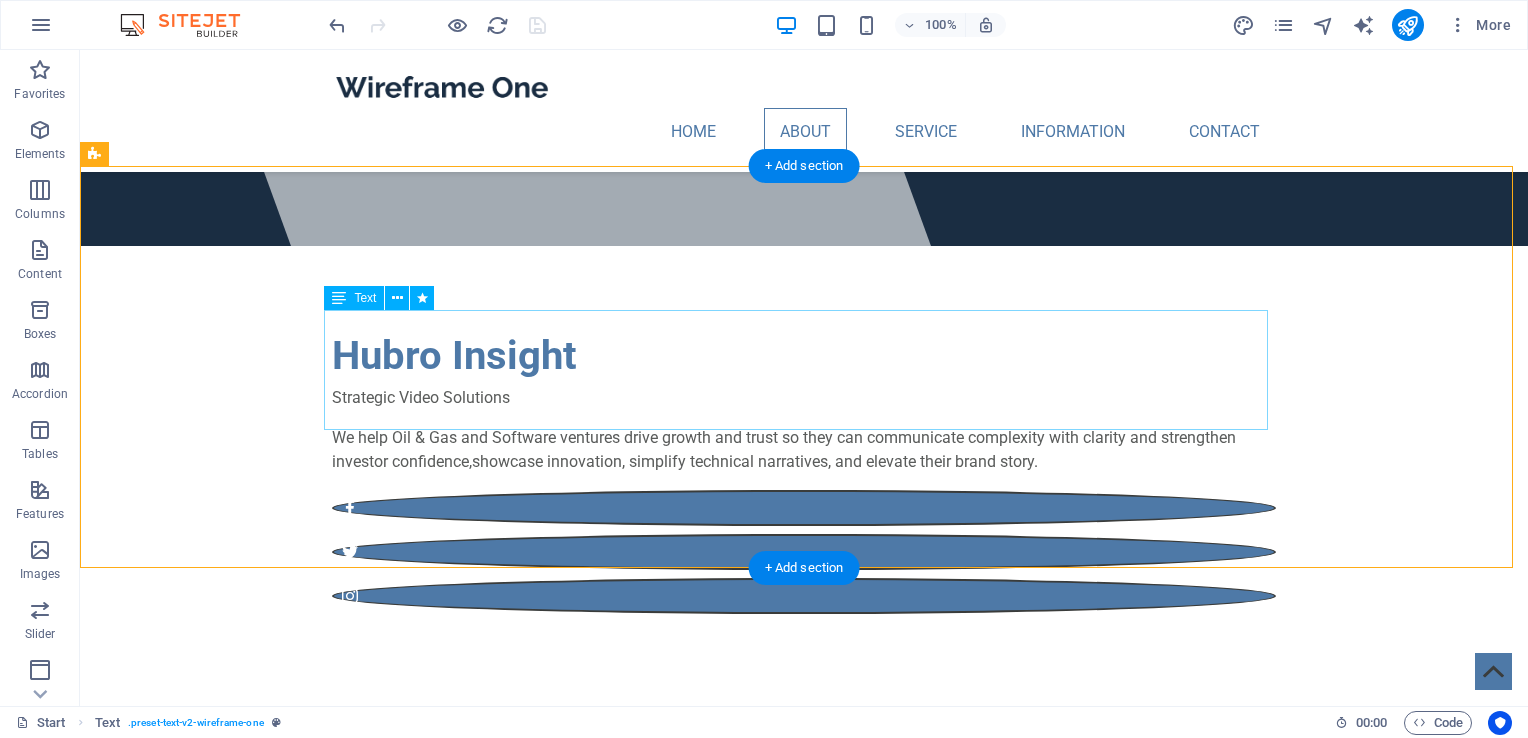 click on "Lorem ipsum dolor sitope amet, consectetur adipisicing elitip. Massumenda, dolore, cum vel modi asperiores consequatur suscipit quidem ducimus eveniet iure expedita consecteture odiogil voluptatum similique fugit voluptates atem accusamus quae quas dolorem tenetur facere tempora maiores adipisci reiciendis accusantium voluptatibus id voluptate tempore dolor harum nisi amet! Nobis, eaque. Aenean commodo ligula eget dolor. Lorem ipsum dolor sit amet, consectetuer adipiscing elit leget odiogil voluptatum similique fugit voluptates dolor. Libero assumenda, dolore, cum vel modi asperiores consequatur." at bounding box center [804, 898] 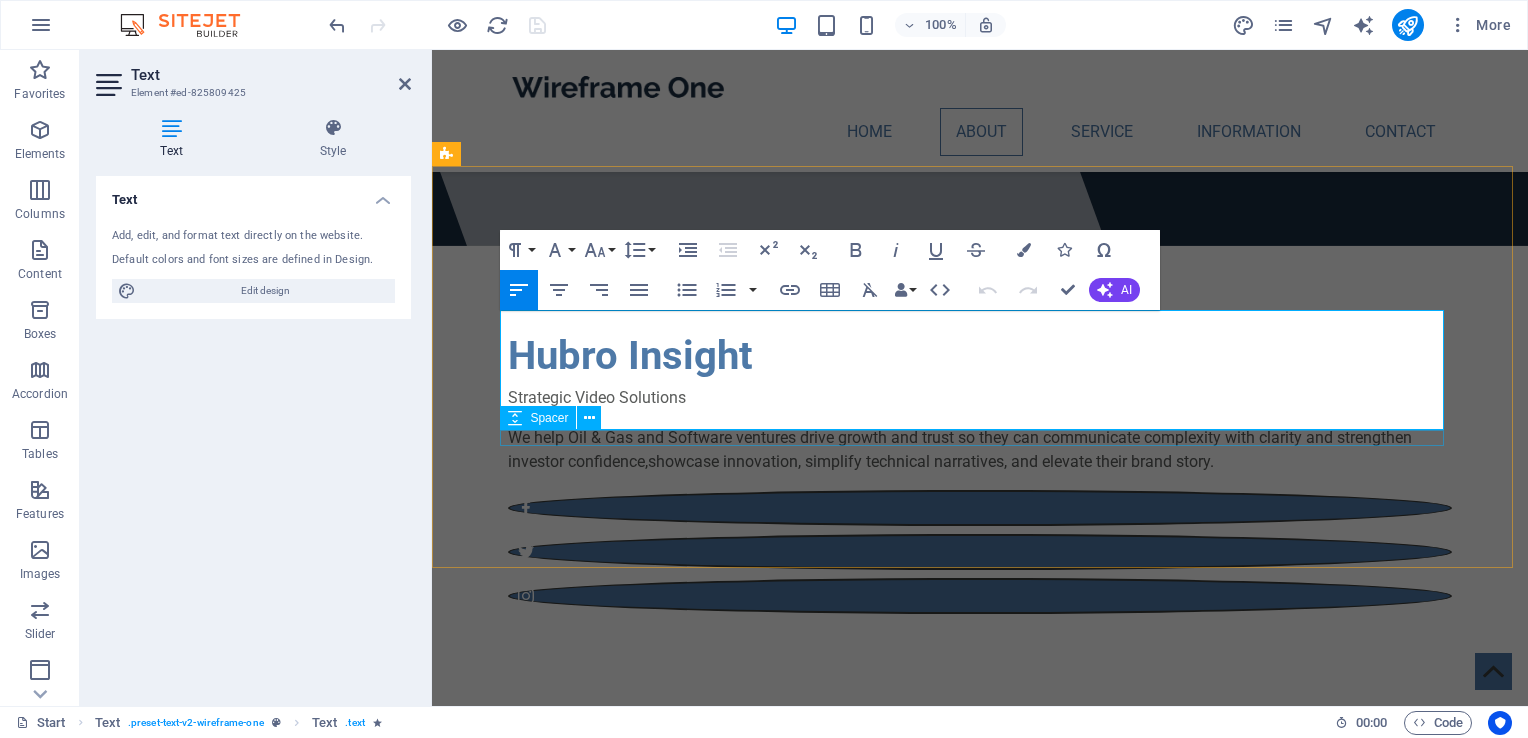 drag, startPoint x: 500, startPoint y: 322, endPoint x: 1248, endPoint y: 434, distance: 756.33856 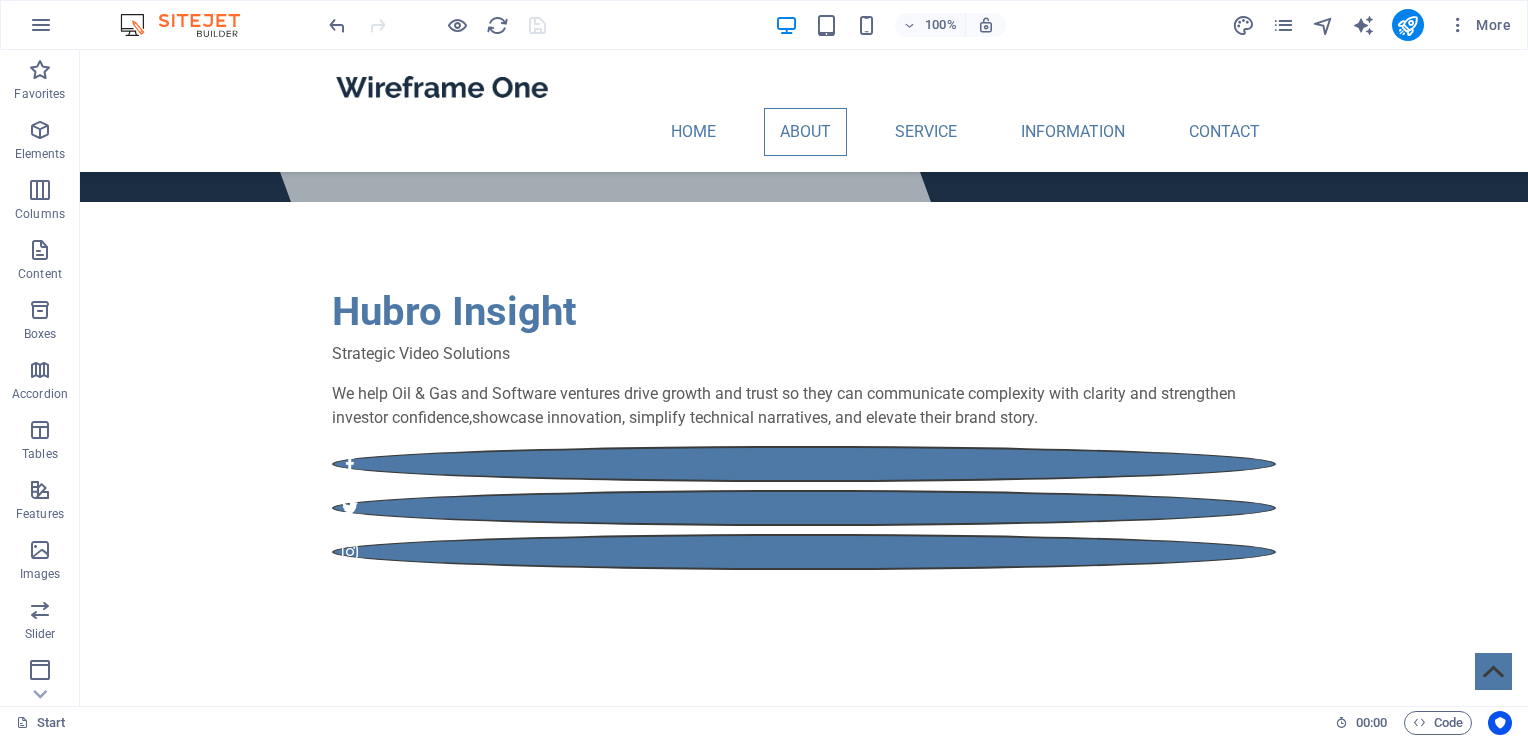 scroll, scrollTop: 448, scrollLeft: 0, axis: vertical 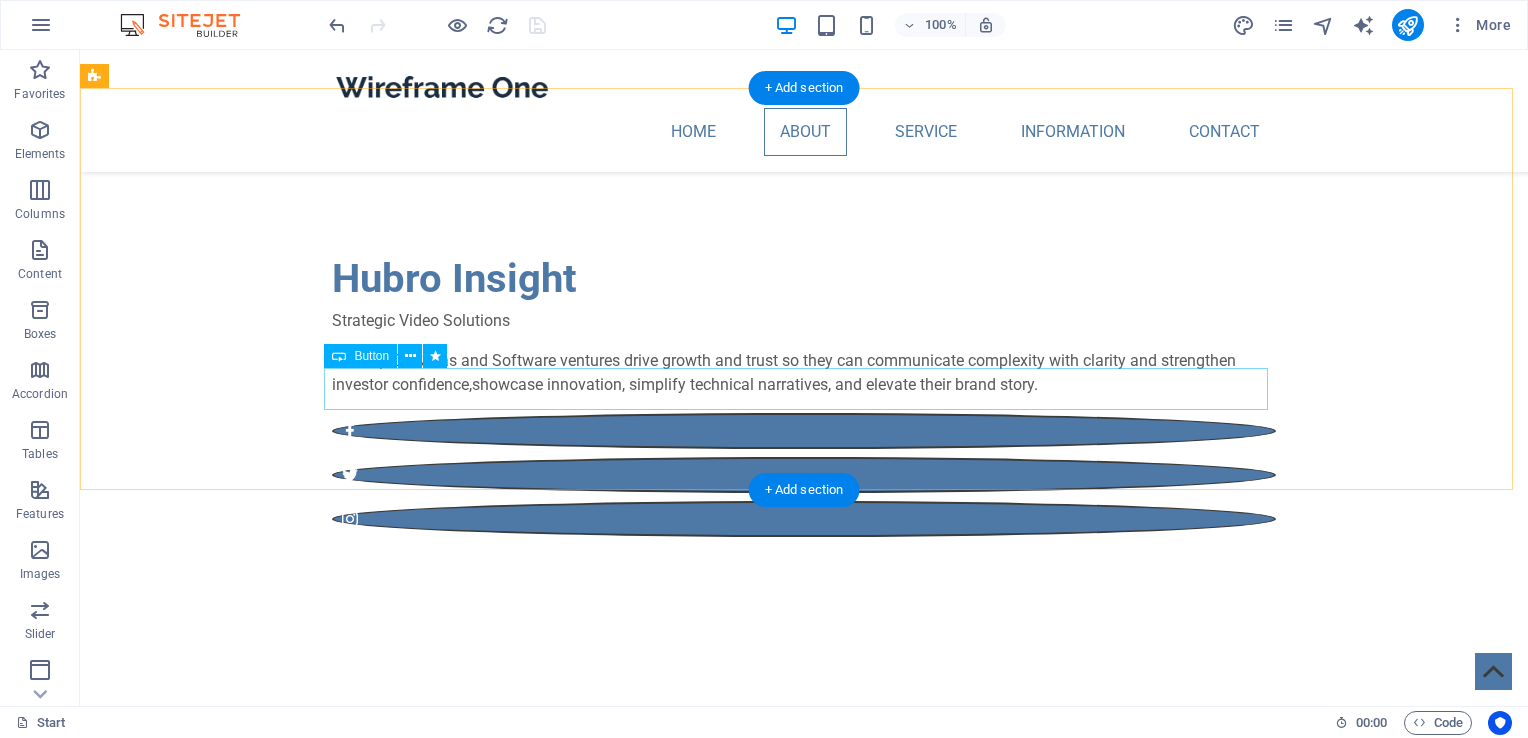 click on "LEARN MORE" at bounding box center [804, 918] 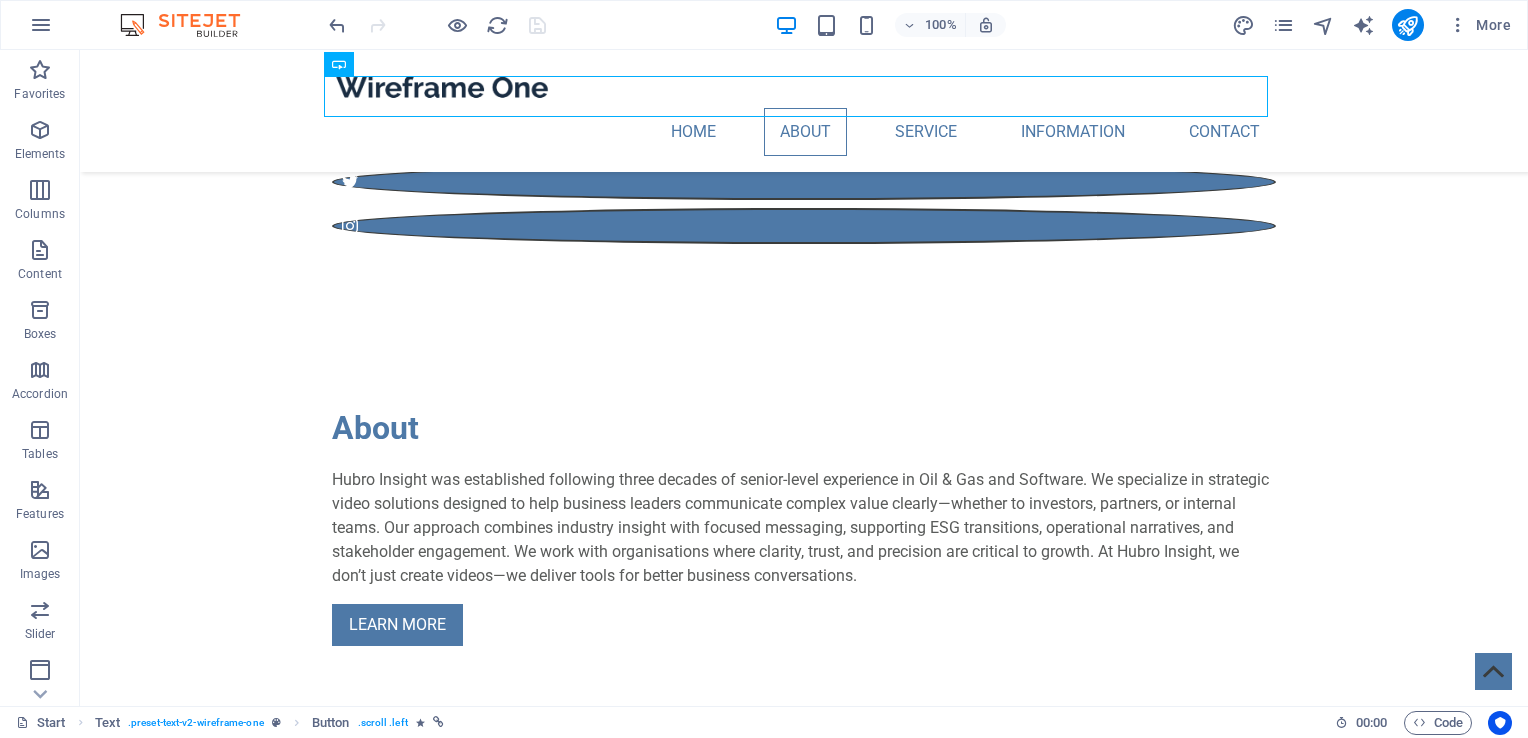 scroll, scrollTop: 755, scrollLeft: 0, axis: vertical 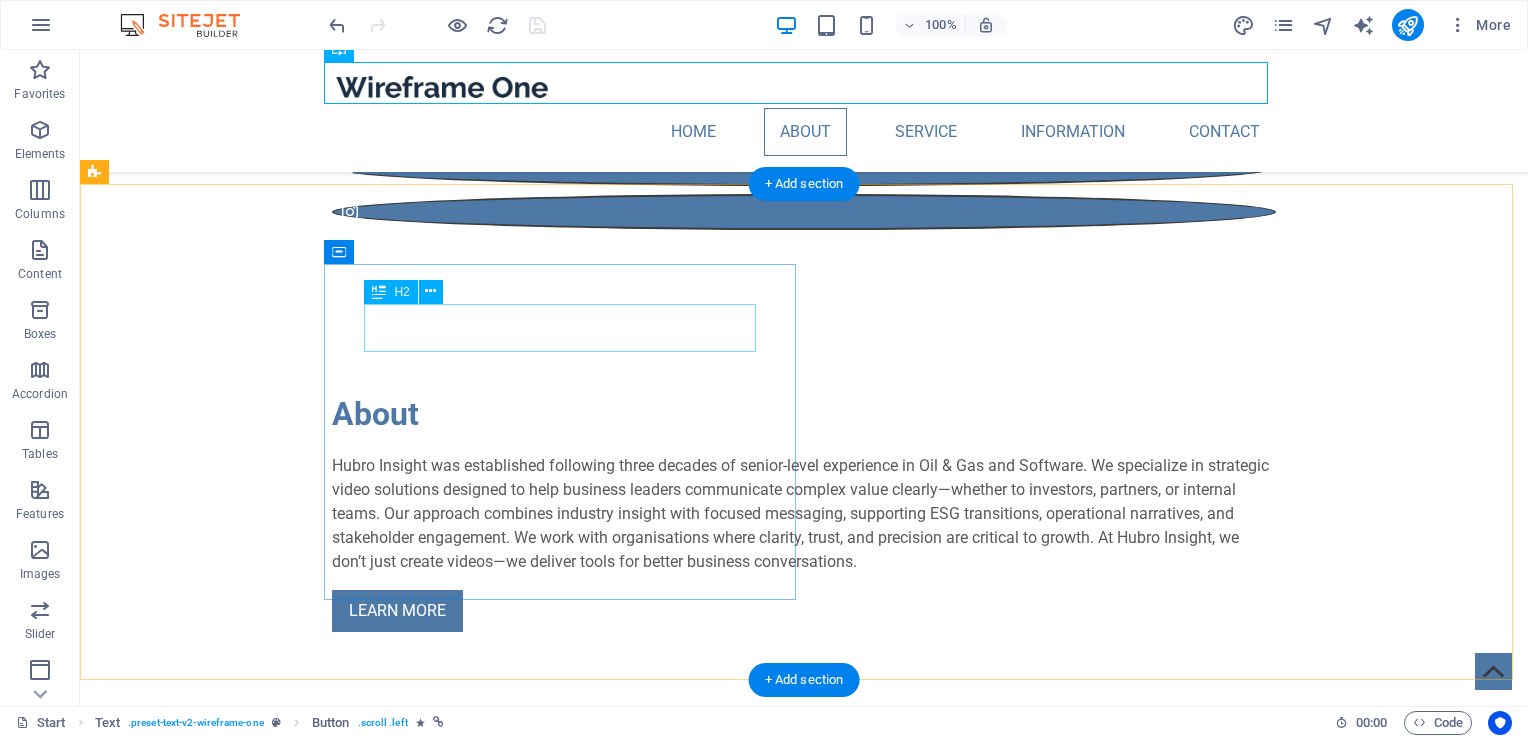 click on "First Headline" at bounding box center (568, 856) 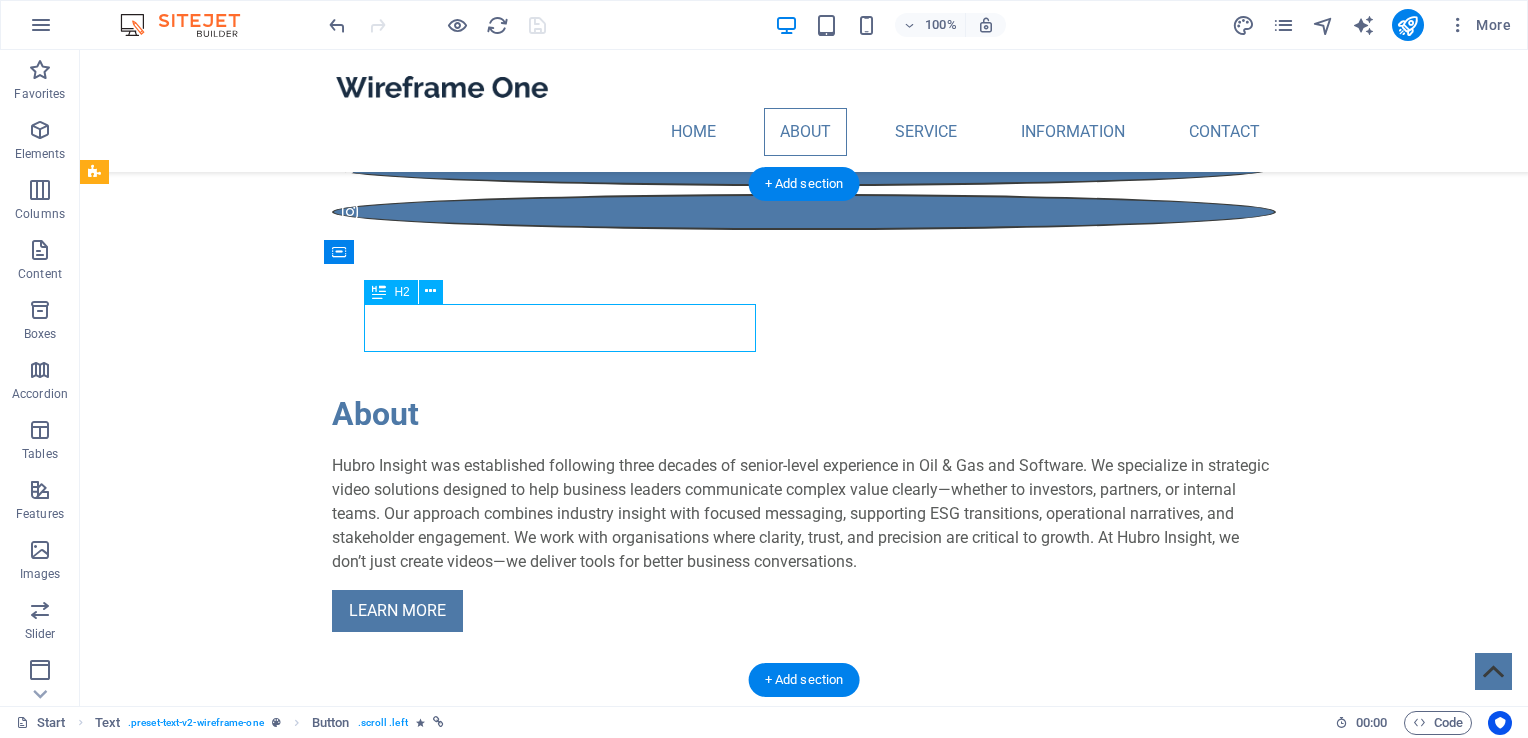 click on "First Headline" at bounding box center [568, 856] 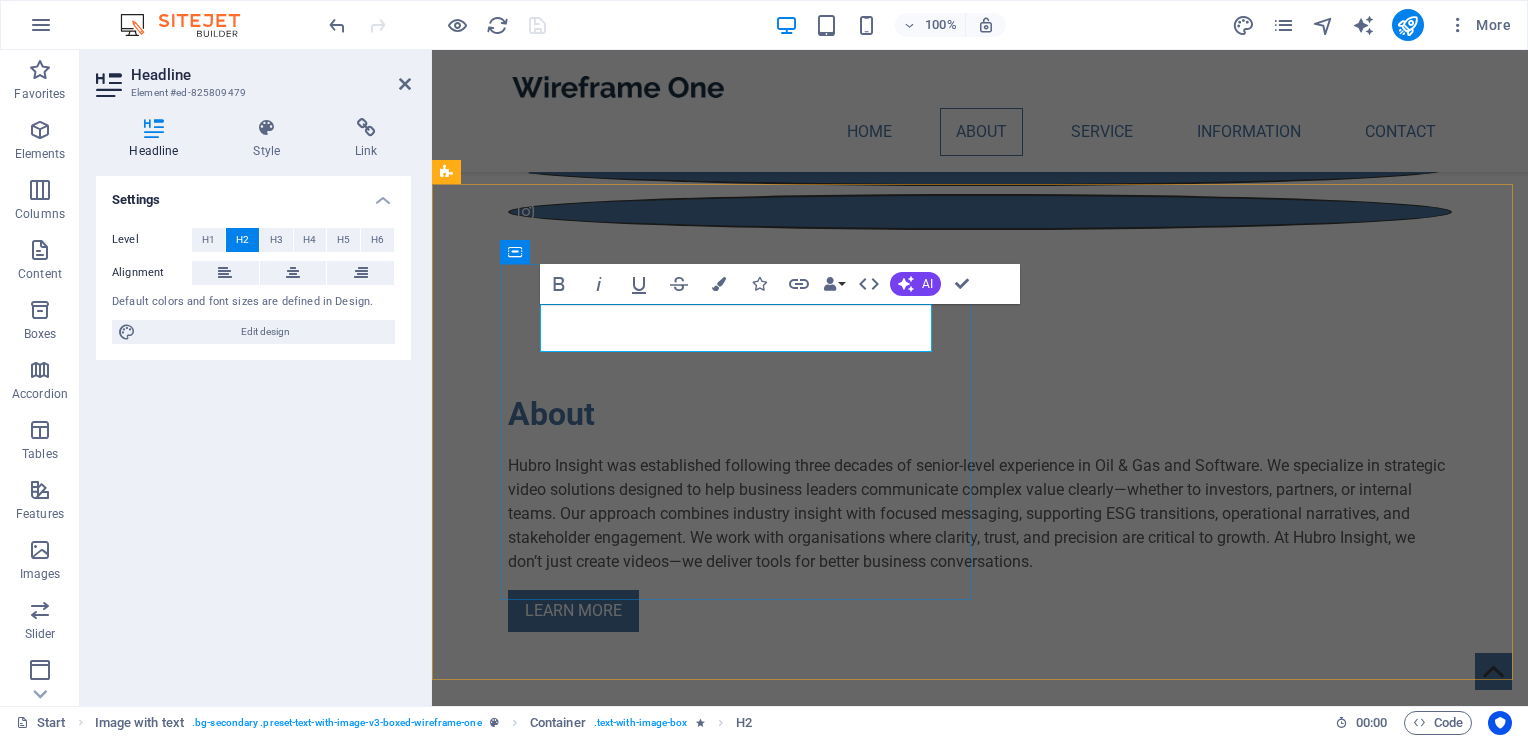 type 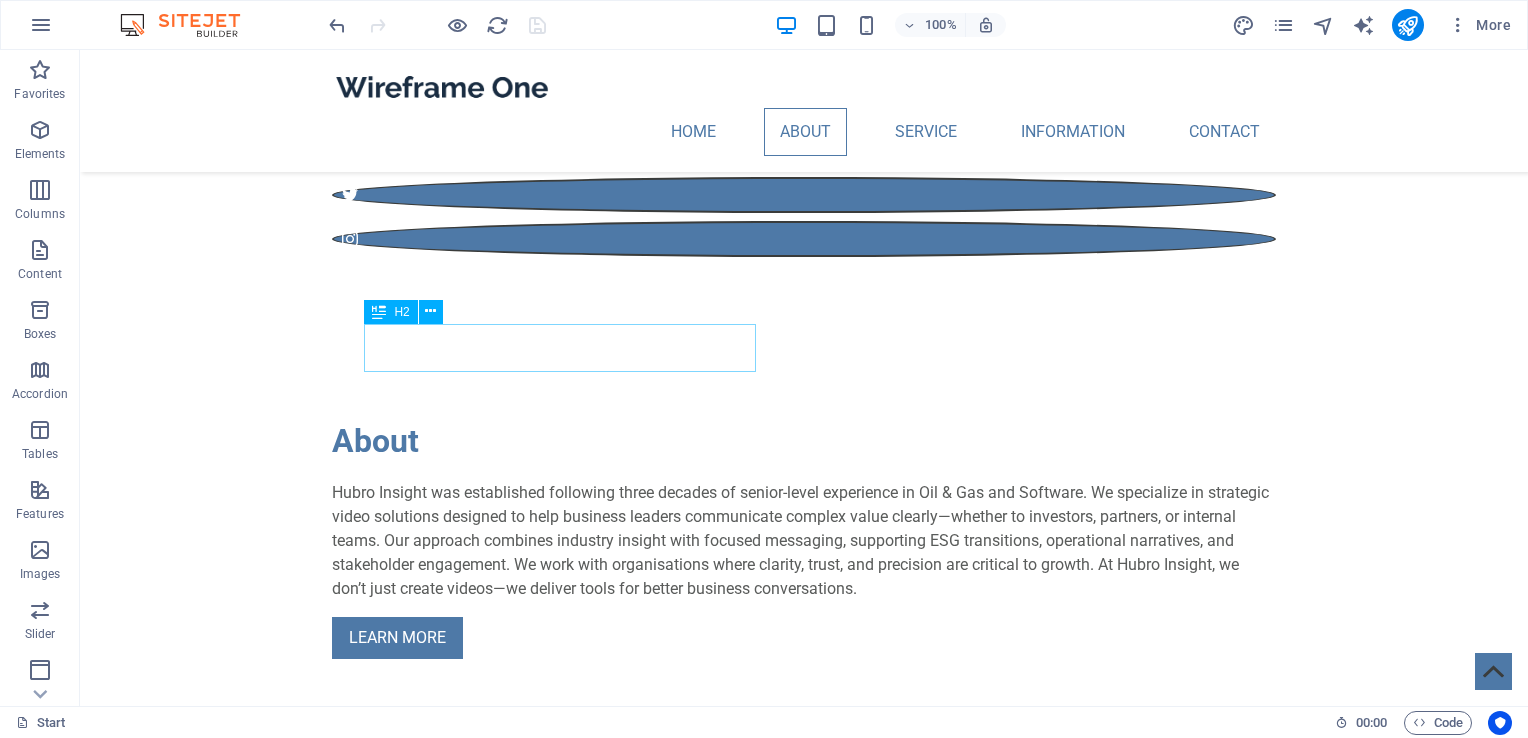 scroll, scrollTop: 721, scrollLeft: 0, axis: vertical 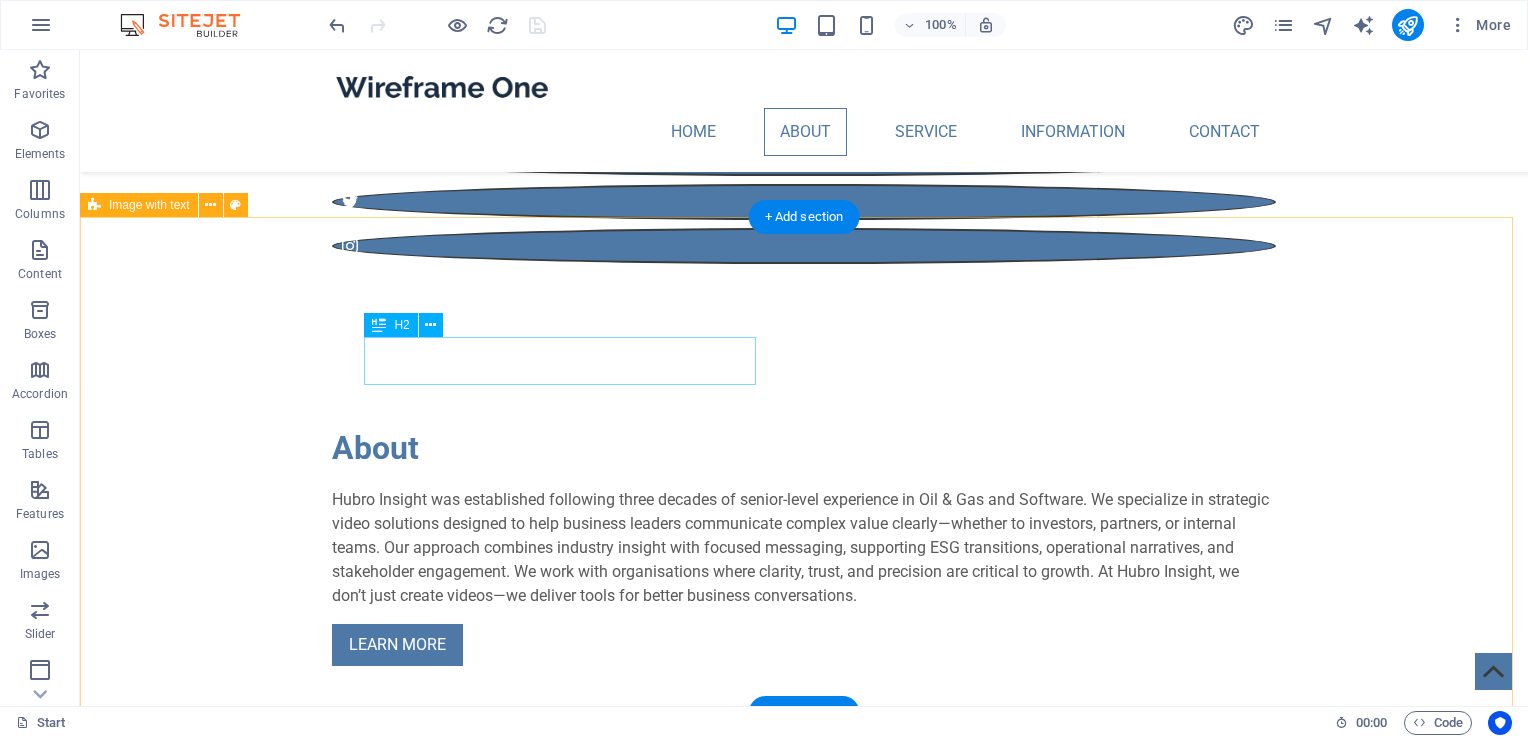 click on "Oil & Gas Lorem ipsum dolor sit amet, consectetuer adipiscing elit. Aenean commodo ligula eget dolor. Lorem ipsum dolor sit amet, consectetuer adipiscing elit leget dolor. Lorem ipsum dolor sit amet, consectetuer adipiscing elit. Aenean commodo ligula eget dolor. Lorem ipsum dolor sit amet, consectetuer adipiscing elit dolor consectetuer adipiscing elit leget dolor. Lorem elit saget ipsum dolor sit amet, consectetuer." at bounding box center [804, 1209] 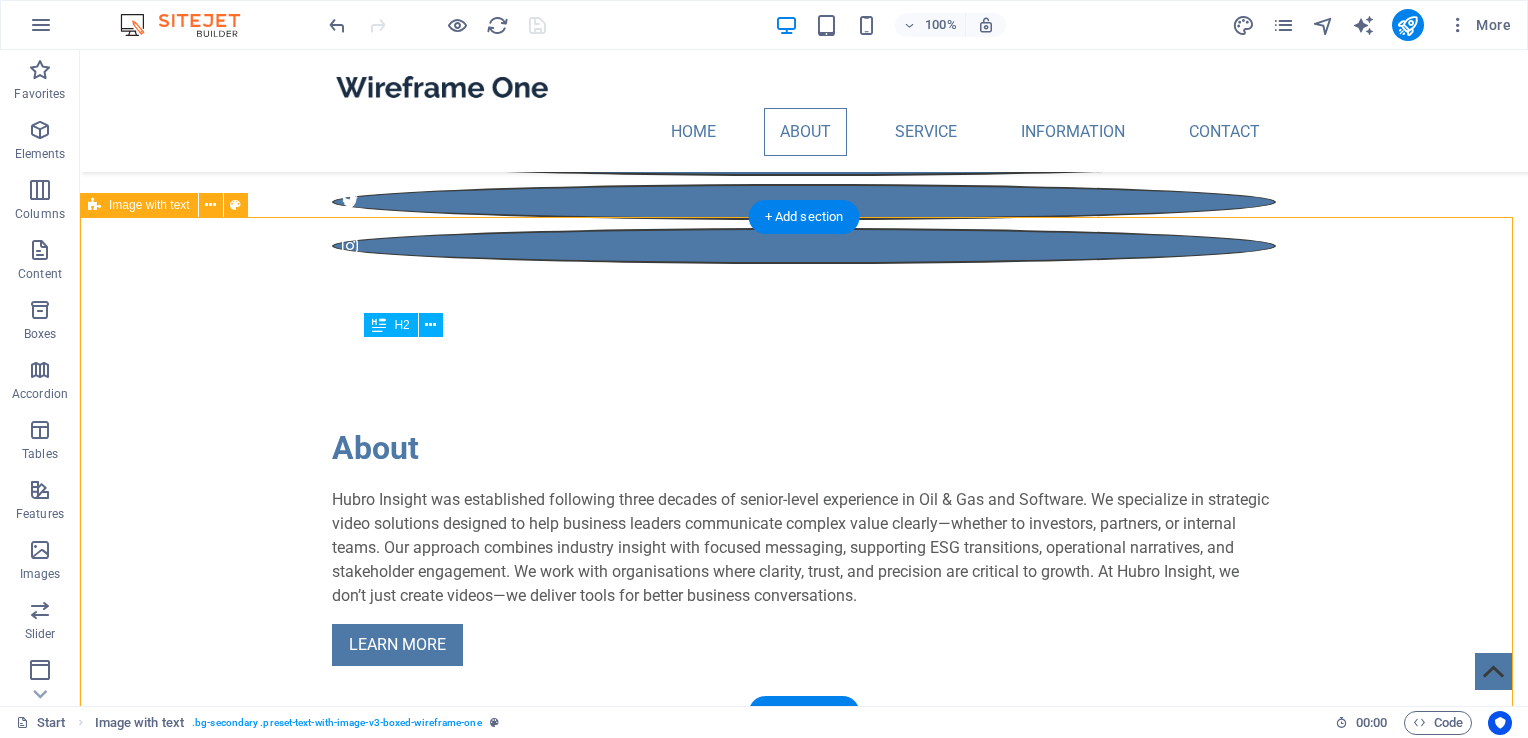 click on "Oil & Gas Lorem ipsum dolor sit amet, consectetuer adipiscing elit. Aenean commodo ligula eget dolor. Lorem ipsum dolor sit amet, consectetuer adipiscing elit leget dolor. Lorem ipsum dolor sit amet, consectetuer adipiscing elit. Aenean commodo ligula eget dolor. Lorem ipsum dolor sit amet, consectetuer adipiscing elit dolor consectetuer adipiscing elit leget dolor. Lorem elit saget ipsum dolor sit amet, consectetuer." at bounding box center (804, 1209) 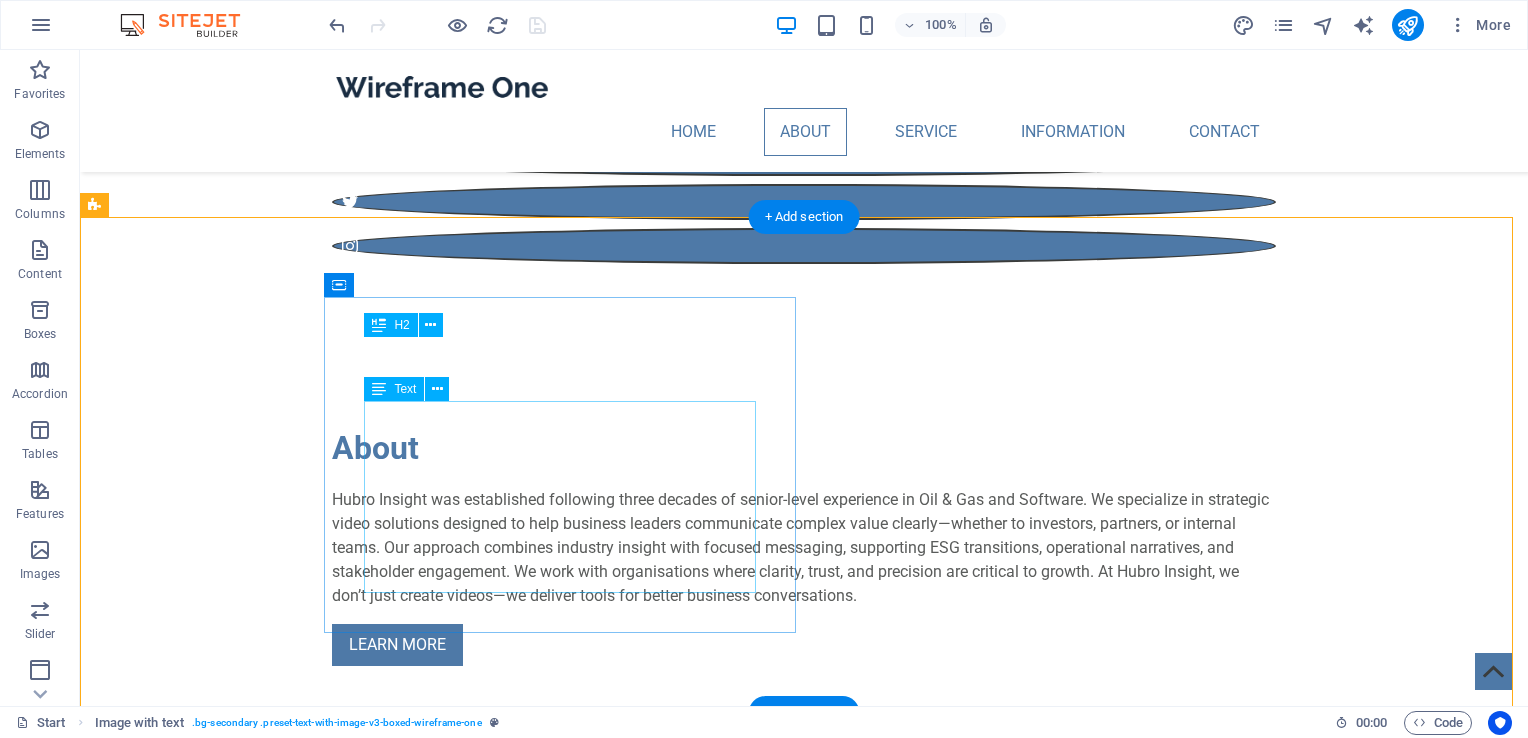 click on "Lorem ipsum dolor sit amet, consectetuer adipiscing elit. Aenean commodo ligula eget dolor. Lorem ipsum dolor sit amet, consectetuer adipiscing elit leget dolor. Lorem ipsum dolor sit amet, consectetuer adipiscing elit. Aenean commodo ligula eget dolor. Lorem ipsum dolor sit amet, consectetuer adipiscing elit dolor consectetuer adipiscing elit leget dolor. Lorem elit saget ipsum dolor sit amet, consectetuer." at bounding box center (568, 978) 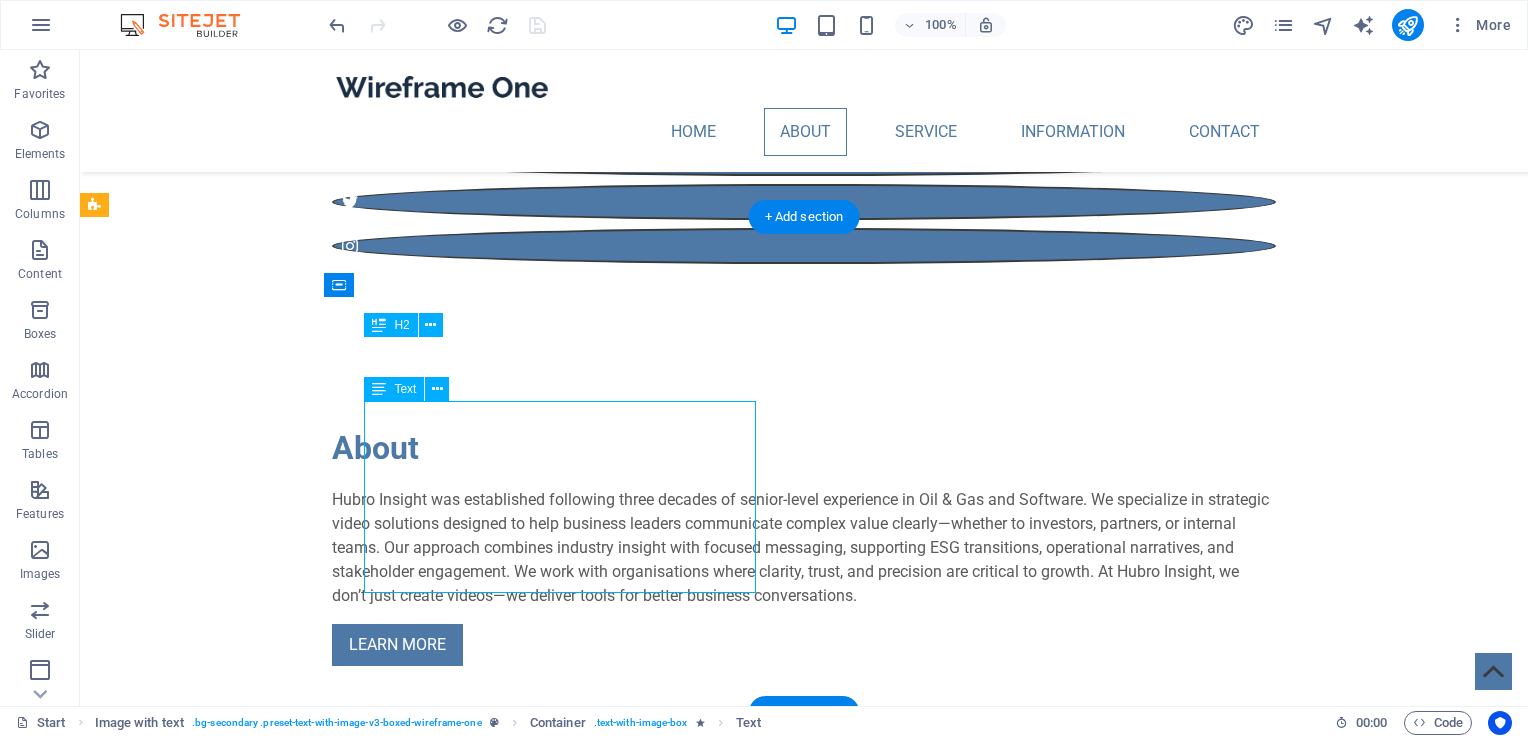 click on "Lorem ipsum dolor sit amet, consectetuer adipiscing elit. Aenean commodo ligula eget dolor. Lorem ipsum dolor sit amet, consectetuer adipiscing elit leget dolor. Lorem ipsum dolor sit amet, consectetuer adipiscing elit. Aenean commodo ligula eget dolor. Lorem ipsum dolor sit amet, consectetuer adipiscing elit dolor consectetuer adipiscing elit leget dolor. Lorem elit saget ipsum dolor sit amet, consectetuer." at bounding box center (568, 978) 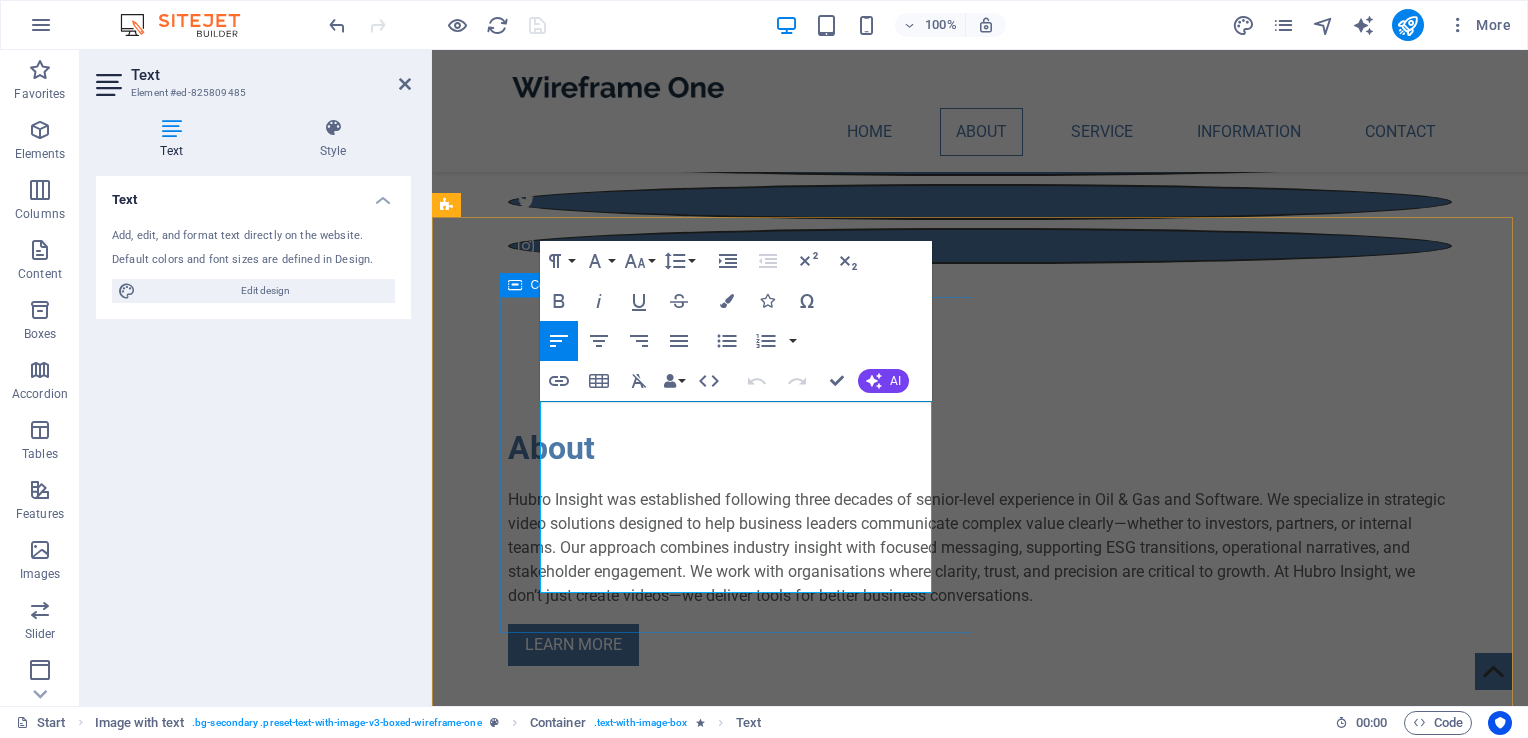 drag, startPoint x: 543, startPoint y: 412, endPoint x: 900, endPoint y: 613, distance: 409.695 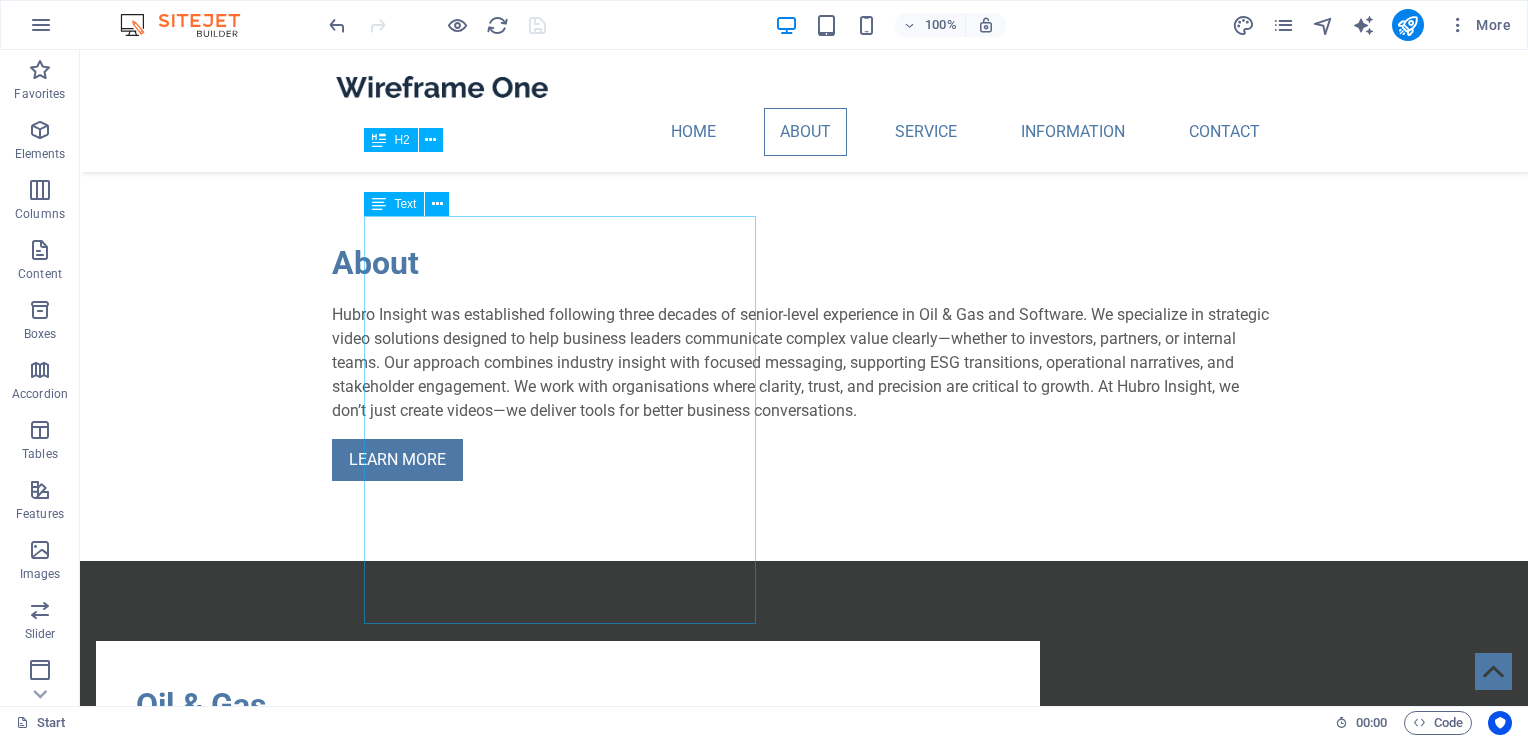 scroll, scrollTop: 920, scrollLeft: 0, axis: vertical 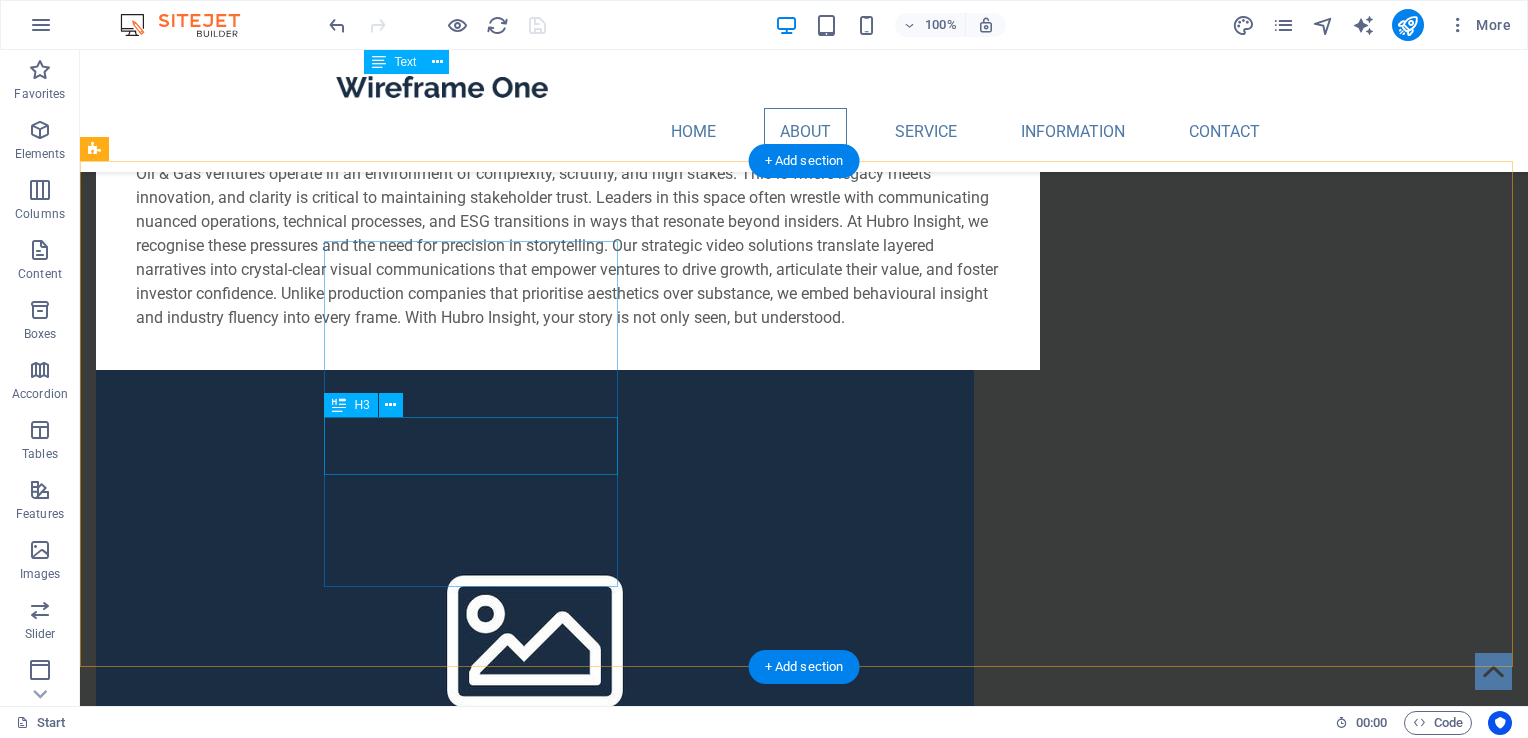 click on "Headline" at bounding box center (242, 1262) 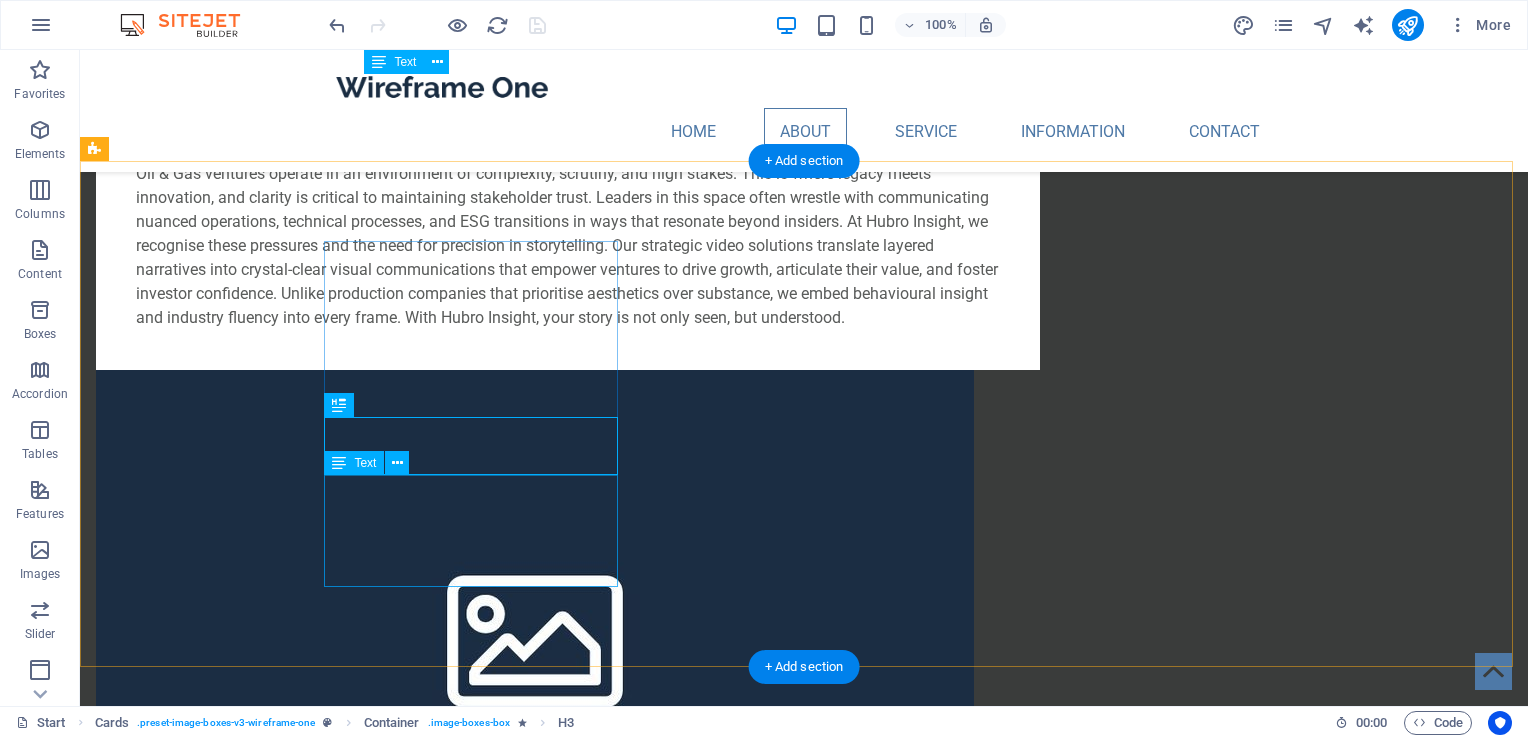 click on "Lorem ipsum dolor sit amet, consectetuer adipiscing elit. Aenean commodo ligula eget dolor. Lorem ipsum dolor sit amet." at bounding box center (242, 1347) 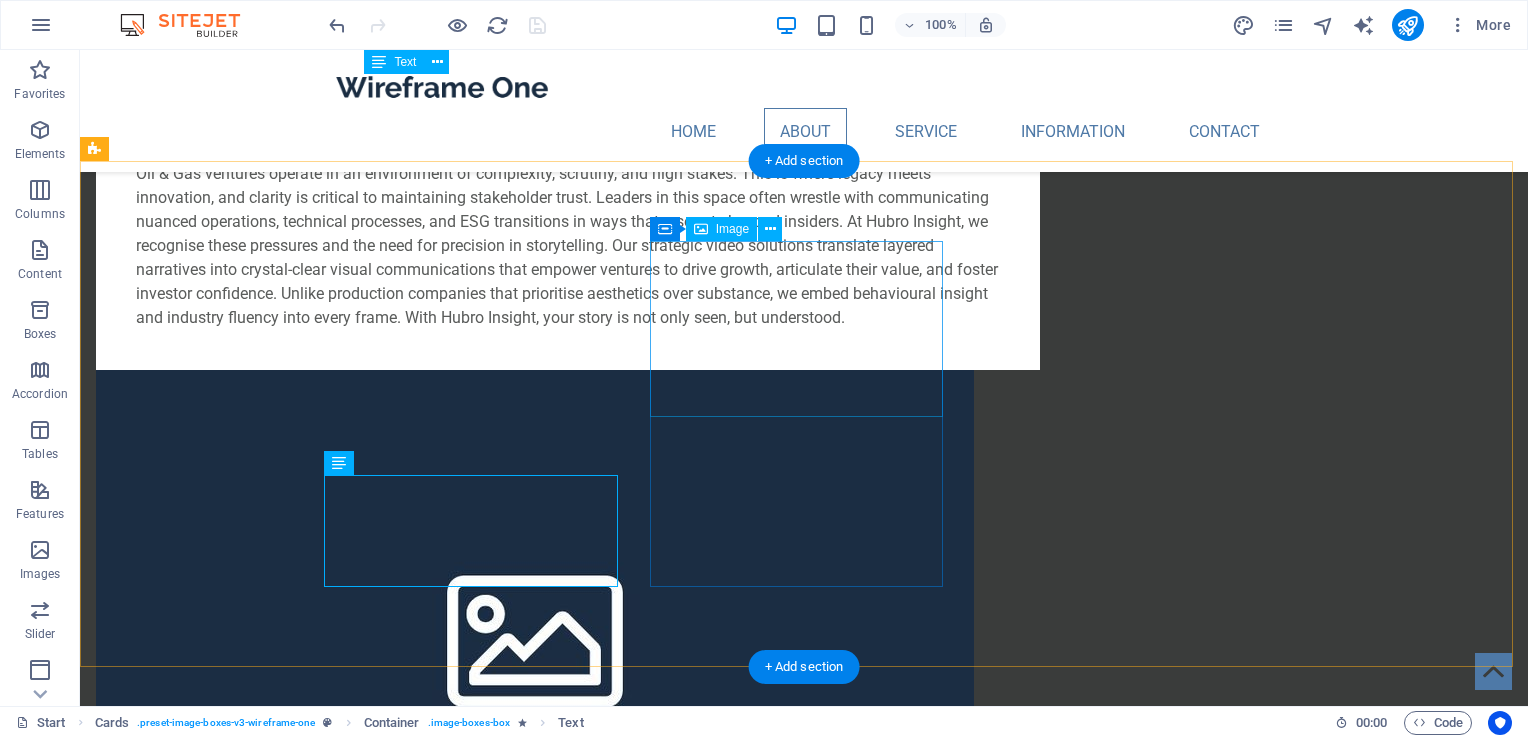click at bounding box center (242, 1507) 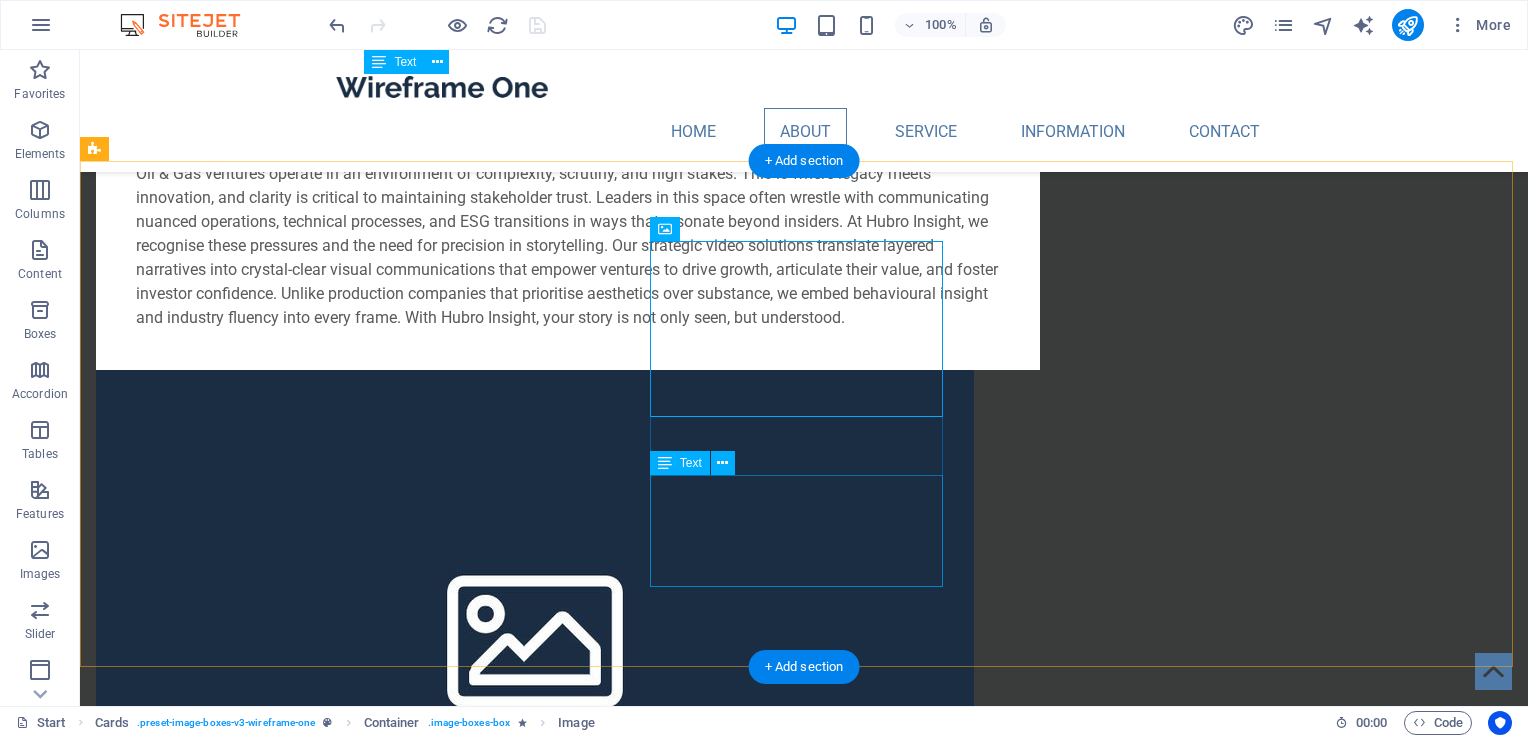 click on "Lorem ipsum dolor sit amet, consectetuer adipiscing elit. Aenean commodo ligula eget dolor. Lorem ipsum dolor sit amet." at bounding box center (242, 1709) 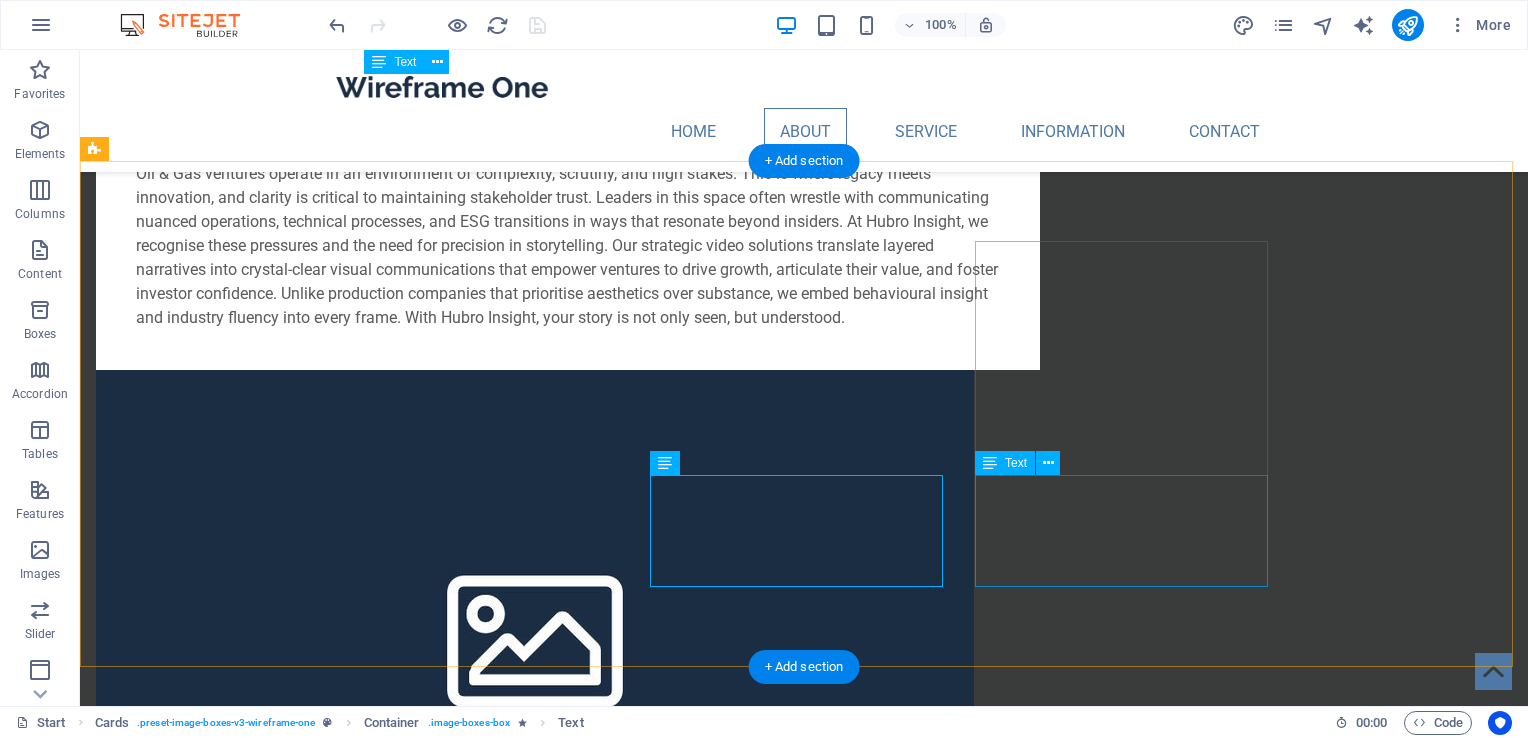 click on "Lorem ipsum dolor sit amet, consectetuer adipiscing elit. Aenean commodo ligula eget dolor. Lorem ipsum dolor sit amet." at bounding box center (242, 2072) 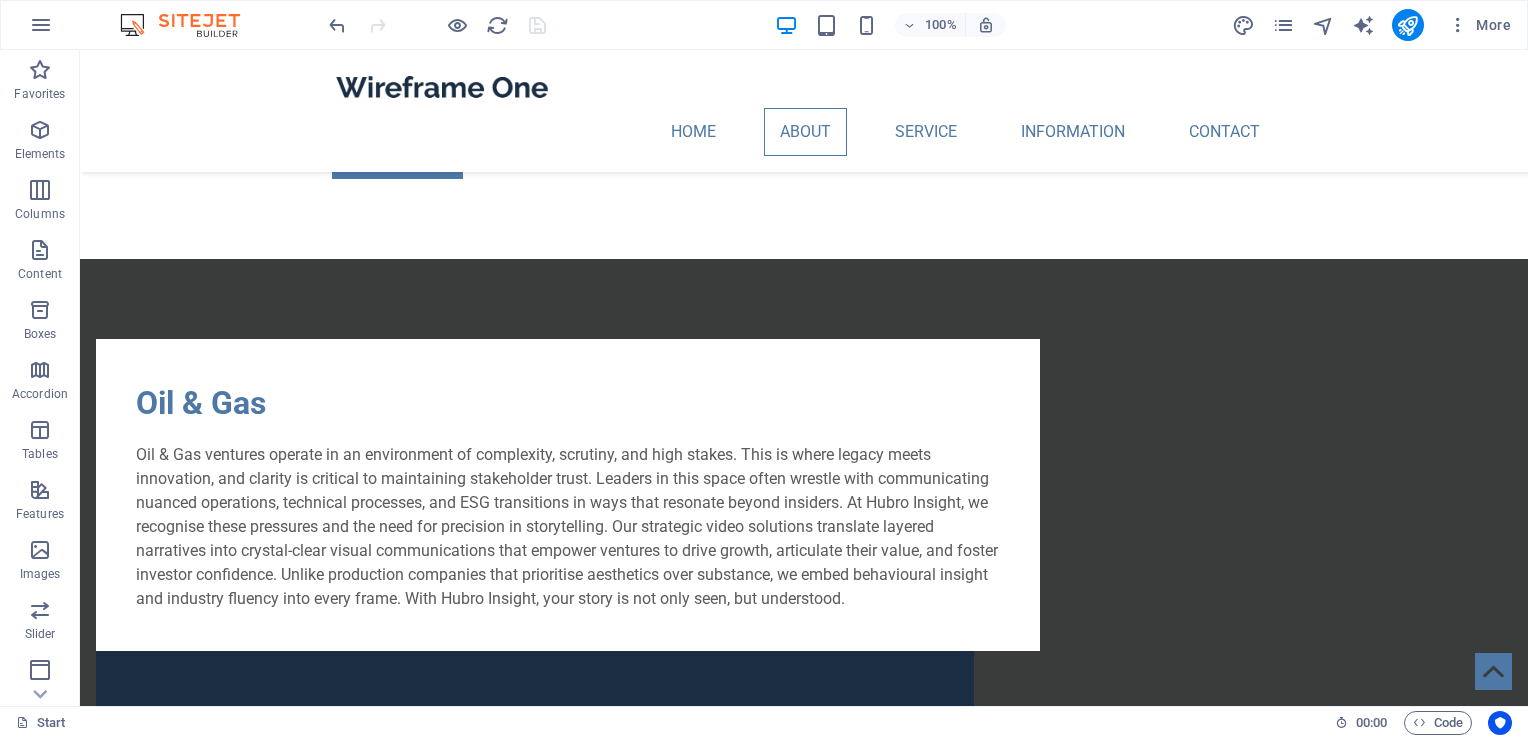 scroll, scrollTop: 1229, scrollLeft: 0, axis: vertical 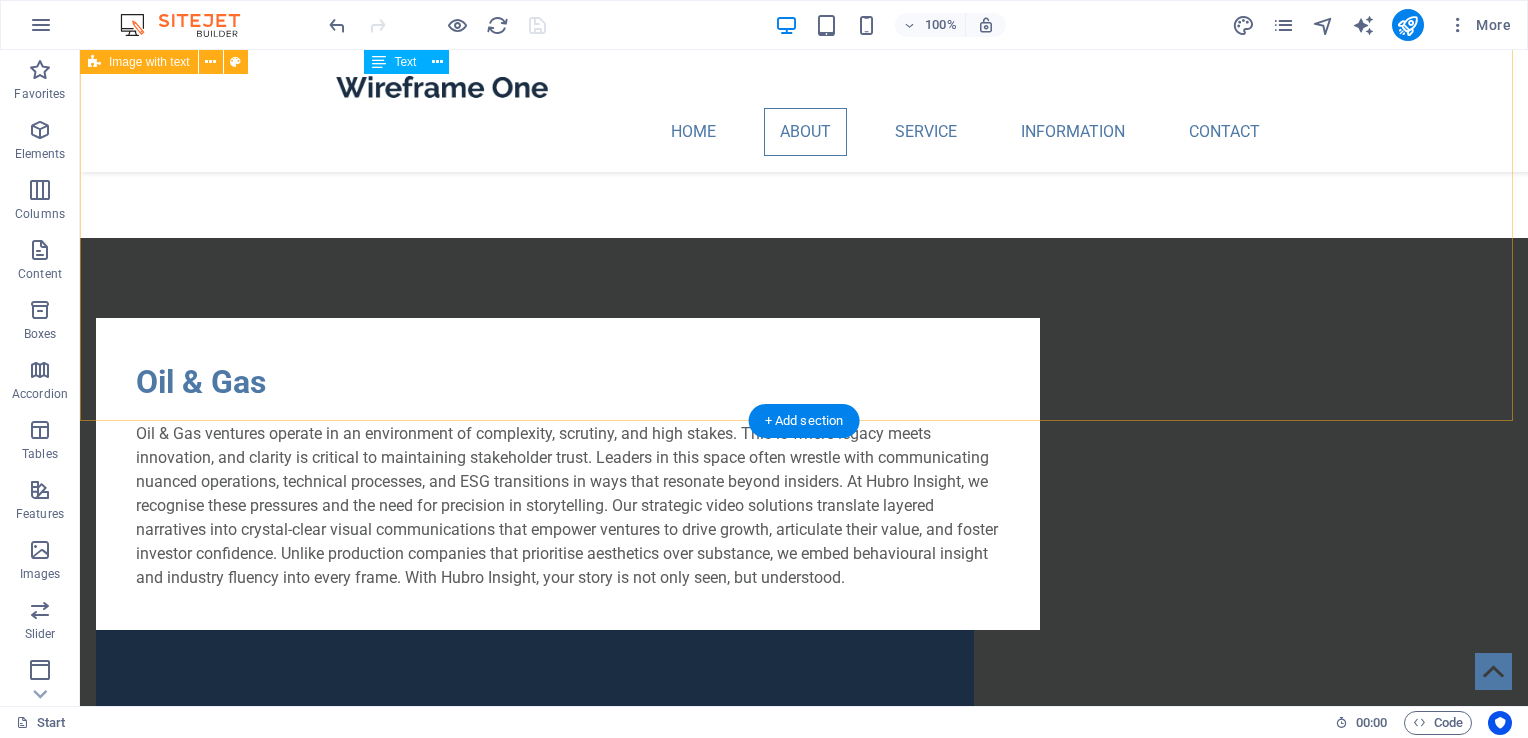 click on "Oil & Gas Oil & Gas ventures operate in an environment of complexity, scrutiny, and high stakes. This is where legacy meets innovation, and clarity is critical to maintaining stakeholder trust. Leaders in this space often wrestle with communicating nuanced operations, technical processes, and ESG transitions in ways that resonate beyond insiders. At Hubro Insight, we recognise these pressures and the need for precision in storytelling. Our strategic video solutions translate layered narratives into crystal-clear visual communications that empower ventures to drive growth, articulate their value, and foster investor confidence. Unlike production companies that prioritise aesthetics over substance, we embed behavioural insight and industry fluency into every frame. With Hubro Insight, your story is not only seen, but understood." at bounding box center [804, 737] 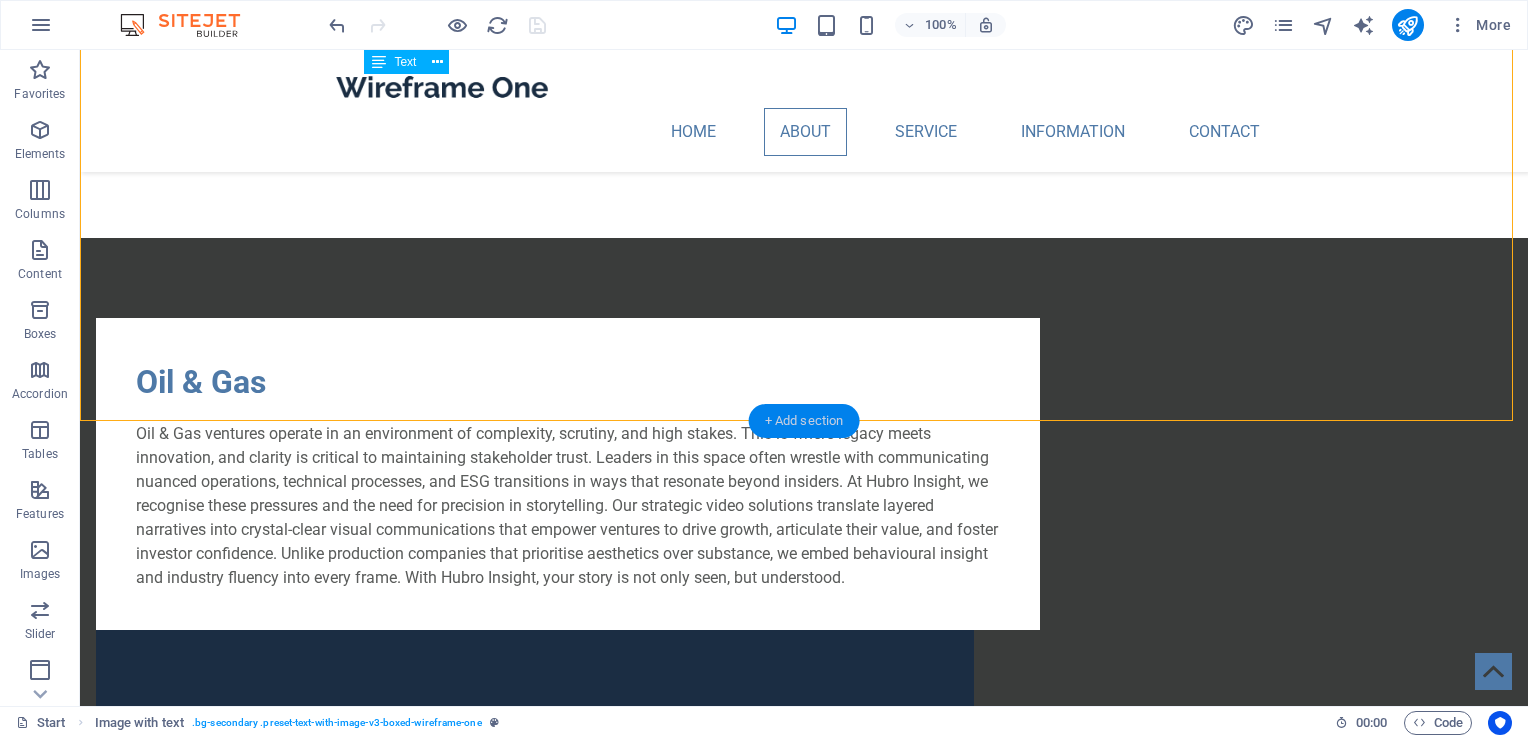 click on "+ Add section" at bounding box center (804, 421) 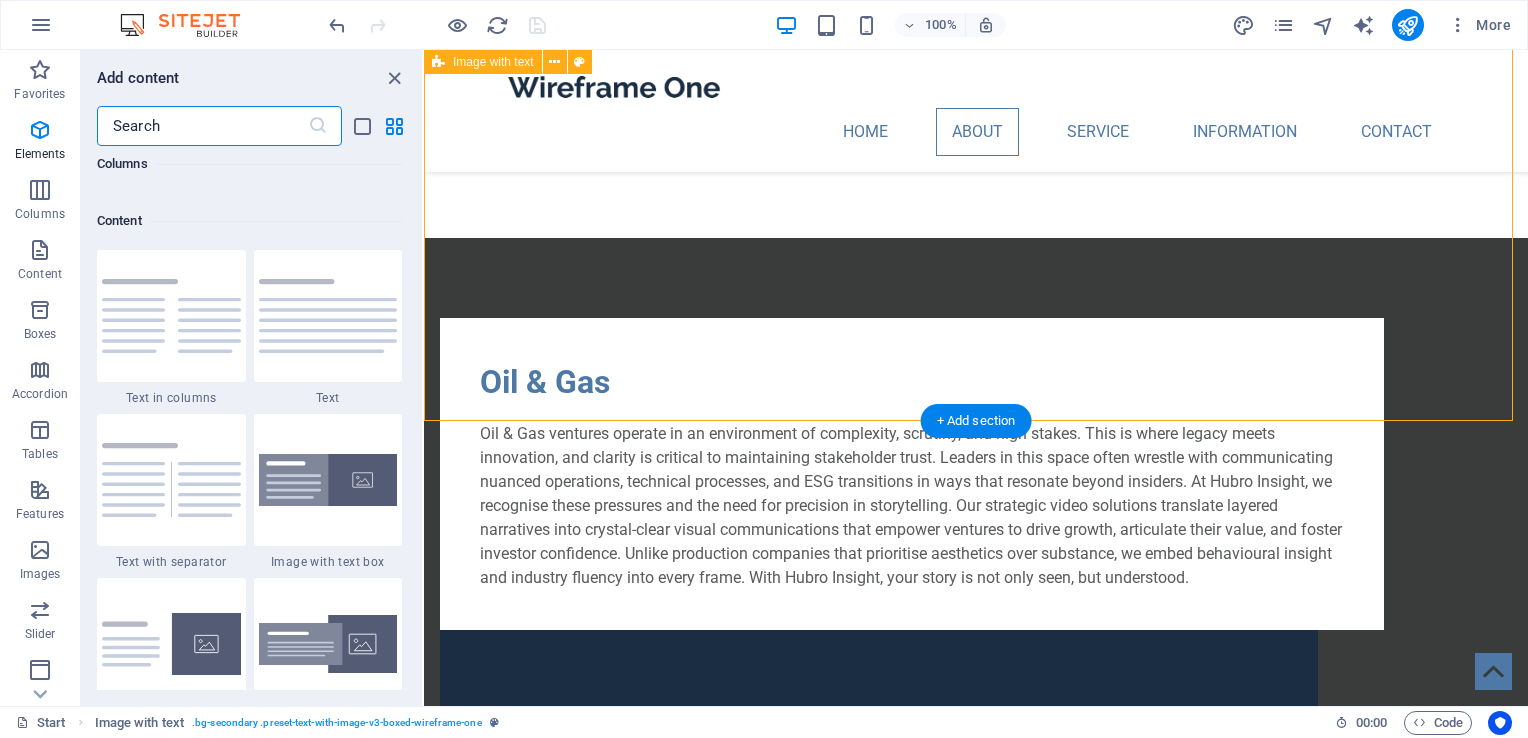 scroll, scrollTop: 3499, scrollLeft: 0, axis: vertical 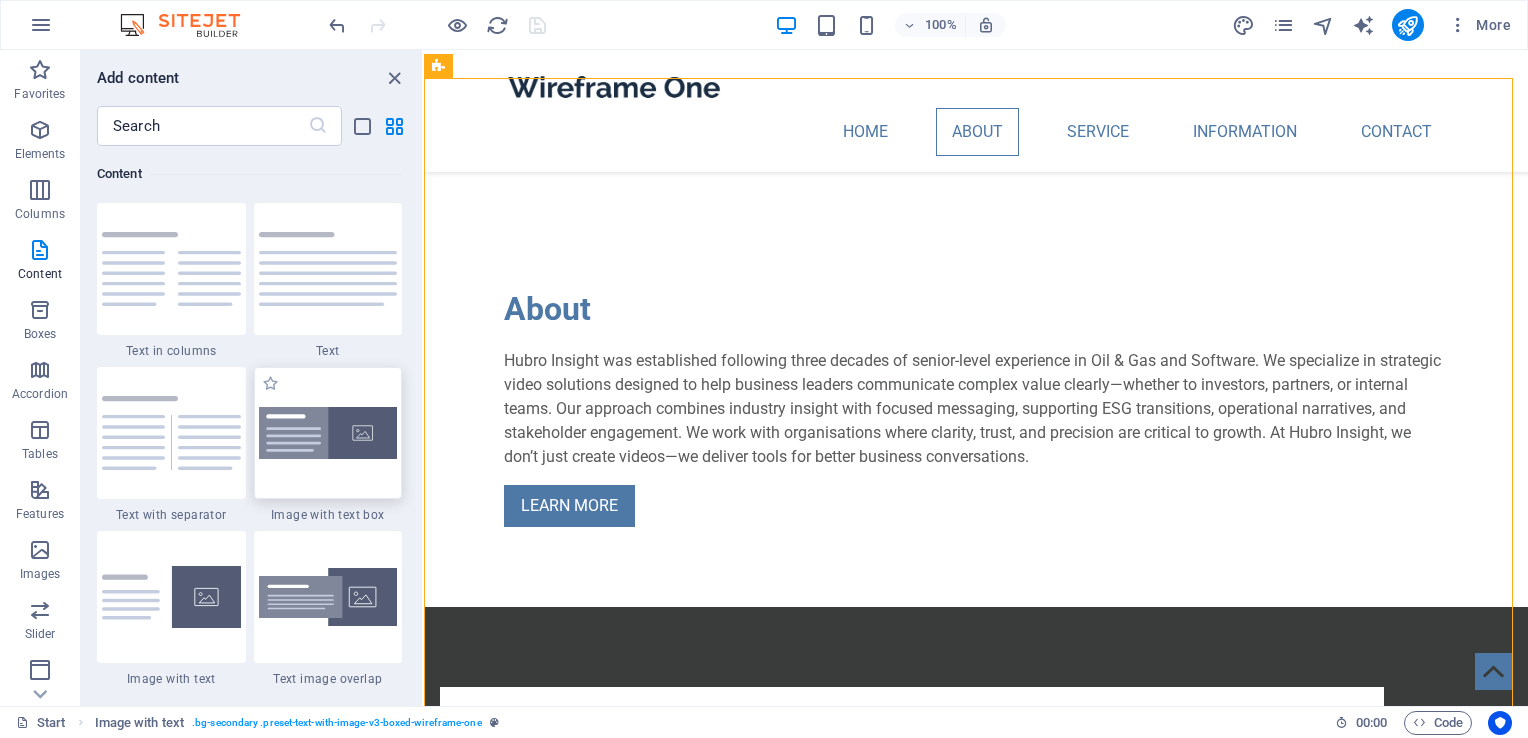 click at bounding box center (328, 433) 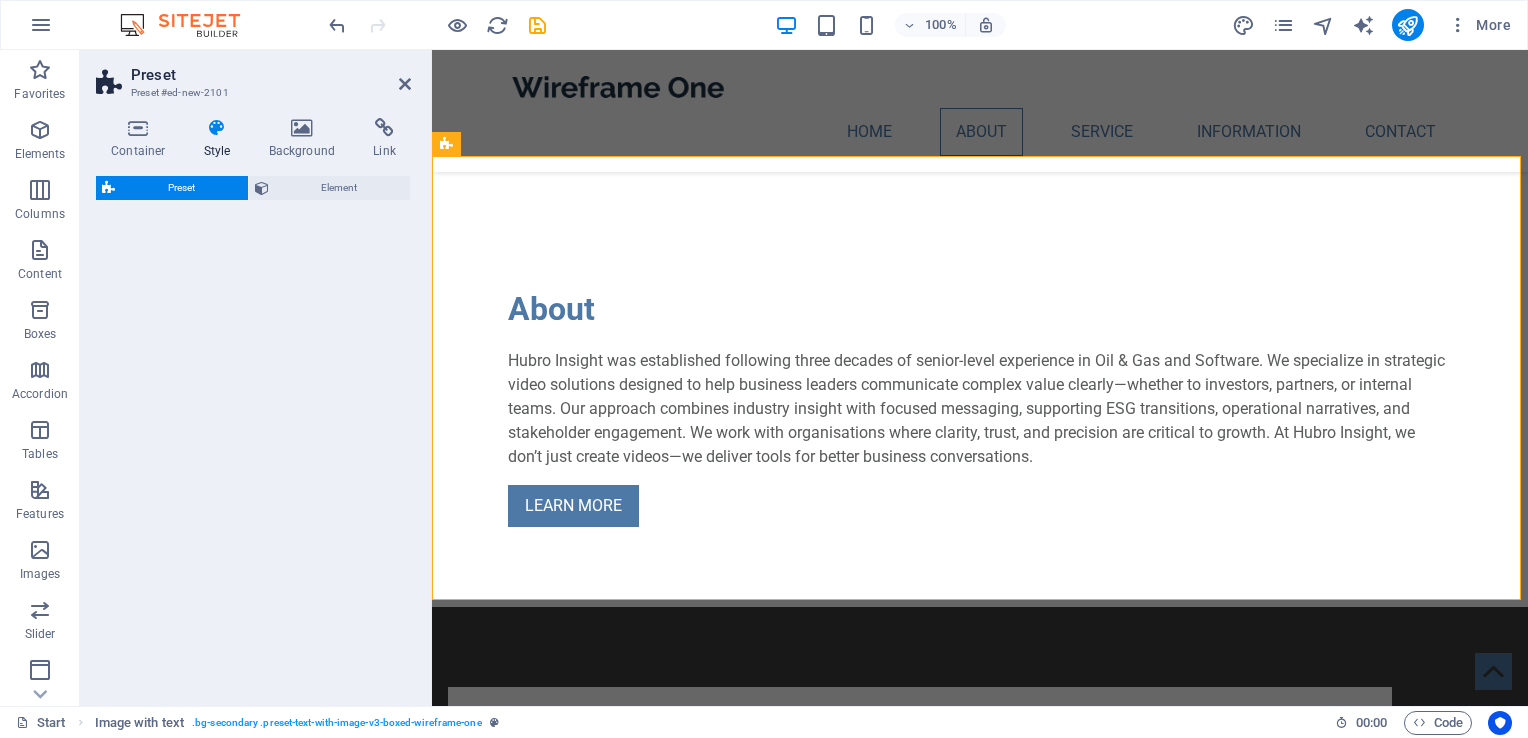select on "rem" 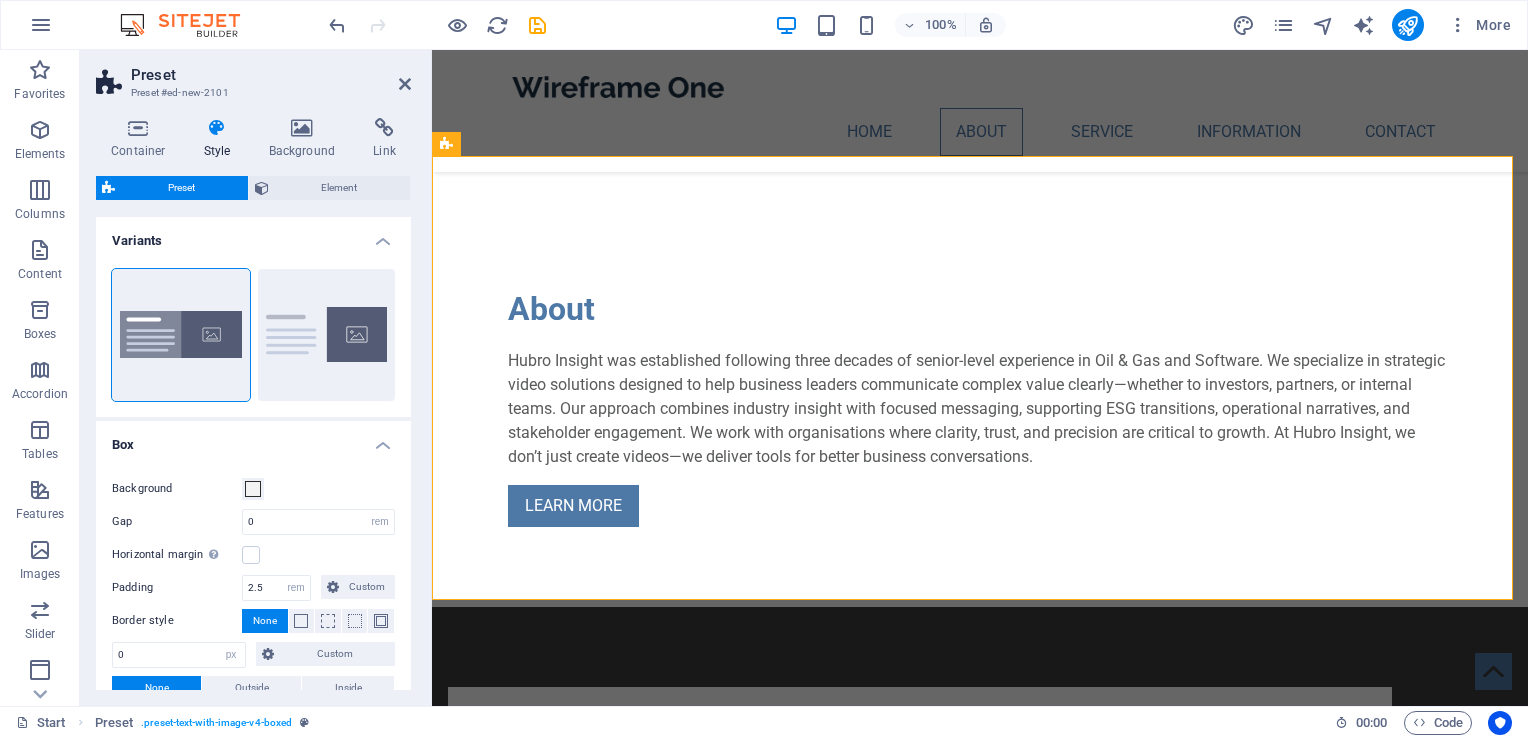 scroll, scrollTop: 1495, scrollLeft: 0, axis: vertical 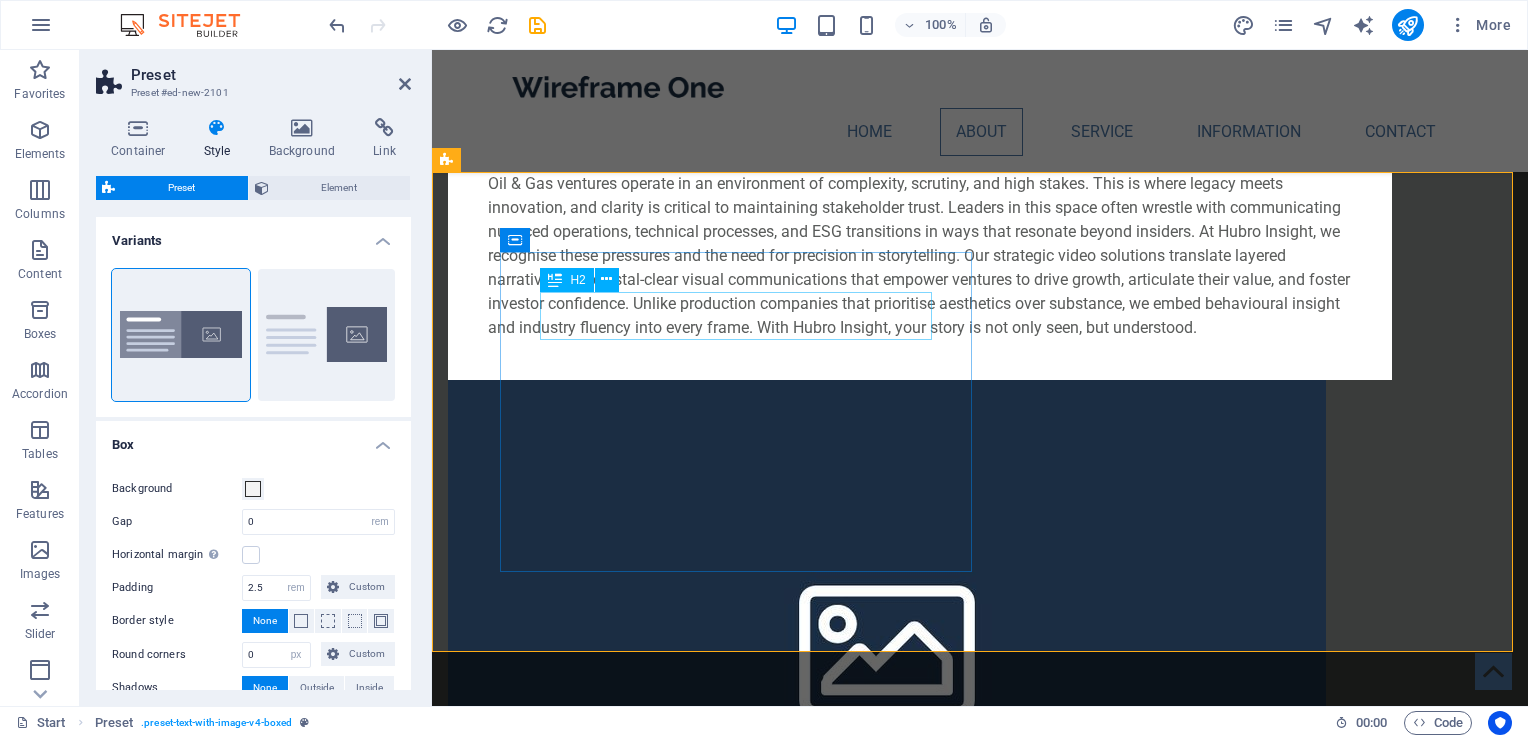 click on "New headline" at bounding box center [920, 1131] 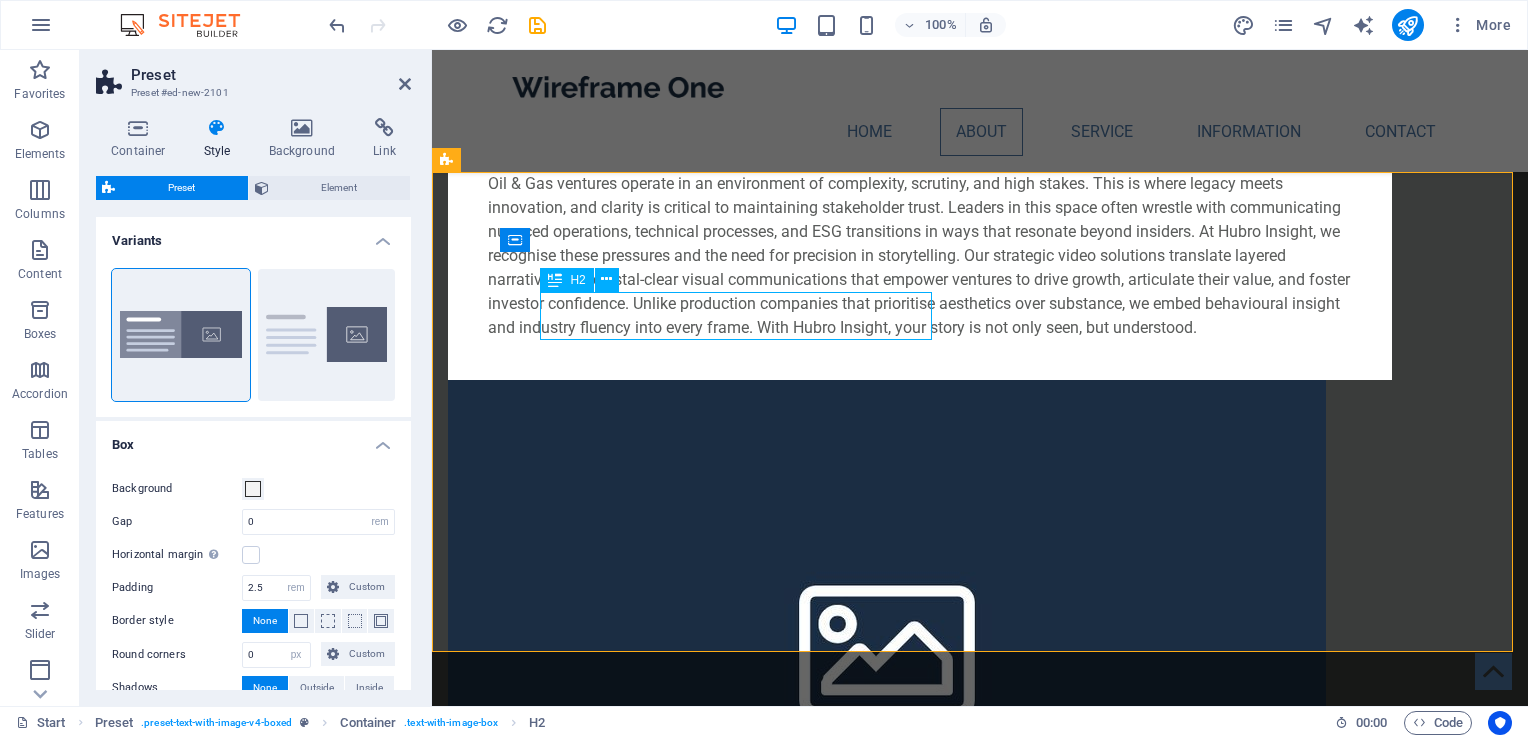 click on "New headline" at bounding box center (920, 1131) 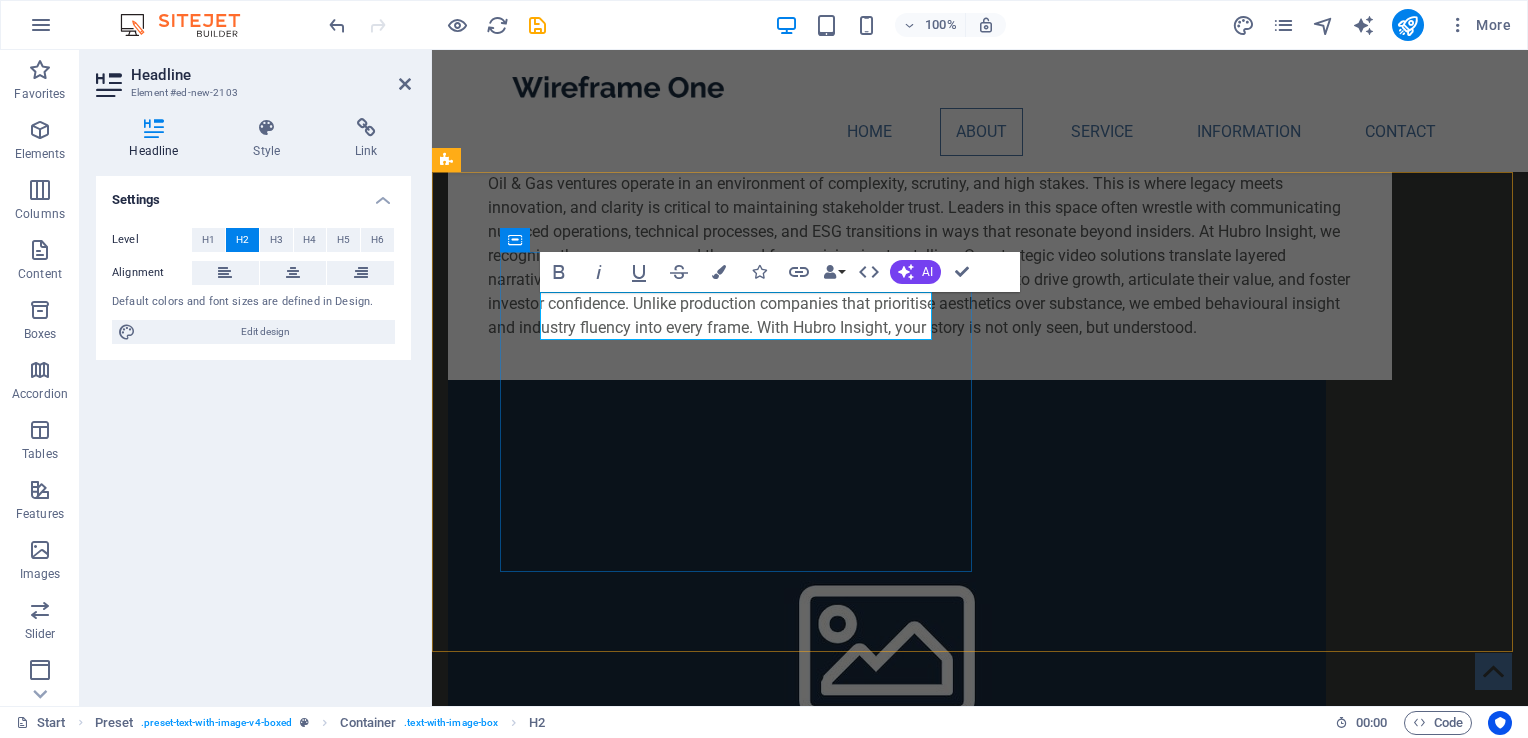 click on "New headline" at bounding box center (920, 1131) 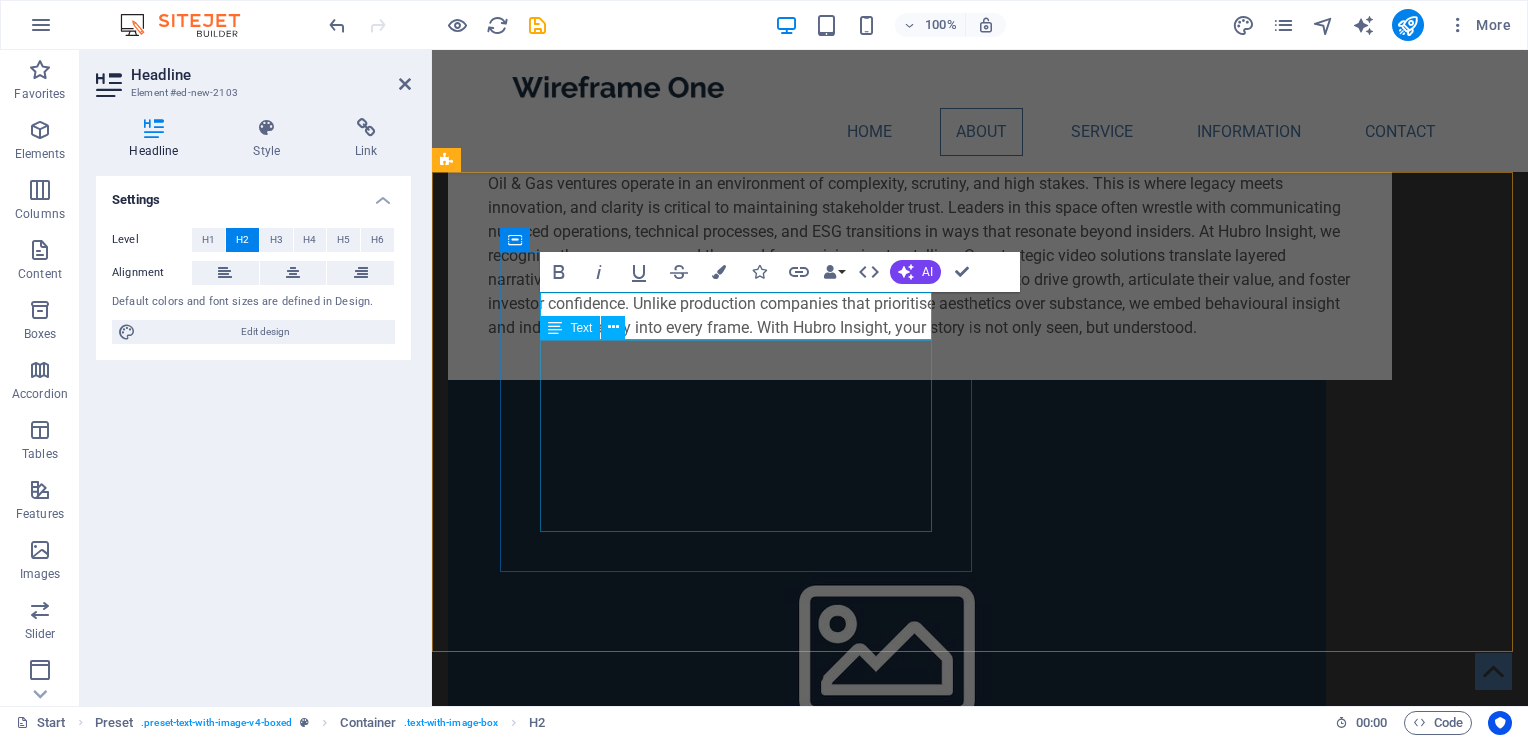 click on "Lorem ipsum dolor sit amet, consectetuer adipiscing elit. Aenean commodo ligula eget dolor. Lorem ipsum dolor sit amet, consectetuer adipiscing elit leget dolor. Lorem ipsum dolor sit amet, consectetuer adipiscing elit. Aenean commodo ligula eget dolor. Lorem ipsum dolor sit amet, consectetuer adipiscing elit dolor consectetuer adipiscing elit leget dolor. Lorem elit saget ipsum dolor sit amet, consectetuer." at bounding box center [920, 1203] 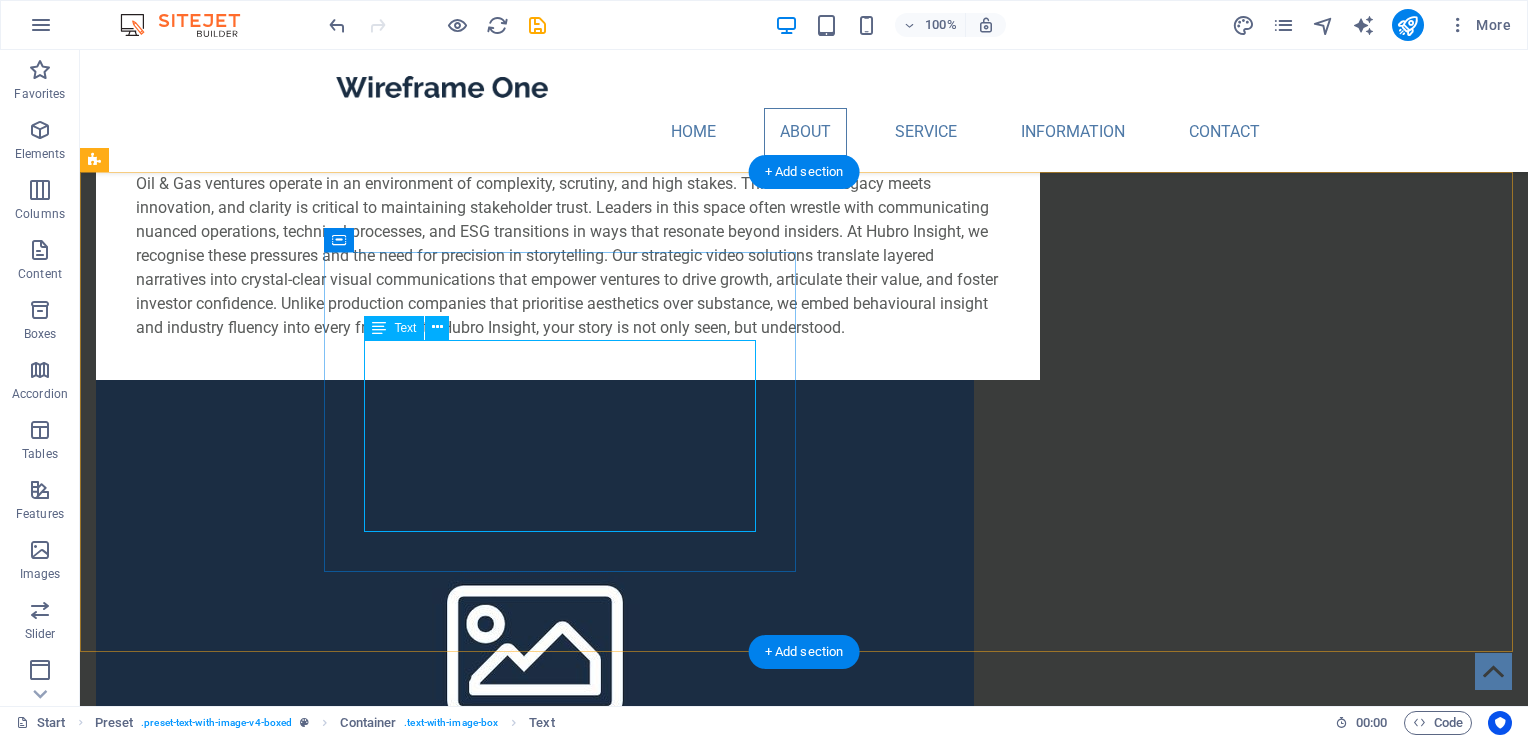 click on "Lorem ipsum dolor sit amet, consectetuer adipiscing elit. Aenean commodo ligula eget dolor. Lorem ipsum dolor sit amet, consectetuer adipiscing elit leget dolor. Lorem ipsum dolor sit amet, consectetuer adipiscing elit. Aenean commodo ligula eget dolor. Lorem ipsum dolor sit amet, consectetuer adipiscing elit dolor consectetuer adipiscing elit leget dolor. Lorem elit saget ipsum dolor sit amet, consectetuer." at bounding box center (568, 1203) 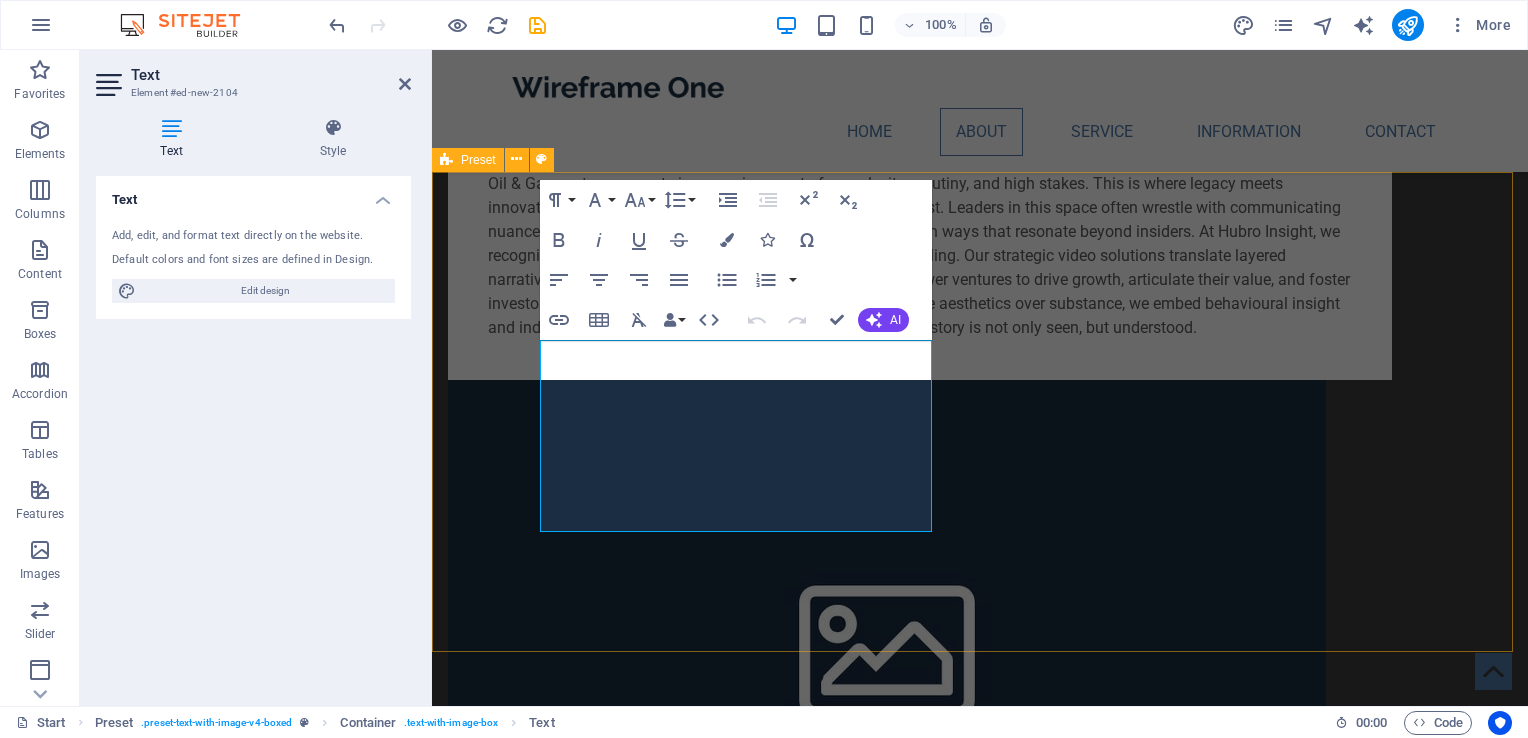 click on "Software Venture Lorem ipsum dolor sit amet, consectetuer adipiscing elit. Aenean commodo ligula eget dolor. Lorem ipsum dolor sit amet, consectetuer adipiscing elit leget dolor. Lorem ipsum dolor sit amet, consectetuer adipiscing elit. Aenean commodo ligula eget dolor. Lorem ipsum dolor sit amet, consectetuer adipiscing elit dolor consectetuer adipiscing elit leget dolor. Lorem elit saget ipsum dolor sit amet, consectetuer. Drop content here or  Add elements  Paste clipboard" at bounding box center [980, 1410] 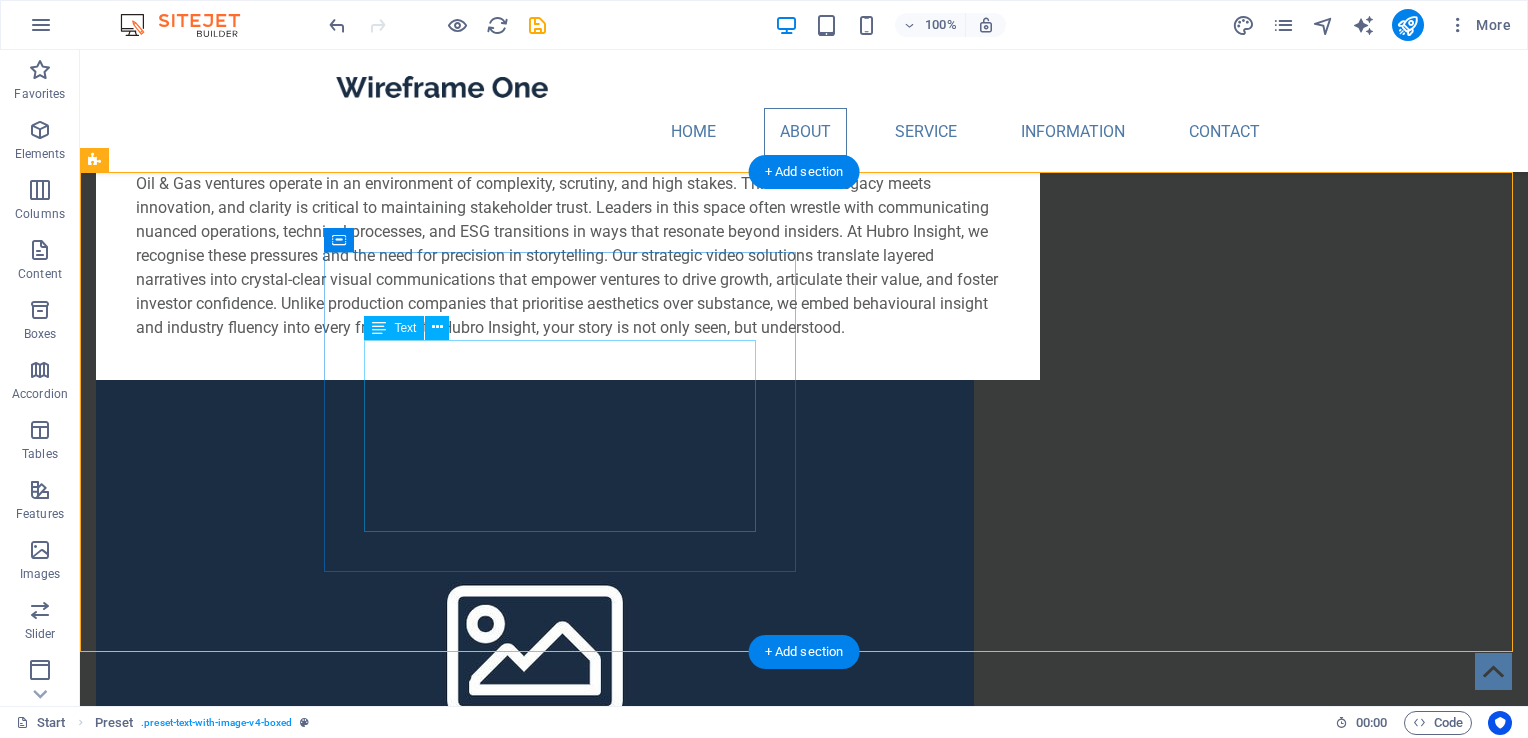 click on "Lorem ipsum dolor sit amet, consectetuer adipiscing elit. Aenean commodo ligula eget dolor. Lorem ipsum dolor sit amet, consectetuer adipiscing elit leget dolor. Lorem ipsum dolor sit amet, consectetuer adipiscing elit. Aenean commodo ligula eget dolor. Lorem ipsum dolor sit amet, consectetuer adipiscing elit dolor consectetuer adipiscing elit leget dolor. Lorem elit saget ipsum dolor sit amet, consectetuer." at bounding box center (568, 1203) 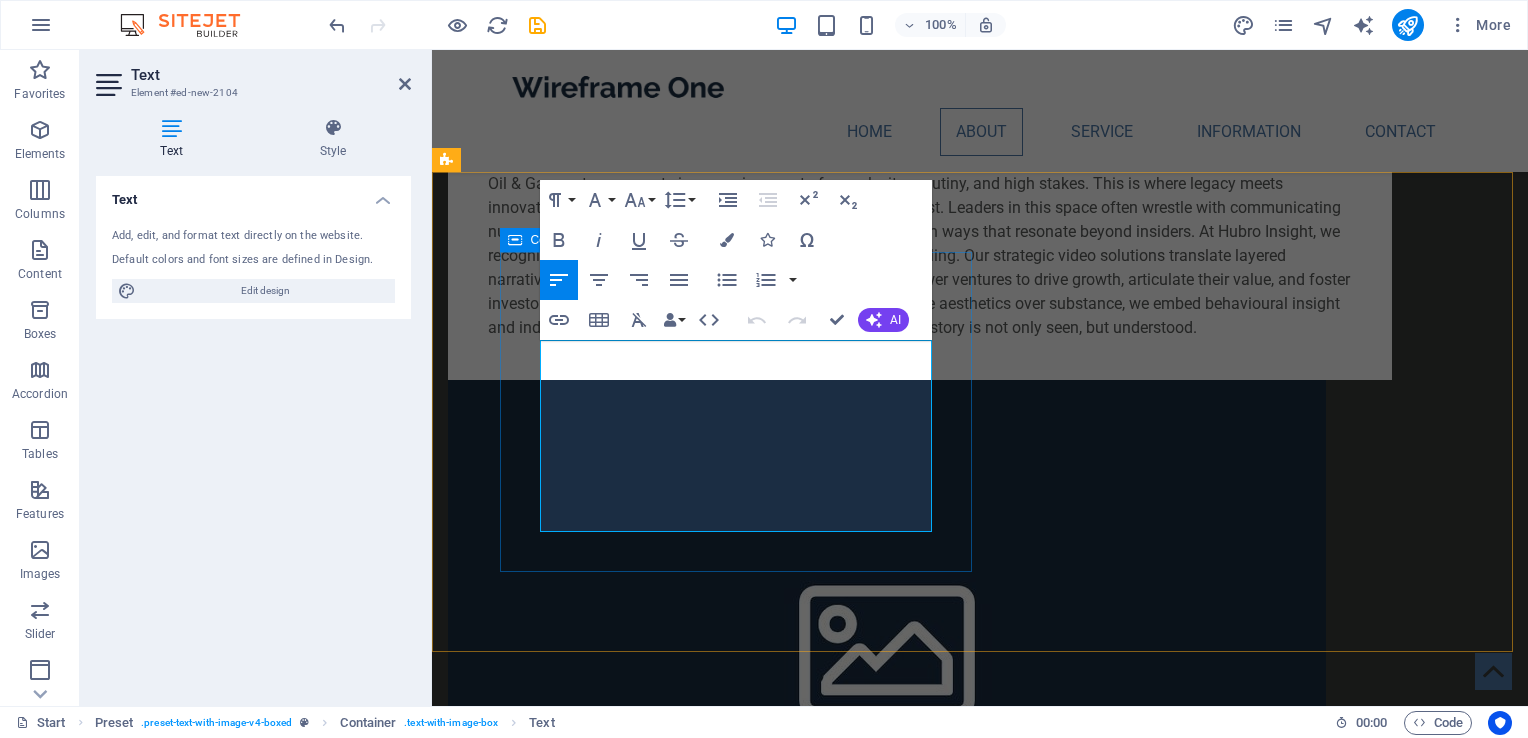 click on "Software Venture Lorem ipsum dolor sit amet, consectetuer adipiscing elit. Aenean commodo ligula eget dolor. Lorem ipsum dolor sit amet, consectetuer adipiscing elit leget dolor. Lorem ipsum dolor sit amet, consectetuer adipiscing elit. Aenean commodo ligula eget dolor. Lorem ipsum dolor sit amet, consectetuer adipiscing elit dolor consectetuer adipiscing elit leget dolor. Lorem elit saget ipsum dolor sit amet, consectetuer." at bounding box center [920, 1179] 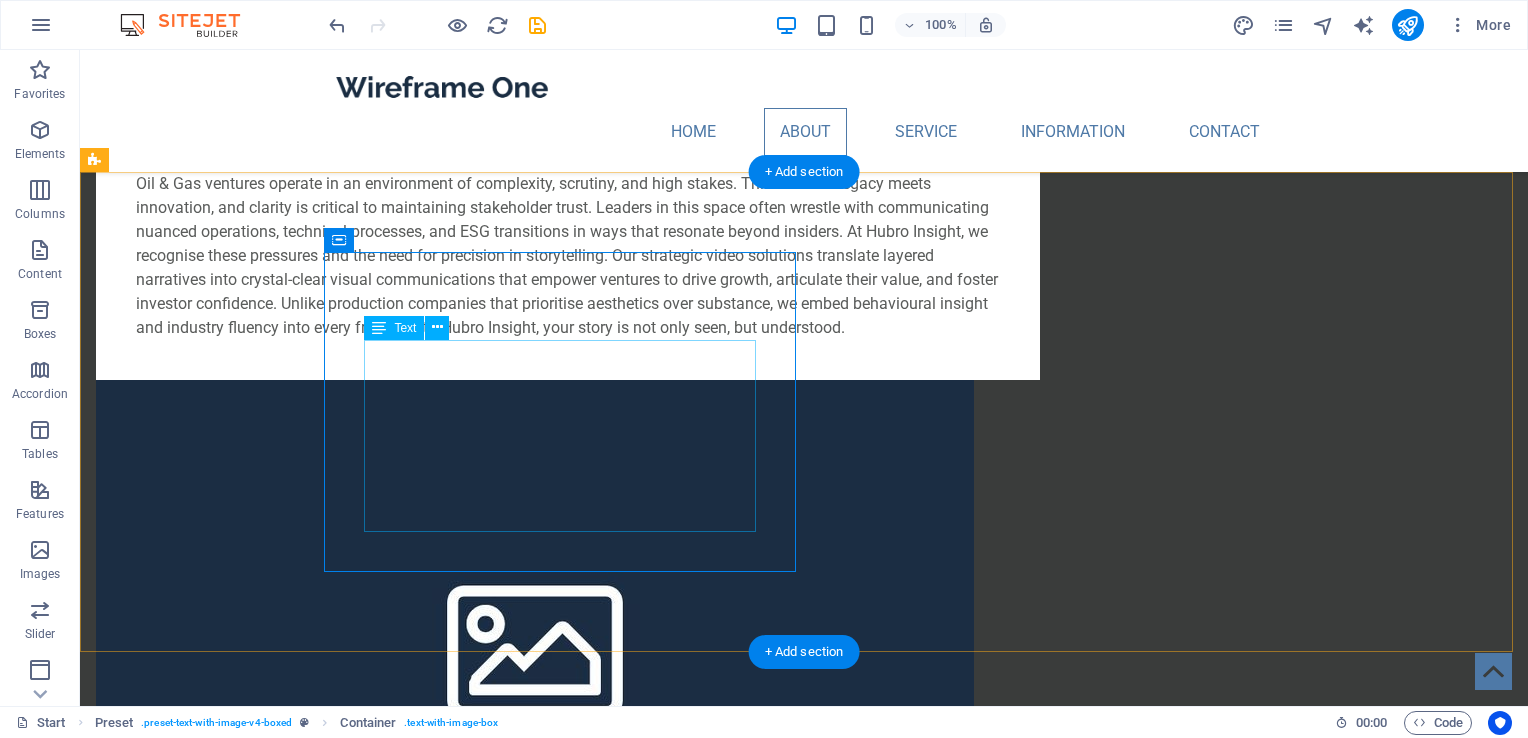 click on "Lorem ipsum dolor sit amet, consectetuer adipiscing elit. Aenean commodo ligula eget dolor. Lorem ipsum dolor sit amet, consectetuer adipiscing elit leget dolor. Lorem ipsum dolor sit amet, consectetuer adipiscing elit. Aenean commodo ligula eget dolor. Lorem ipsum dolor sit amet, consectetuer adipiscing elit dolor consectetuer adipiscing elit leget dolor. Lorem elit saget ipsum dolor sit amet, consectetuer." at bounding box center [568, 1203] 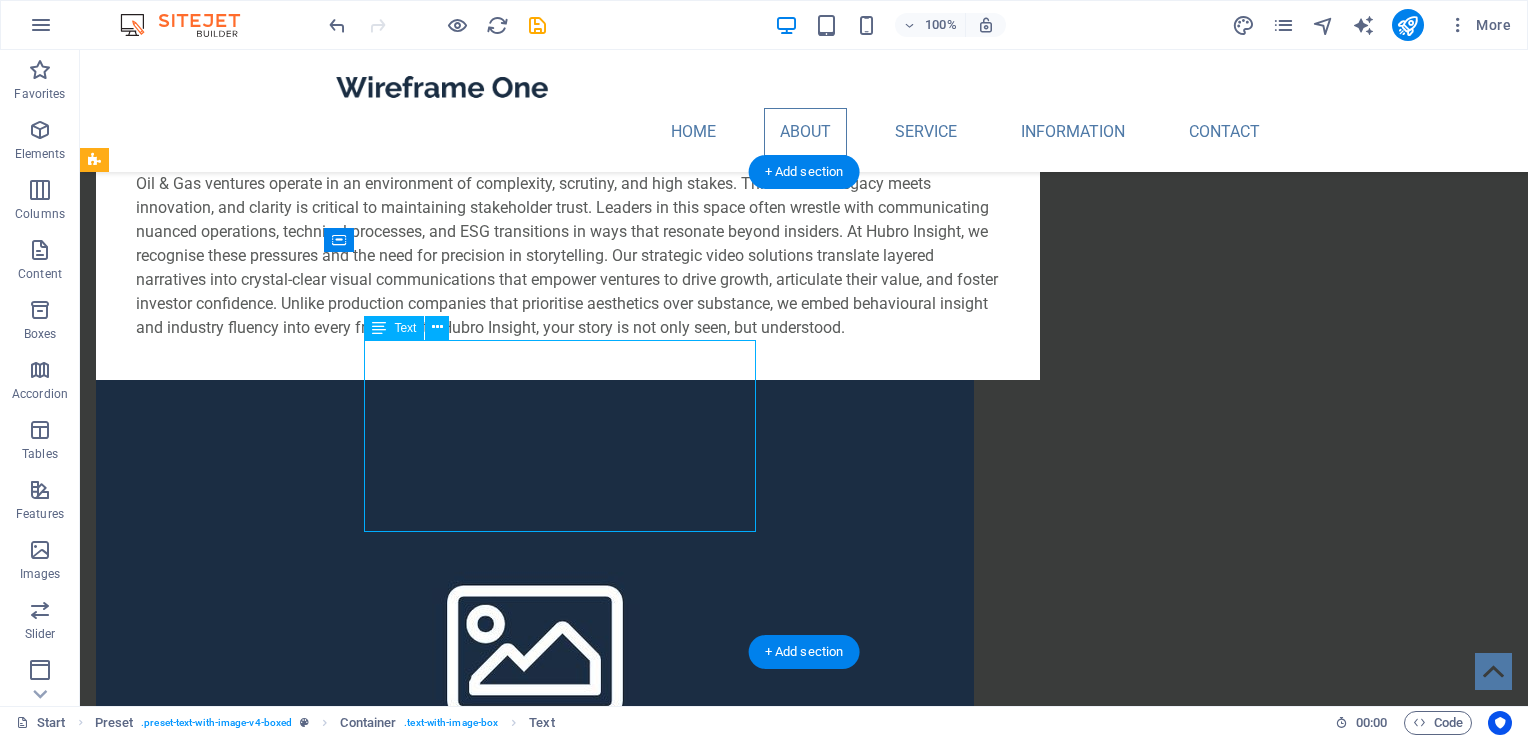 click on "Lorem ipsum dolor sit amet, consectetuer adipiscing elit. Aenean commodo ligula eget dolor. Lorem ipsum dolor sit amet, consectetuer adipiscing elit leget dolor. Lorem ipsum dolor sit amet, consectetuer adipiscing elit. Aenean commodo ligula eget dolor. Lorem ipsum dolor sit amet, consectetuer adipiscing elit dolor consectetuer adipiscing elit leget dolor. Lorem elit saget ipsum dolor sit amet, consectetuer." at bounding box center (568, 1203) 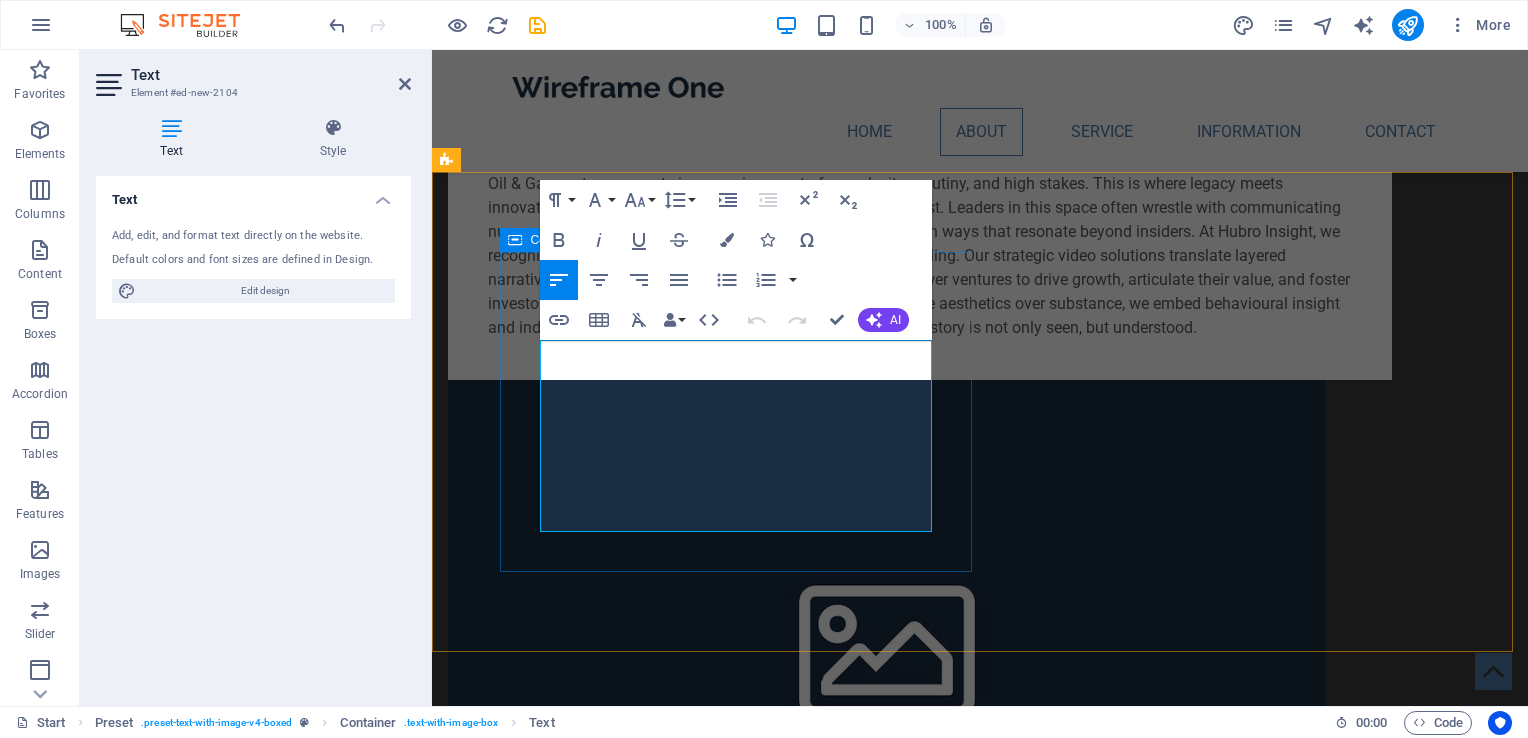 drag, startPoint x: 848, startPoint y: 517, endPoint x: 505, endPoint y: 340, distance: 385.97668 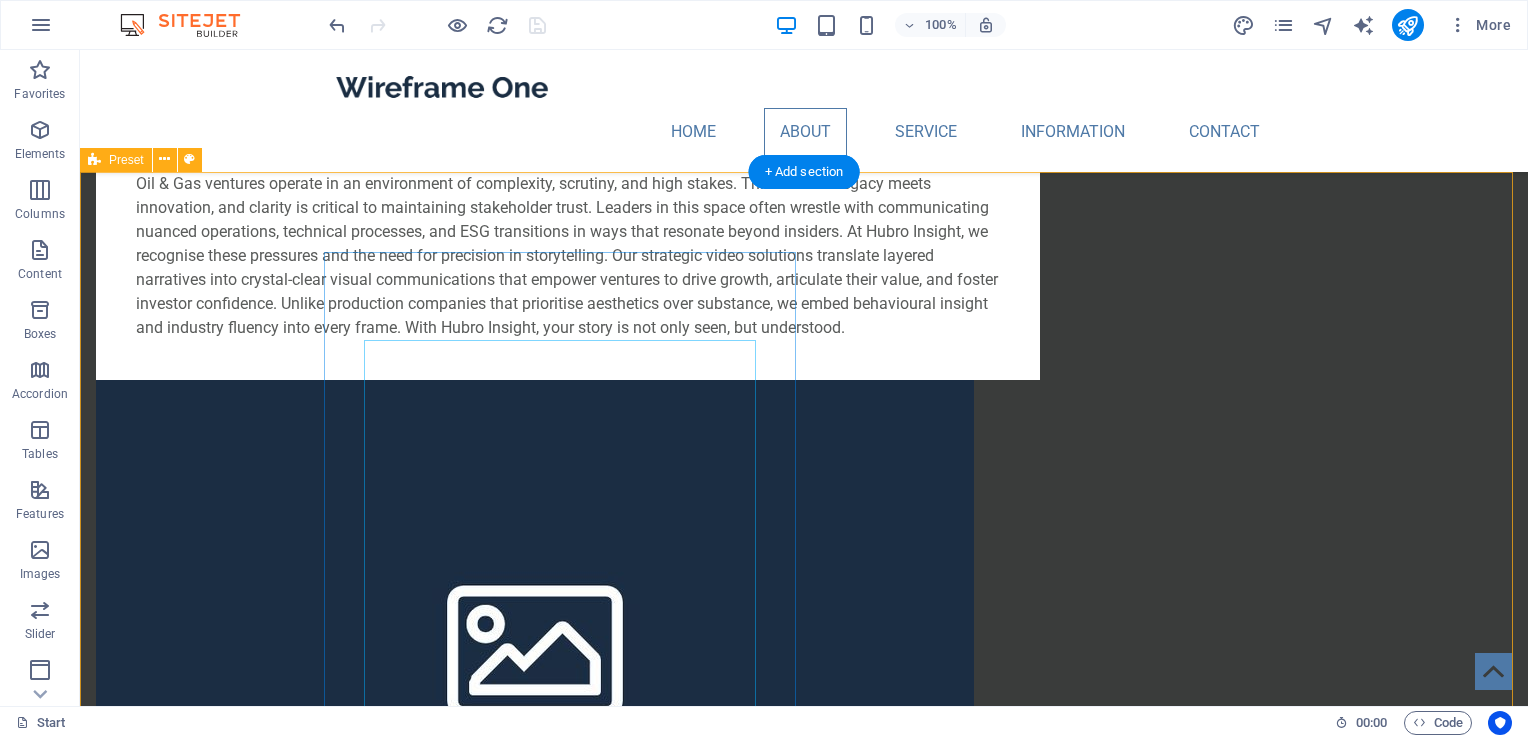 click on "Software Venture Software ventures face the challenge of making the intangible tangible: conveying innovation, speed, and technical sophistication to audiences that may not speak their language. Founders and teams are often brimming with vision, yet struggle to craft narratives that convert complexity into clarity. At Hubro Insight, we understand that bridging the gap between code and comprehension is essential for gaining traction and trust. Our strategic video solutions bring purpose, simplicity, and story to the heart of your product and help you attract investment, drive growth, and differentiate in competitive markets. Unlike generic studios that gloss over the technical nuance, we engineer each message with storytelling insight and technological  fluency. Your brilliance deserves a visual strategy that elevates, not dilutes. Drop content here or  Add elements  Paste clipboard" at bounding box center (804, 1542) 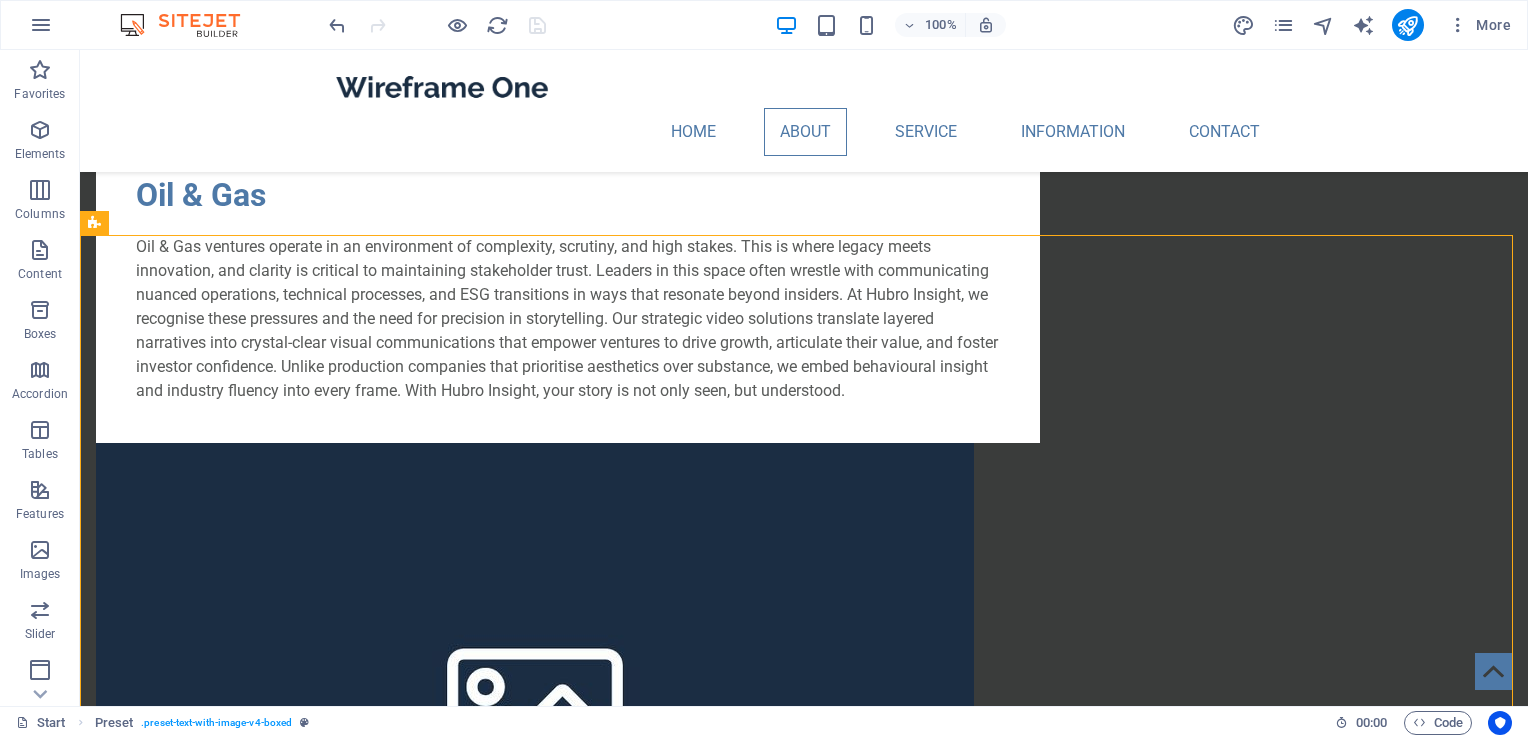 scroll, scrollTop: 1432, scrollLeft: 0, axis: vertical 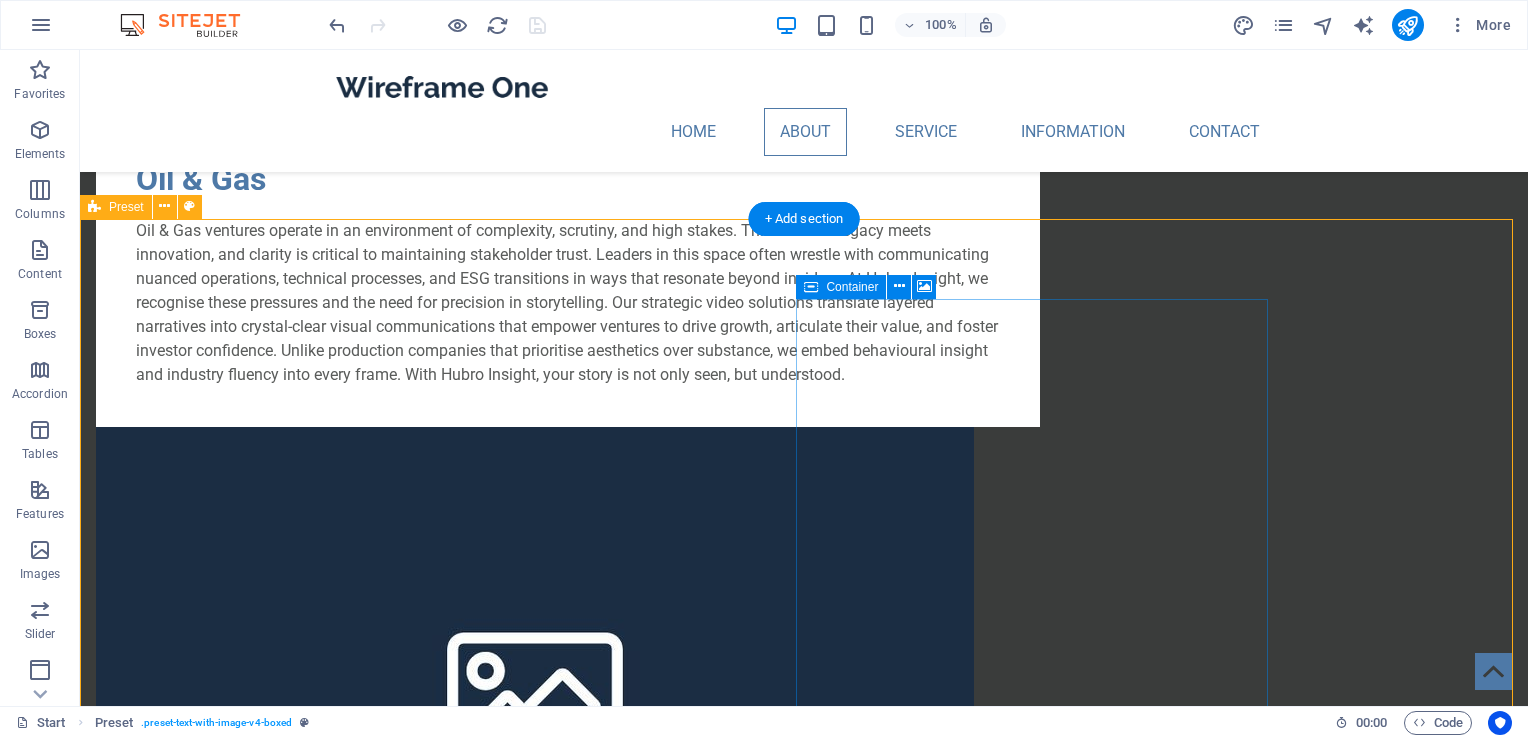 click on "Drop content here or  Add elements  Paste clipboard" at bounding box center (568, 1993) 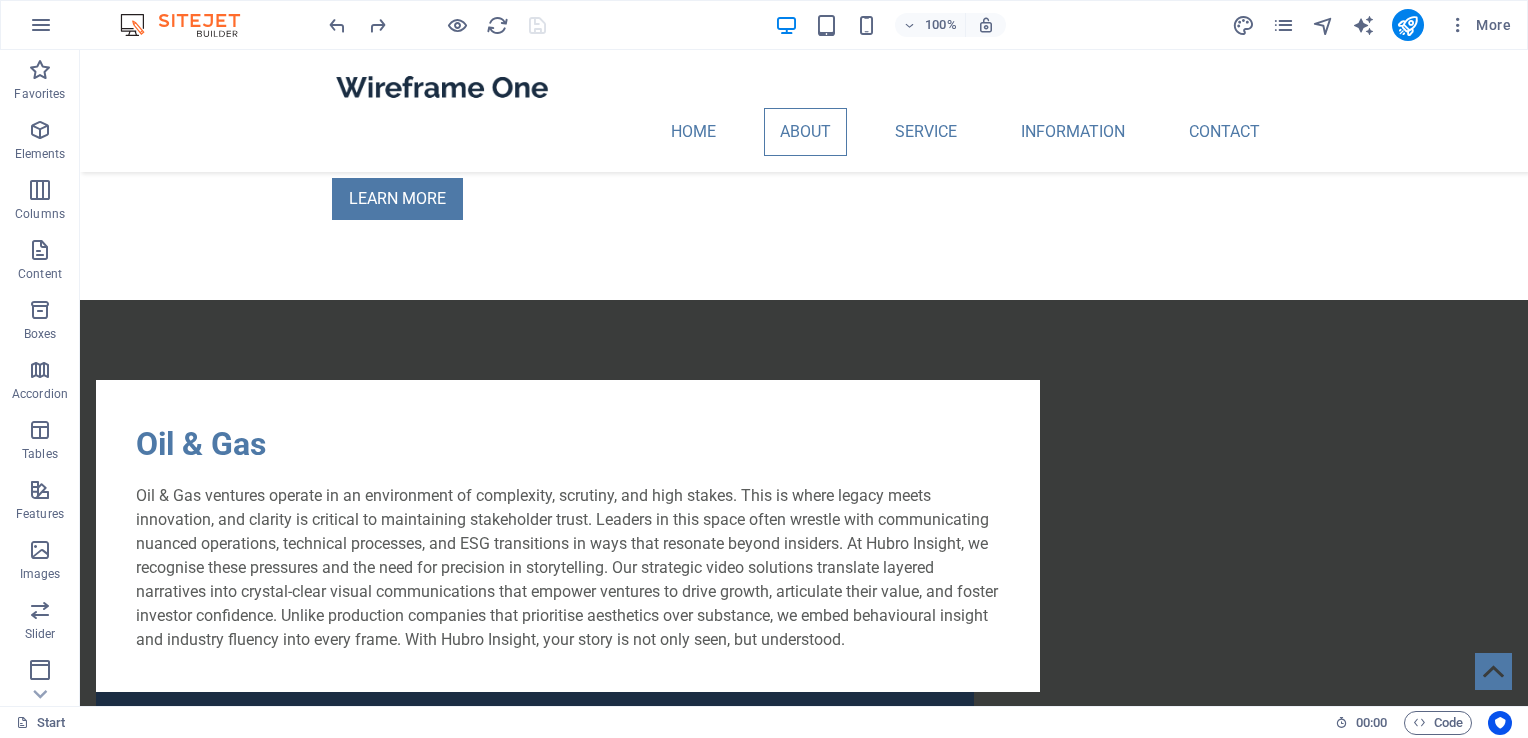 scroll, scrollTop: 1175, scrollLeft: 0, axis: vertical 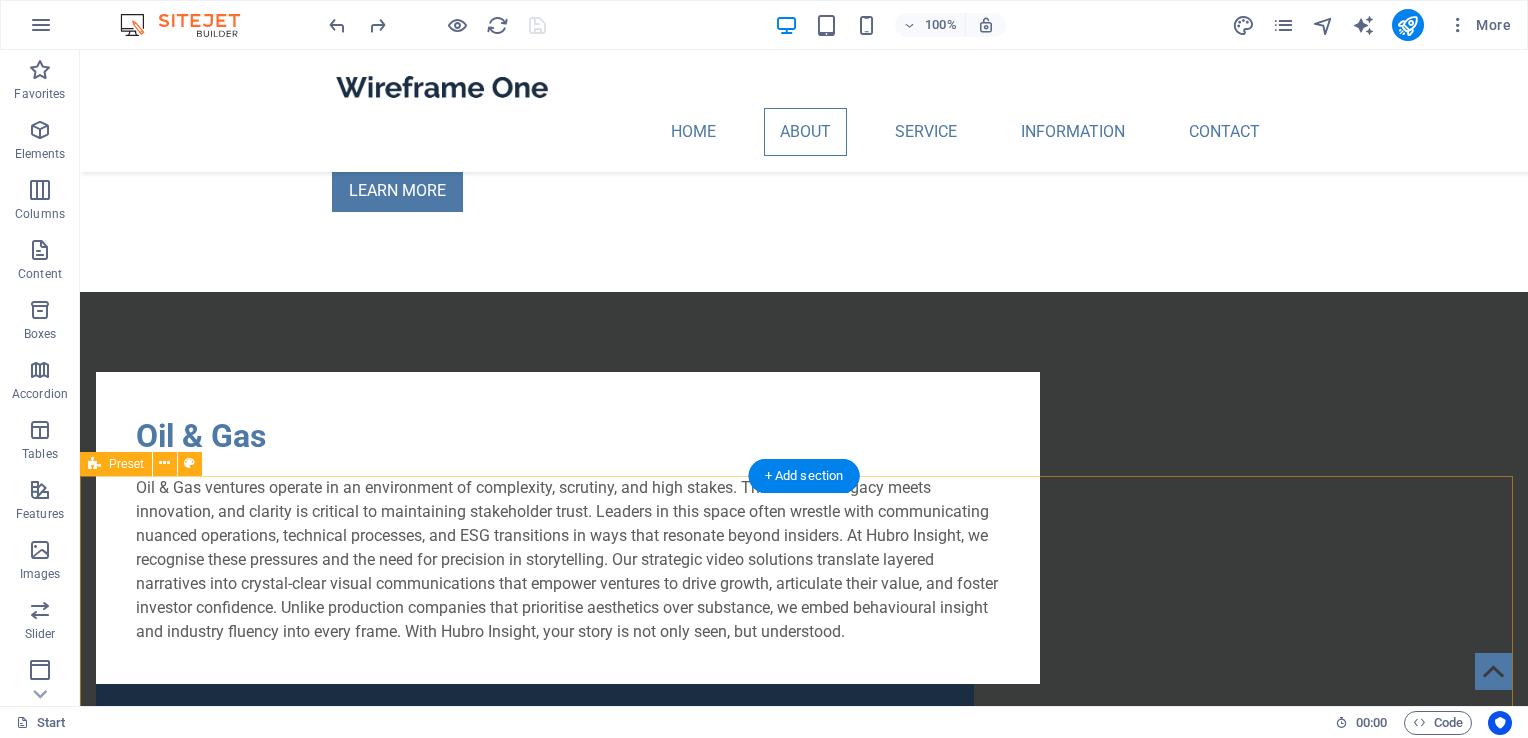 click on "Software Venture Software ventures face the challenge of making the intangible tangible: conveying innovation, speed, and technical sophistication to audiences that may not speak their language. Founders and teams are often brimming with vision, yet struggle to craft narratives that convert complexity into clarity. At Hubro Insight, we understand that bridging the gap between code and comprehension is essential for gaining traction and trust. Our strategic video solutions bring purpose, simplicity, and story to the heart of your product and help you attract investment, drive growth, and differentiate in competitive markets. Unlike generic studios that gloss over the technical nuance, we engineer each message with storytelling insight and technological  fluency. Your brilliance deserves a visual strategy that elevates, not dilutes. Drop content here or  Add elements  Paste clipboard" at bounding box center [804, 1846] 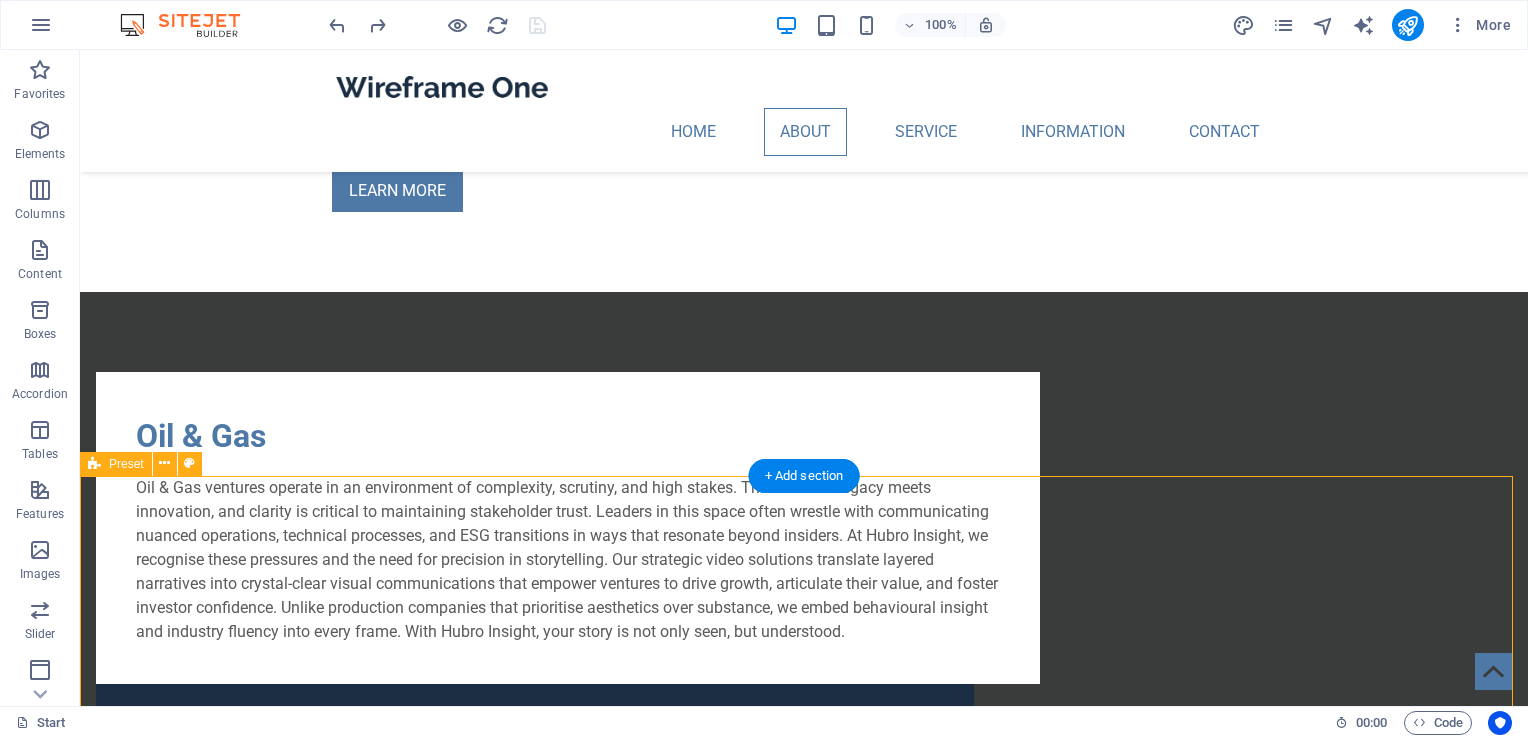 click on "Software Venture Software ventures face the challenge of making the intangible tangible: conveying innovation, speed, and technical sophistication to audiences that may not speak their language. Founders and teams are often brimming with vision, yet struggle to craft narratives that convert complexity into clarity. At Hubro Insight, we understand that bridging the gap between code and comprehension is essential for gaining traction and trust. Our strategic video solutions bring purpose, simplicity, and story to the heart of your product and help you attract investment, drive growth, and differentiate in competitive markets. Unlike generic studios that gloss over the technical nuance, we engineer each message with storytelling insight and technological  fluency. Your brilliance deserves a visual strategy that elevates, not dilutes. Drop content here or  Add elements  Paste clipboard" at bounding box center (804, 1846) 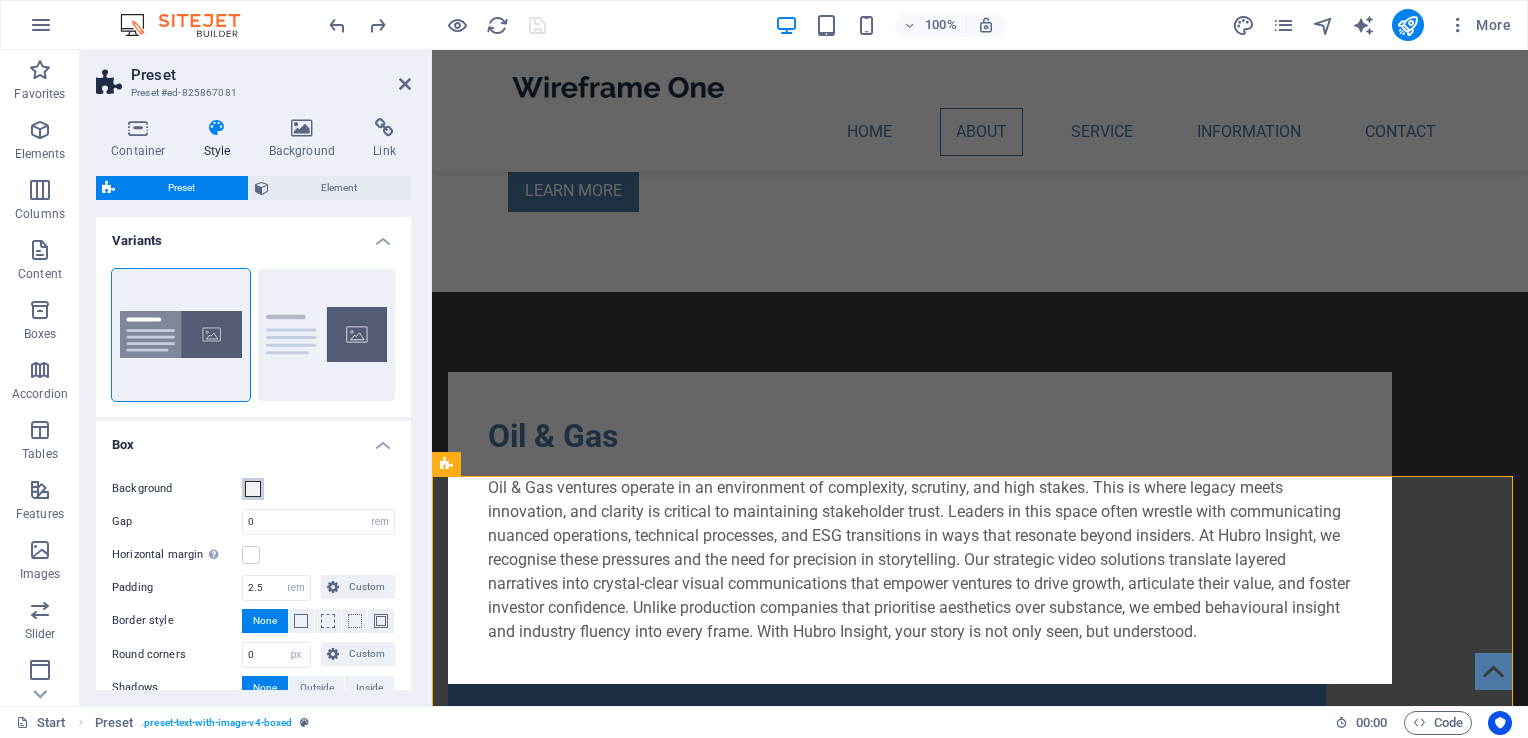 click at bounding box center [253, 489] 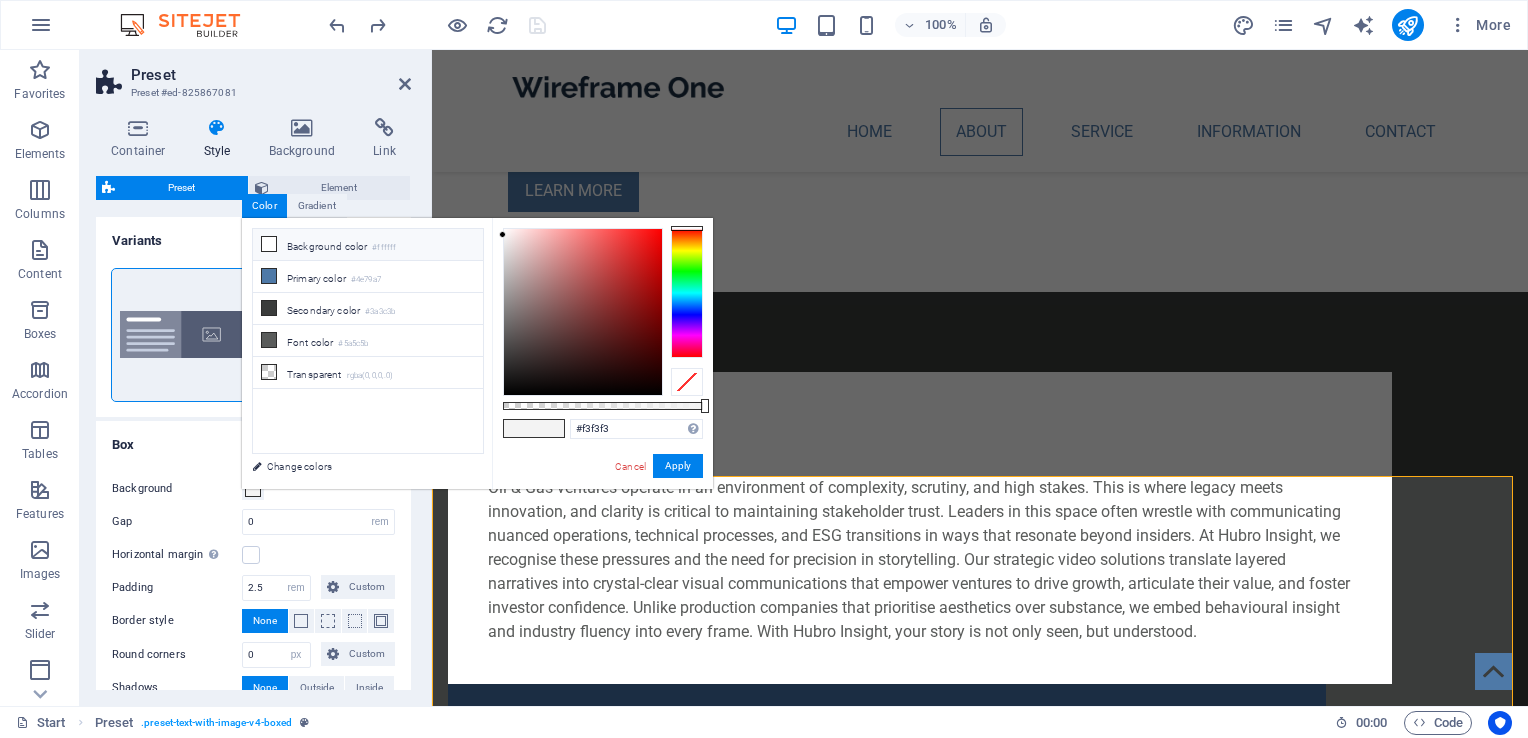 click at bounding box center [269, 244] 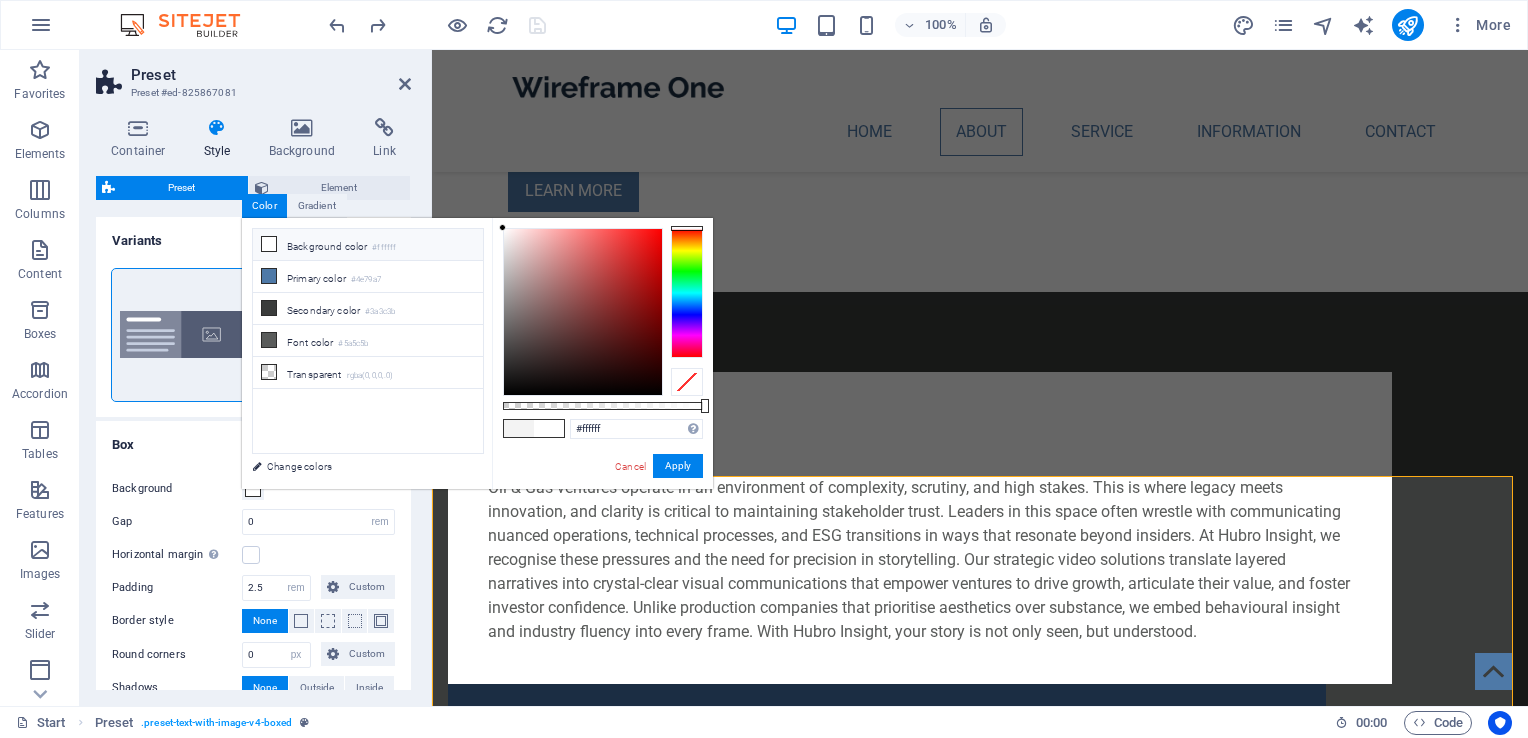 type on "#1a0404" 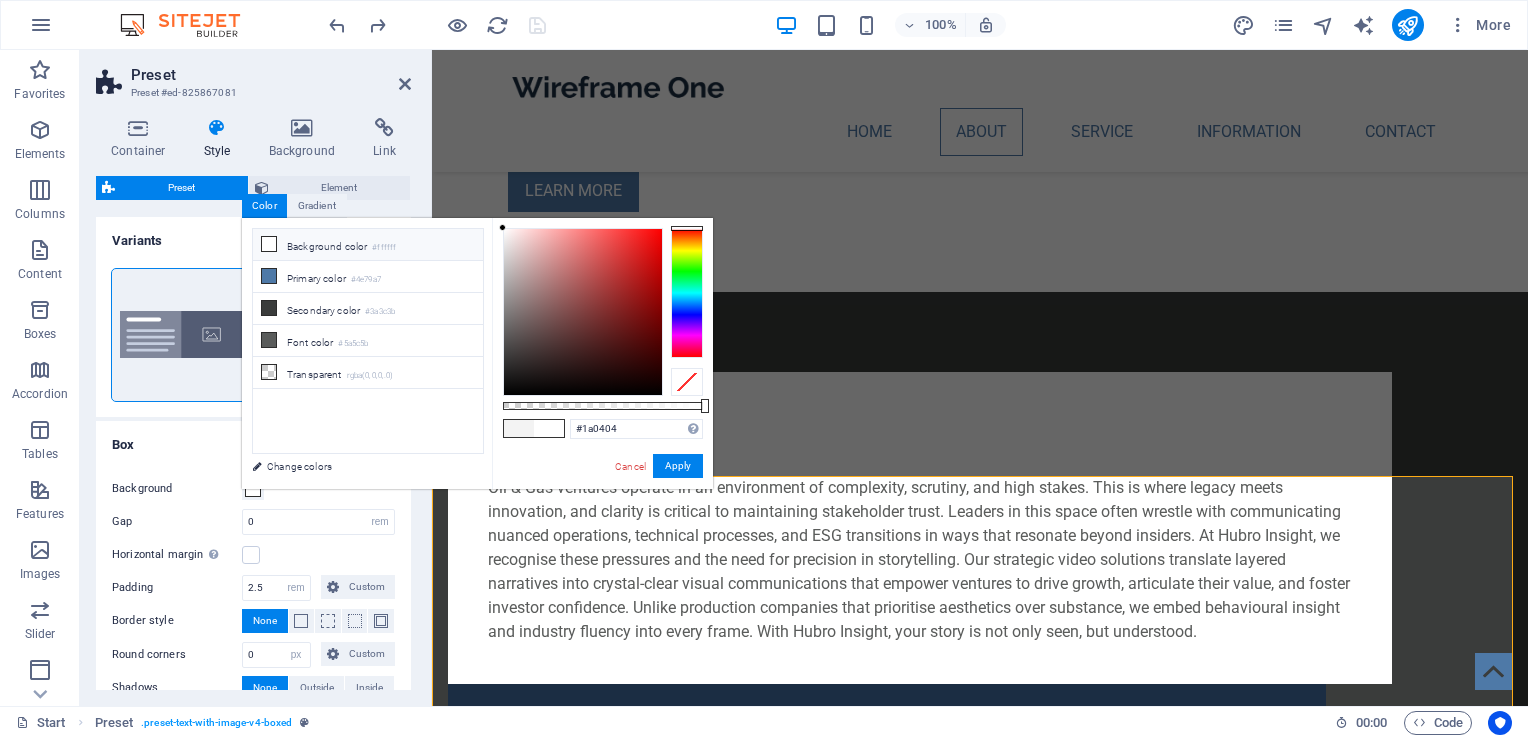 click at bounding box center [583, 312] 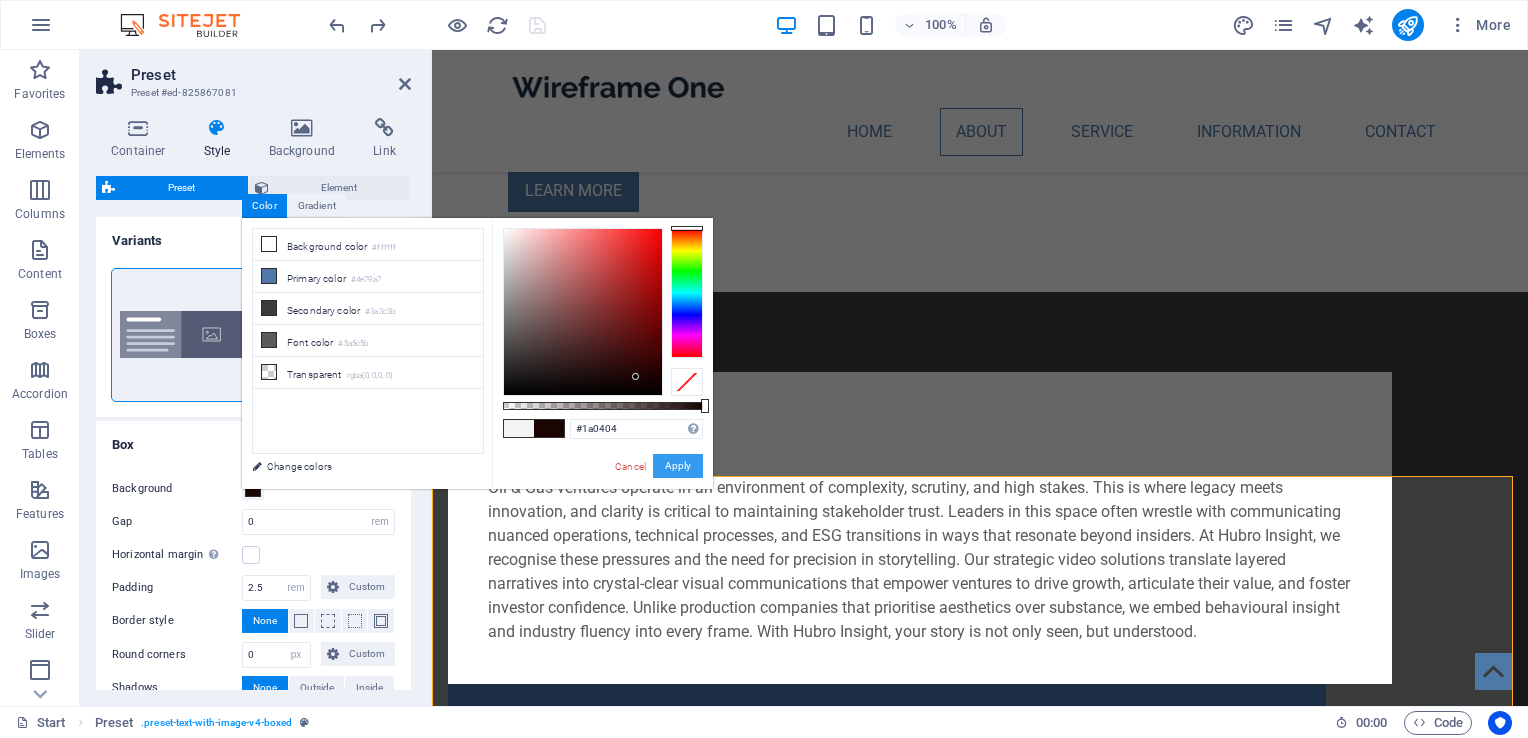 click on "Apply" at bounding box center (678, 466) 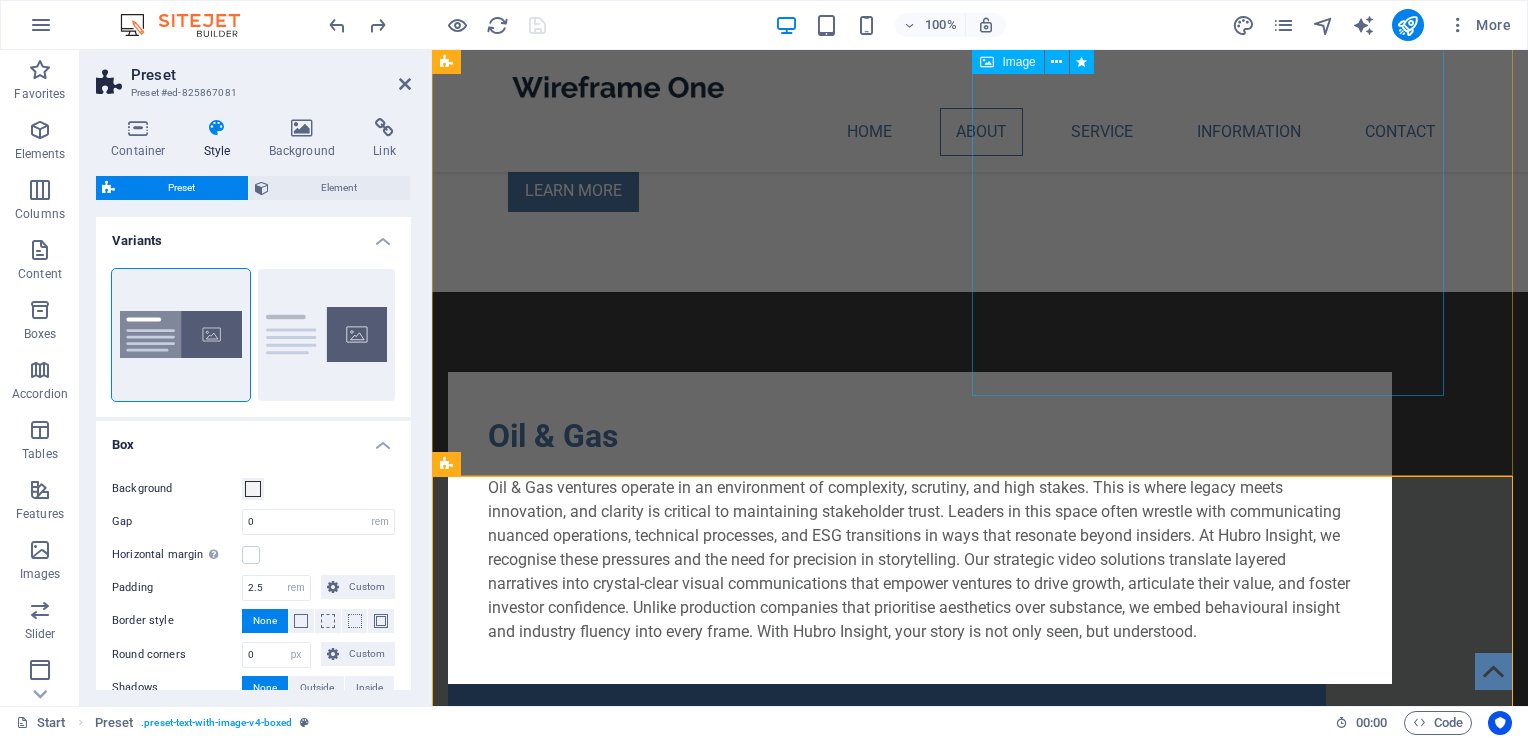 click at bounding box center (920, 947) 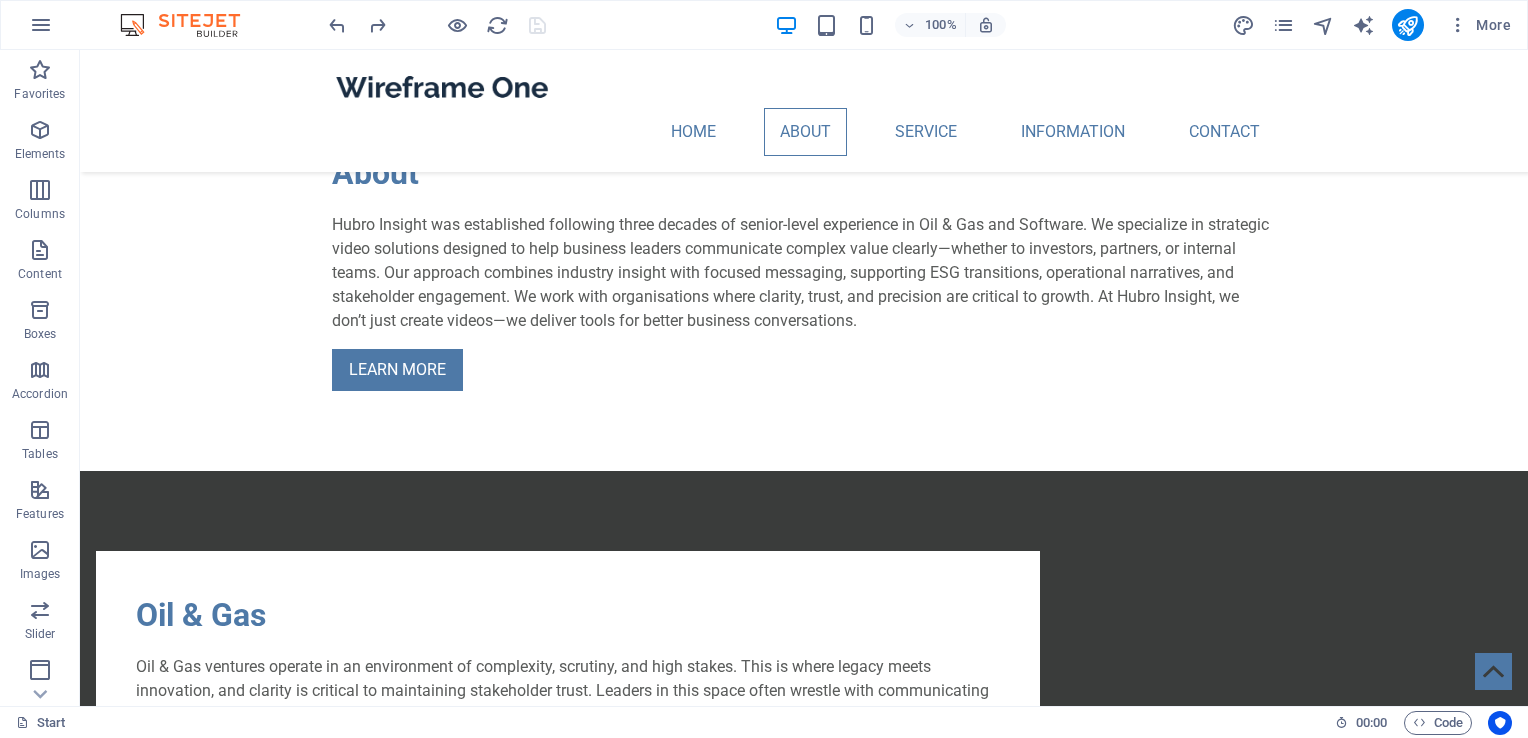 scroll, scrollTop: 1020, scrollLeft: 0, axis: vertical 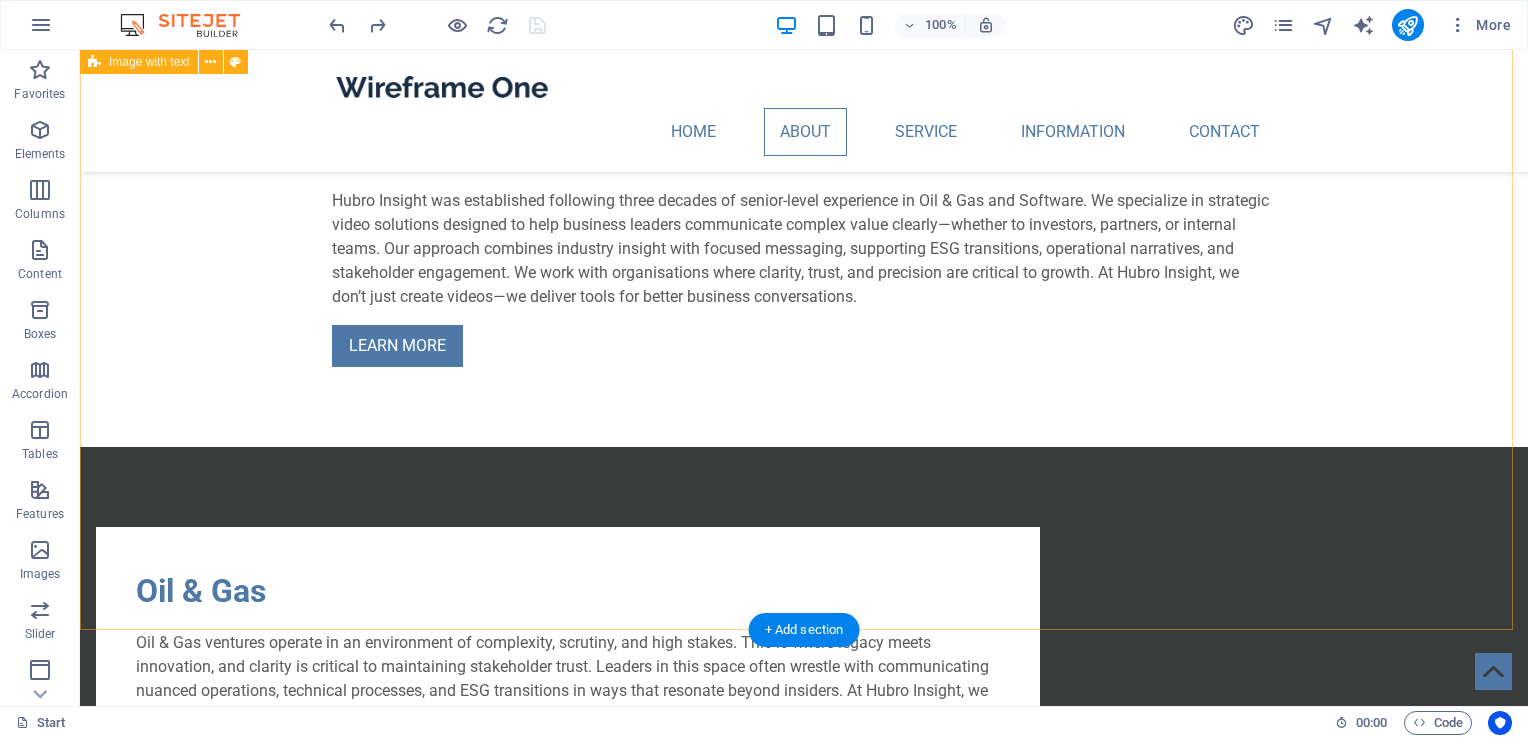 click on "Oil & Gas Oil & Gas ventures operate in an environment of complexity, scrutiny, and high stakes. This is where legacy meets innovation, and clarity is critical to maintaining stakeholder trust. Leaders in this space often wrestle with communicating nuanced operations, technical processes, and ESG transitions in ways that resonate beyond insiders. At Hubro Insight, we recognise these pressures and the need for precision in storytelling. Our strategic video solutions translate layered narratives into crystal-clear visual communications that empower ventures to drive growth, articulate their value, and foster investor confidence. Unlike production companies that prioritise aesthetics over substance, we embed behavioural insight and industry fluency into every frame. With Hubro Insight, your story is not only seen, but understood." at bounding box center (804, 946) 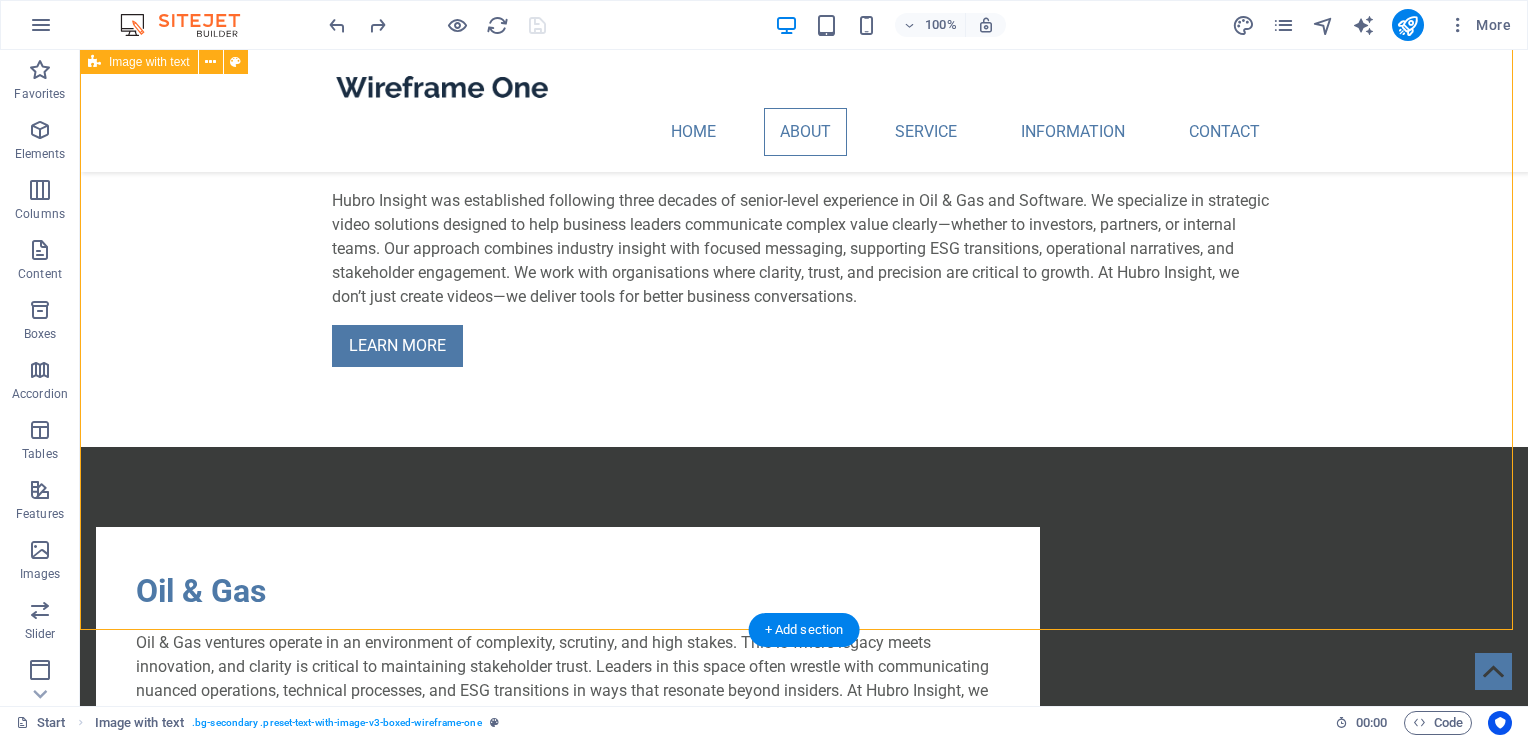 click on "Oil & Gas Oil & Gas ventures operate in an environment of complexity, scrutiny, and high stakes. This is where legacy meets innovation, and clarity is critical to maintaining stakeholder trust. Leaders in this space often wrestle with communicating nuanced operations, technical processes, and ESG transitions in ways that resonate beyond insiders. At Hubro Insight, we recognise these pressures and the need for precision in storytelling. Our strategic video solutions translate layered narratives into crystal-clear visual communications that empower ventures to drive growth, articulate their value, and foster investor confidence. Unlike production companies that prioritise aesthetics over substance, we embed behavioural insight and industry fluency into every frame. With Hubro Insight, your story is not only seen, but understood." at bounding box center [804, 946] 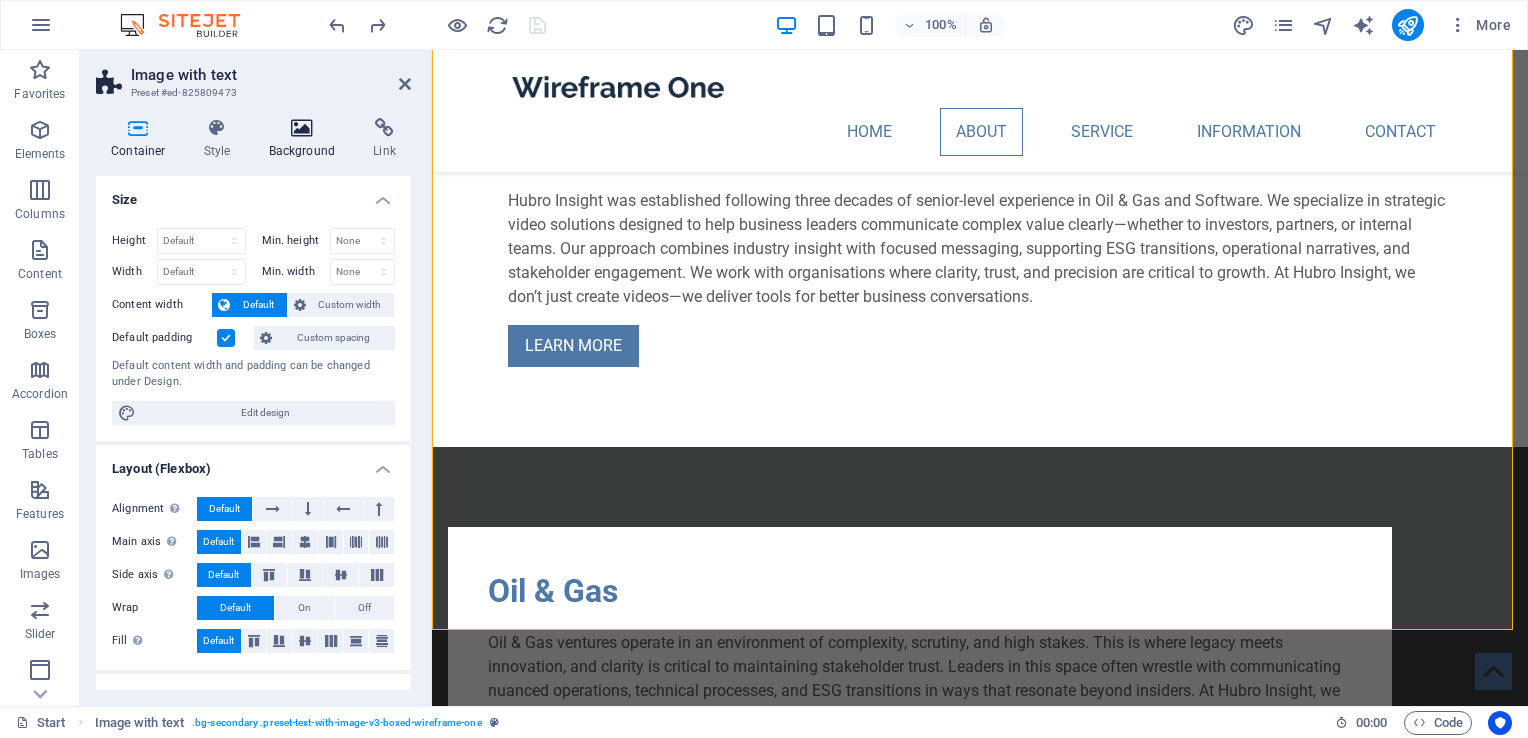 click at bounding box center (302, 128) 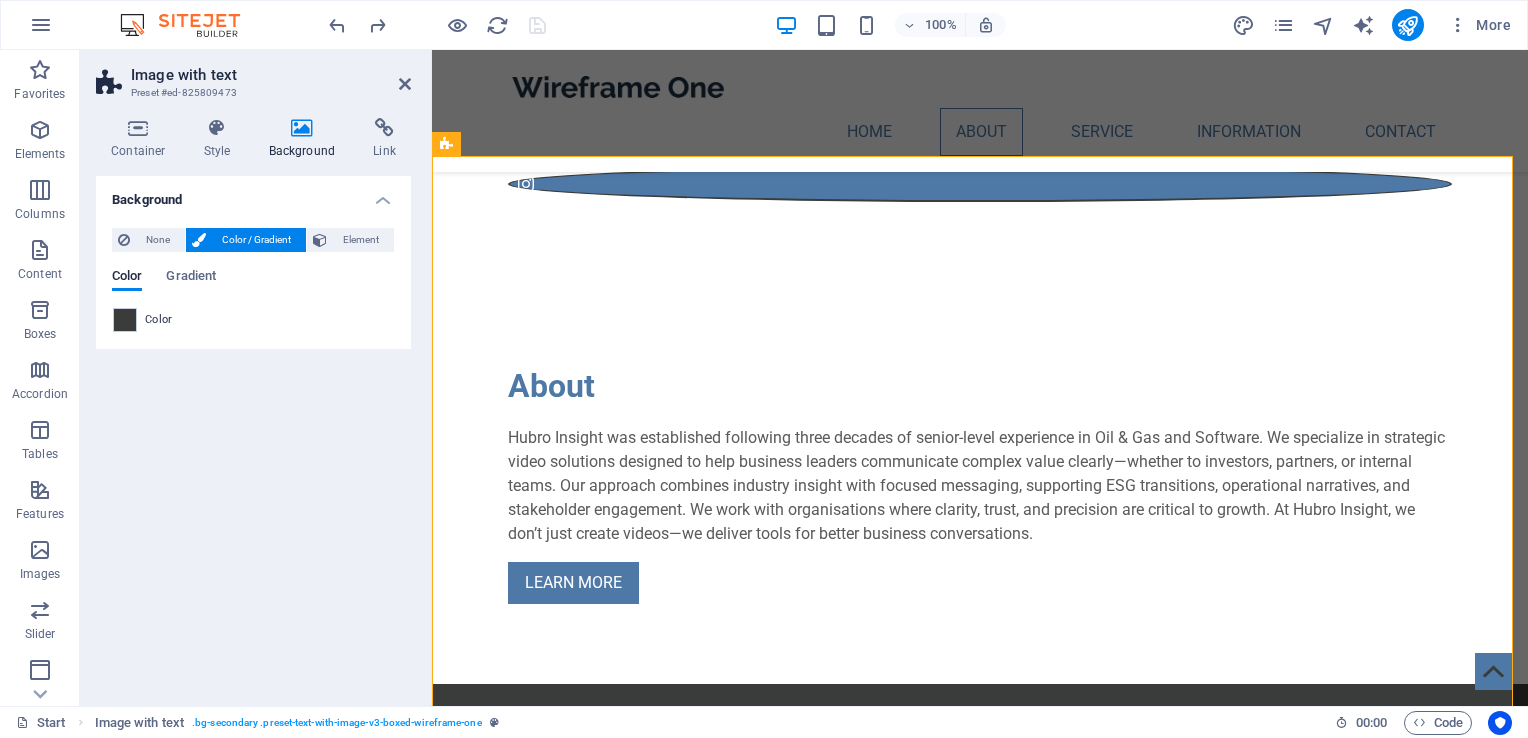 scroll, scrollTop: 720, scrollLeft: 0, axis: vertical 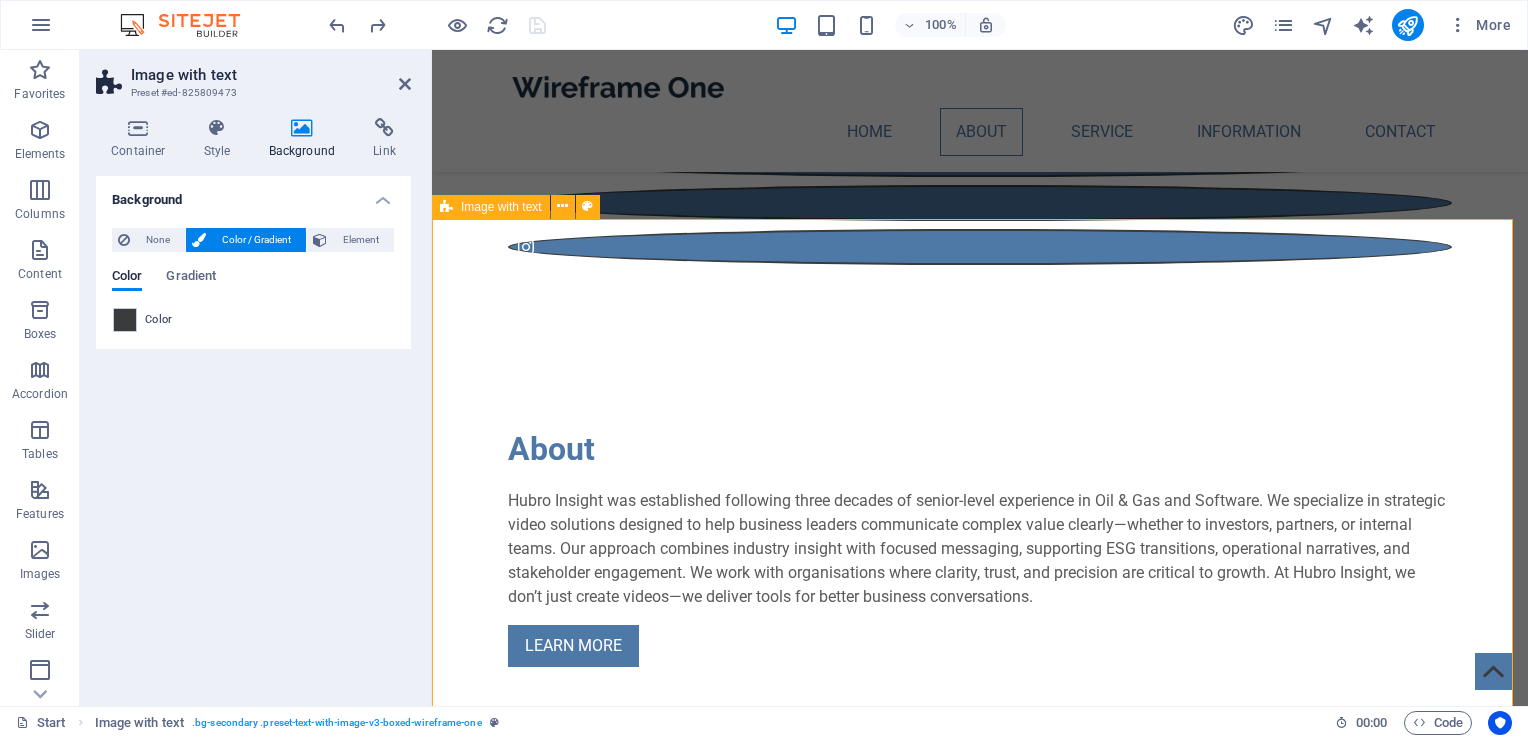 click on "Oil & Gas Oil & Gas ventures operate in an environment of complexity, scrutiny, and high stakes. This is where legacy meets innovation, and clarity is critical to maintaining stakeholder trust. Leaders in this space often wrestle with communicating nuanced operations, technical processes, and ESG transitions in ways that resonate beyond insiders. At Hubro Insight, we recognise these pressures and the need for precision in storytelling. Our strategic video solutions translate layered narratives into crystal-clear visual communications that empower ventures to drive growth, articulate their value, and foster investor confidence. Unlike production companies that prioritise aesthetics over substance, we embed behavioural insight and industry fluency into every frame. With Hubro Insight, your story is not only seen, but understood." at bounding box center [980, 1246] 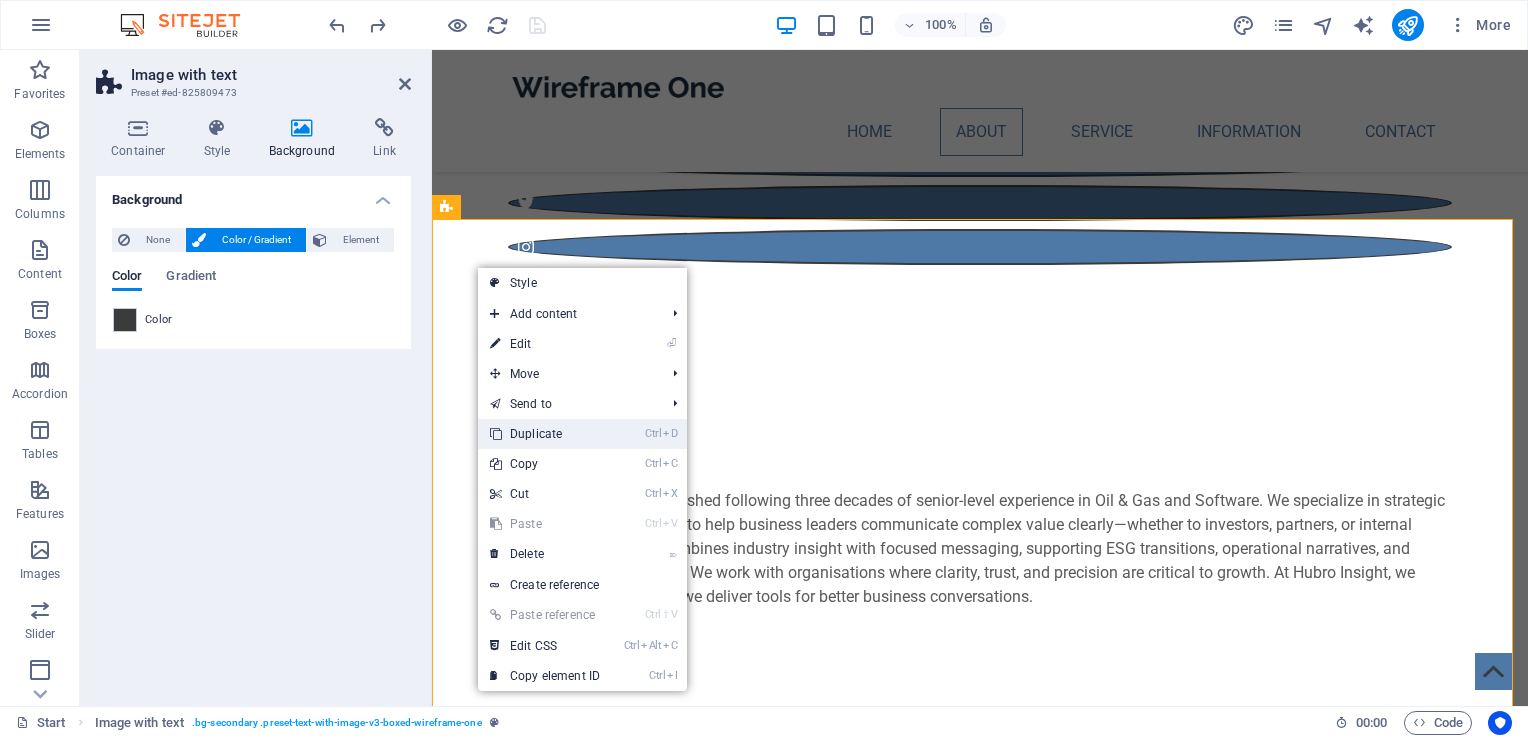 click on "Ctrl D  Duplicate" at bounding box center (545, 434) 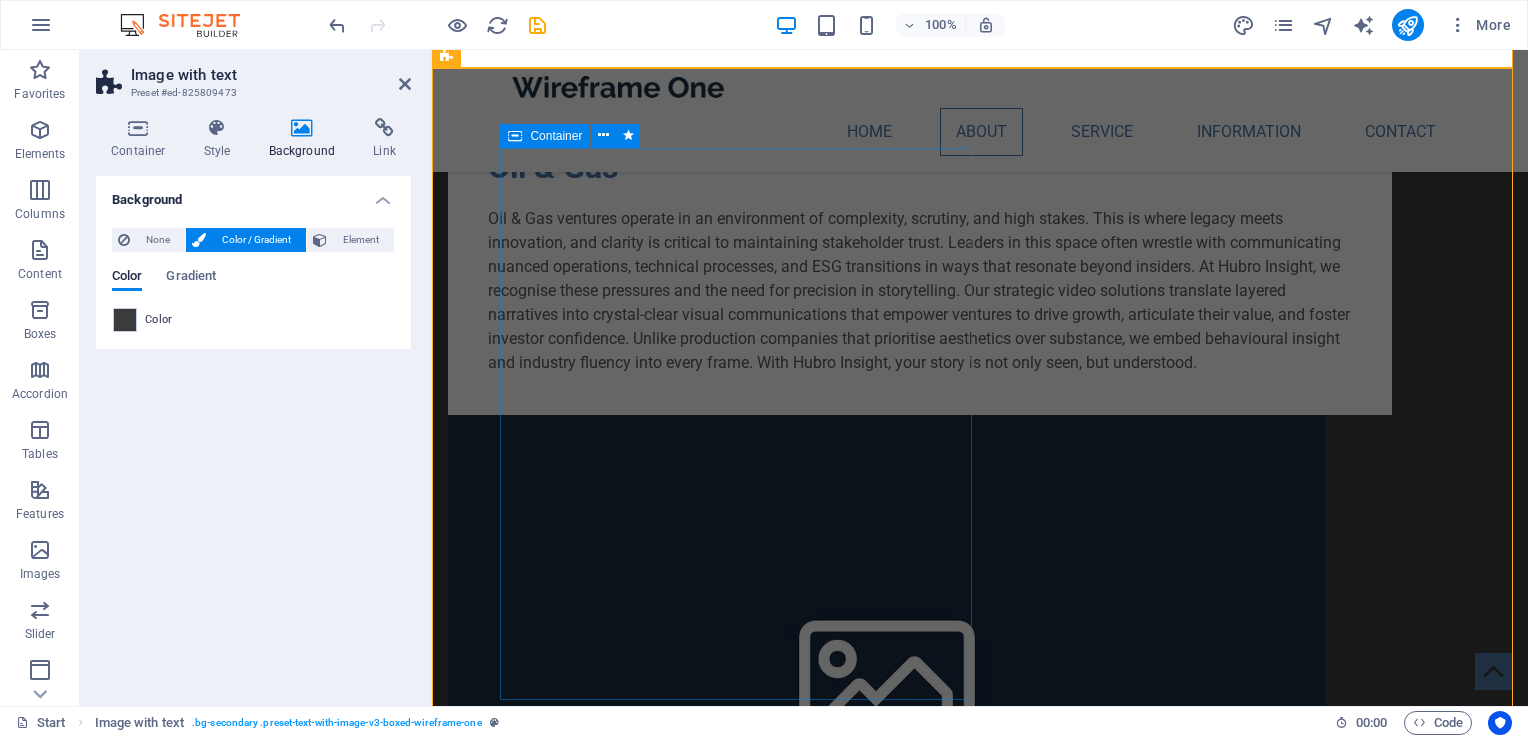 scroll, scrollTop: 1628, scrollLeft: 0, axis: vertical 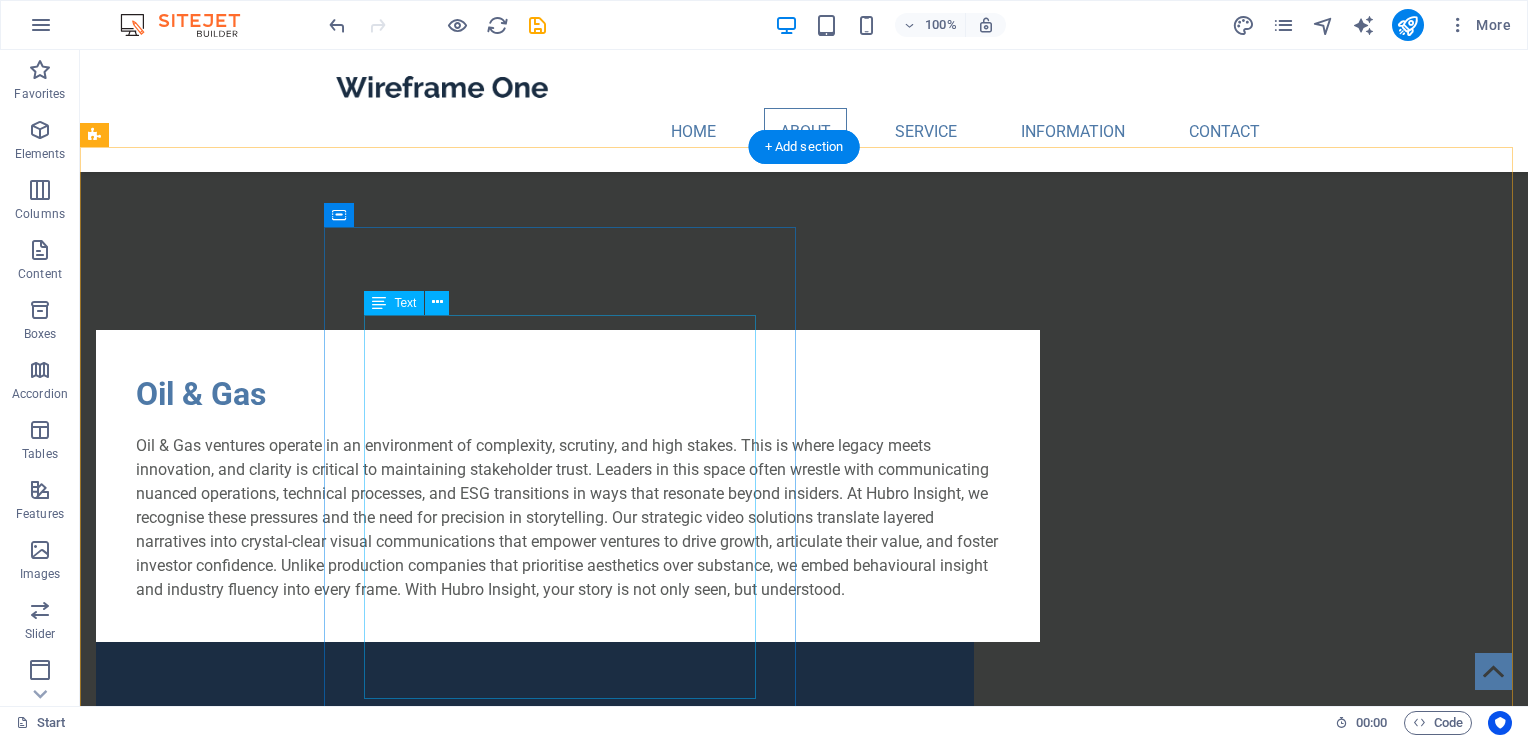 click on "Software ventures face the challenge of making the intangible tangible: conveying innovation, speed, and technical sophistication to audiences that may not speak their language. Founders and teams are often brimming with vision, yet struggle to craft narratives that convert complexity into clarity. At Hubro Insight, we understand that bridging the gap between code and comprehension is essential for gaining traction and trust. Our strategic video solutions bring purpose, simplicity, and story to the heart of your product and help you attract investment, drive growth, and differentiate in competitive markets. Unlike generic studios that gloss over the technical nuance, we engineer each message with storytelling insight and technological  fluency. Your brilliance deserves a visual strategy that elevates, not dilutes." at bounding box center (568, 1501) 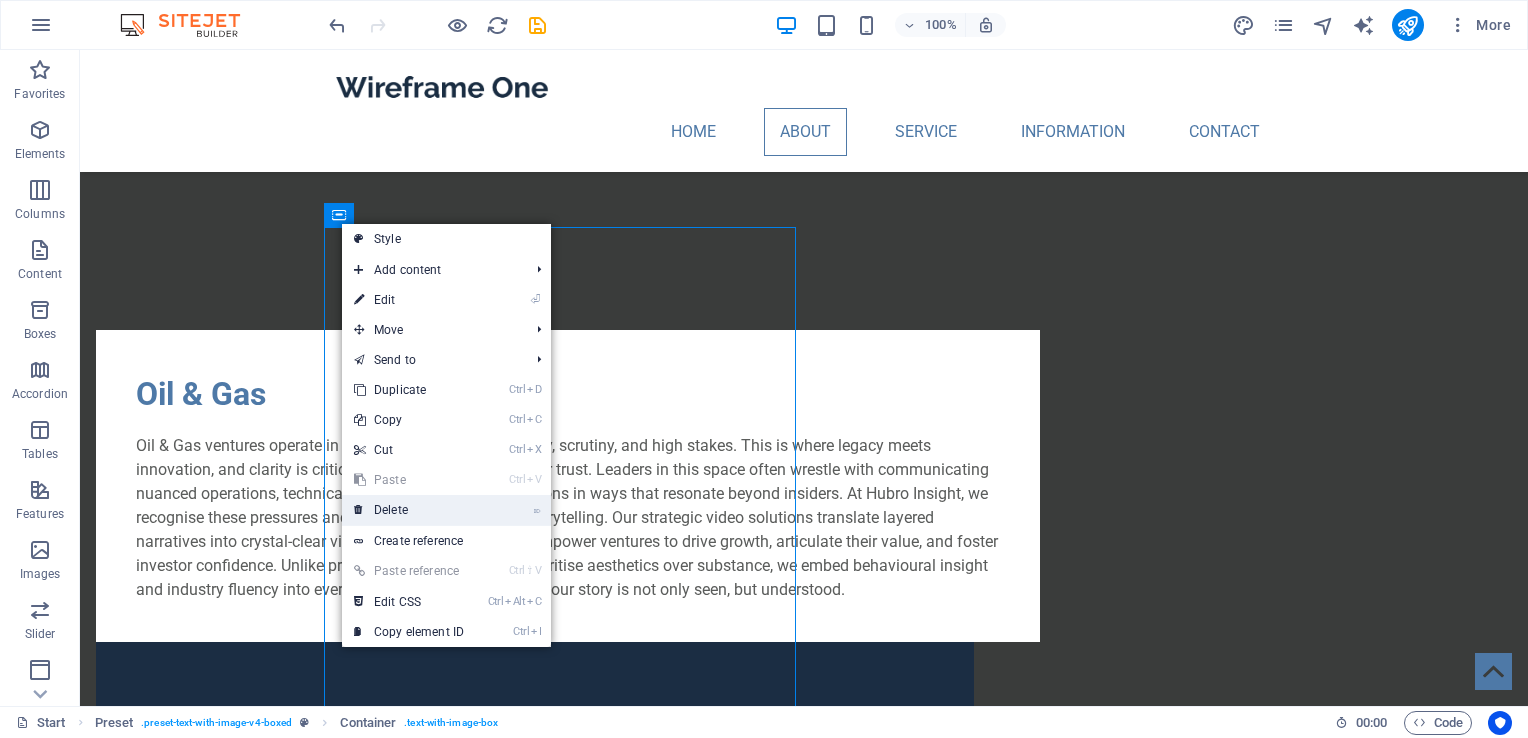 click on "⌦  Delete" at bounding box center (409, 510) 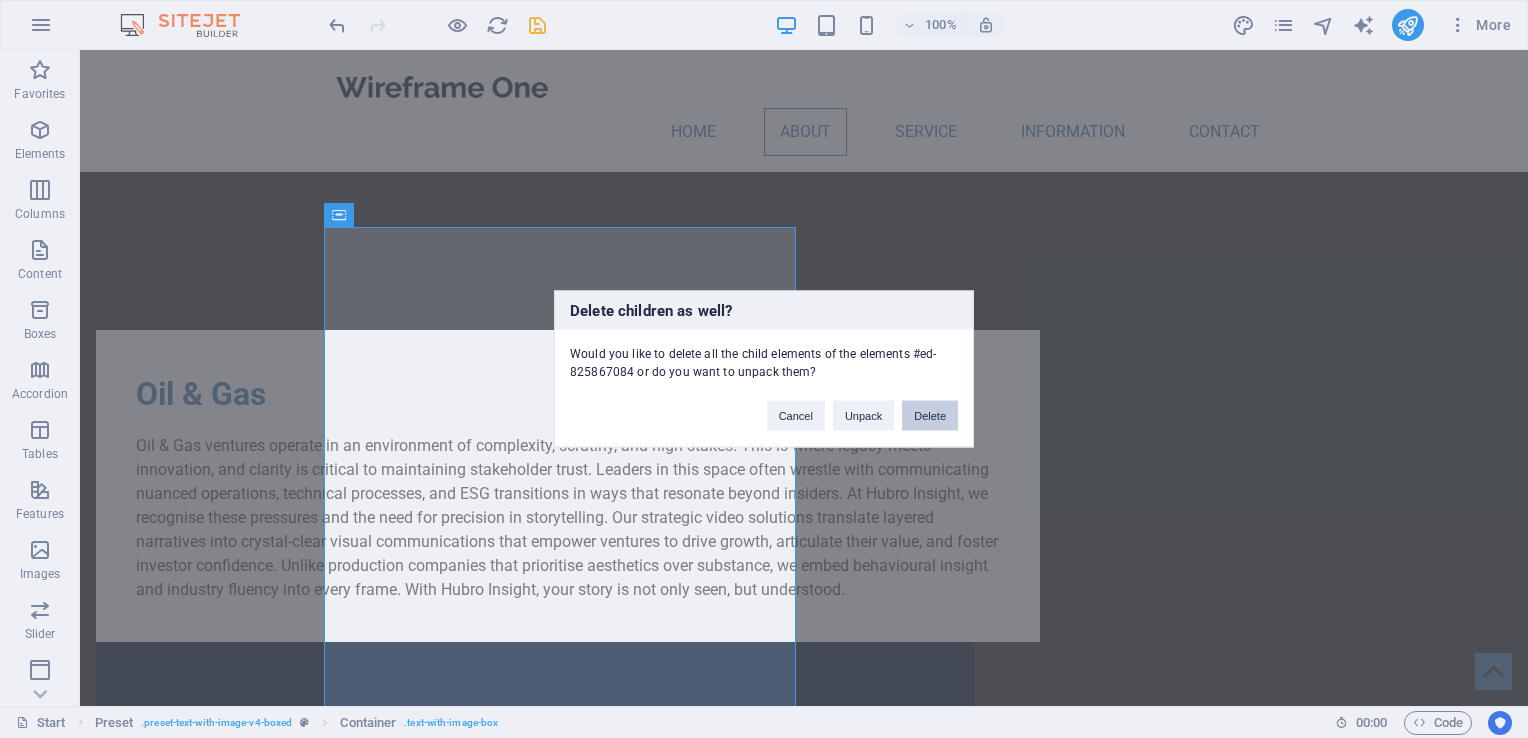 click on "Delete" at bounding box center [930, 416] 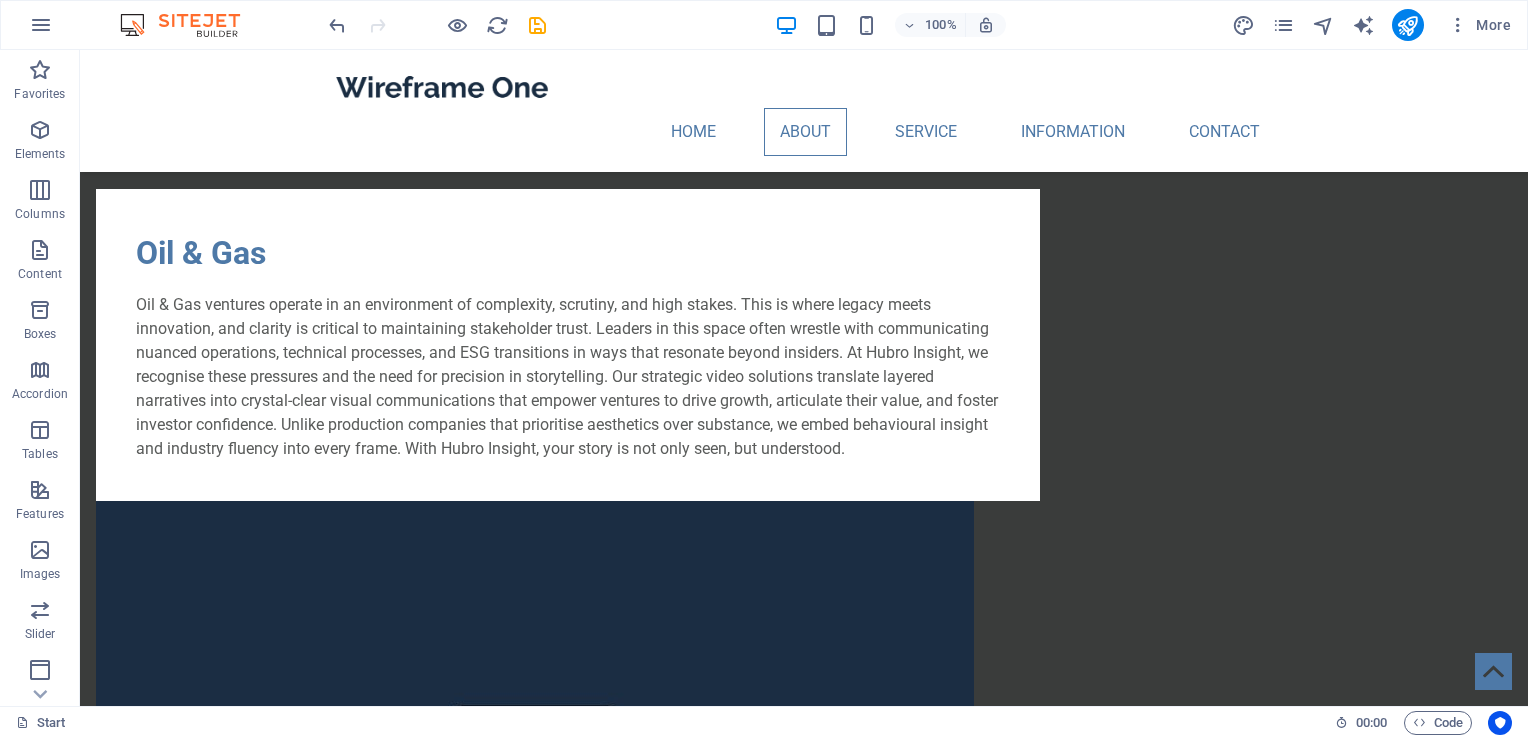 scroll, scrollTop: 1442, scrollLeft: 0, axis: vertical 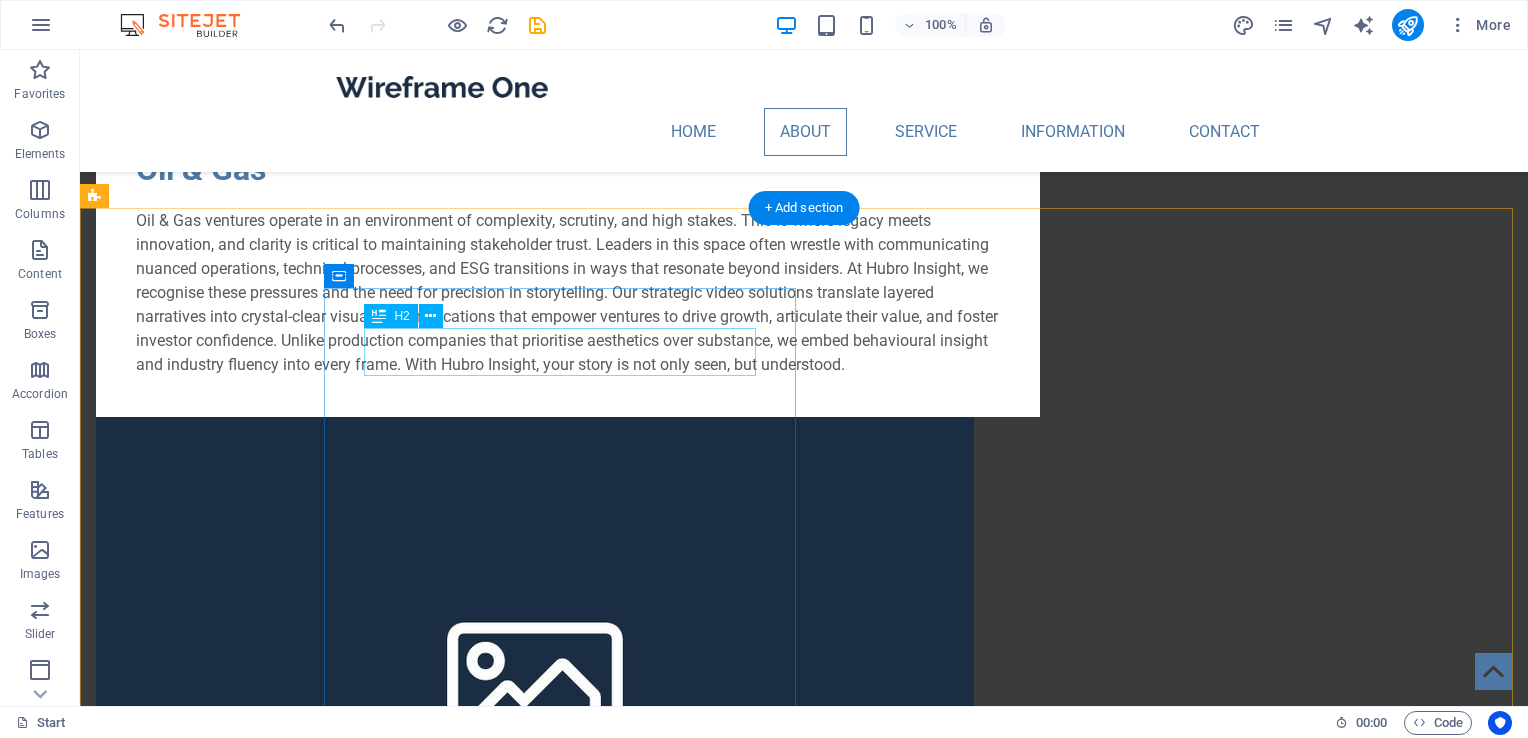 click on "Oil & Gas" at bounding box center [568, 1168] 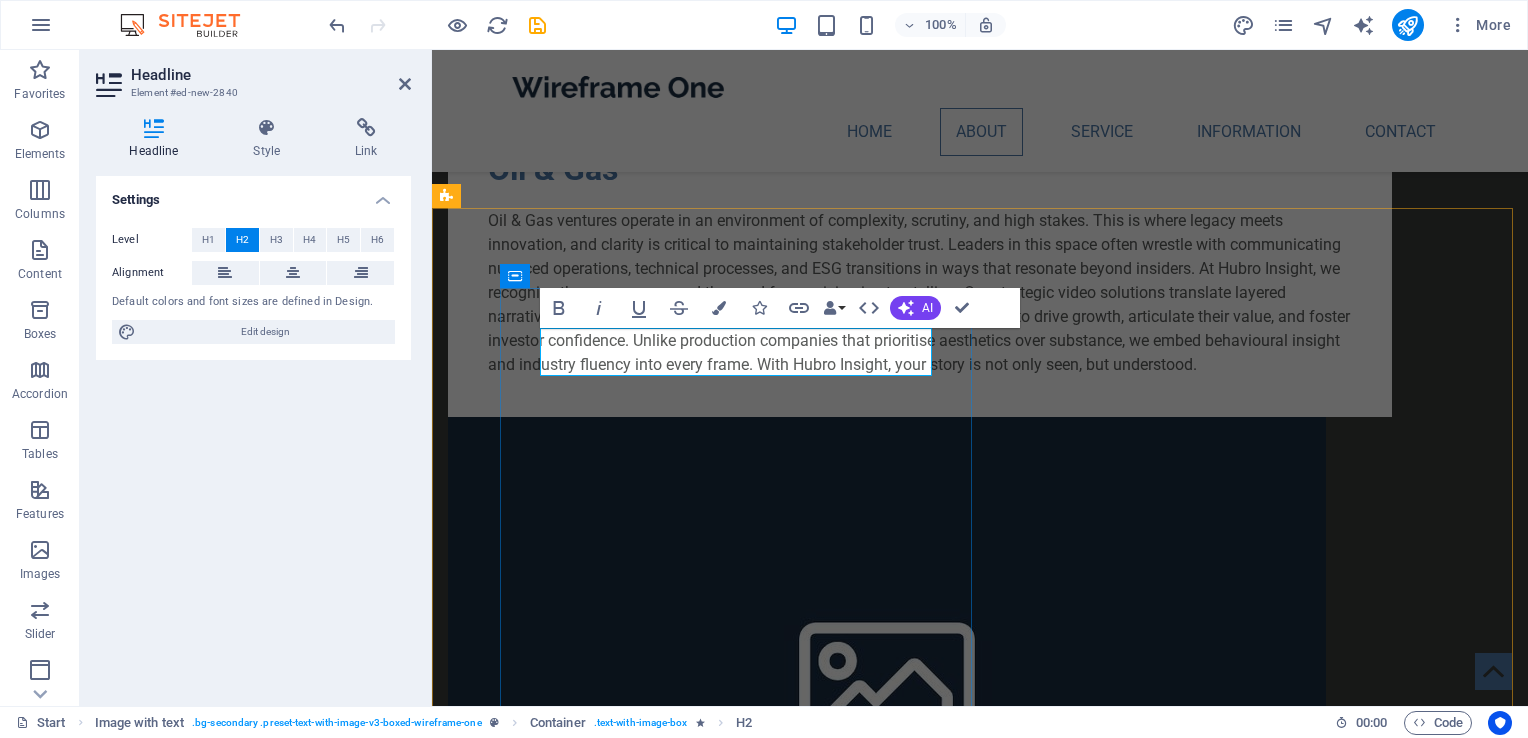 type 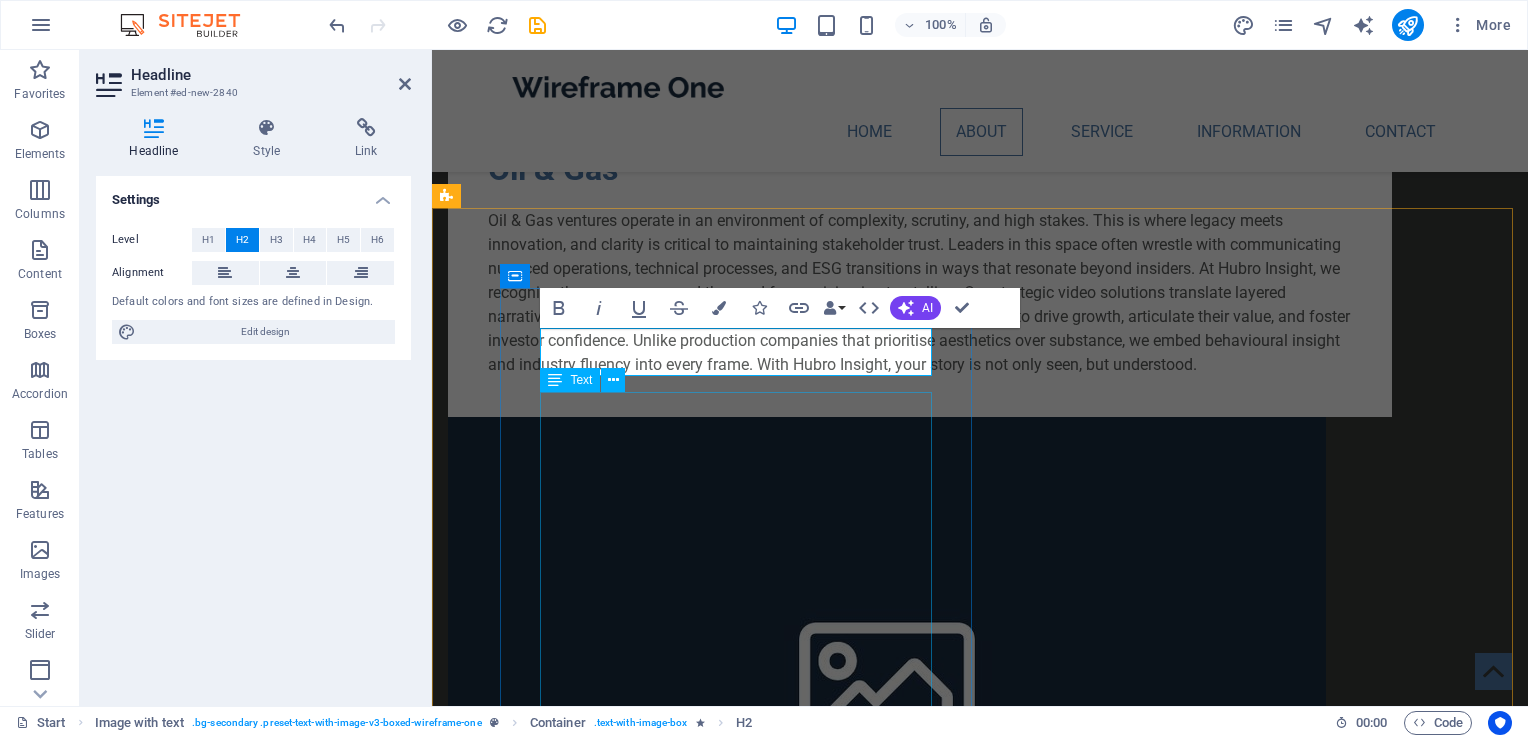 click on "Oil & Gas ventures operate in an environment of complexity, scrutiny, and high stakes. This is where legacy meets innovation, and clarity is critical to maintaining stakeholder trust. Leaders in this space often wrestle with communicating nuanced operations, technical processes, and ESG transitions in ways that resonate beyond insiders. At Hubro Insight, we recognise these pressures and the need for precision in storytelling. Our strategic video solutions translate layered narratives into crystal-clear visual communications that empower ventures to drive growth, articulate their value, and foster investor confidence. Unlike production companies that prioritise aesthetics over substance, we embed behavioural insight and industry fluency into every frame. With Hubro Insight, your story is not only seen, but understood." at bounding box center (920, 1292) 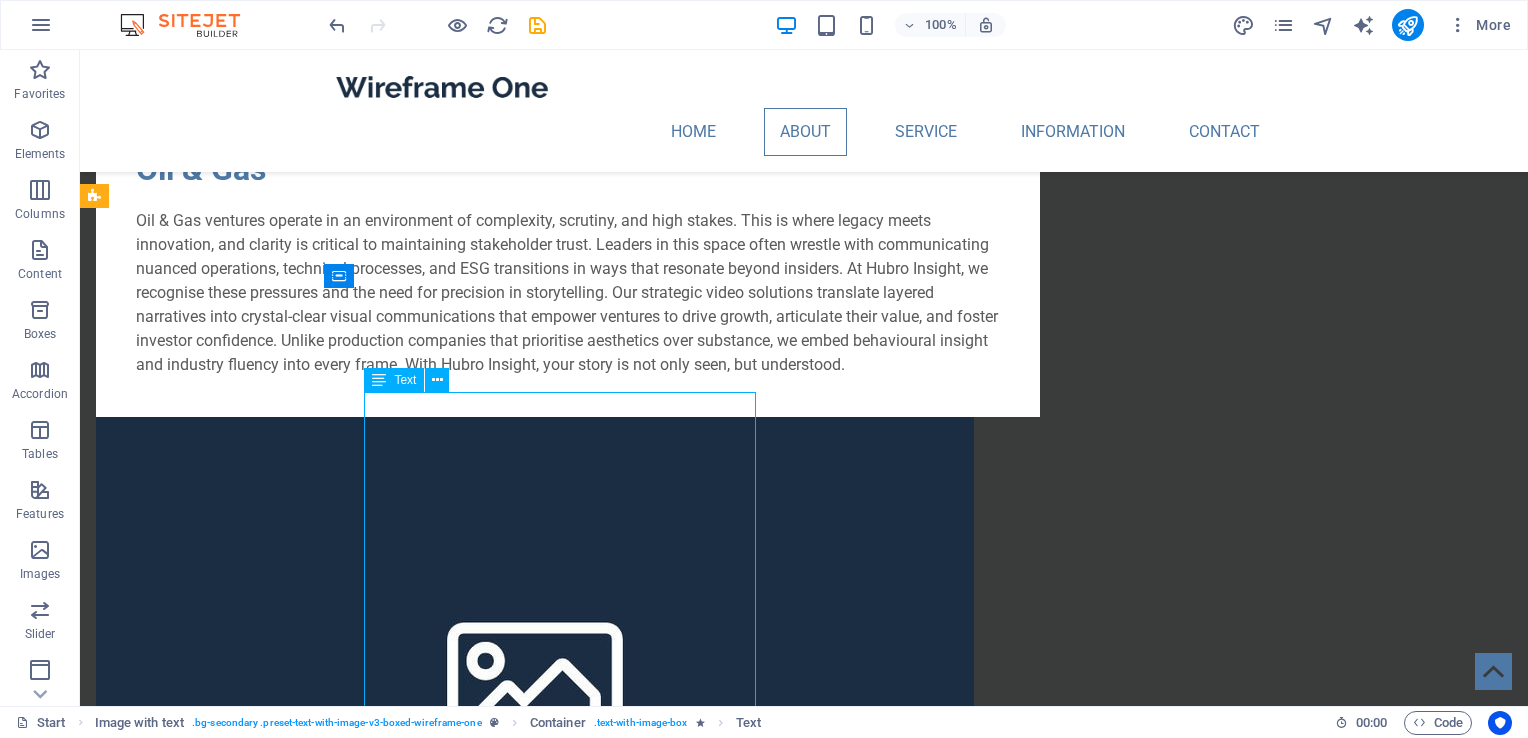 click on "Oil & Gas ventures operate in an environment of complexity, scrutiny, and high stakes. This is where legacy meets innovation, and clarity is critical to maintaining stakeholder trust. Leaders in this space often wrestle with communicating nuanced operations, technical processes, and ESG transitions in ways that resonate beyond insiders. At Hubro Insight, we recognise these pressures and the need for precision in storytelling. Our strategic video solutions translate layered narratives into crystal-clear visual communications that empower ventures to drive growth, articulate their value, and foster investor confidence. Unlike production companies that prioritise aesthetics over substance, we embed behavioural insight and industry fluency into every frame. With Hubro Insight, your story is not only seen, but understood." at bounding box center (568, 1292) 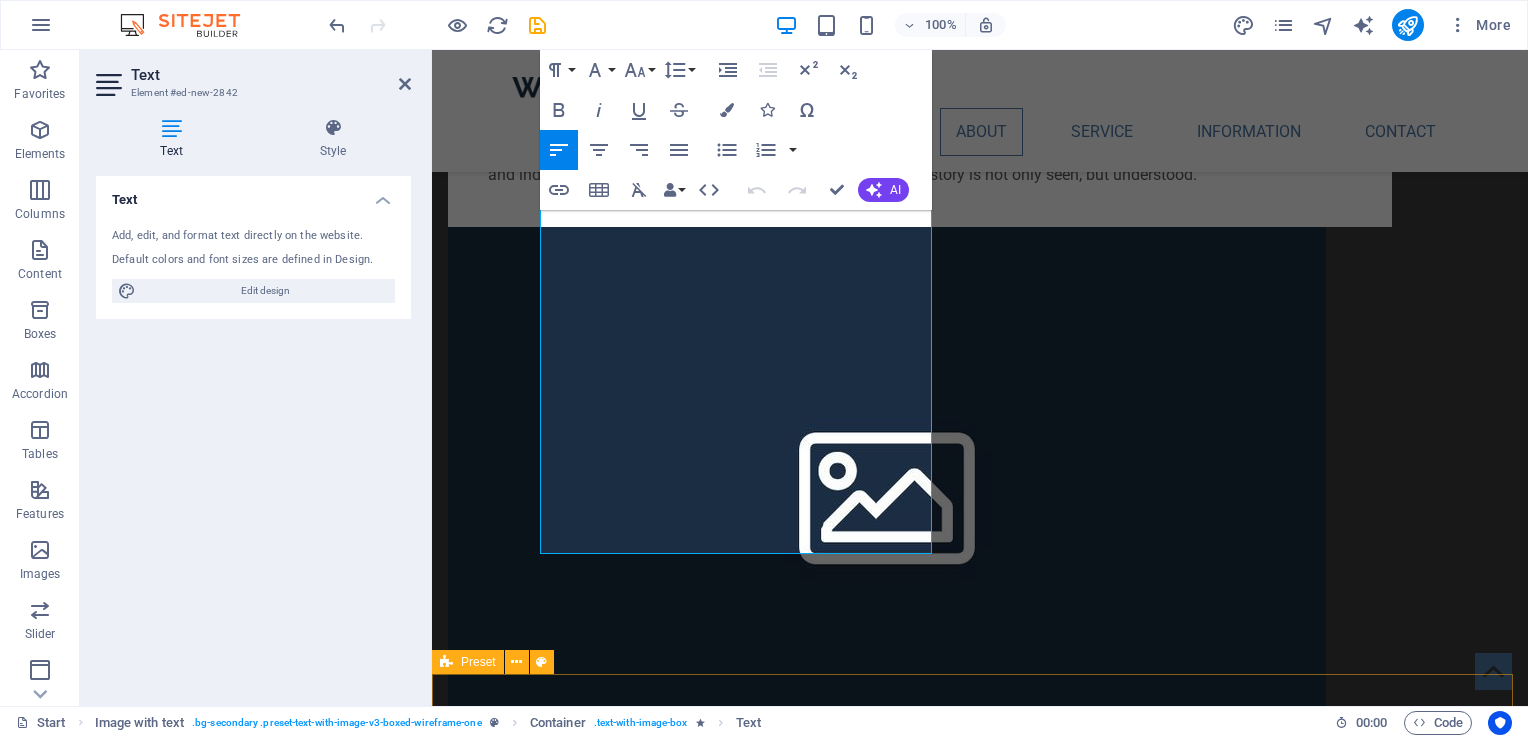scroll, scrollTop: 1712, scrollLeft: 0, axis: vertical 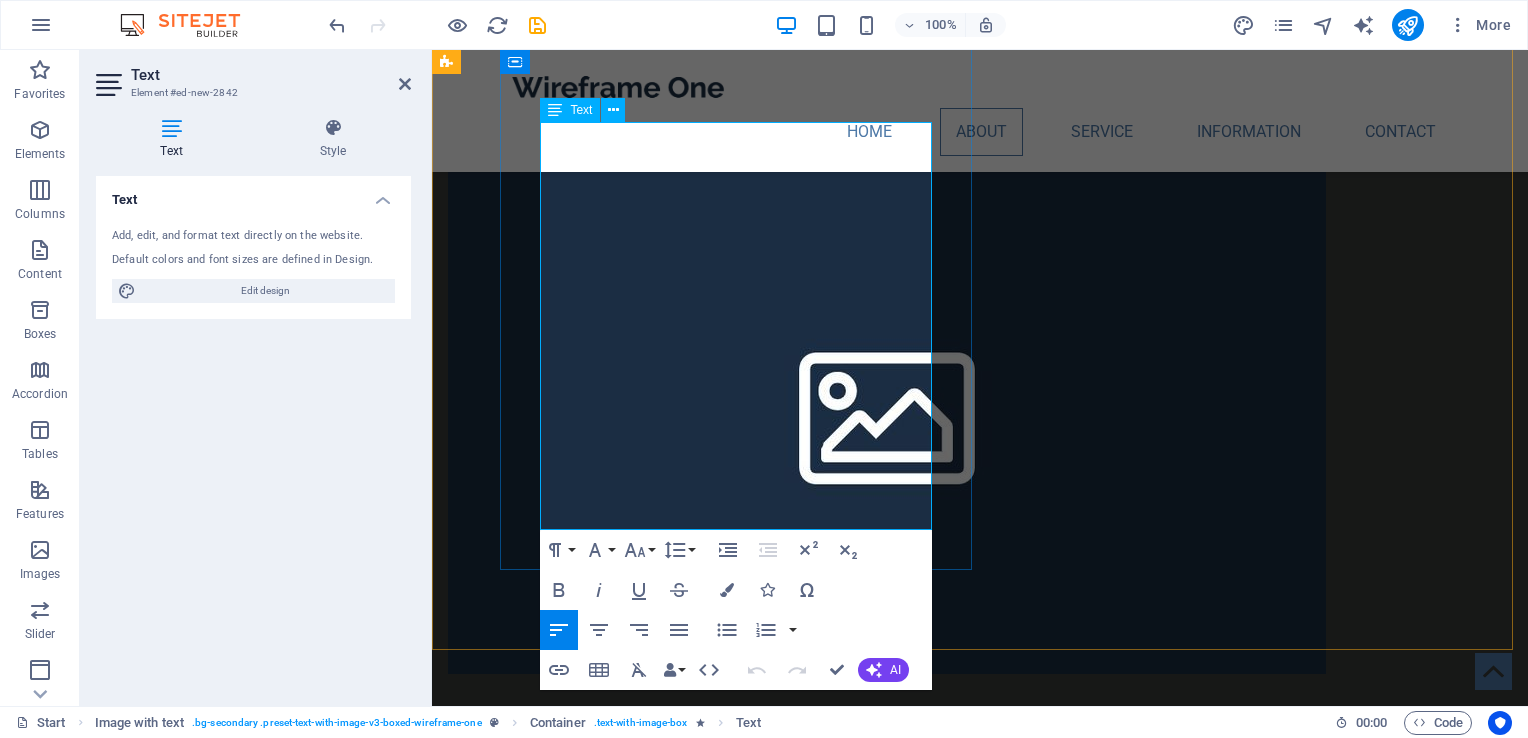 drag, startPoint x: 543, startPoint y: 400, endPoint x: 696, endPoint y: 510, distance: 188.43832 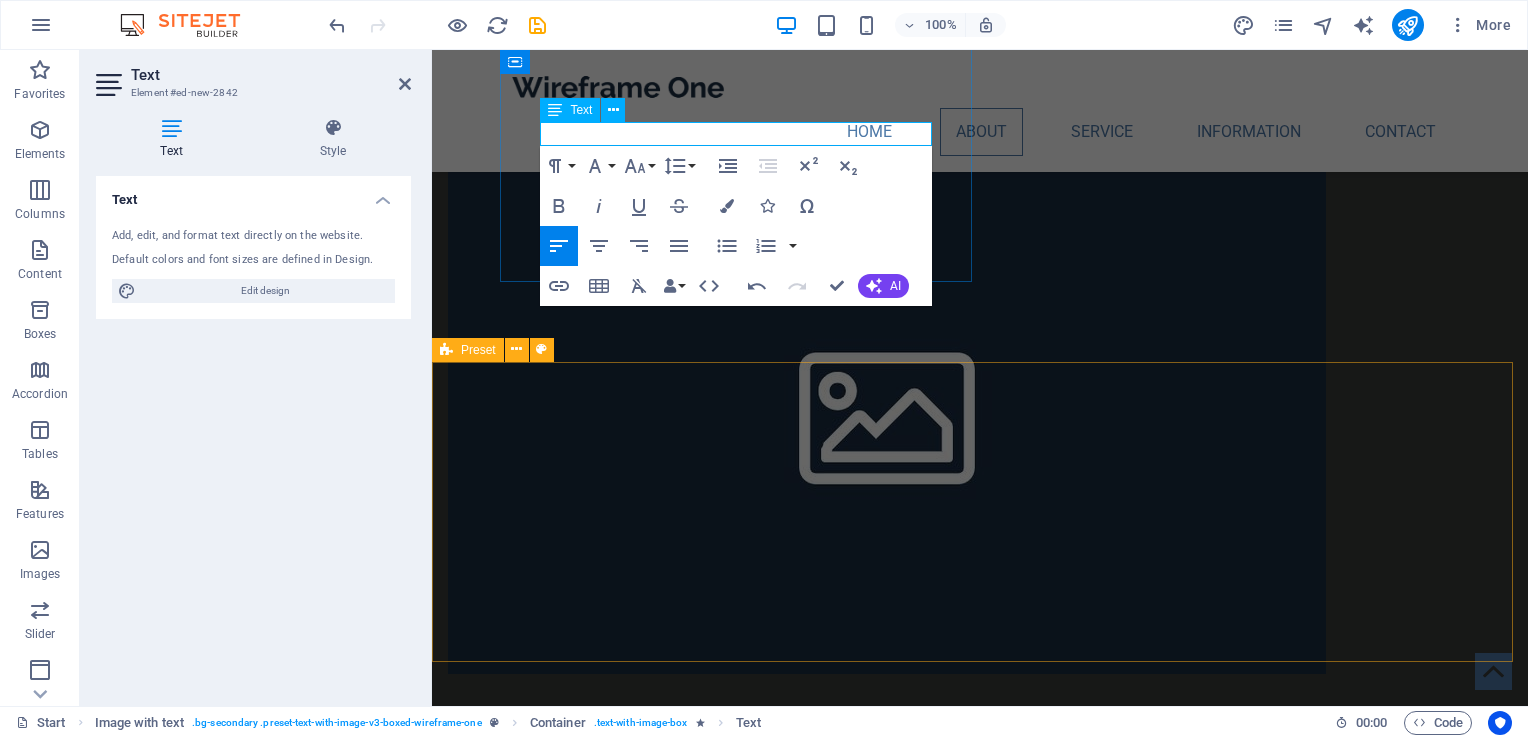 click on "Drop content here or  Add elements  Paste clipboard" at bounding box center [980, 1830] 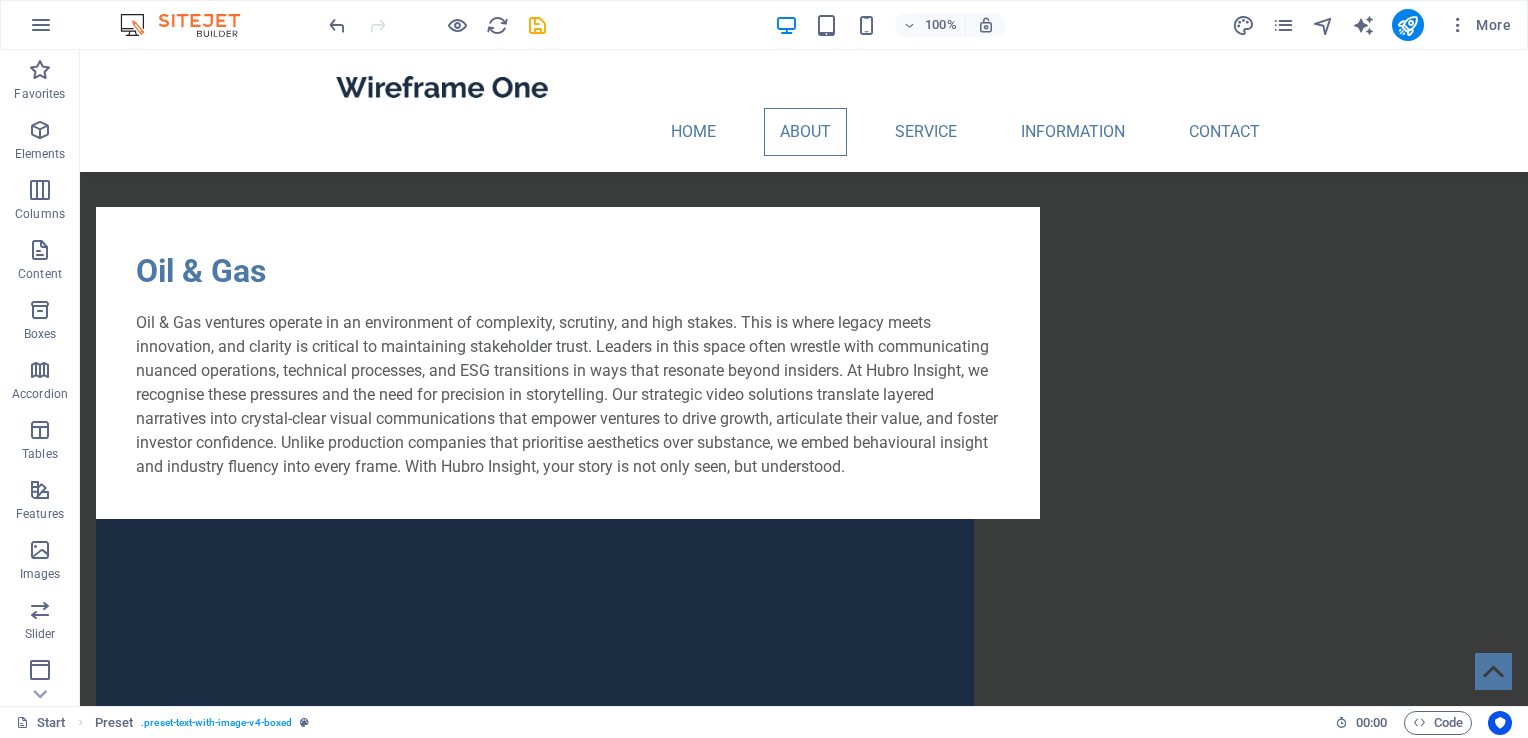 scroll, scrollTop: 1460, scrollLeft: 0, axis: vertical 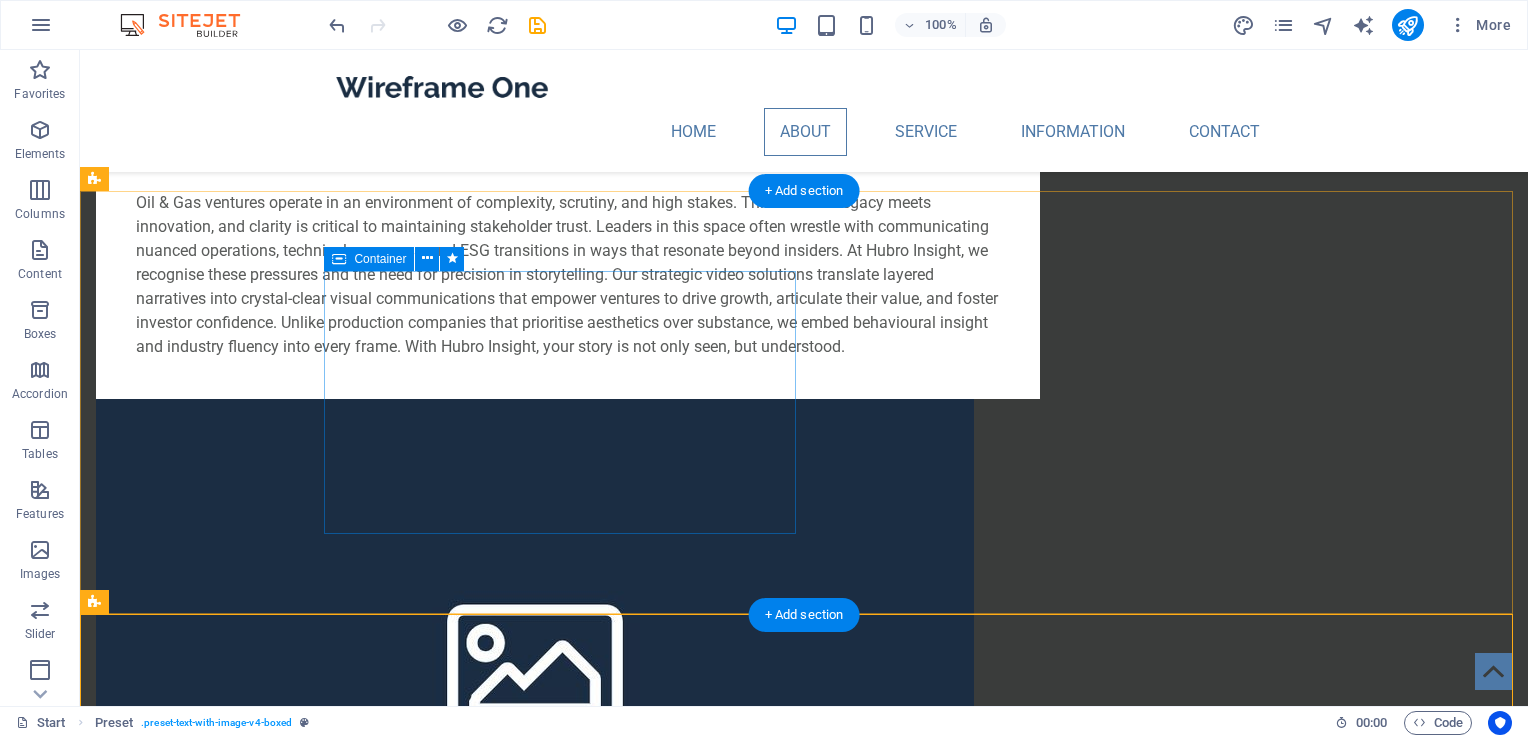 click on "Software" at bounding box center (568, 1158) 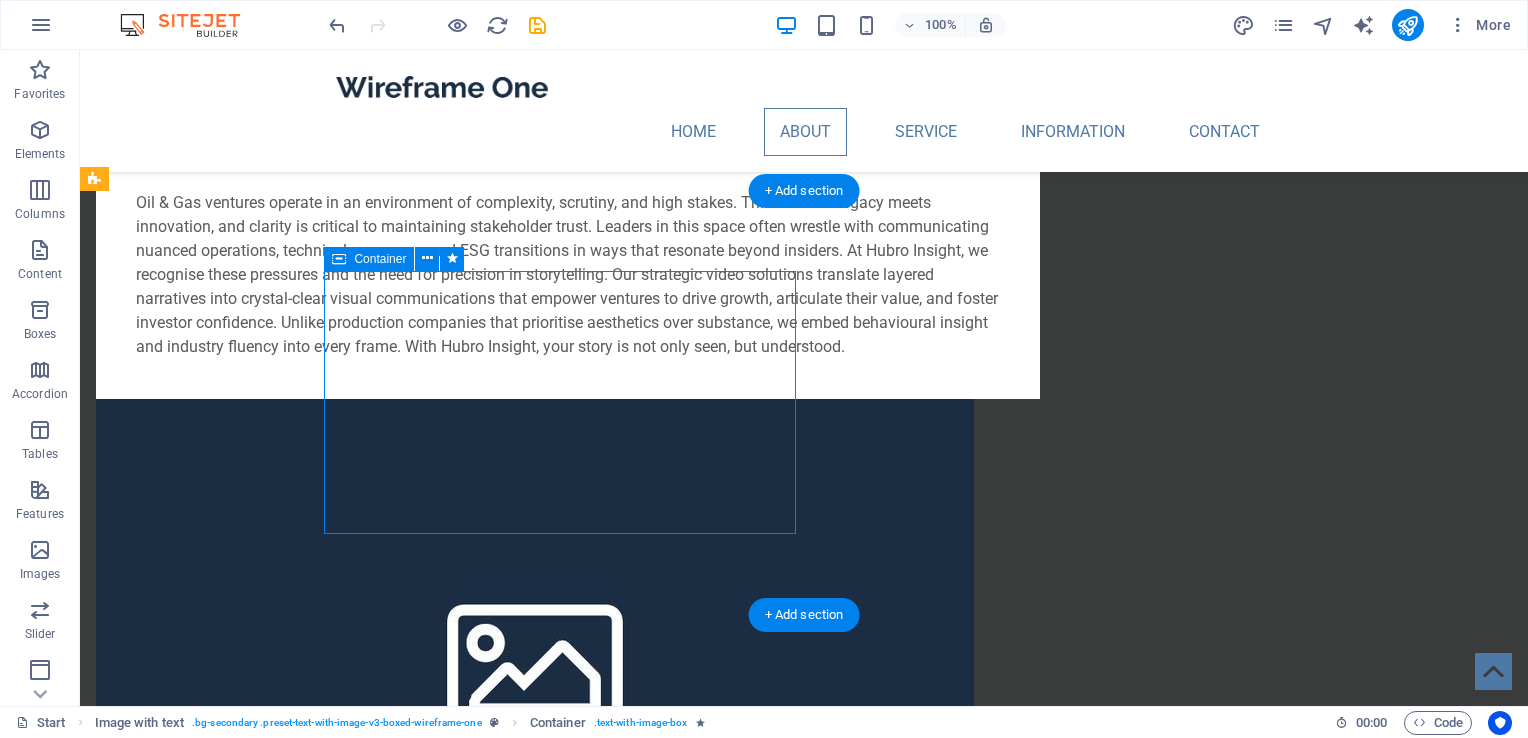 click on "Software" at bounding box center [568, 1158] 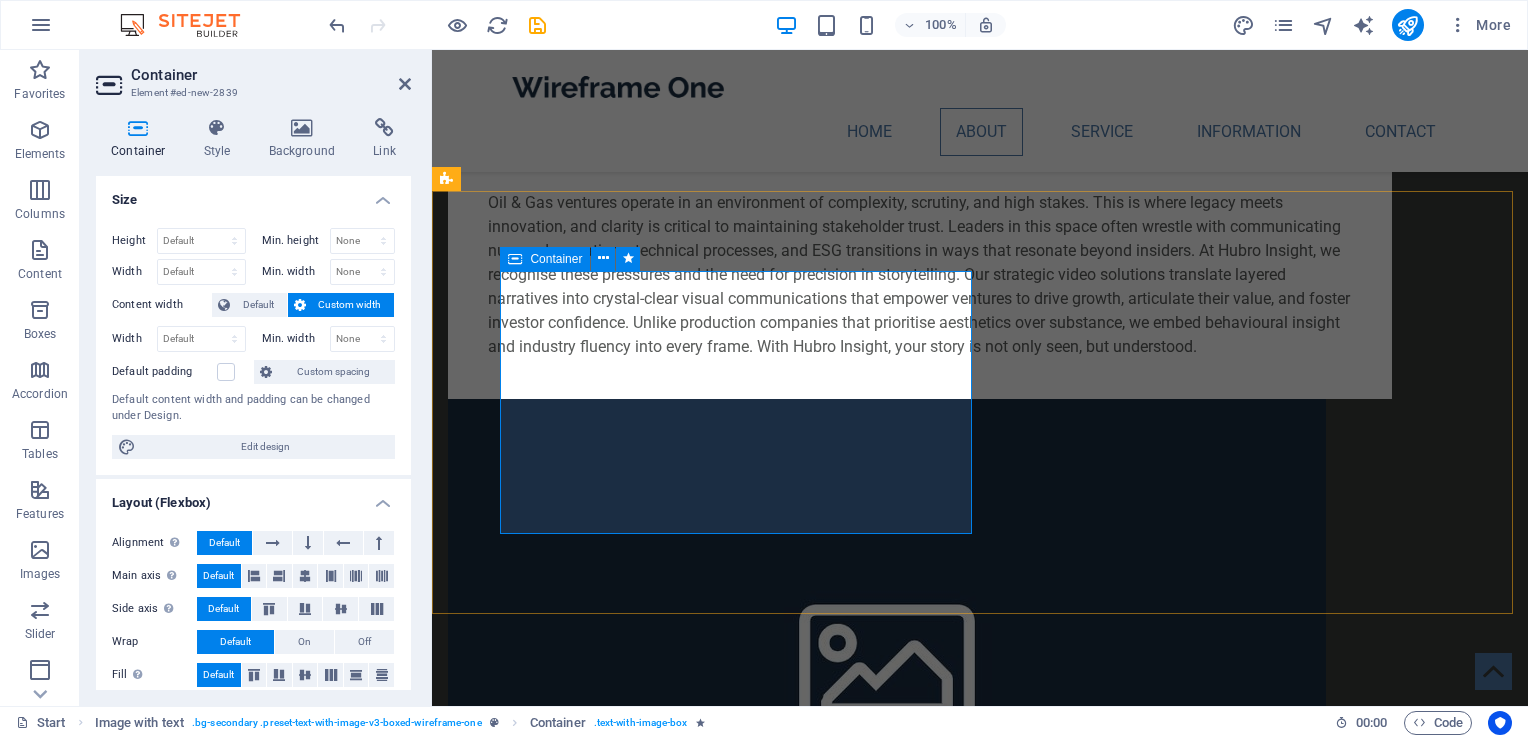 click on "Software" at bounding box center (920, 1158) 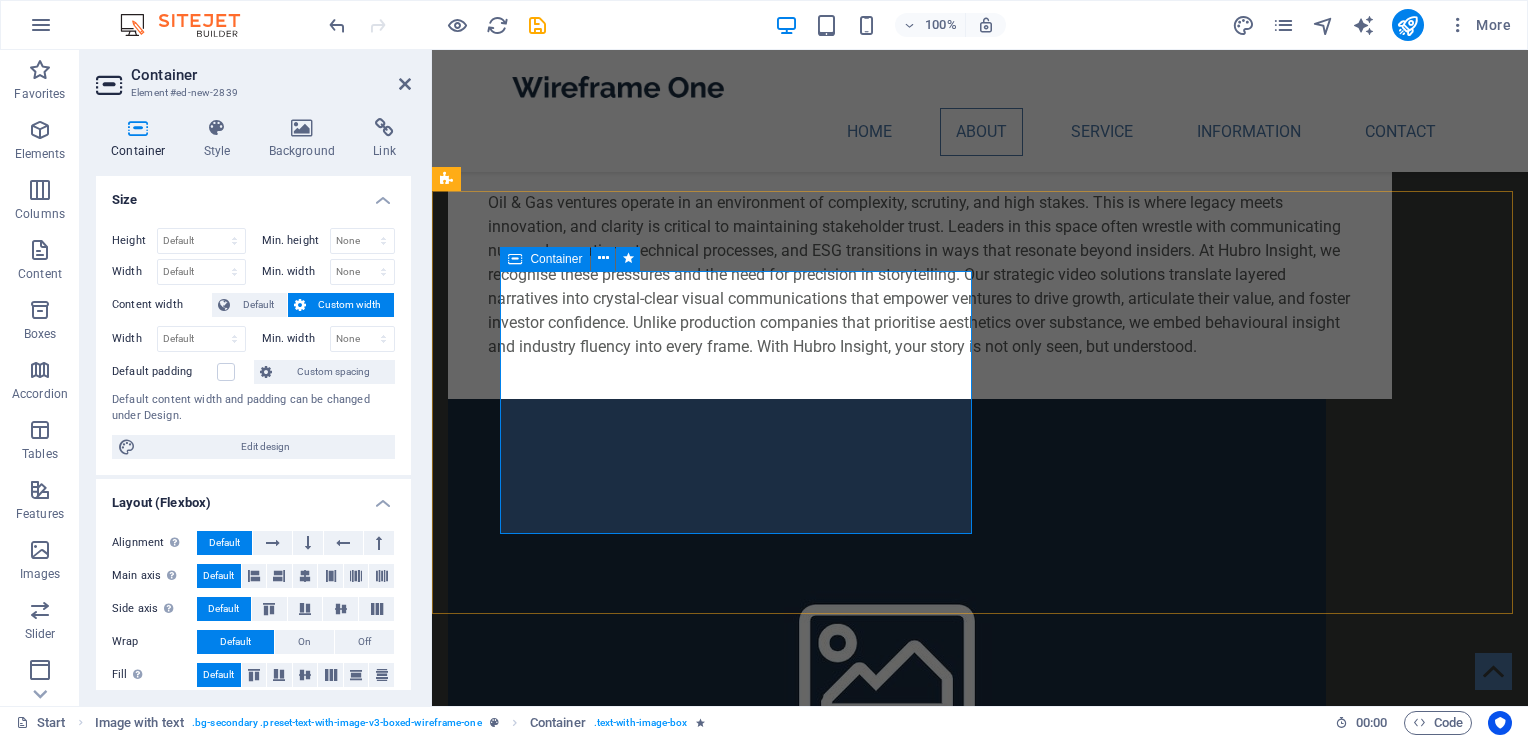 click on "Software" at bounding box center [920, 1158] 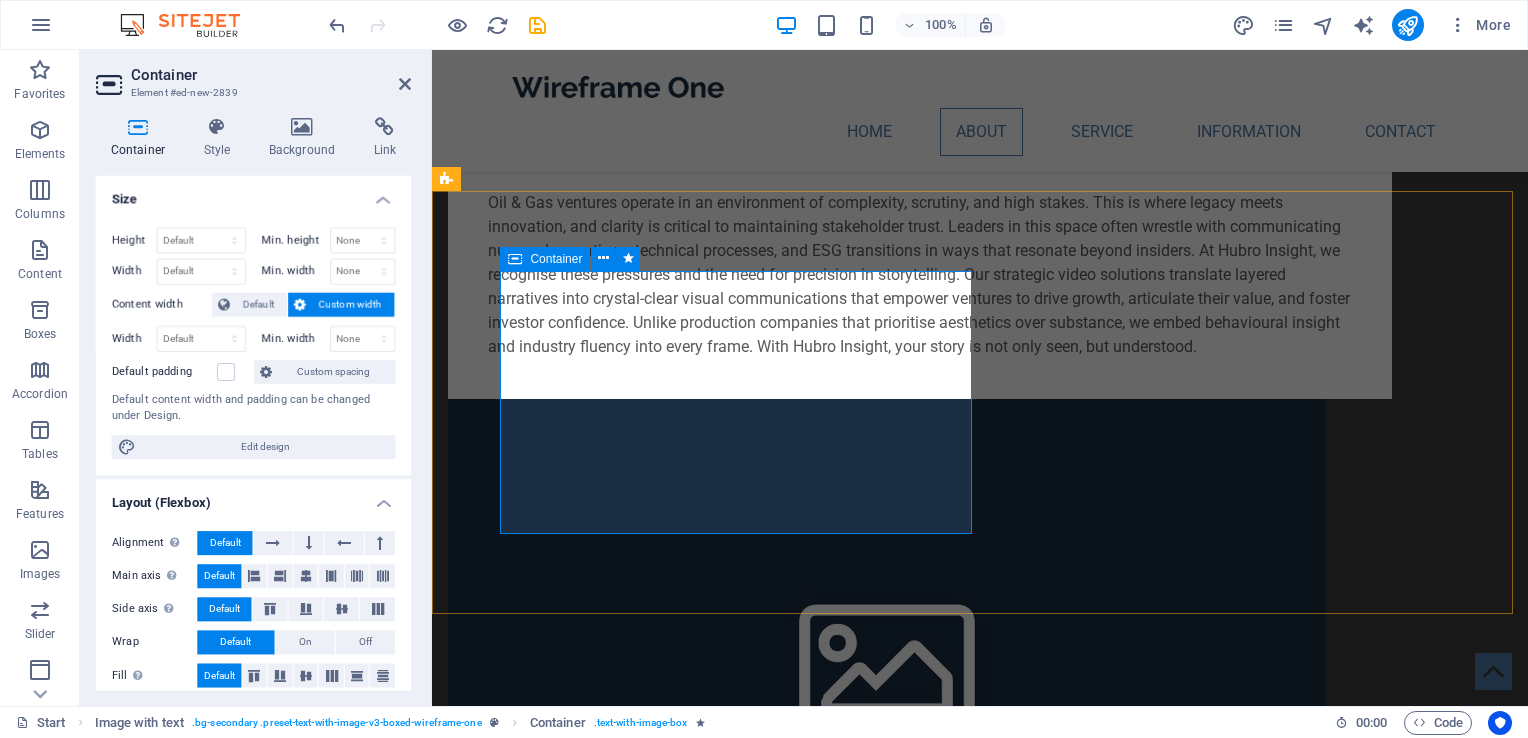 click on "Software" at bounding box center [920, 1158] 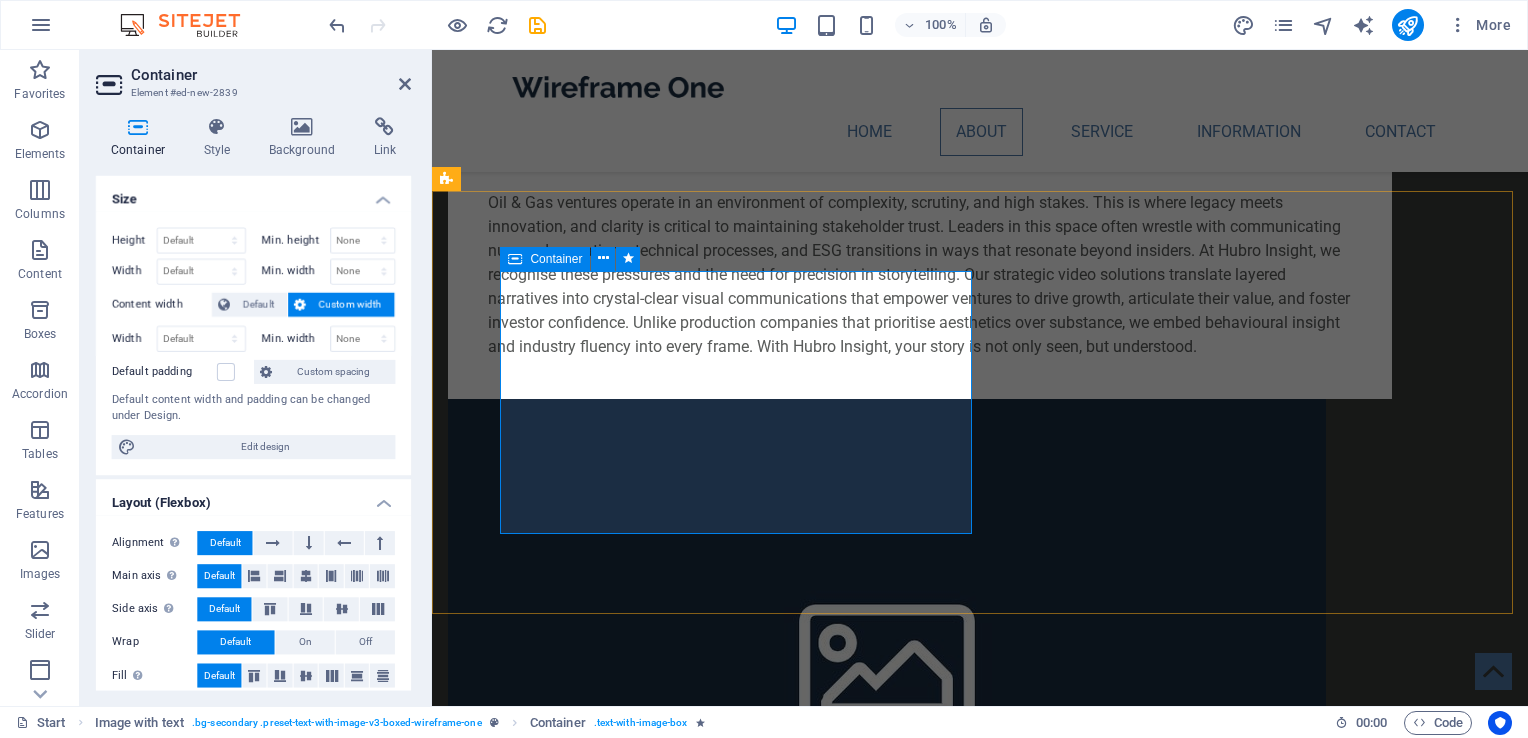 click on "Software" at bounding box center (920, 1158) 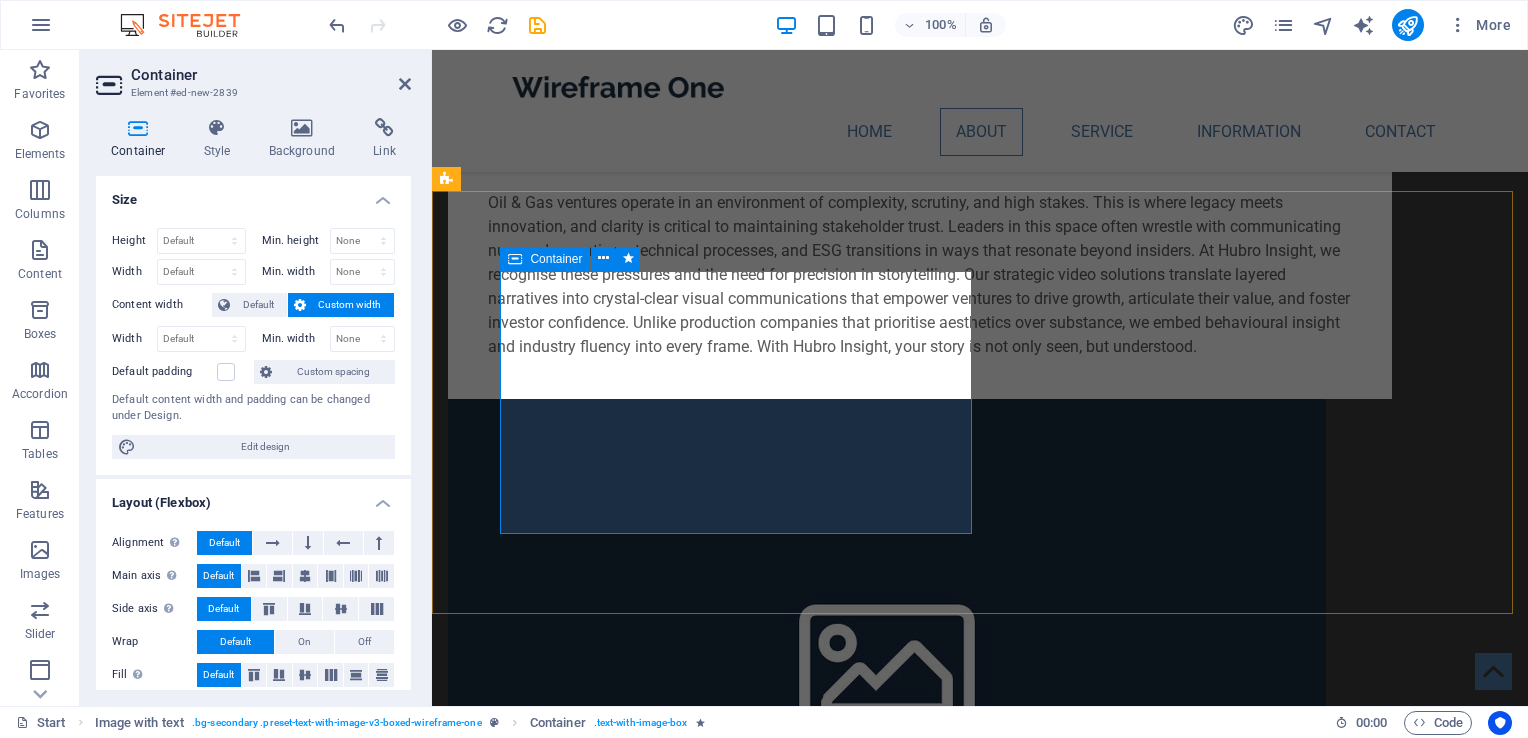 click on "Software" at bounding box center (920, 1158) 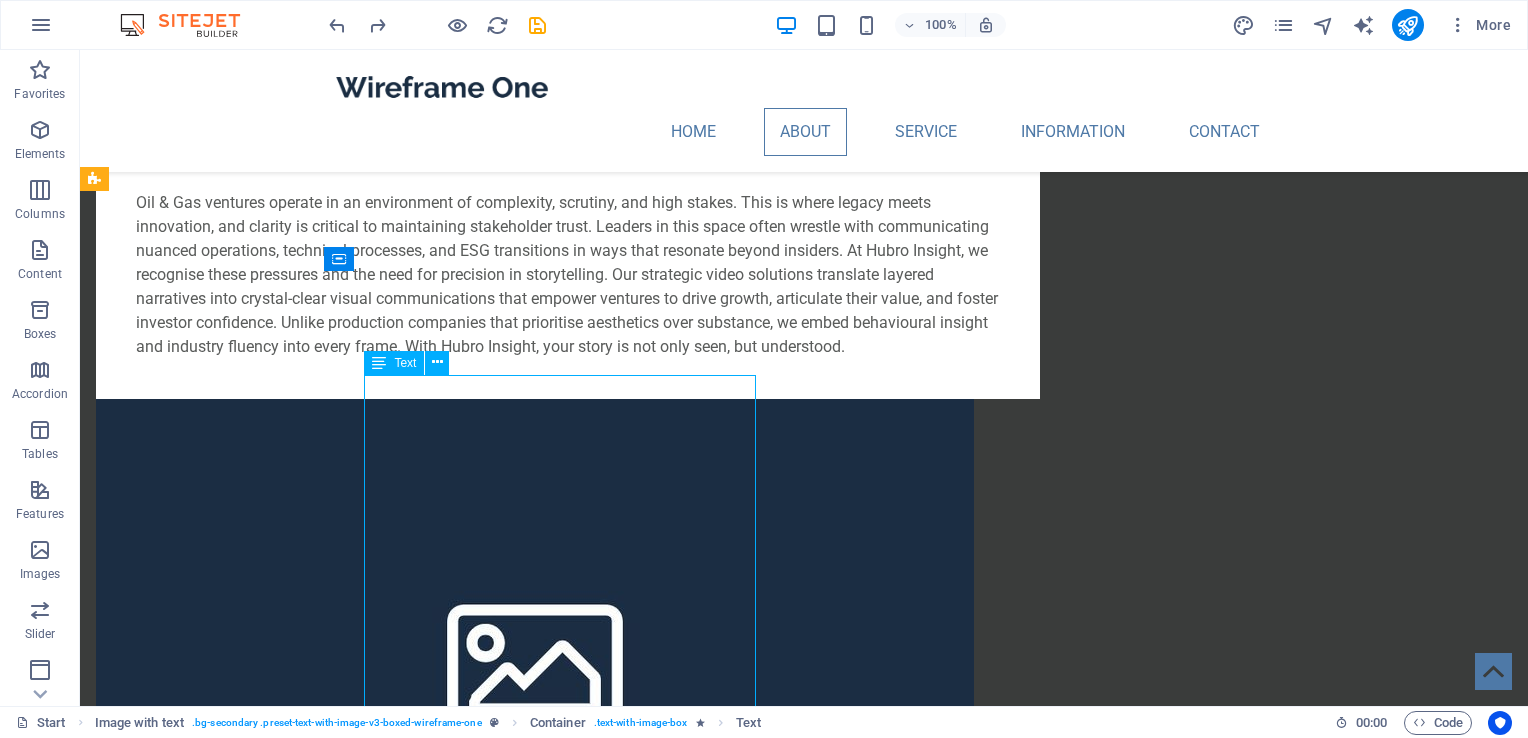 drag, startPoint x: 191, startPoint y: 385, endPoint x: 589, endPoint y: 412, distance: 398.91476 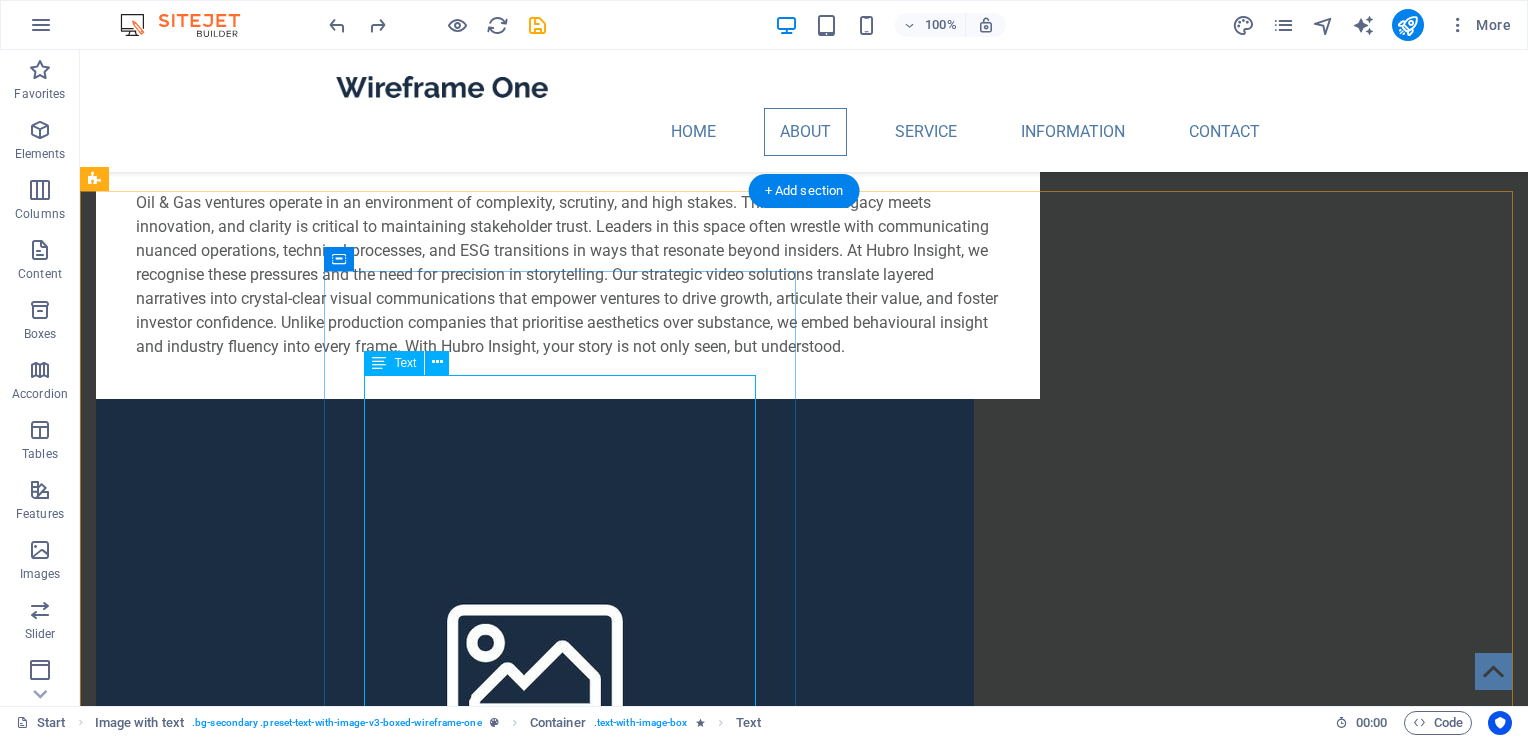 click on "Oil & Gas ventures operate in an environment of complexity, scrutiny, and high stakes. This is where legacy meets innovation, and clarity is critical to maintaining stakeholder trust. Leaders in this space often wrestle with communicating nuanced operations, technical processes, and ESG transitions in ways that resonate beyond insiders. At Hubro Insight, we recognise these pressures and the need for precision in storytelling. Our strategic video solutions translate layered narratives into crystal-clear visual communications that empower ventures to drive growth, articulate their value, and foster investor confidence. Unlike production companies that prioritise aesthetics over substance, we embed behavioural insight and industry fluency into every frame. With Hubro Insight, your story is not only seen, but understood." at bounding box center [568, 1274] 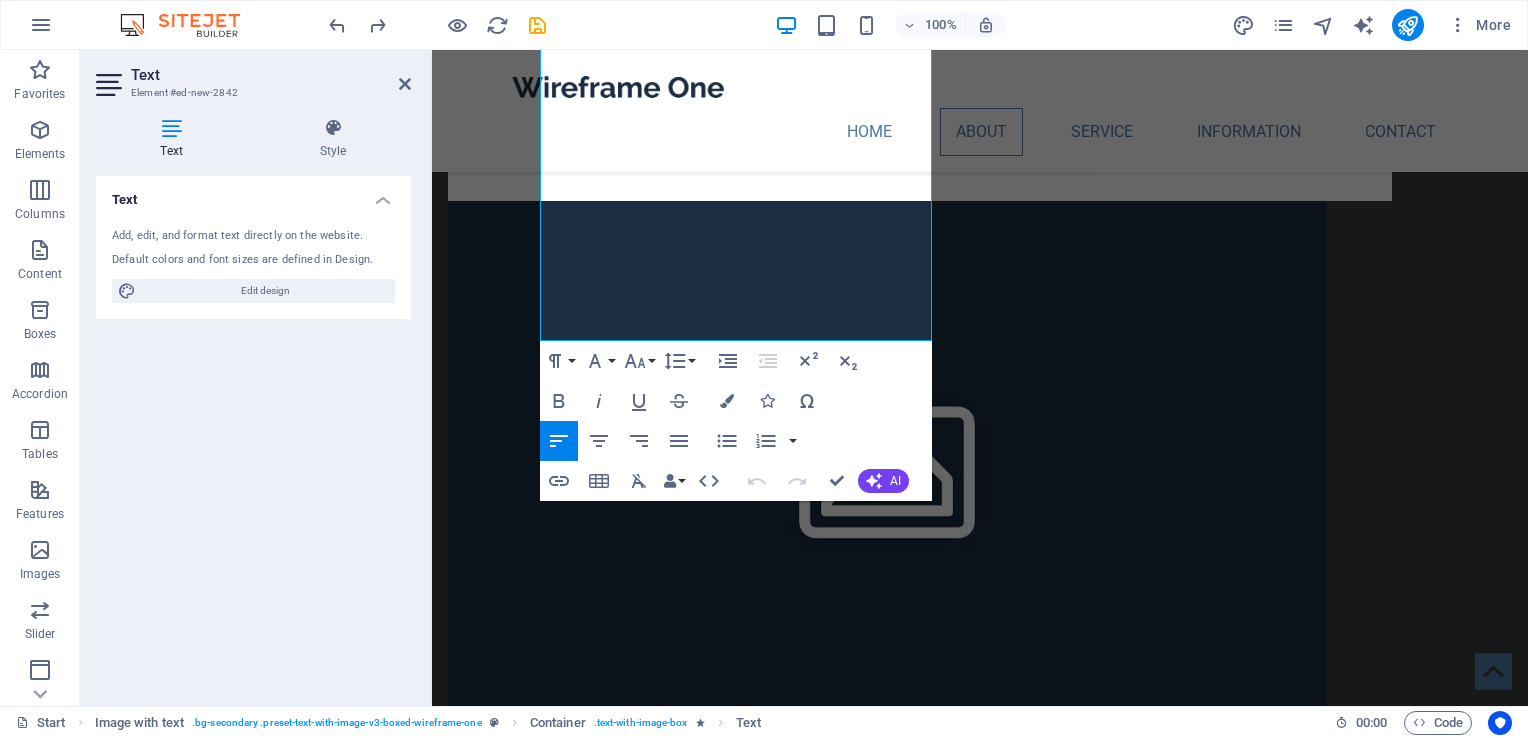 scroll, scrollTop: 1912, scrollLeft: 0, axis: vertical 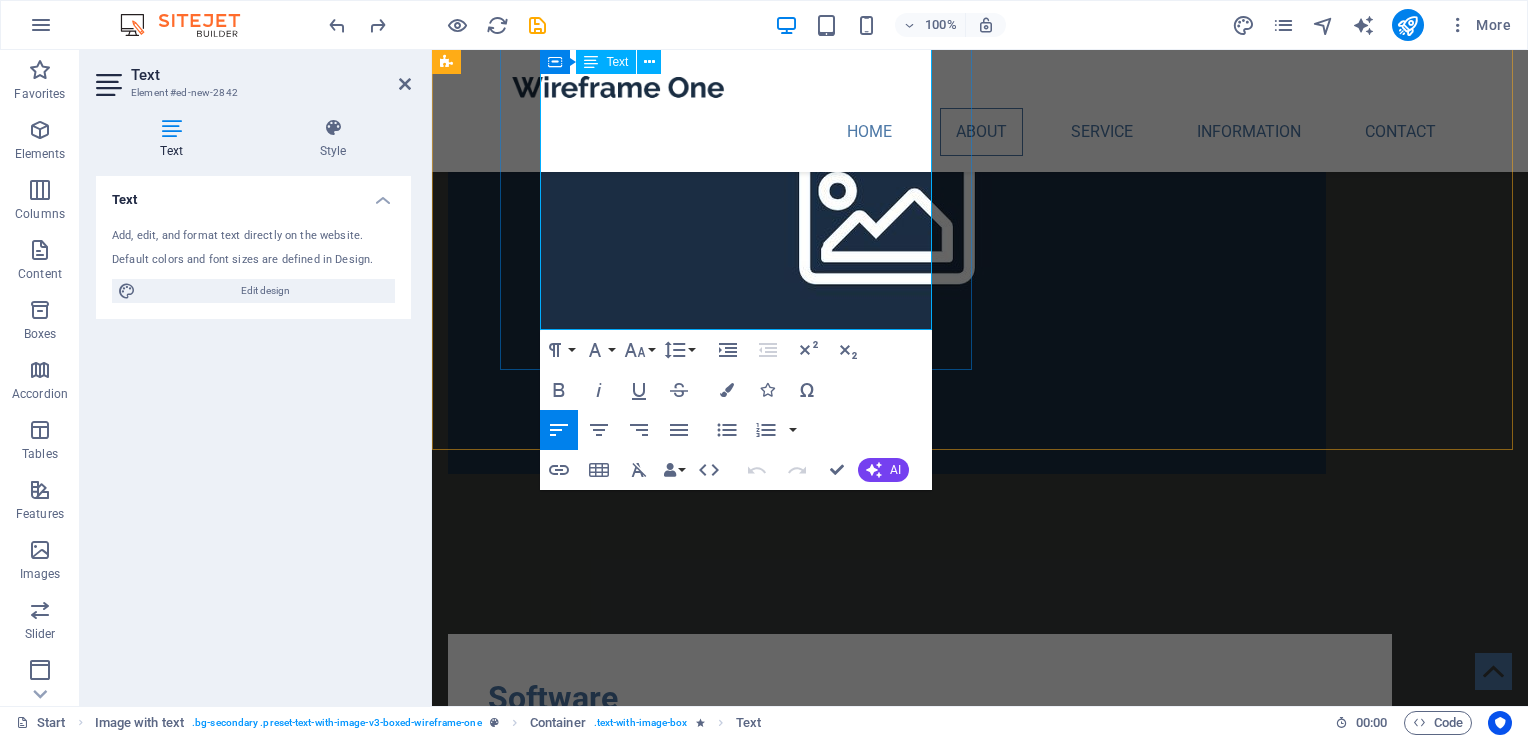 drag, startPoint x: 545, startPoint y: 381, endPoint x: 664, endPoint y: 319, distance: 134.18271 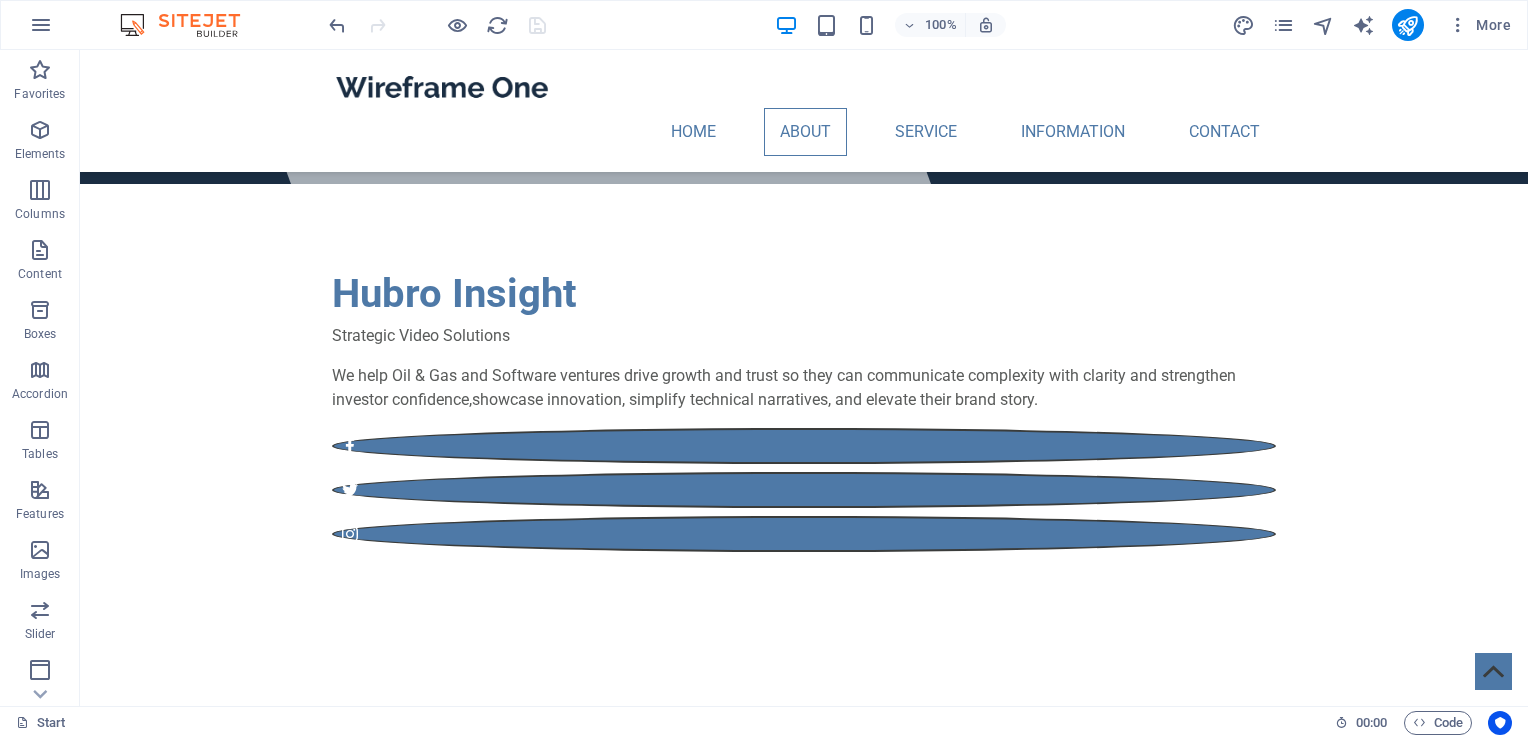 scroll, scrollTop: 450, scrollLeft: 0, axis: vertical 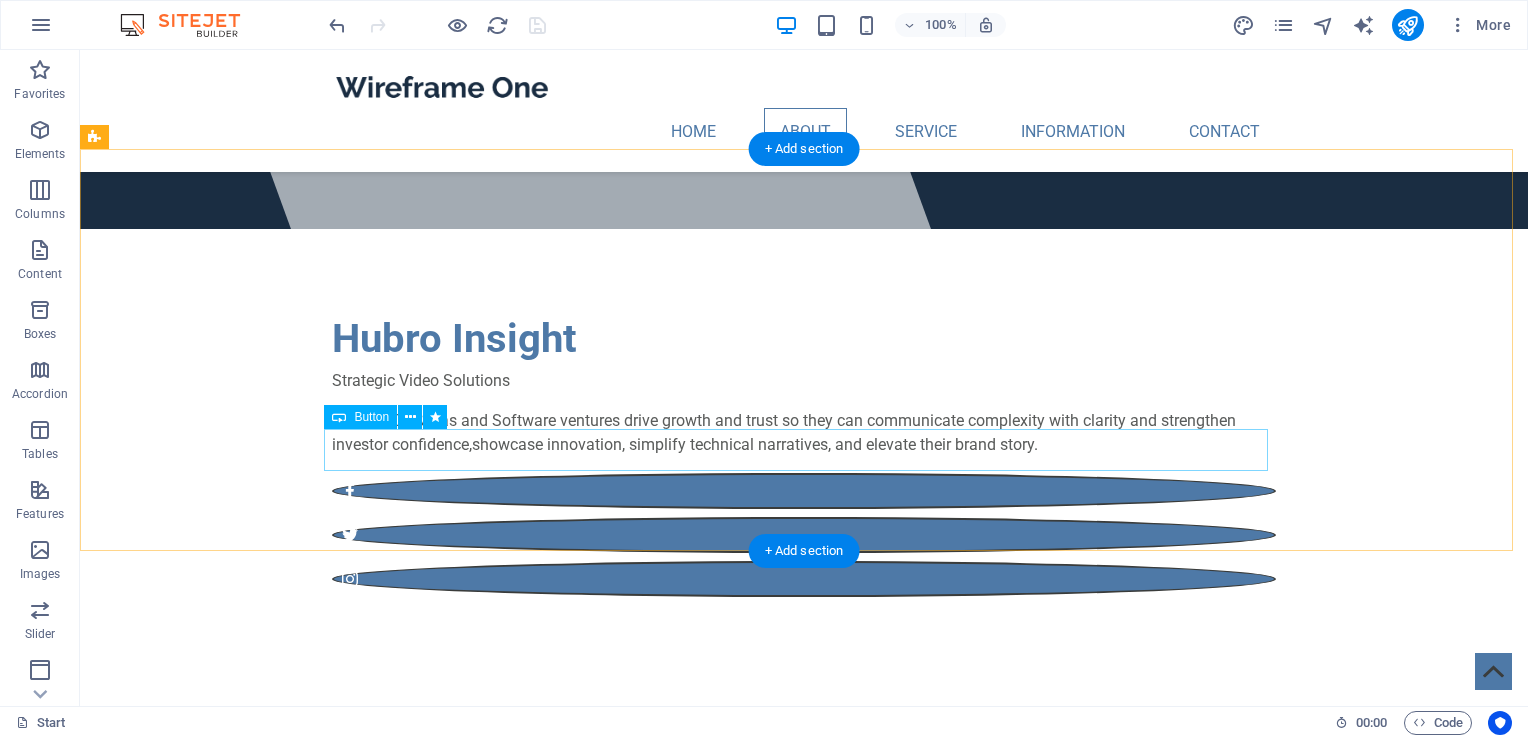 click on "LEARN MORE" at bounding box center (804, 978) 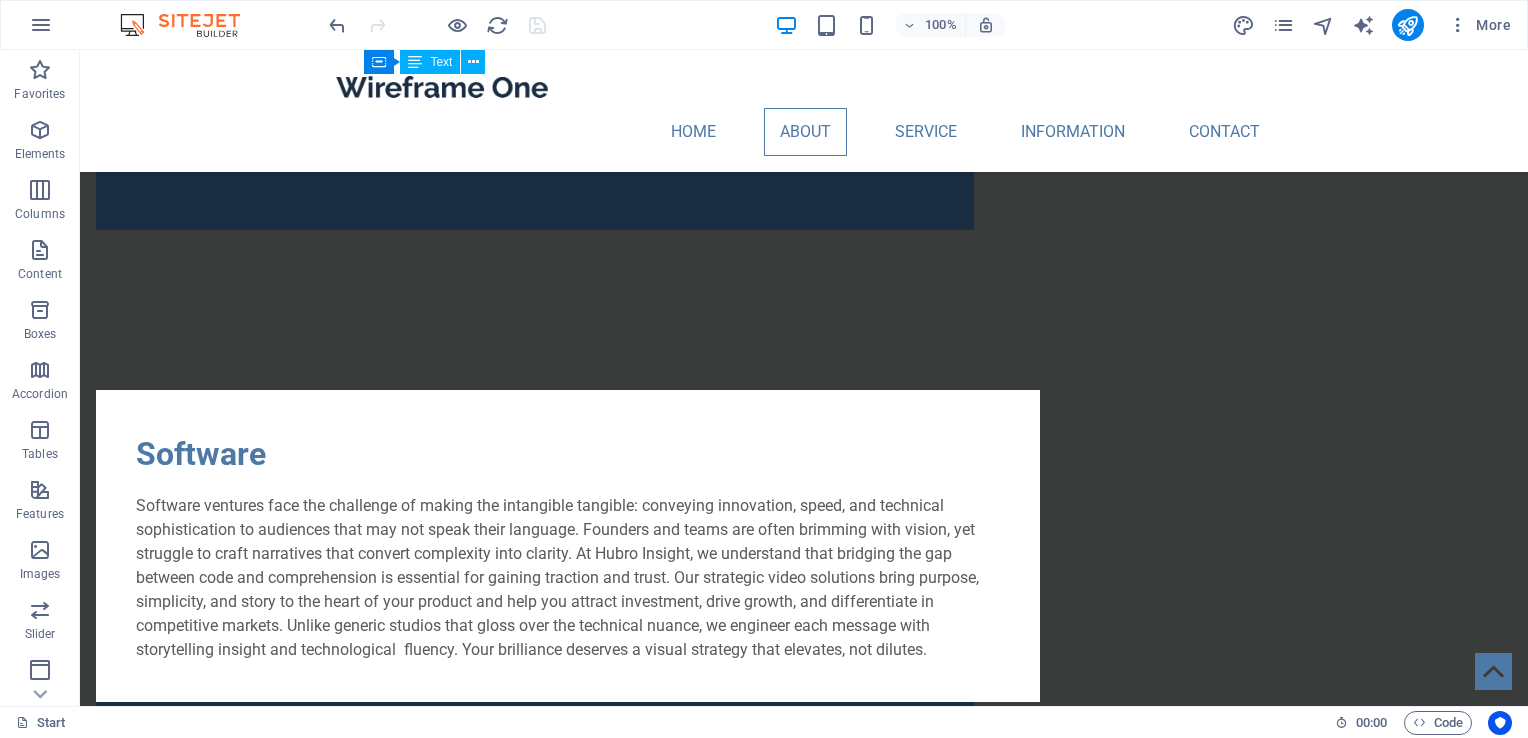 scroll, scrollTop: 2132, scrollLeft: 0, axis: vertical 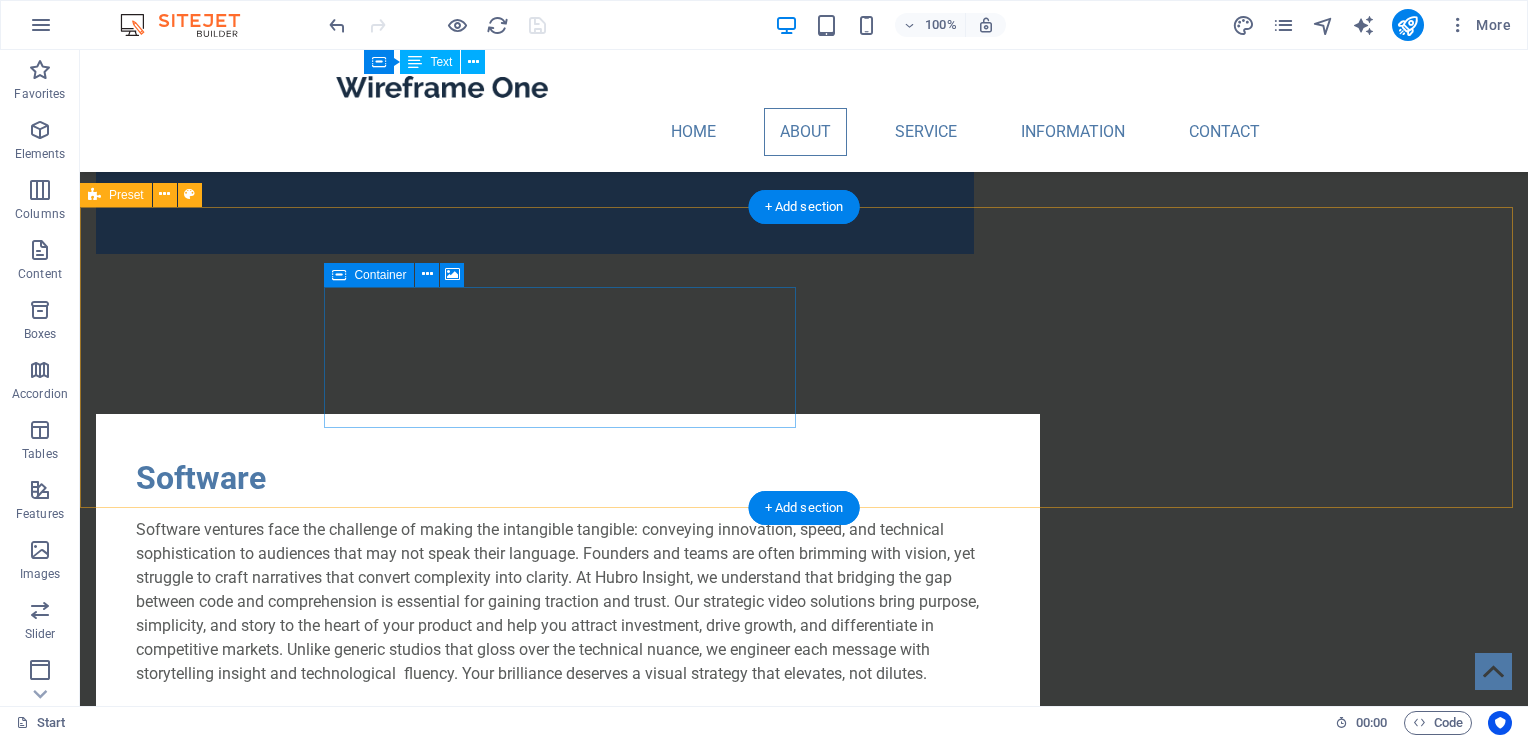click on "Drop content here or  Add elements  Paste clipboard" at bounding box center (568, 1625) 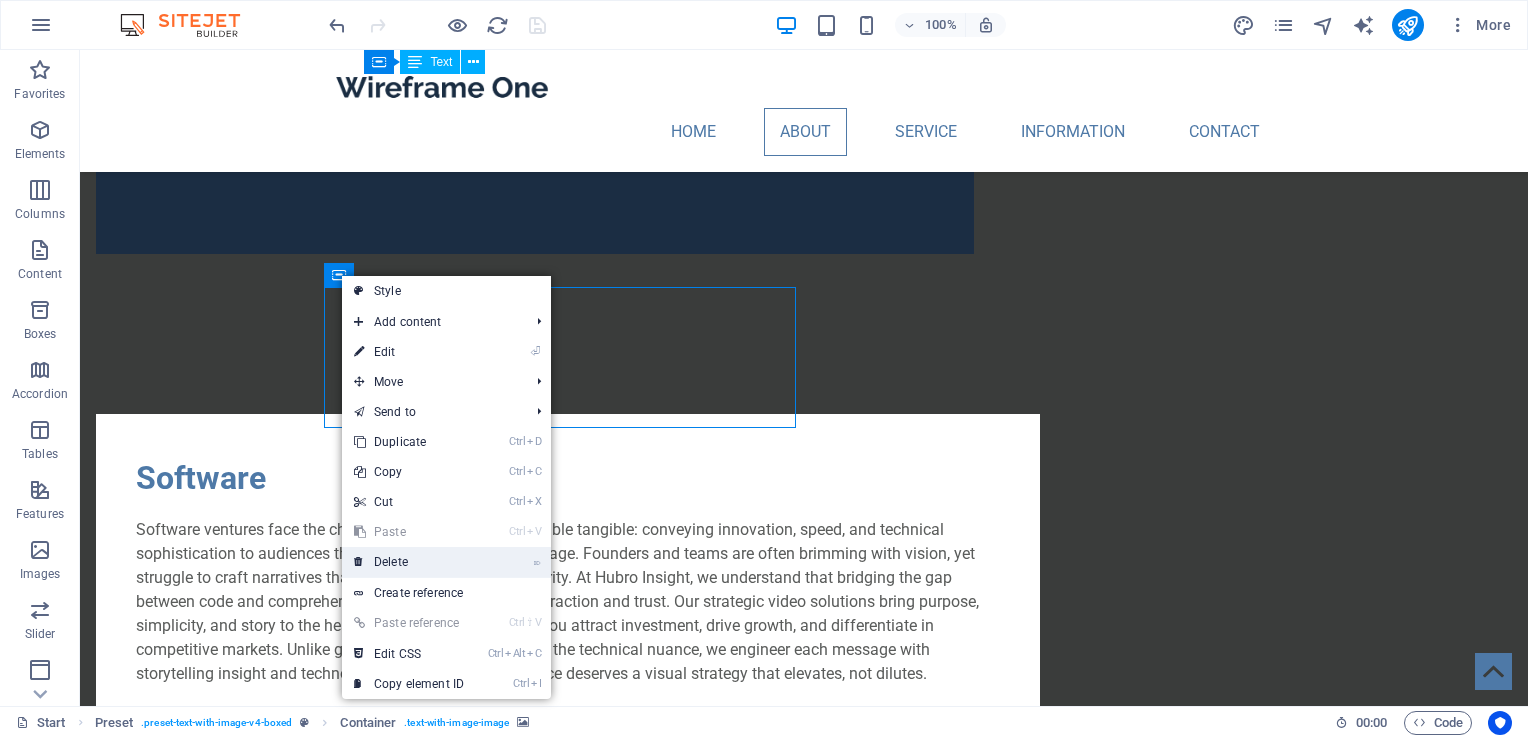 click on "⌦  Delete" at bounding box center (409, 562) 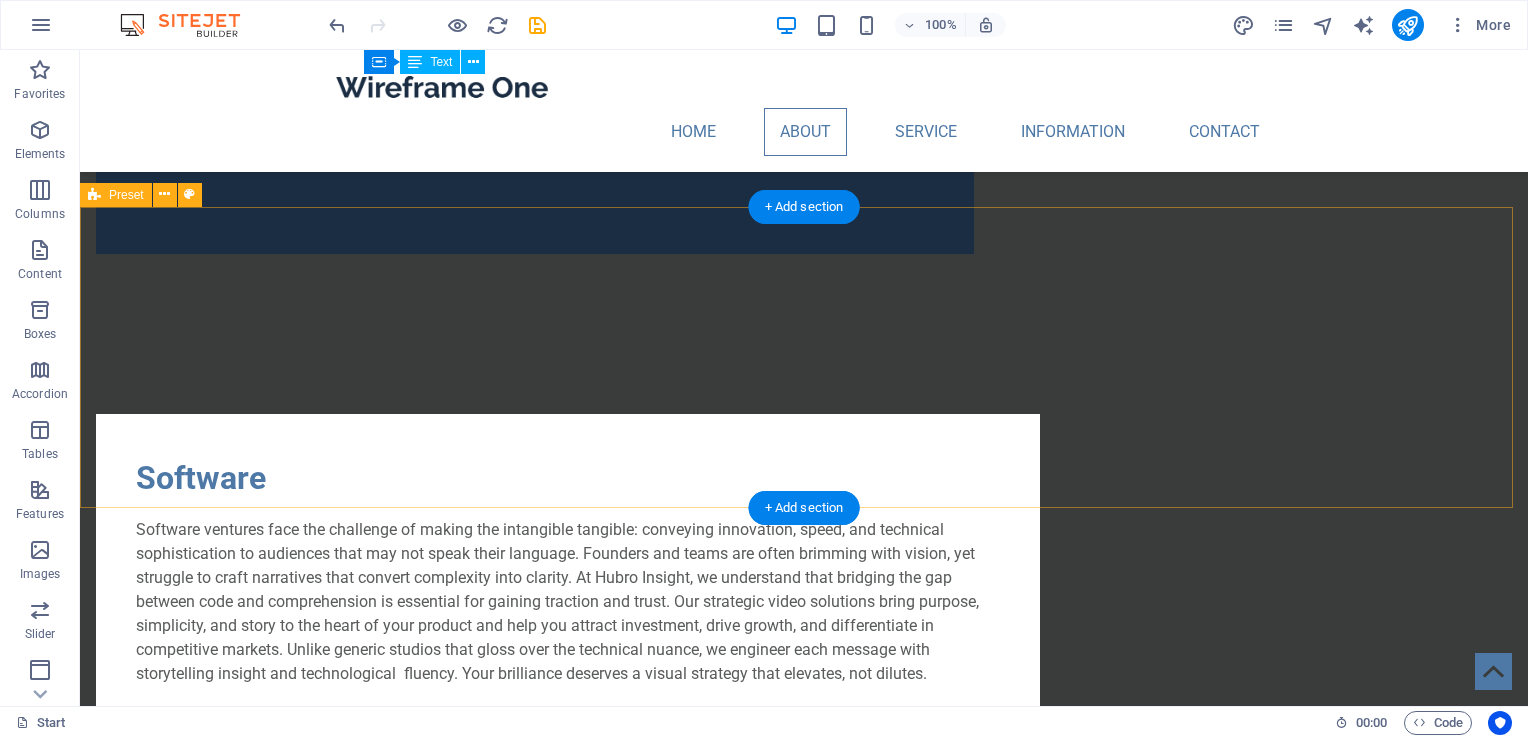 click on "Drop content here or  Add elements  Paste clipboard" at bounding box center (804, 1484) 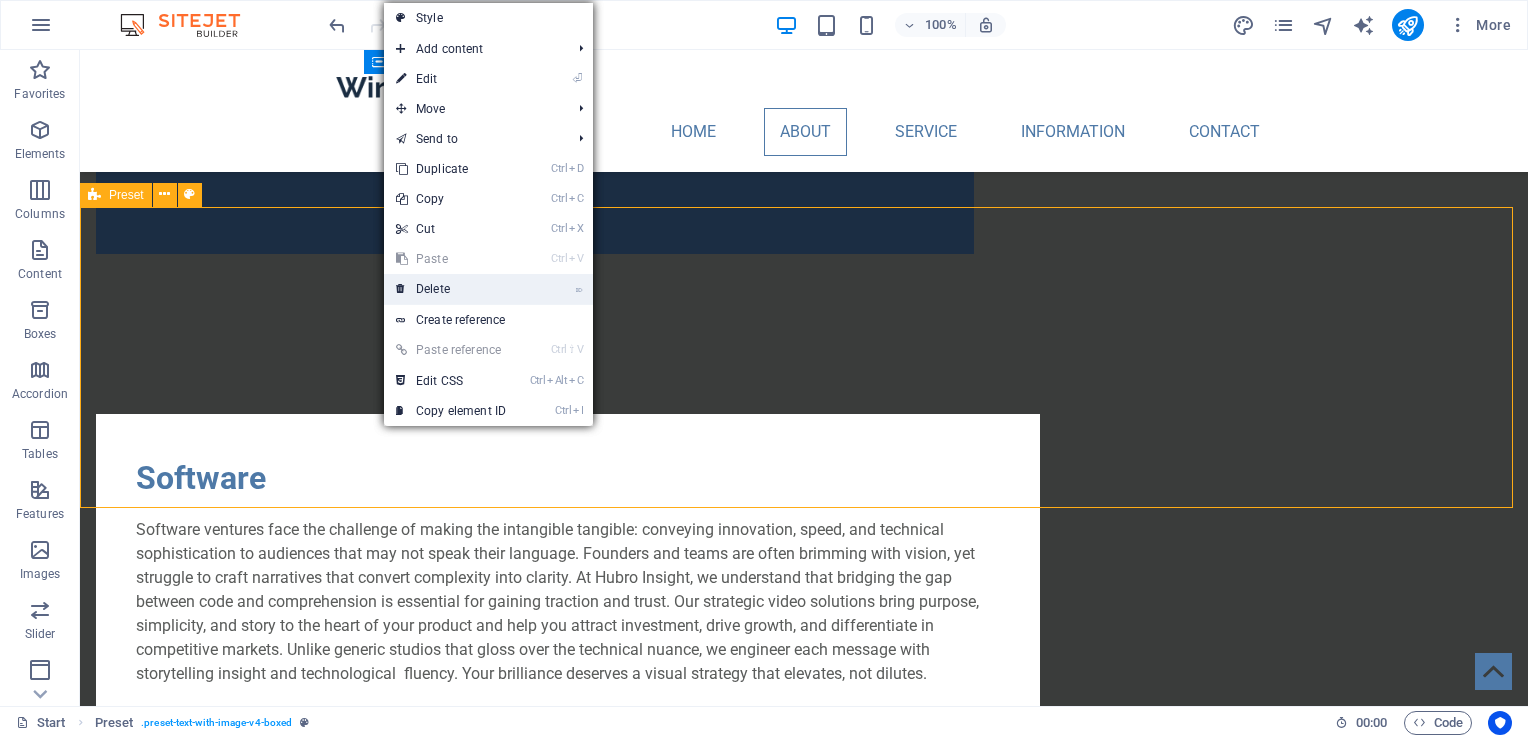 click on "⌦  Delete" at bounding box center (451, 289) 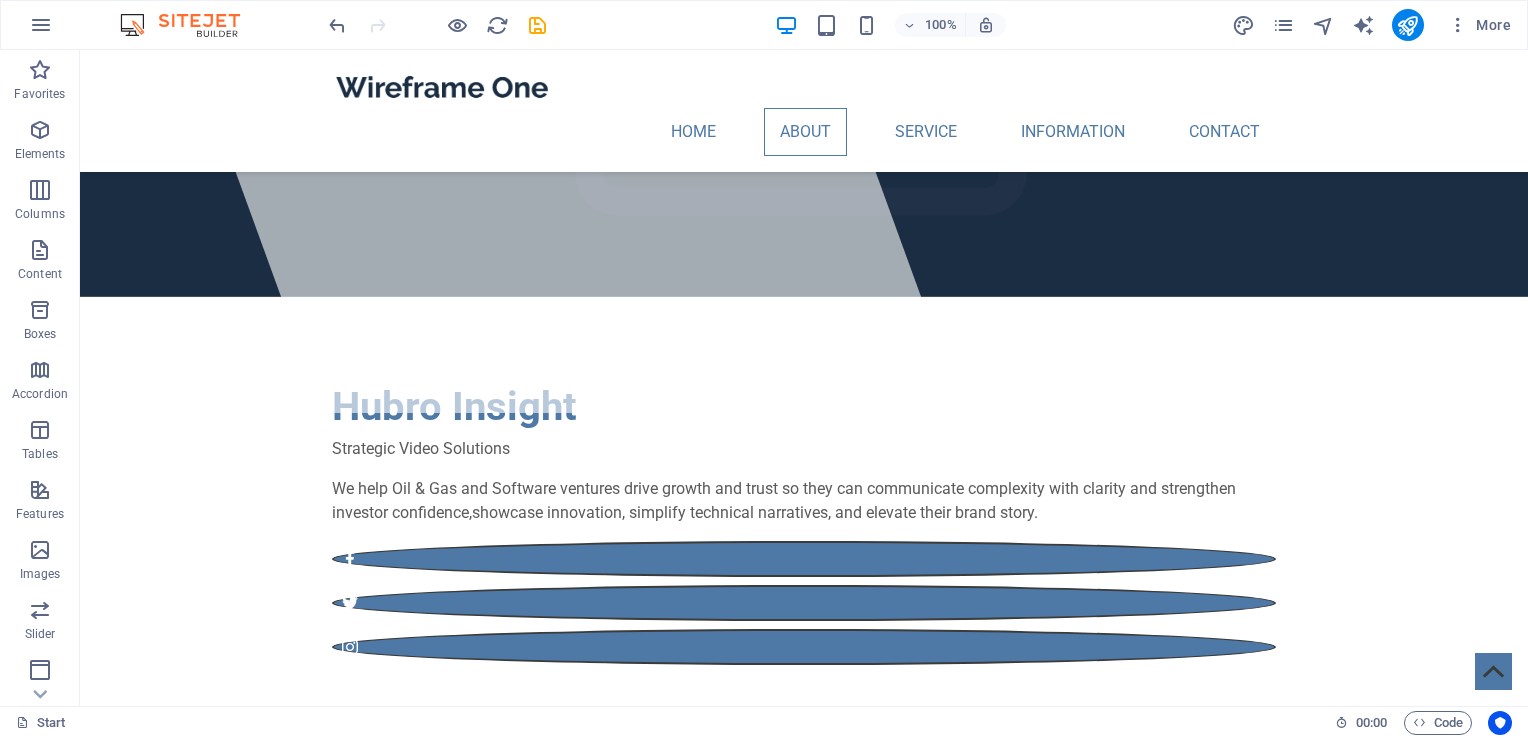 scroll, scrollTop: 277, scrollLeft: 0, axis: vertical 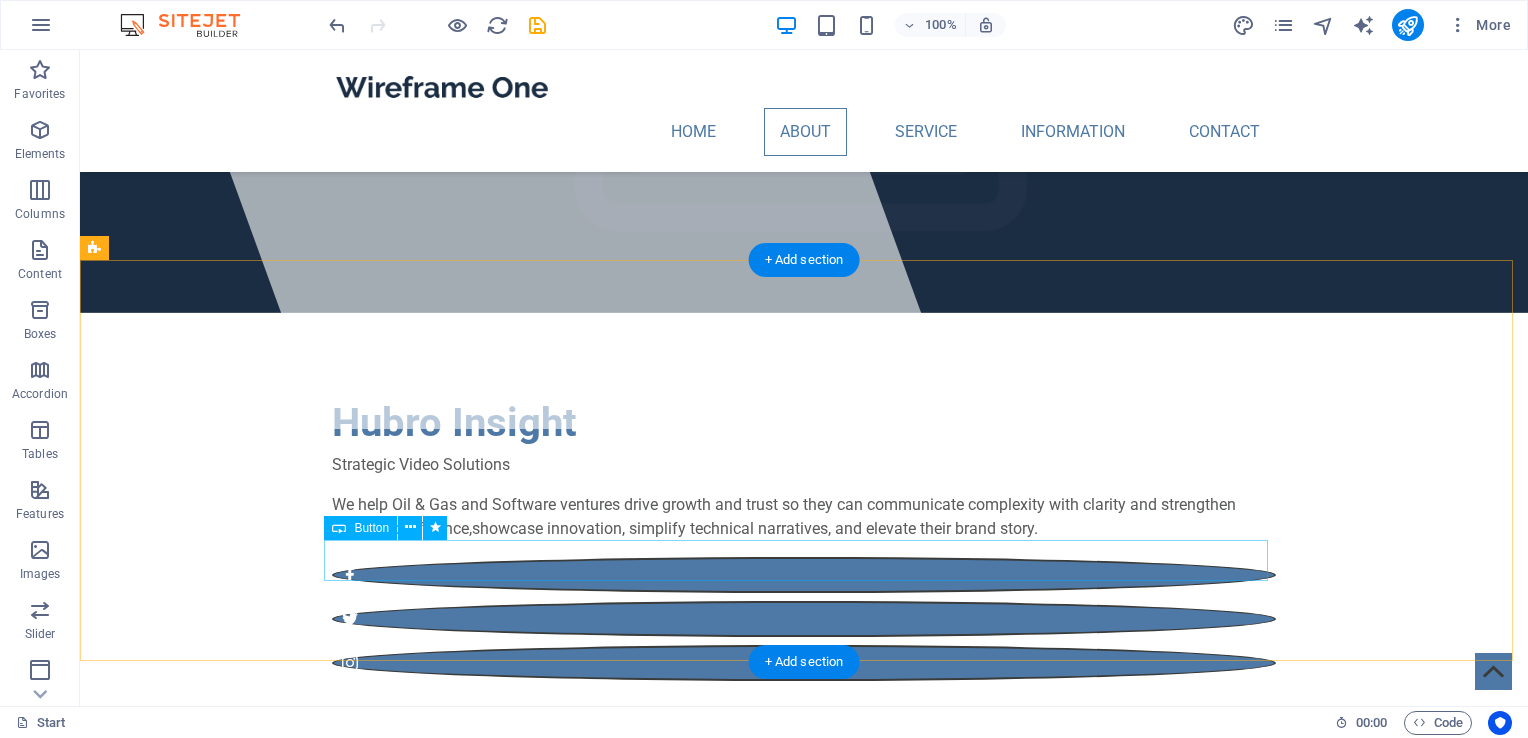 click on "LEARN MORE" at bounding box center (804, 1062) 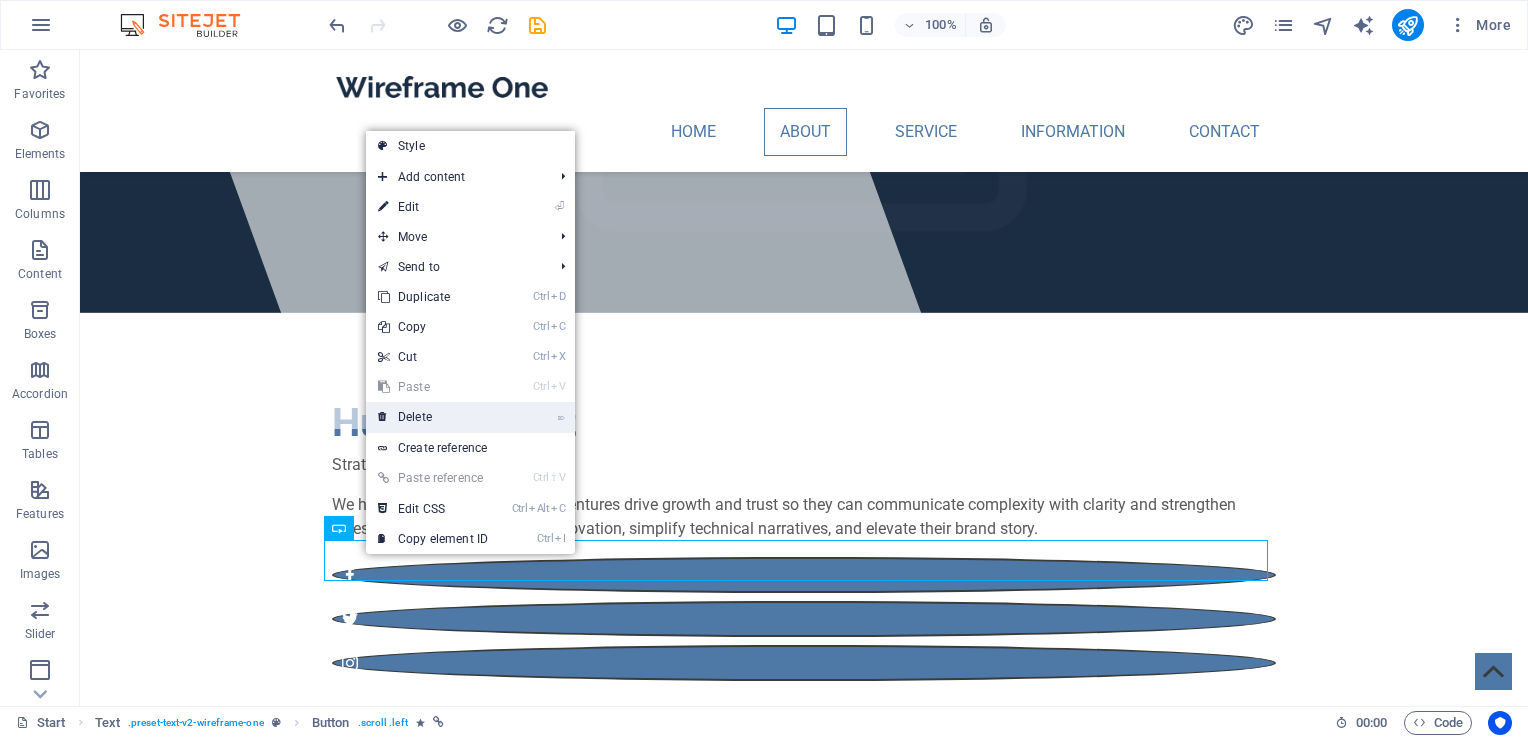 click on "⌦  Delete" at bounding box center (433, 417) 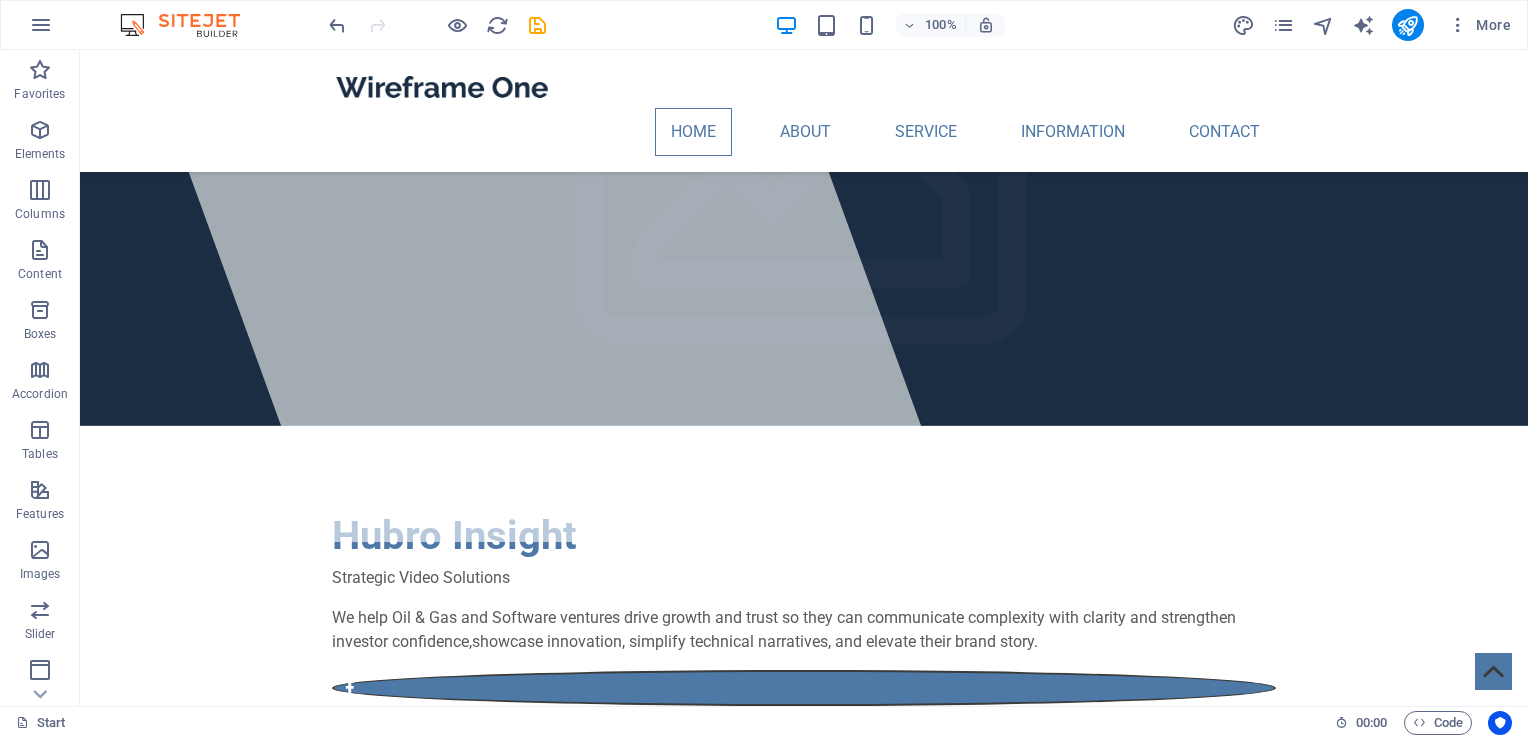 scroll, scrollTop: 0, scrollLeft: 0, axis: both 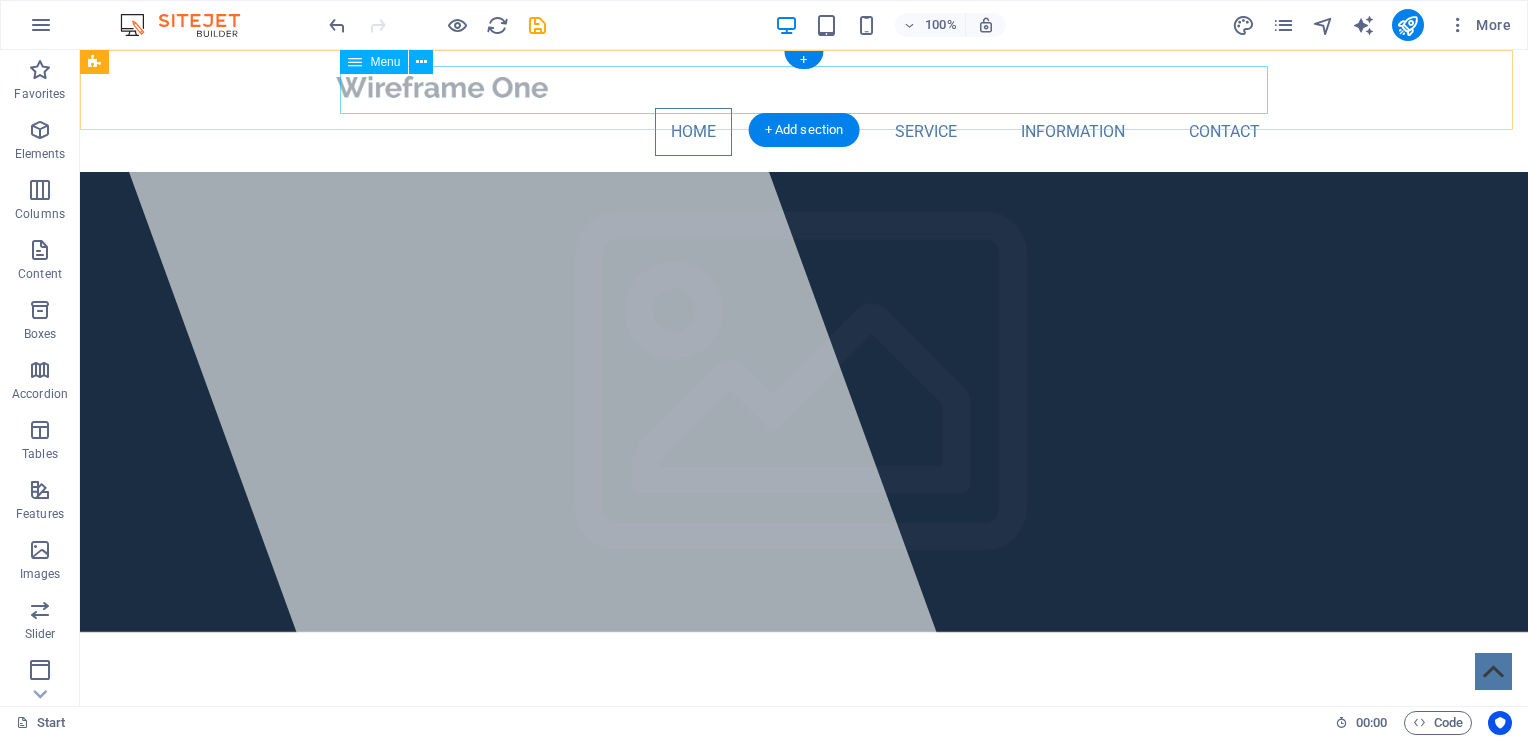 click on "Home About Service Information Contact" at bounding box center (804, 132) 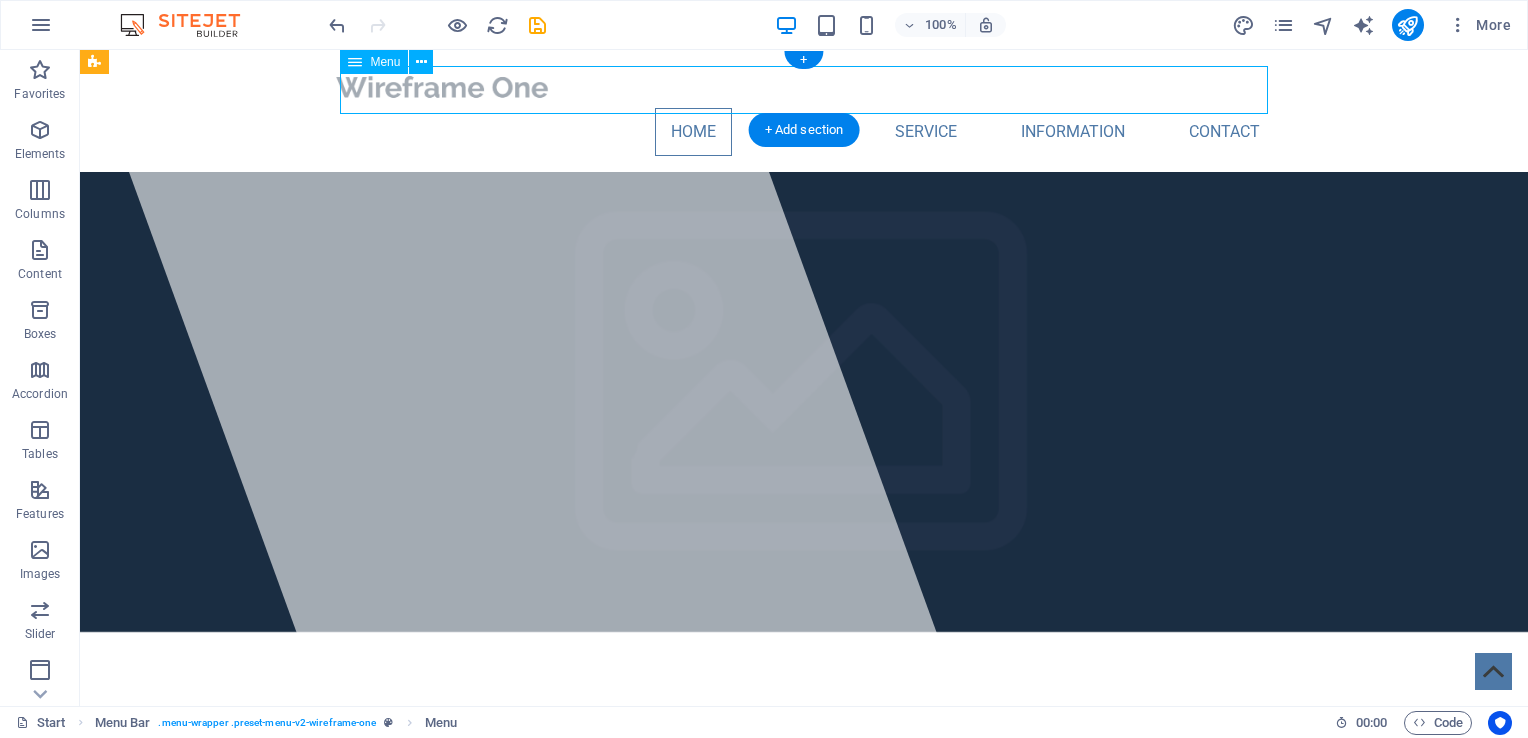 click on "Home About Service Information Contact" at bounding box center (804, 132) 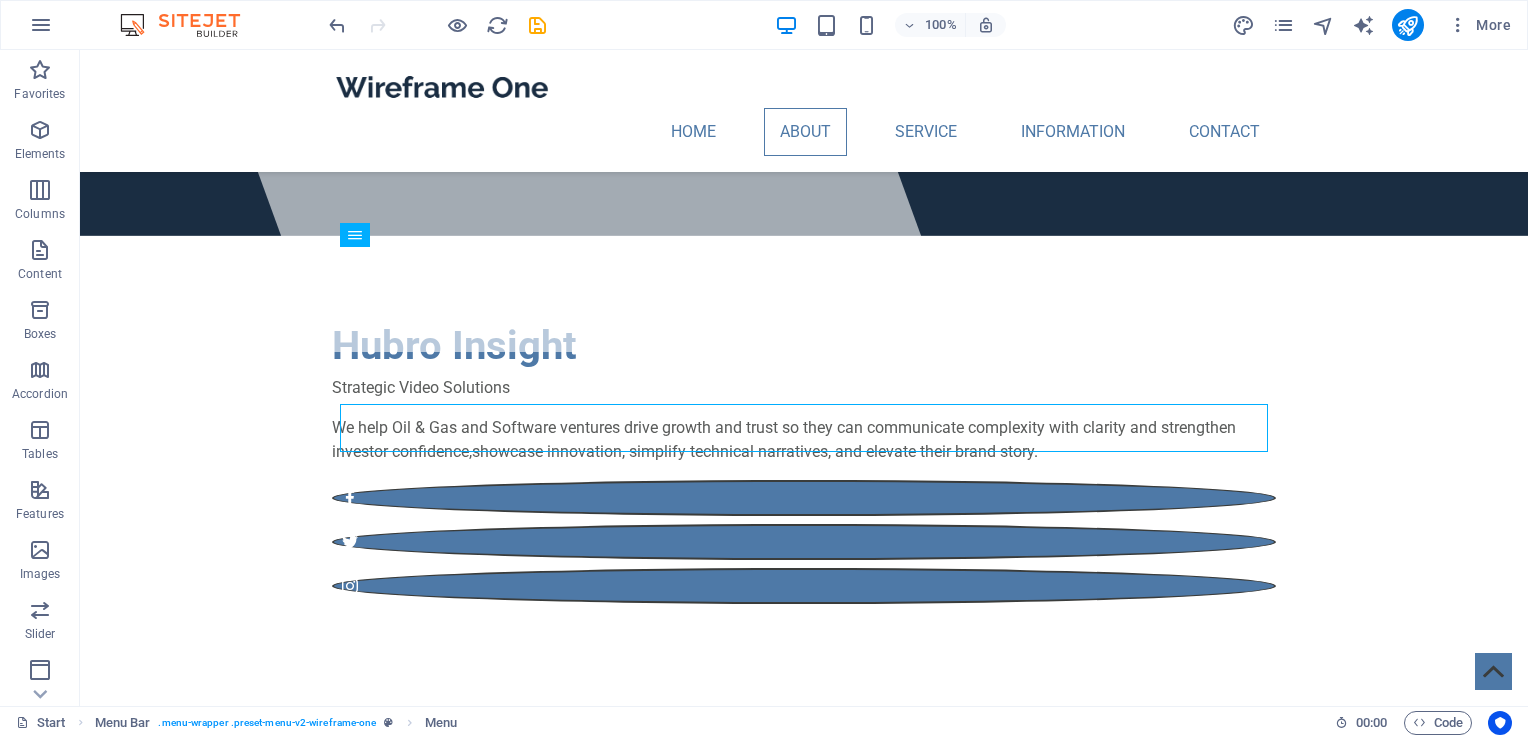 scroll, scrollTop: 0, scrollLeft: 0, axis: both 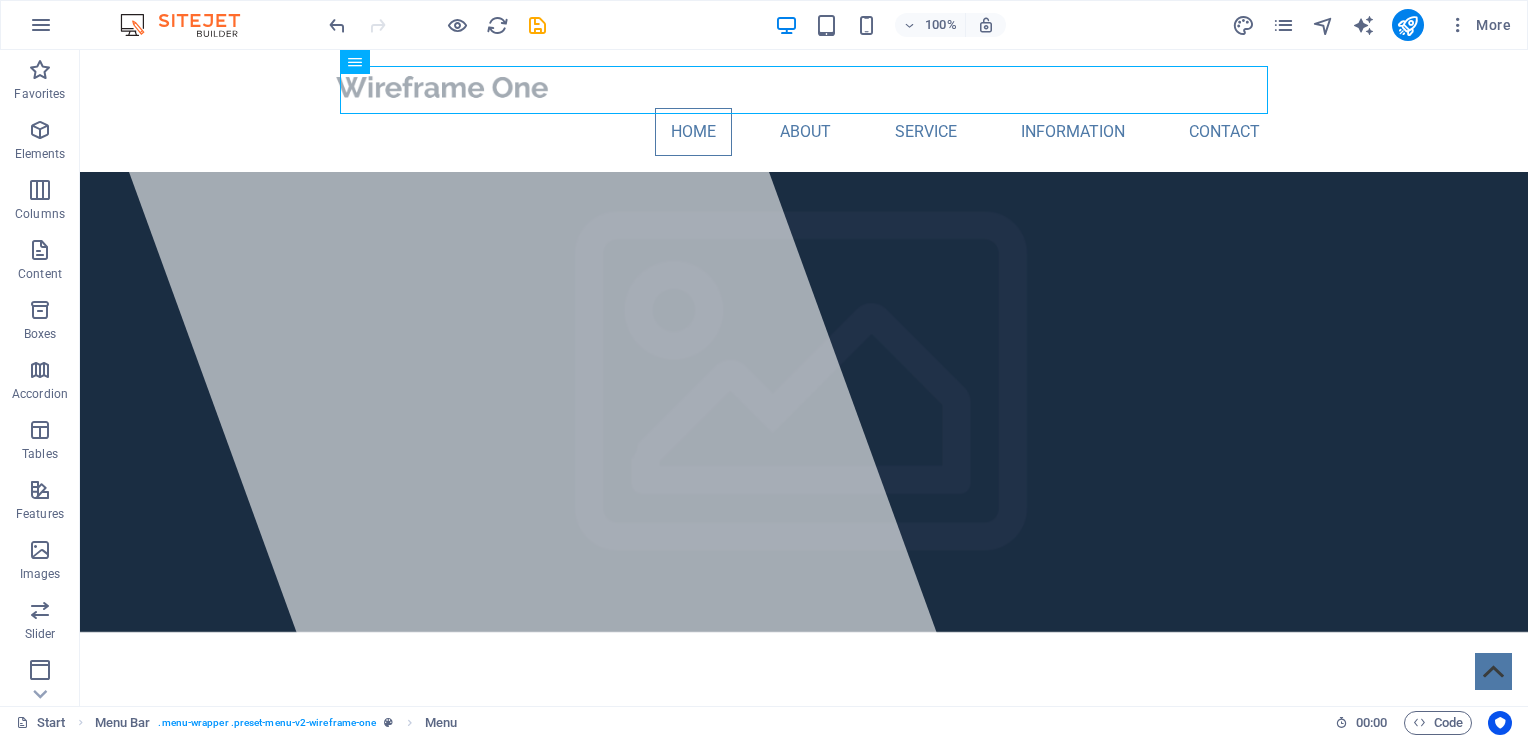 drag, startPoint x: 1516, startPoint y: 96, endPoint x: 1607, endPoint y: 84, distance: 91.787796 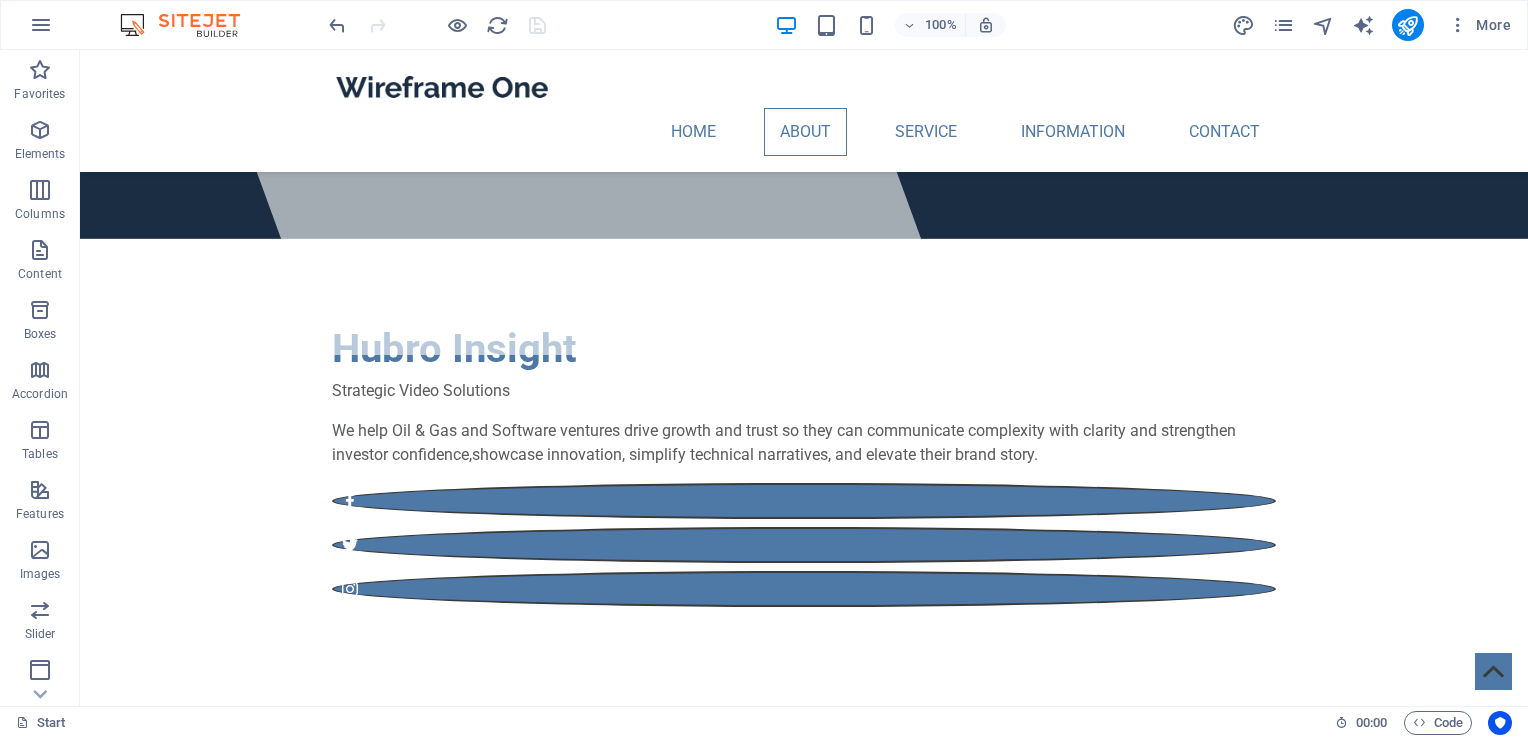 scroll, scrollTop: 304, scrollLeft: 0, axis: vertical 